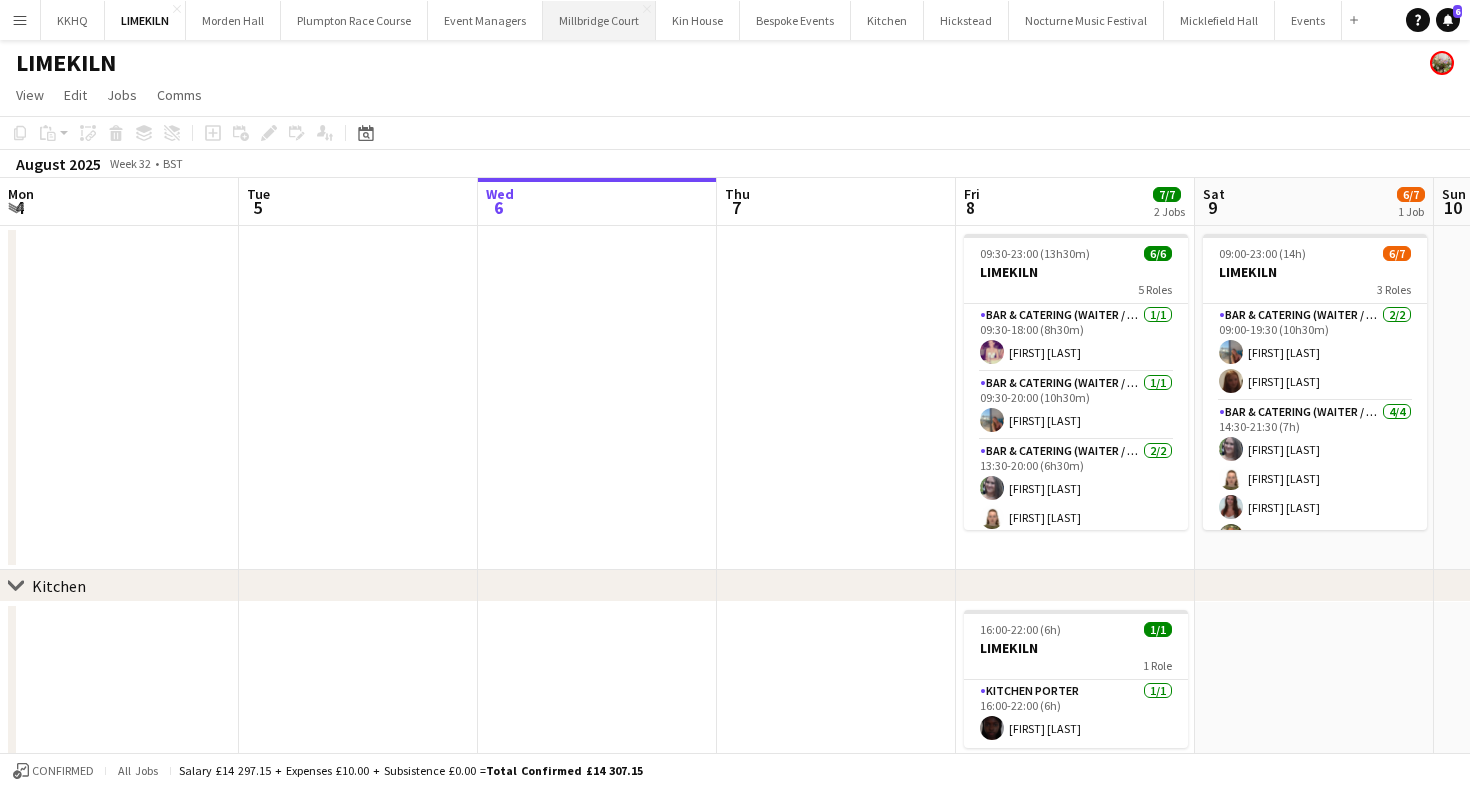 scroll, scrollTop: 0, scrollLeft: 0, axis: both 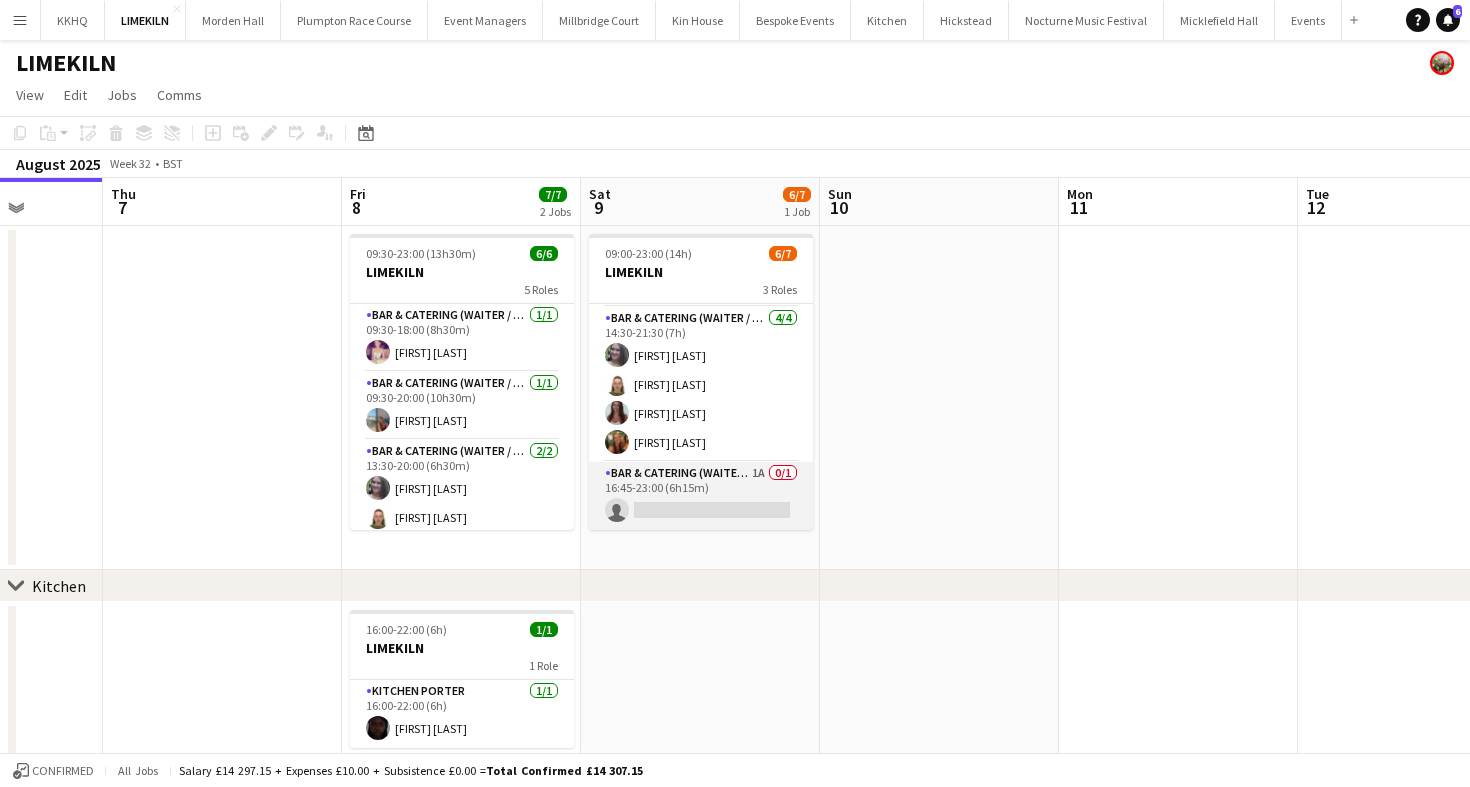 click on "Bar & Catering (Waiter / waitress)   1A   0/1   16:45-23:00 (6h15m)
single-neutral-actions" at bounding box center [701, 496] 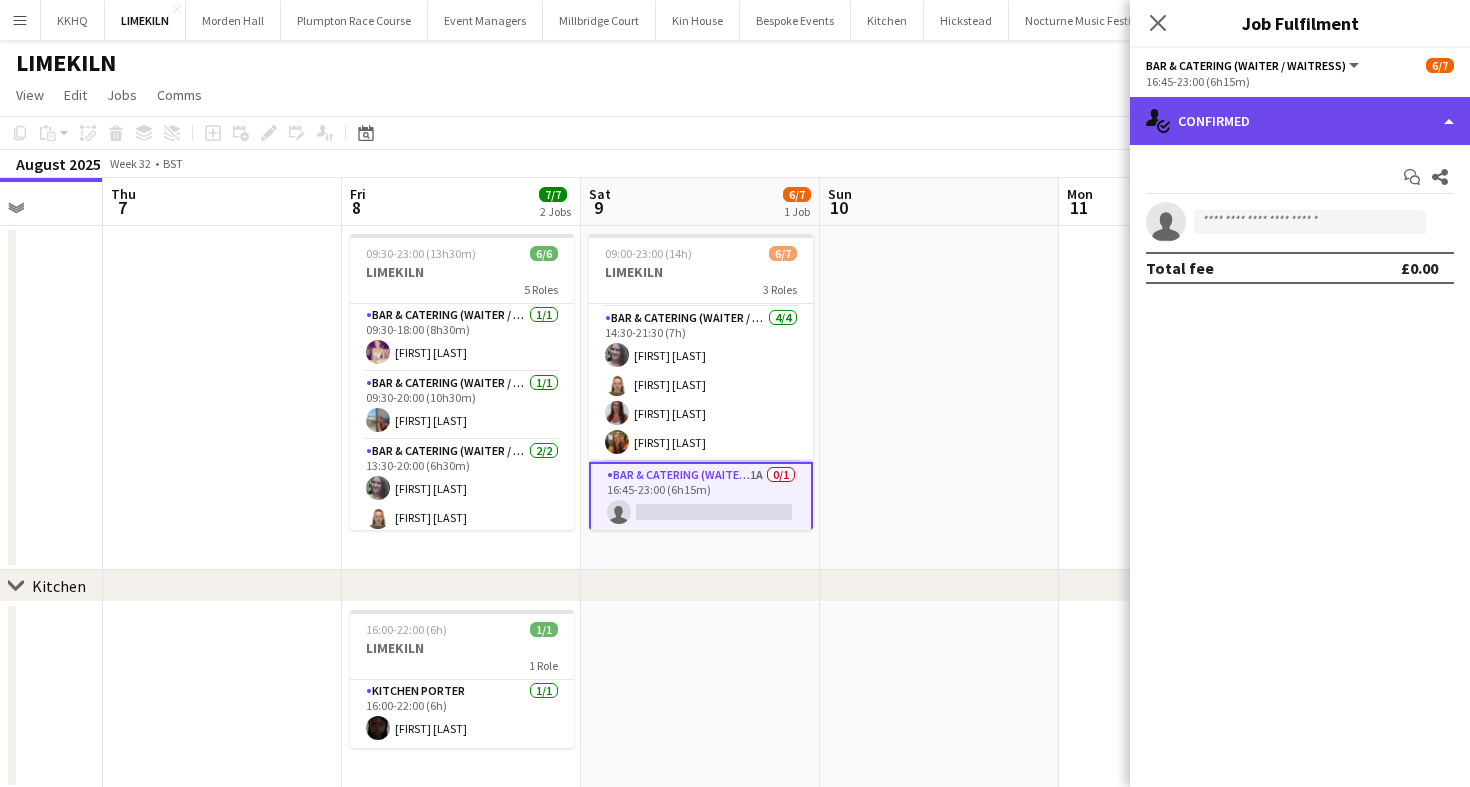 click on "single-neutral-actions-check-2
Confirmed" 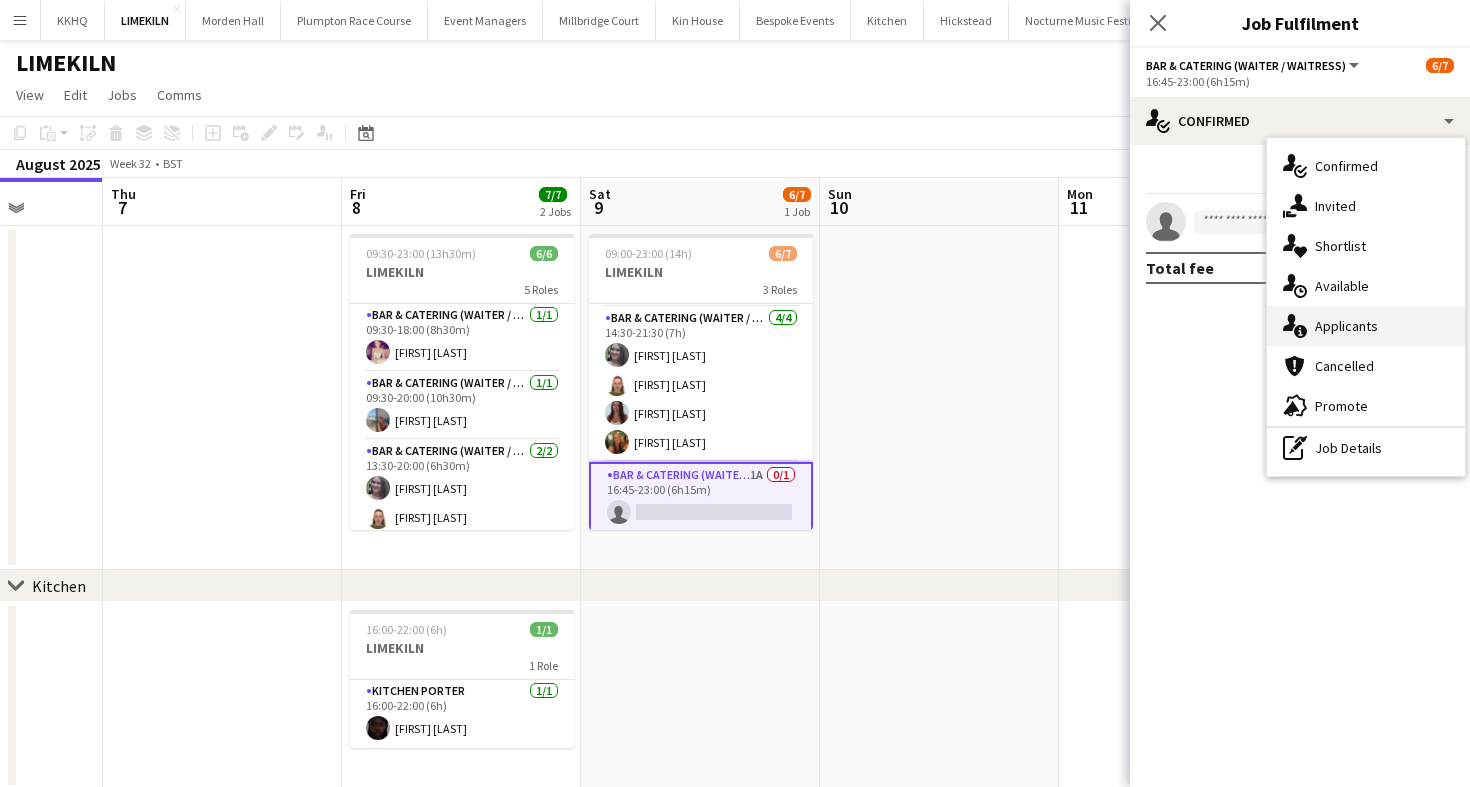click on "single-neutral-actions-information
Applicants" at bounding box center (1366, 326) 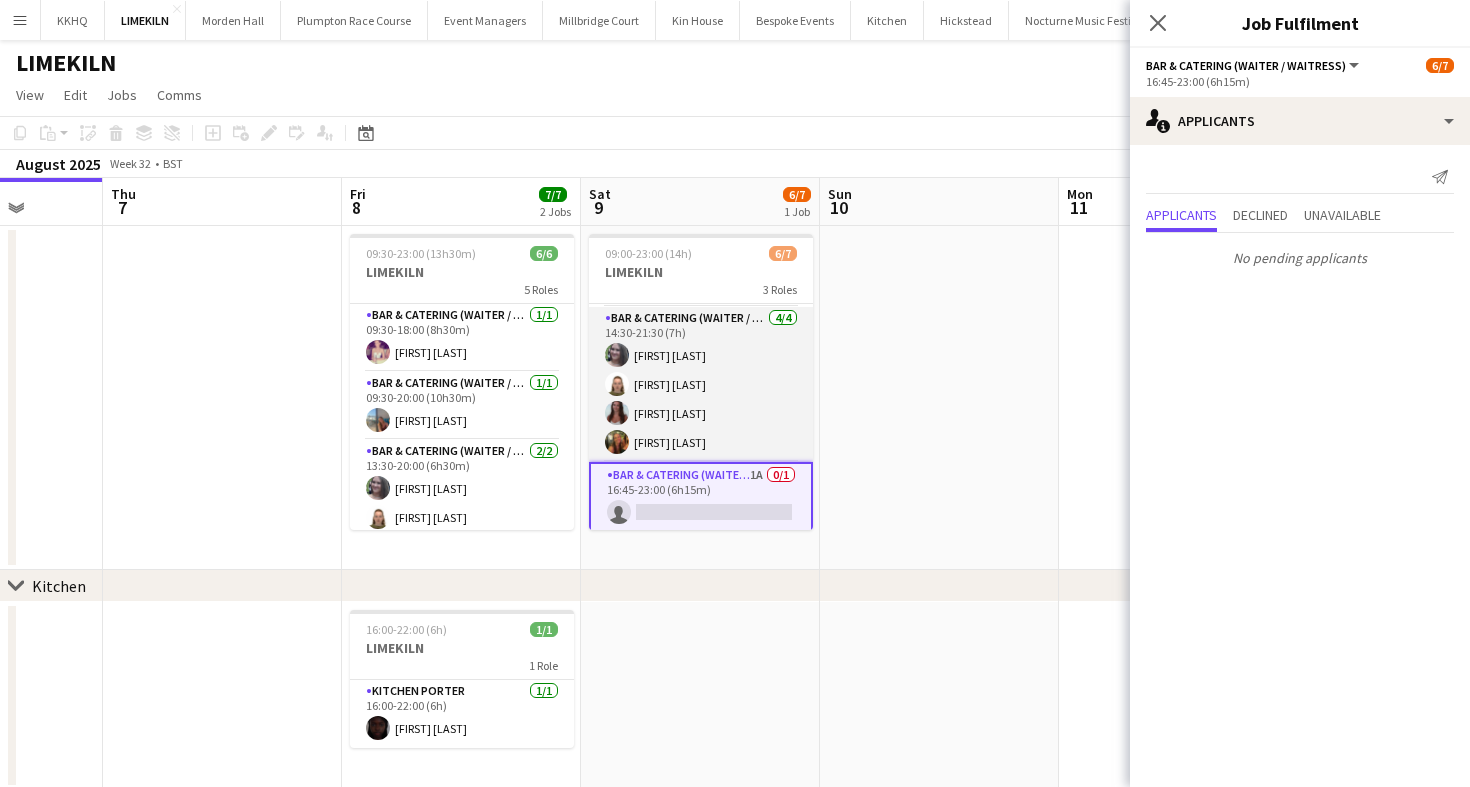 click on "Bar & Catering (Waiter / waitress)   4/4   14:30-21:30 (7h)
Natalia Brzezicka Marina Mann Beatrice Norris Emily Reed" at bounding box center [701, 384] 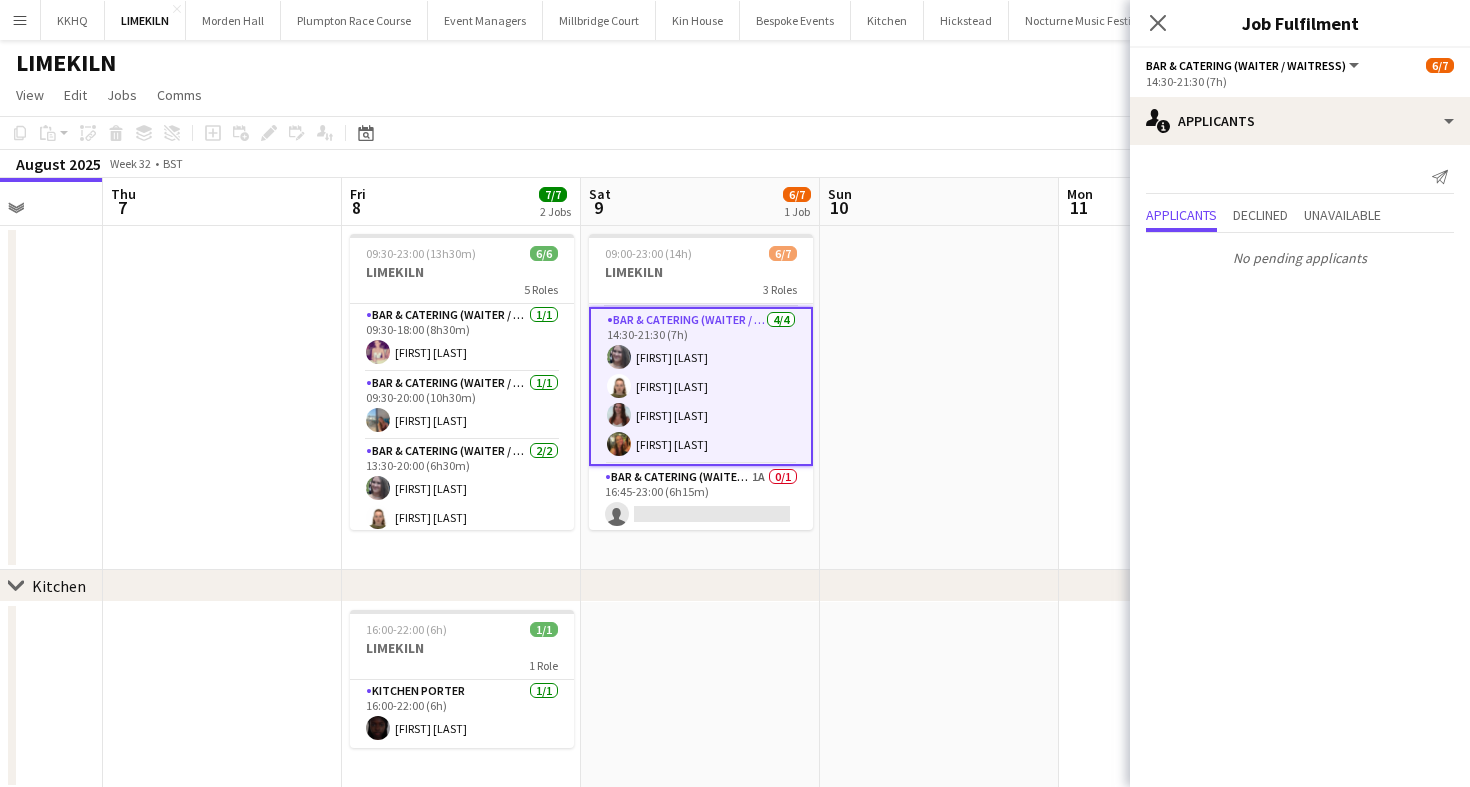 scroll, scrollTop: 0, scrollLeft: 0, axis: both 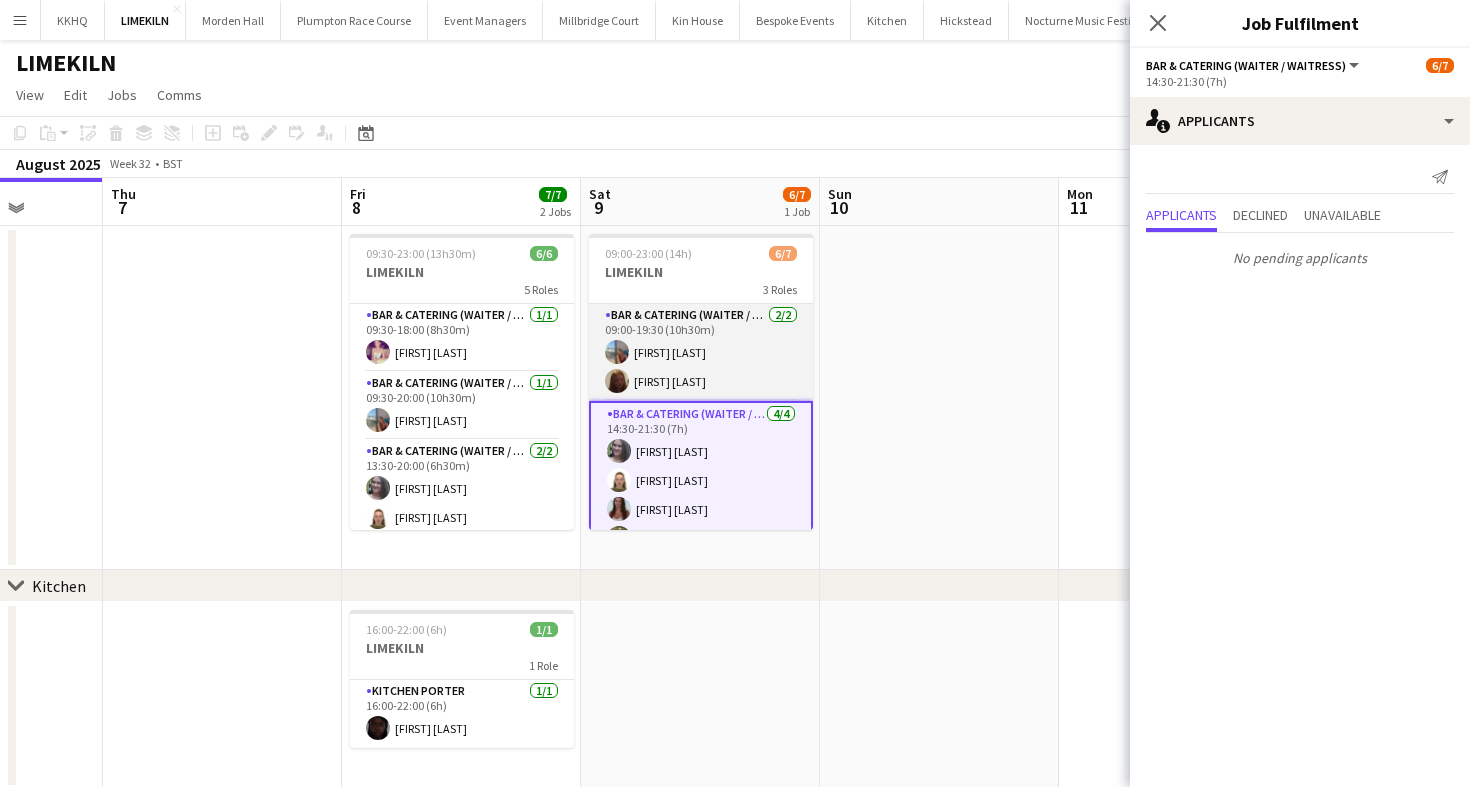 click on "Bar & Catering (Waiter / waitress)   2/2   09:00-19:30 (10h30m)
georgia willoughby Maddie Leader" at bounding box center [701, 352] 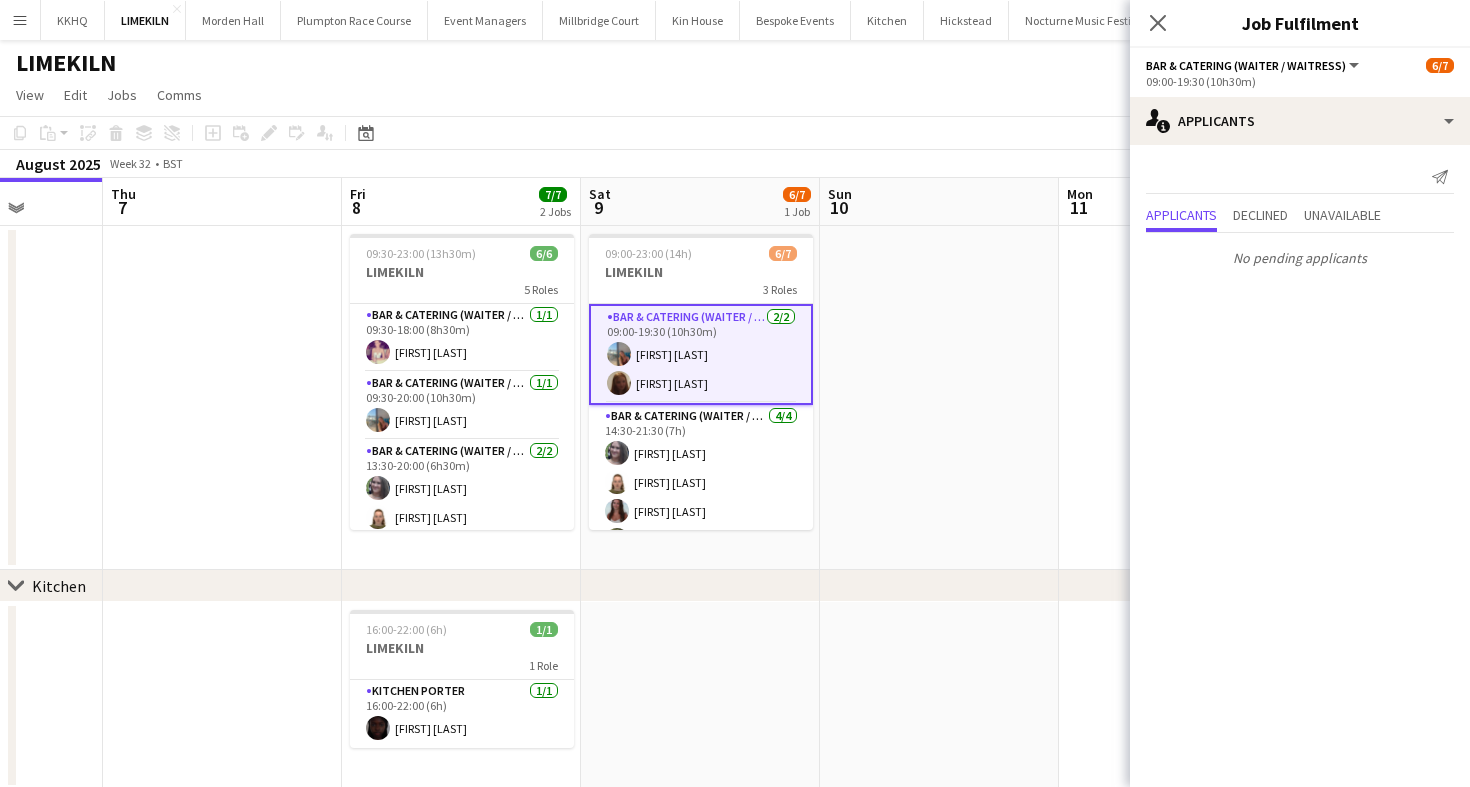 scroll, scrollTop: 0, scrollLeft: 553, axis: horizontal 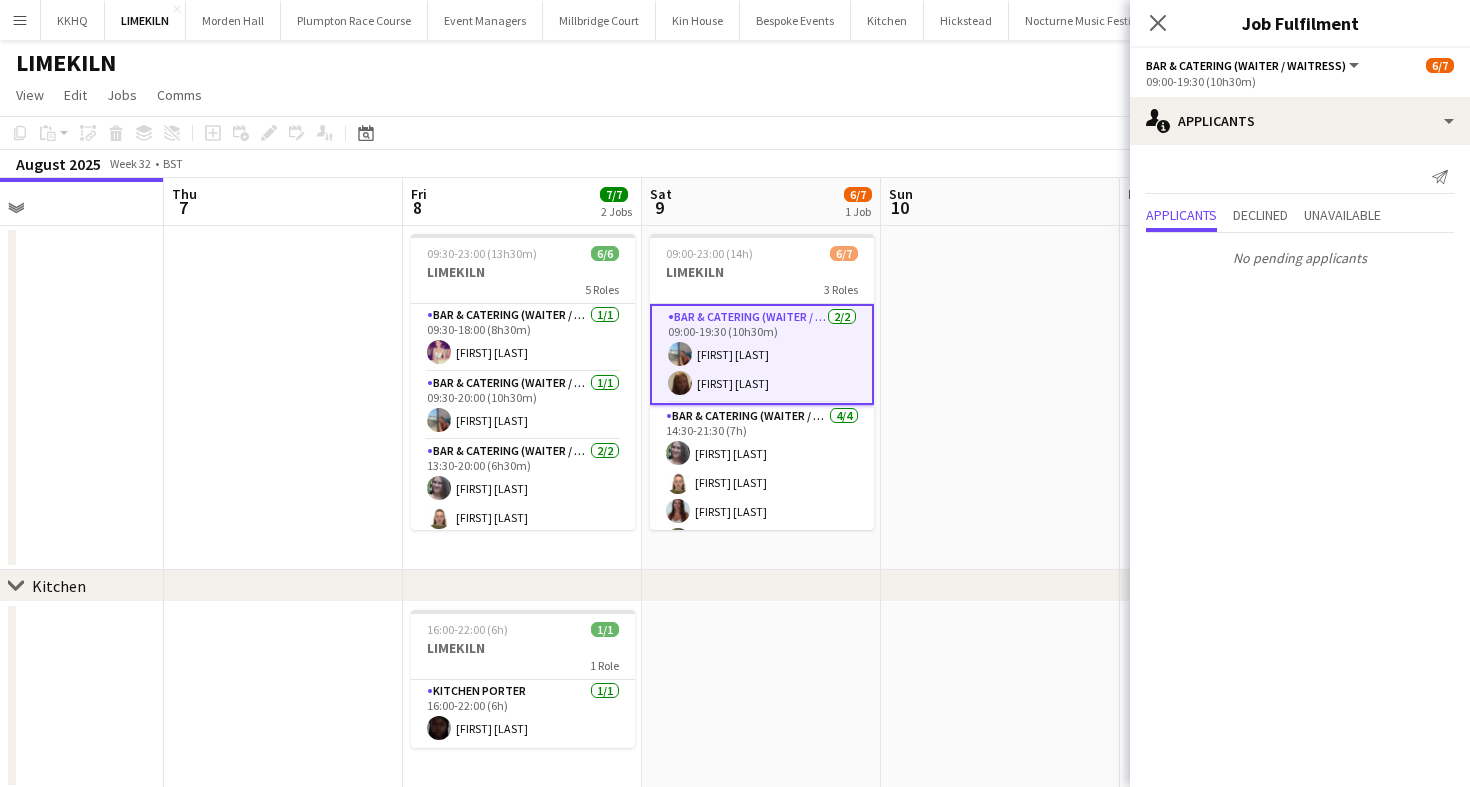 click on "View  Day view expanded Day view collapsed Month view Date picker Jump to today Expand Linked Jobs Collapse Linked Jobs  Edit  Copy
Command
C  Paste  Without Crew
Command
V With Crew
Command
Shift
V Paste as linked job  Group  Group Ungroup  Jobs  New Job Edit Job Delete Job New Linked Job Edit Linked Jobs Job fulfilment Promote Role Copy Role URL  Comms  Notify confirmed crew Create chat" 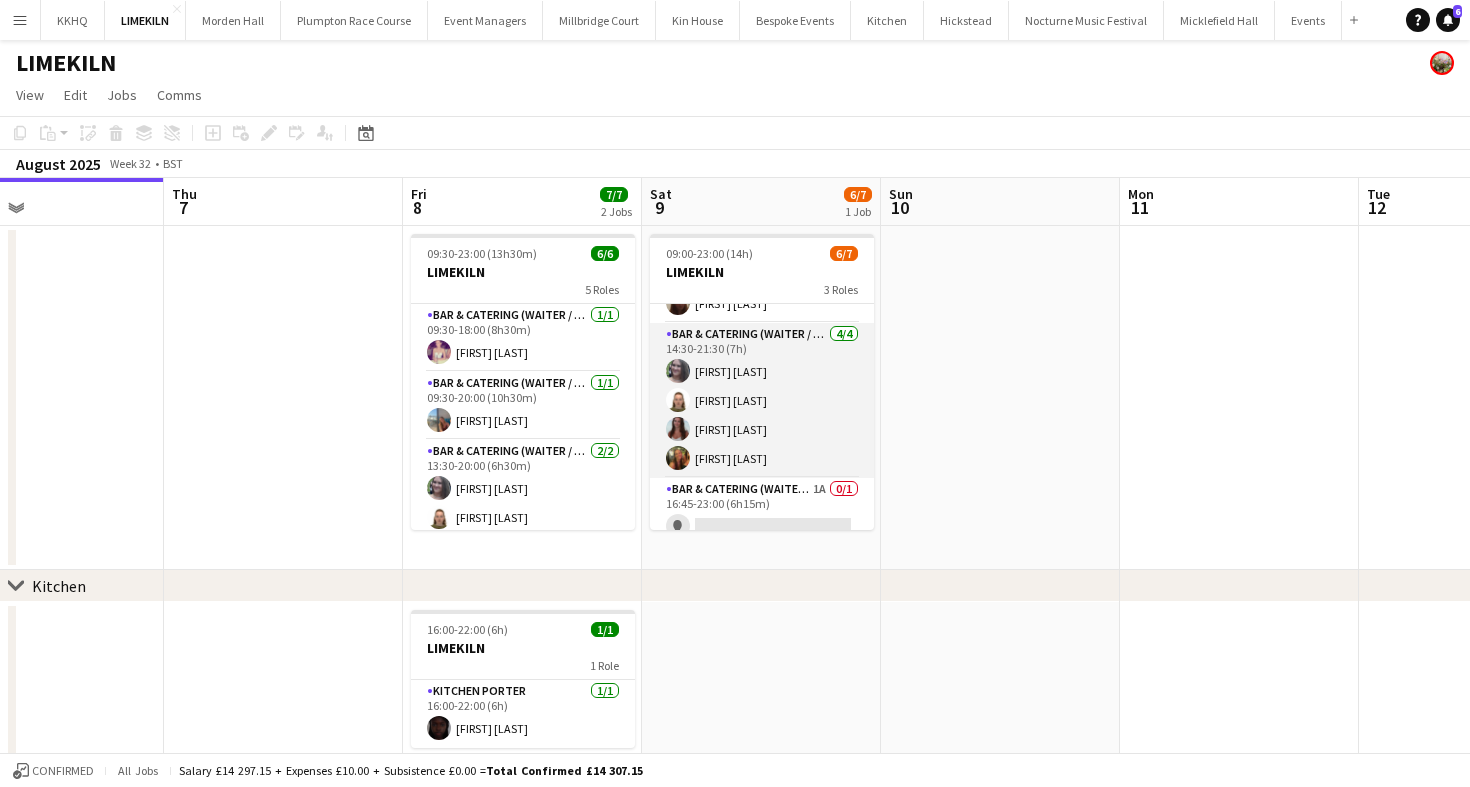 scroll, scrollTop: 81, scrollLeft: 0, axis: vertical 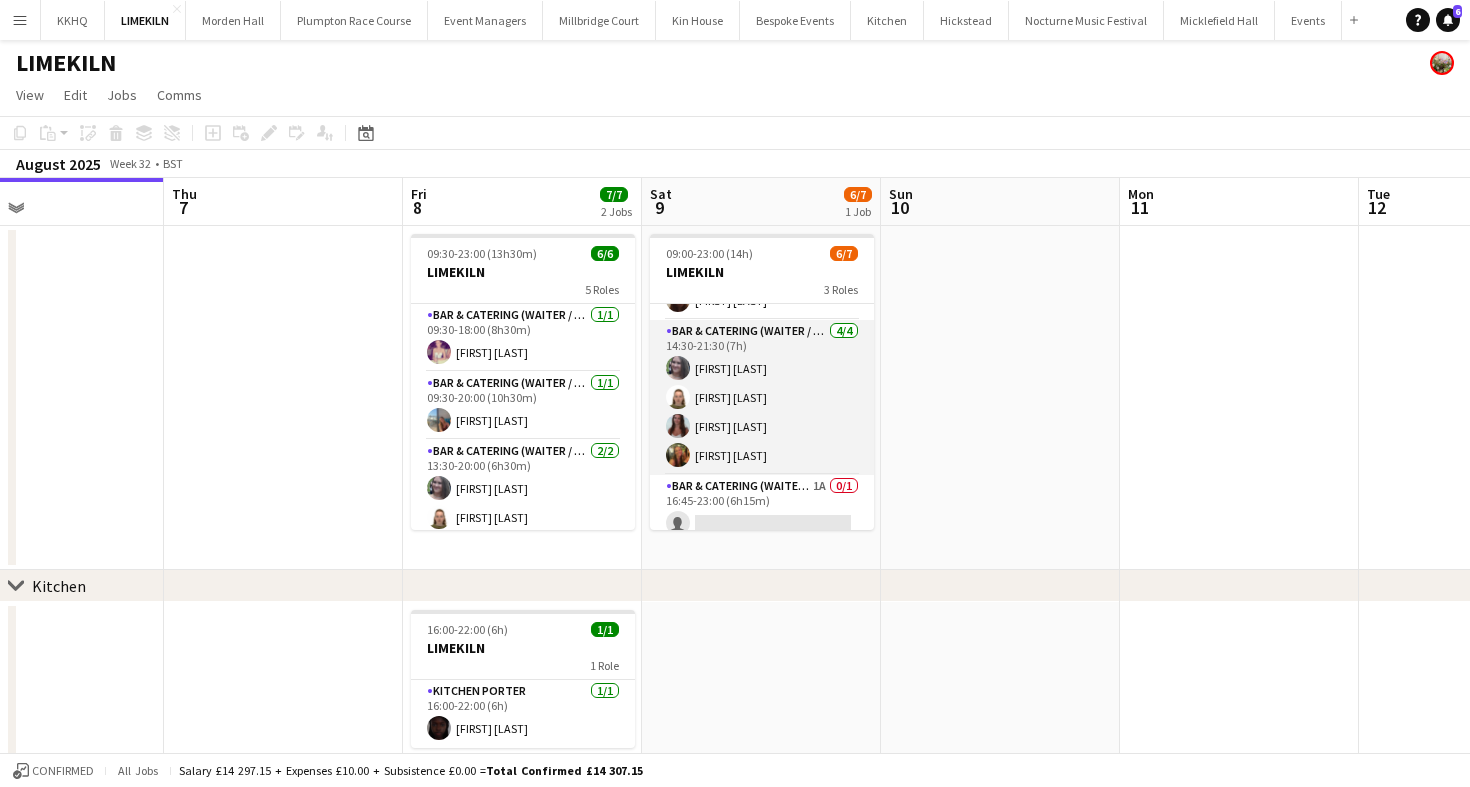 click on "Bar & Catering (Waiter / waitress)   4/4   14:30-21:30 (7h)
Natalia Brzezicka Marina Mann Beatrice Norris Emily Reed" at bounding box center (762, 397) 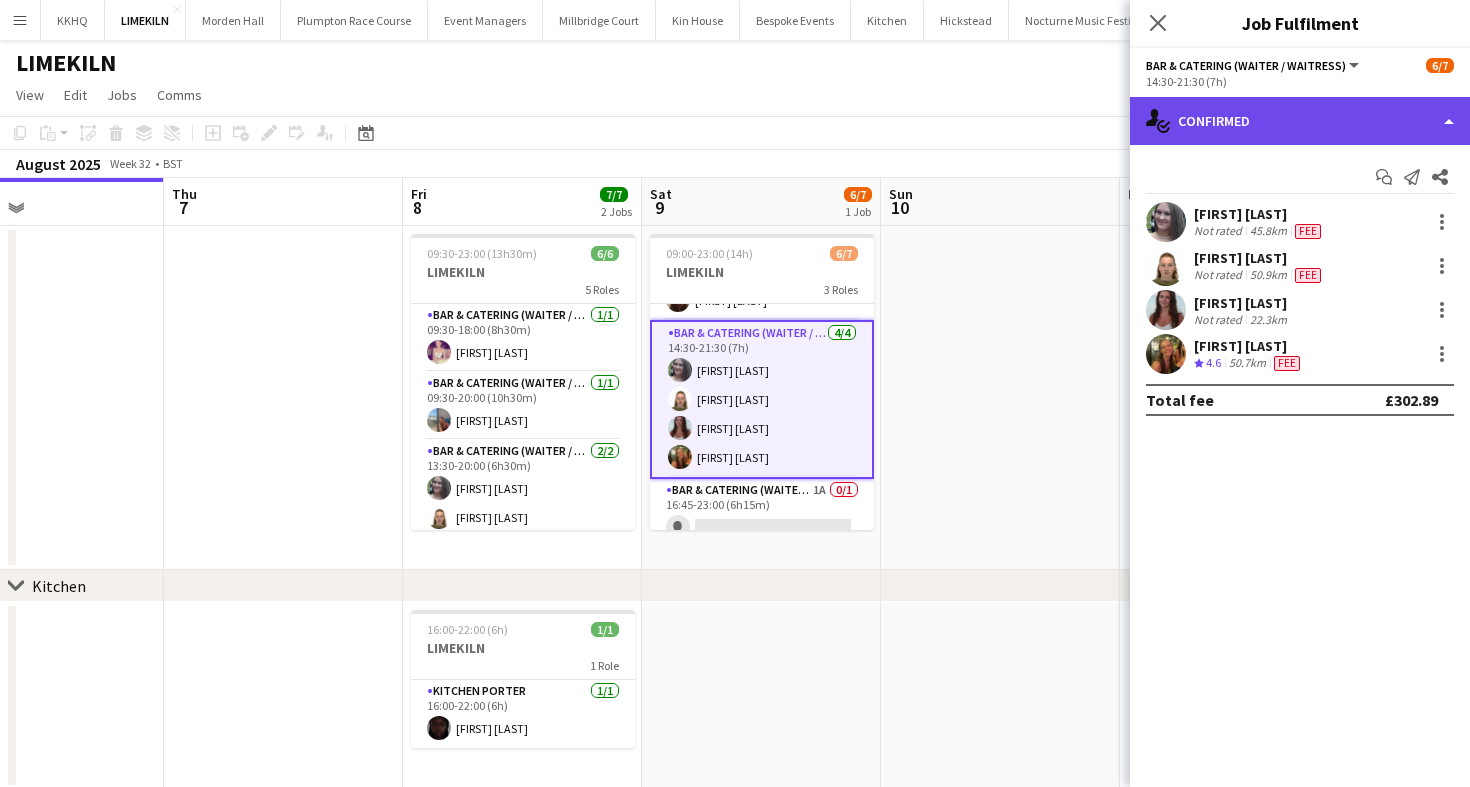 click on "single-neutral-actions-check-2
Confirmed" 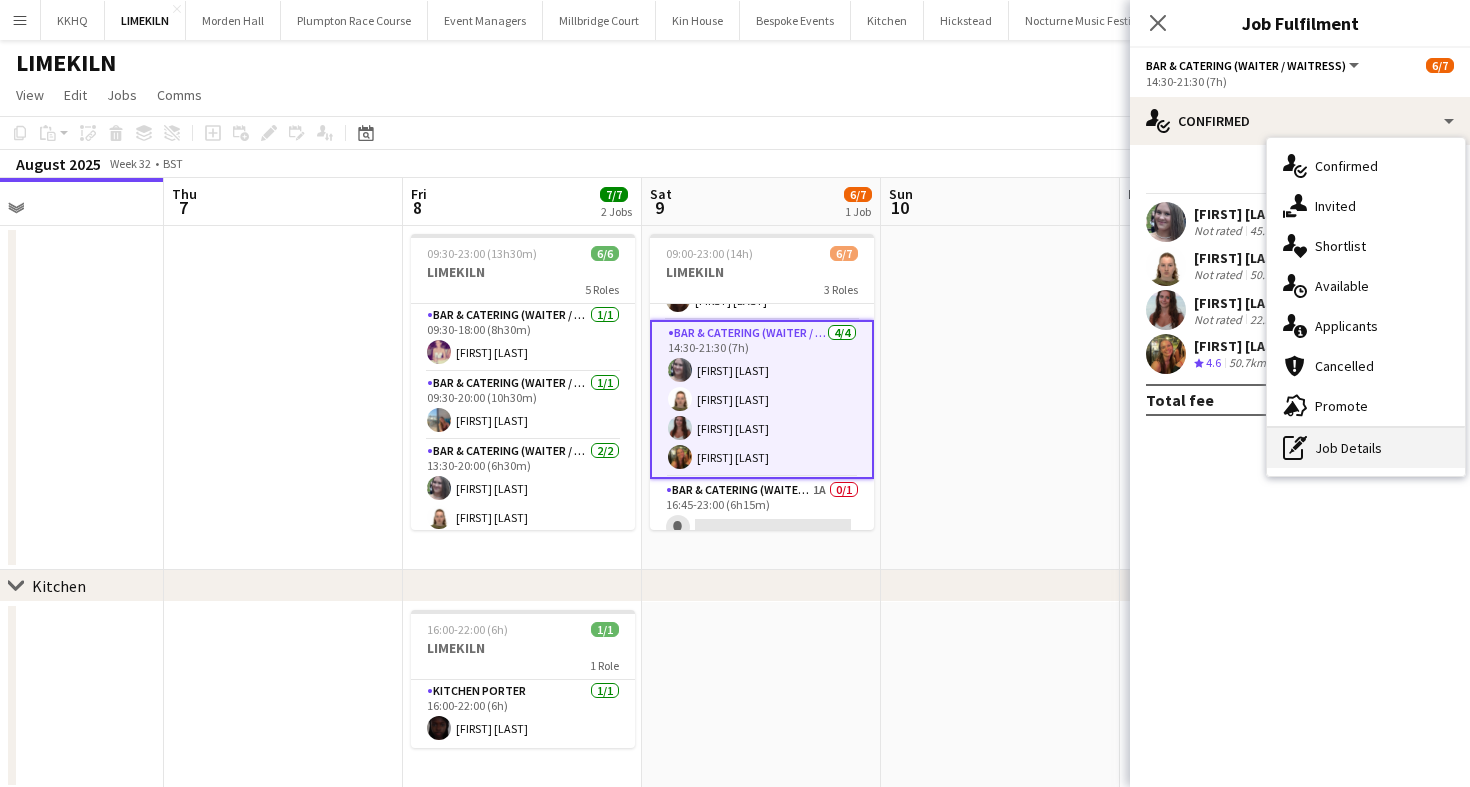 click on "pen-write" 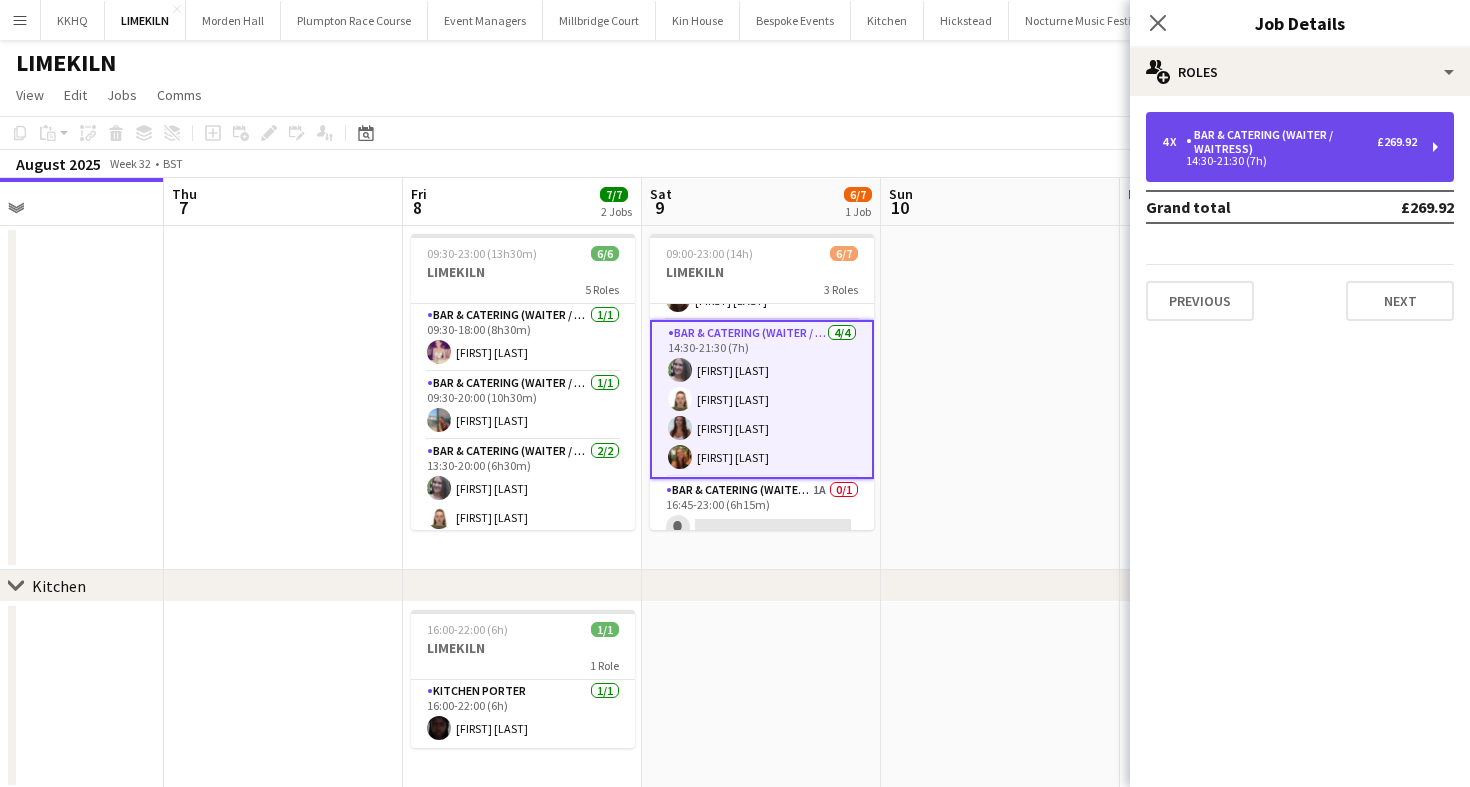 click on "14:30-21:30 (7h)" at bounding box center [1289, 161] 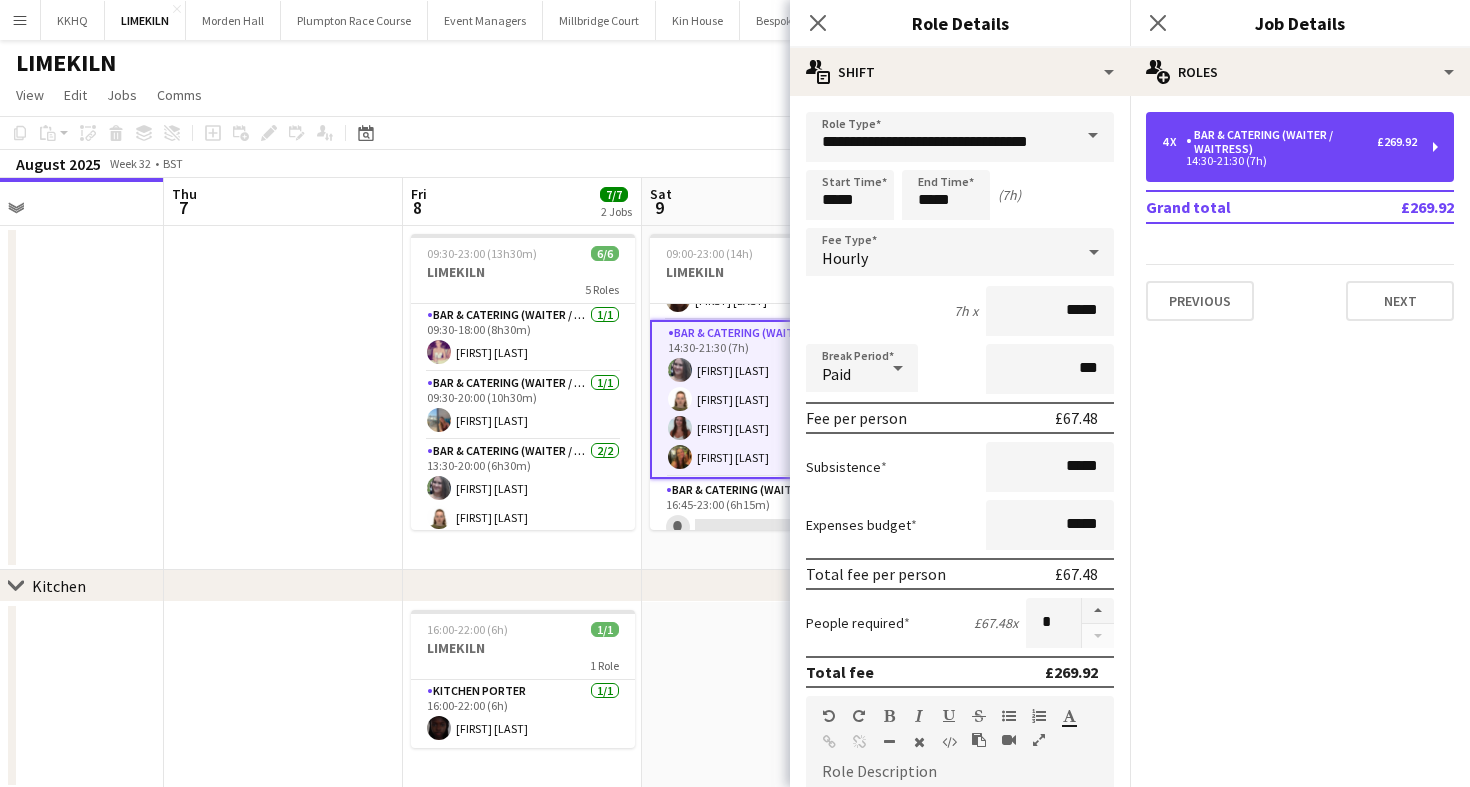 scroll, scrollTop: 0, scrollLeft: 760, axis: horizontal 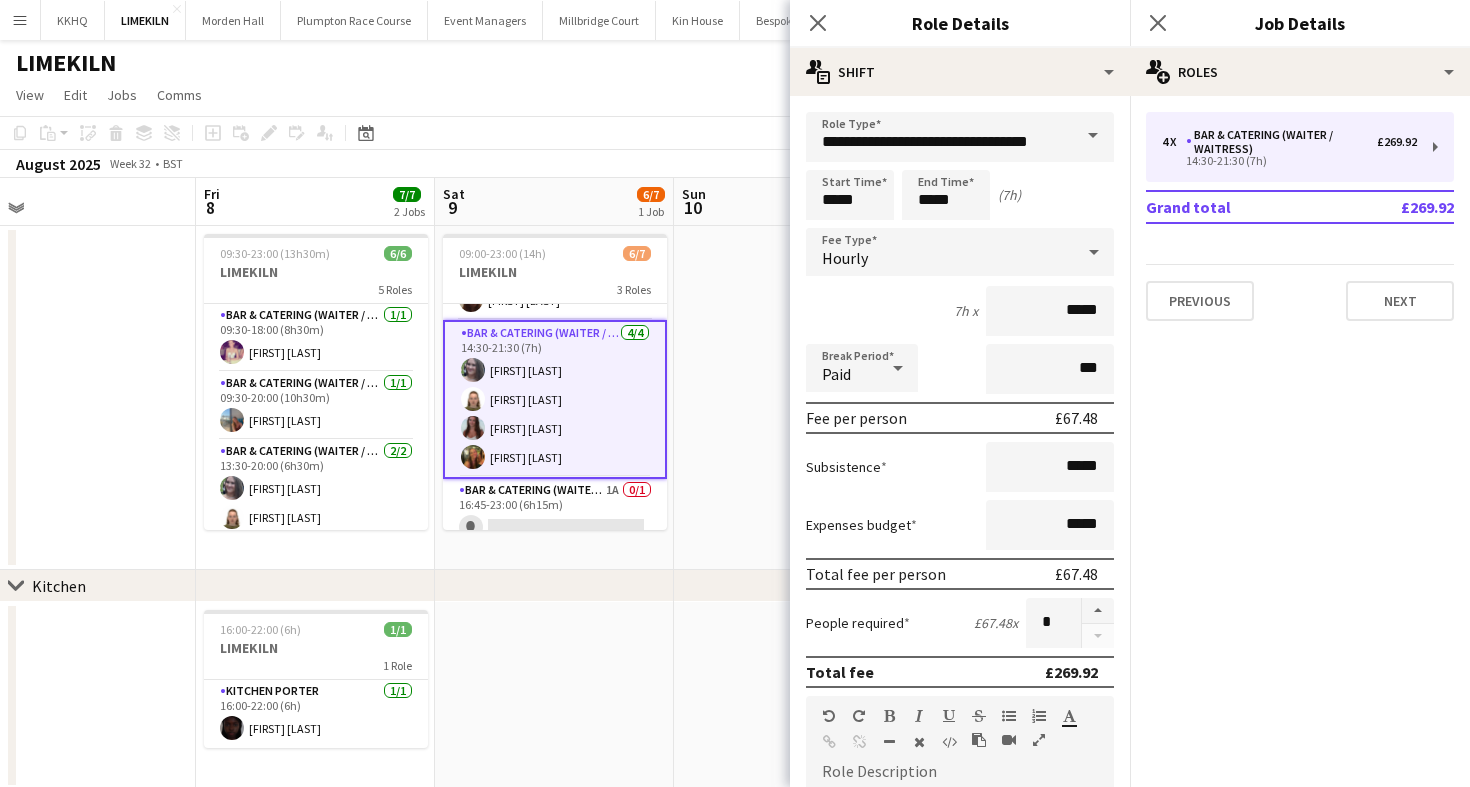 click on "Copy
Paste
Paste
Command
V Paste with crew
Command
Shift
V
Paste linked Job
Delete
Group
Ungroup
Add job
Add linked Job
Edit
Edit linked Job
Applicants
Date picker
AUG 2025 AUG 2025 Monday M Tuesday T Wednesday W Thursday T Friday F Saturday S Sunday S  AUG   1   2   3   4   5   6   7   8   9   10   11   12   13   14   15   16   17   18   19   20   21   22   23   24   25" 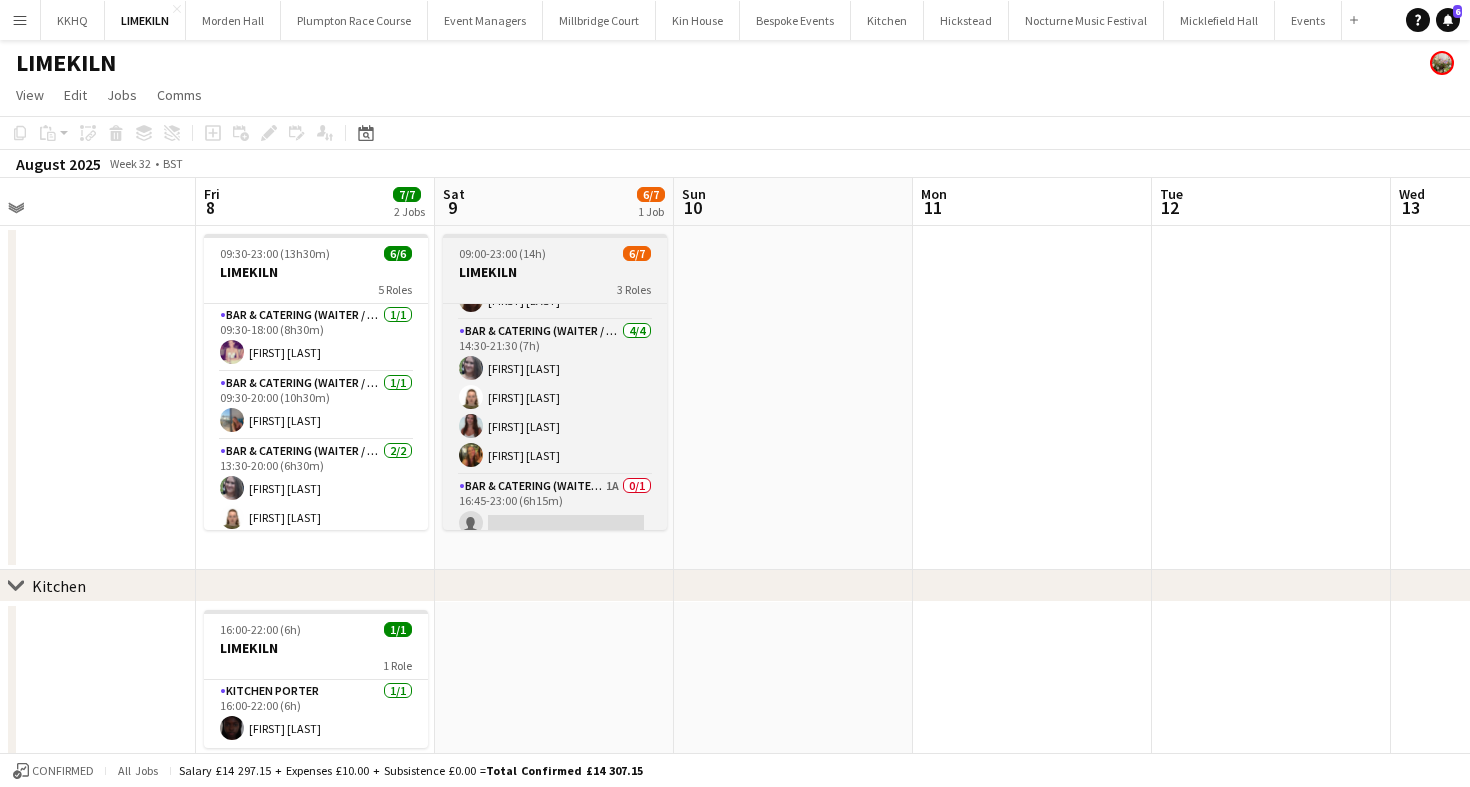 click on "09:00-23:00 (14h)" at bounding box center (502, 253) 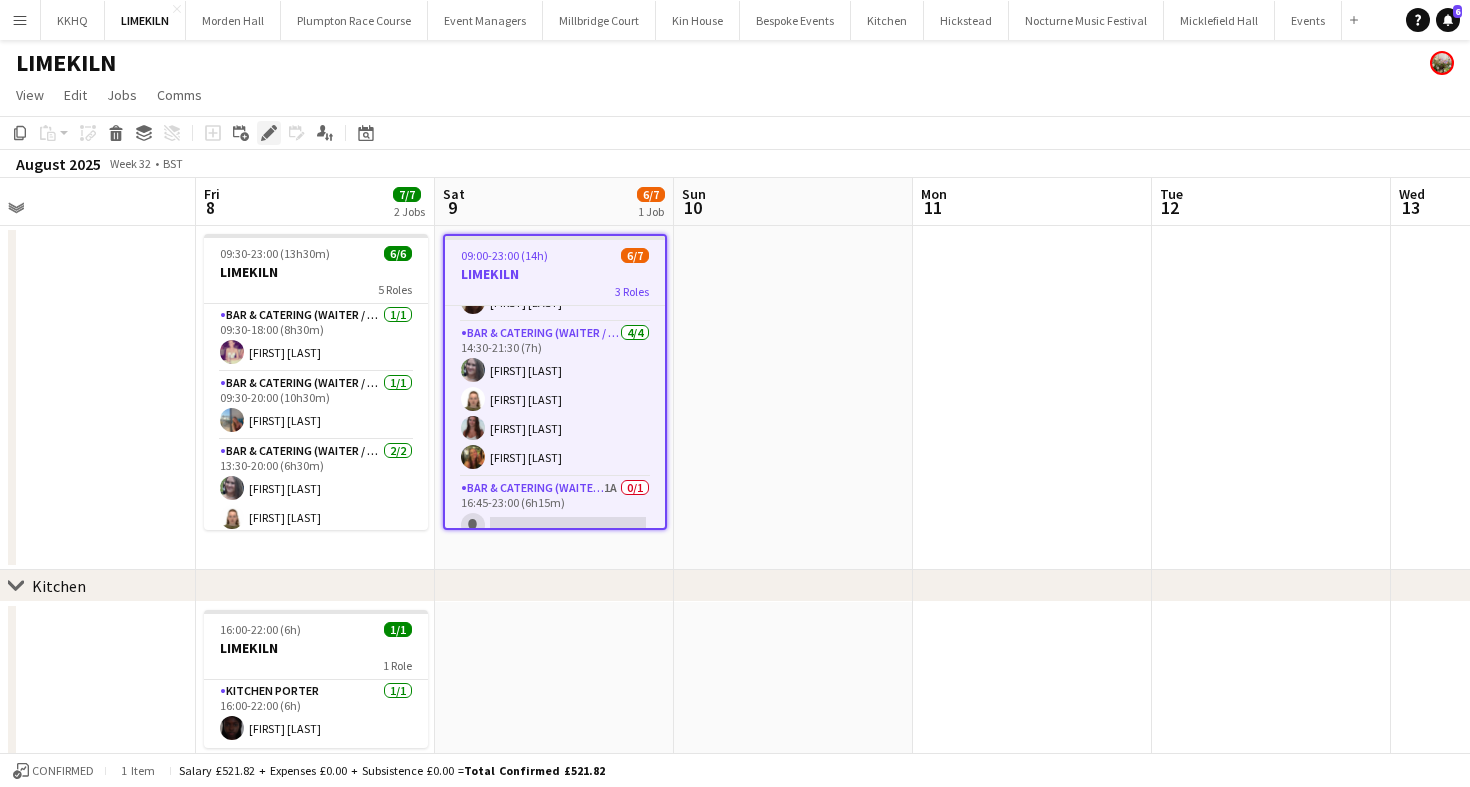 click on "Edit" 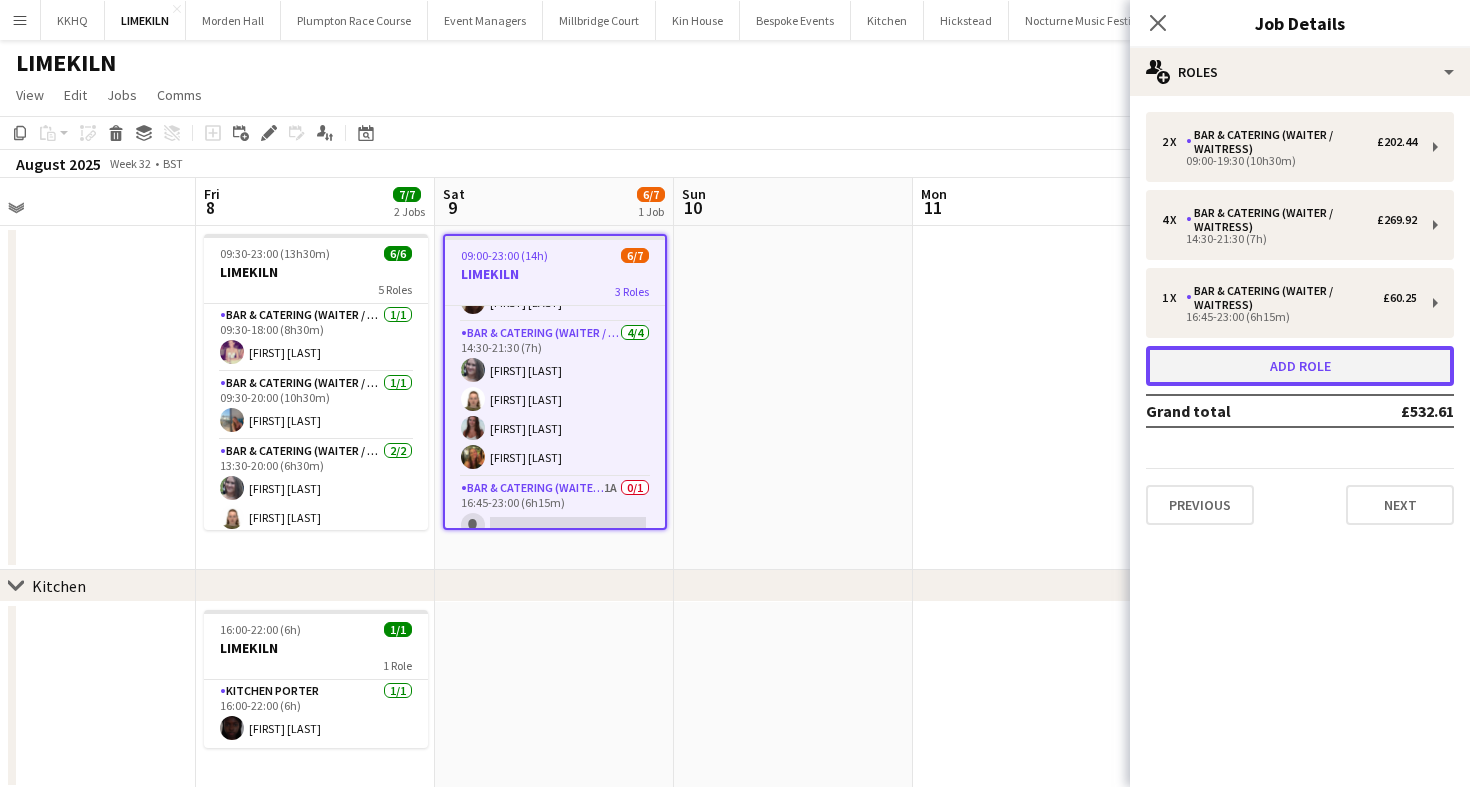 click on "Add role" at bounding box center (1300, 366) 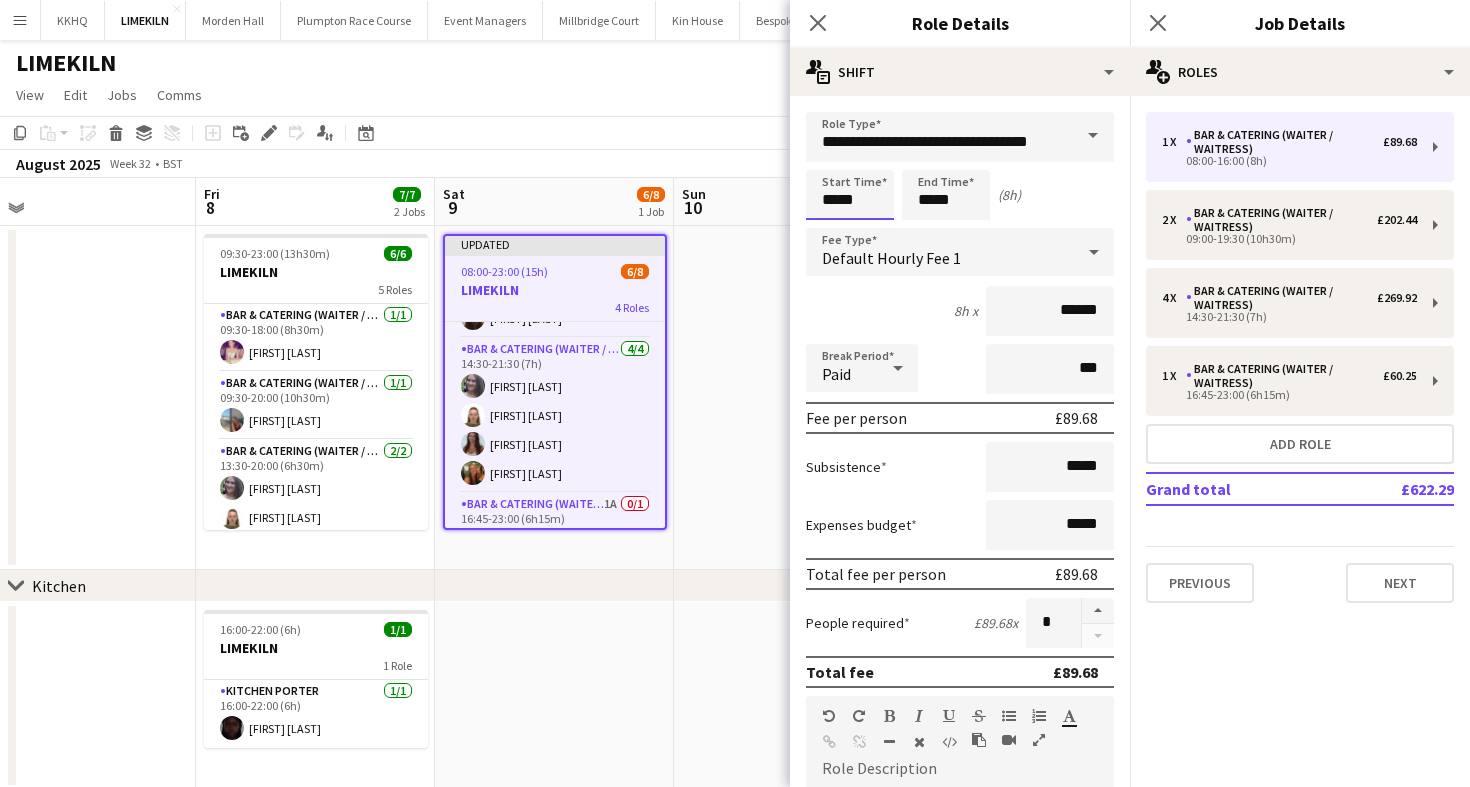 click on "*****" at bounding box center (850, 195) 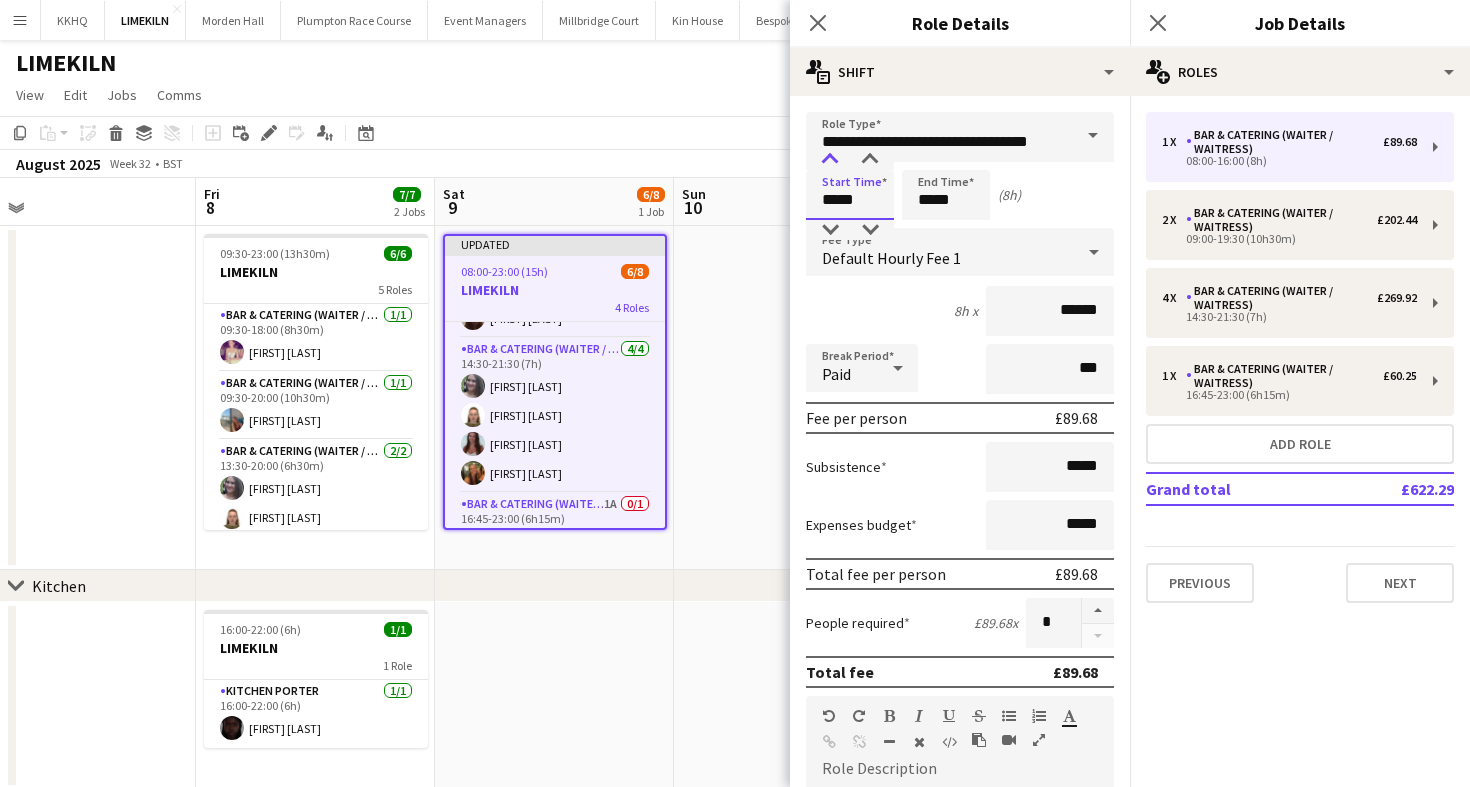 click at bounding box center (830, 160) 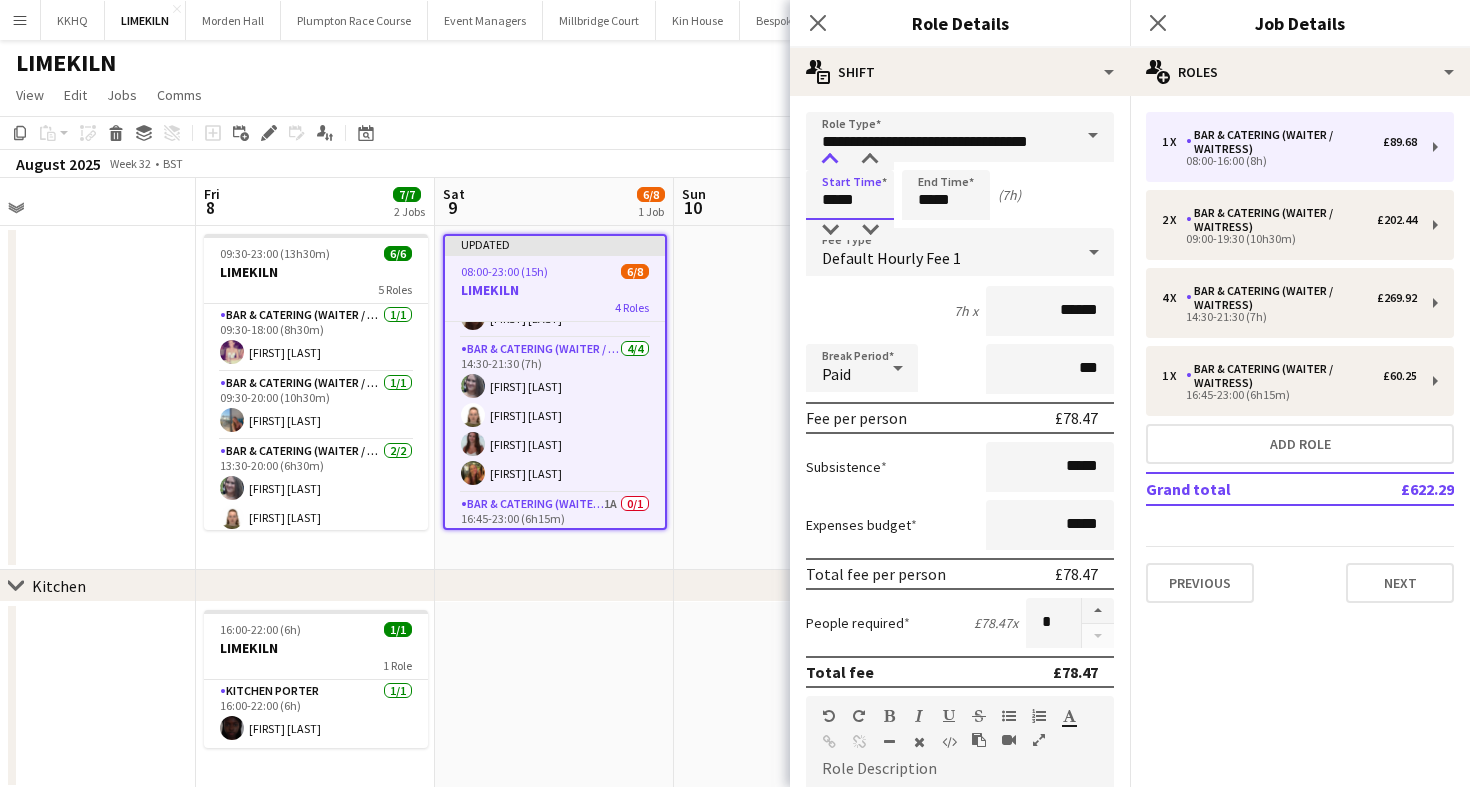click at bounding box center (830, 160) 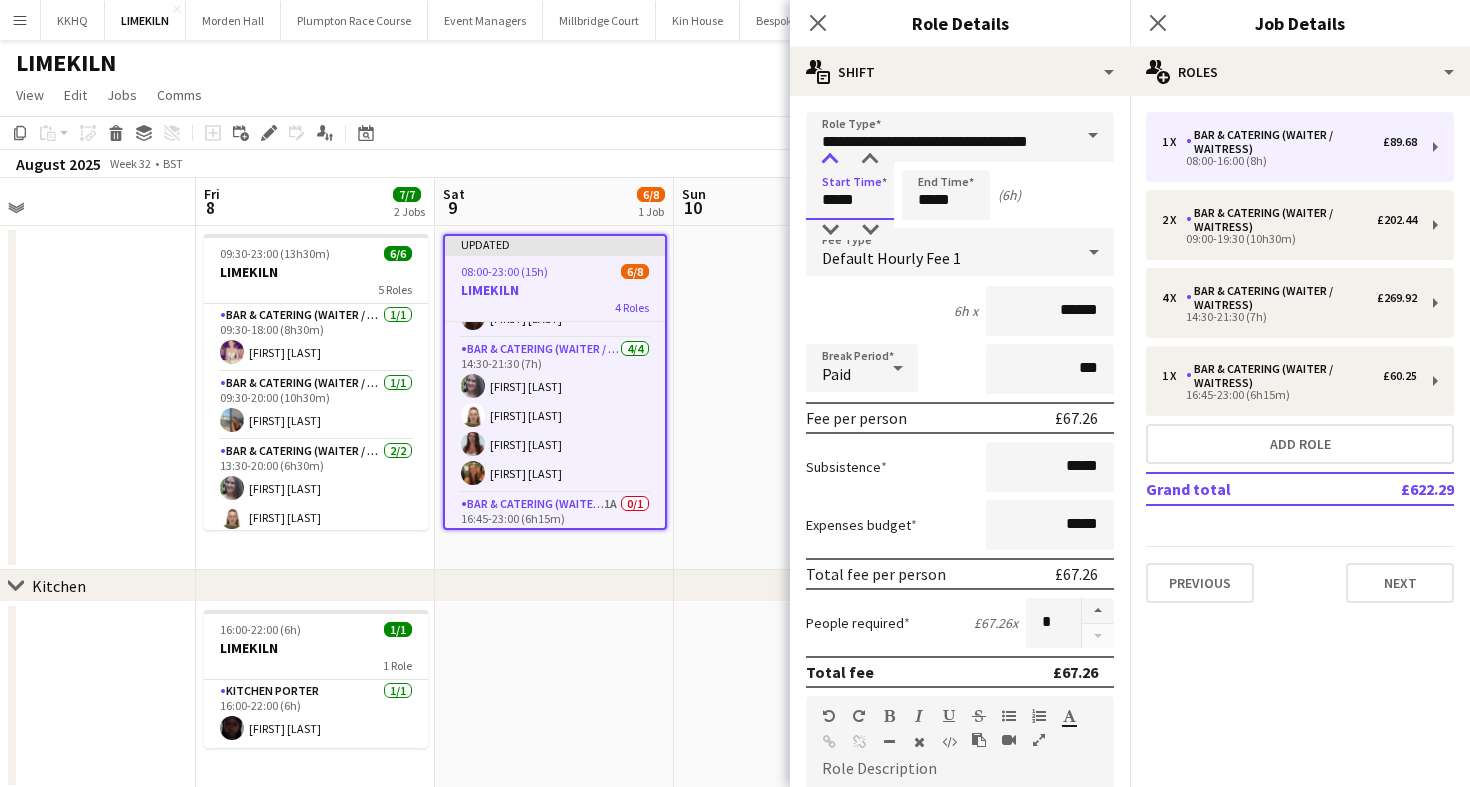 click at bounding box center (830, 160) 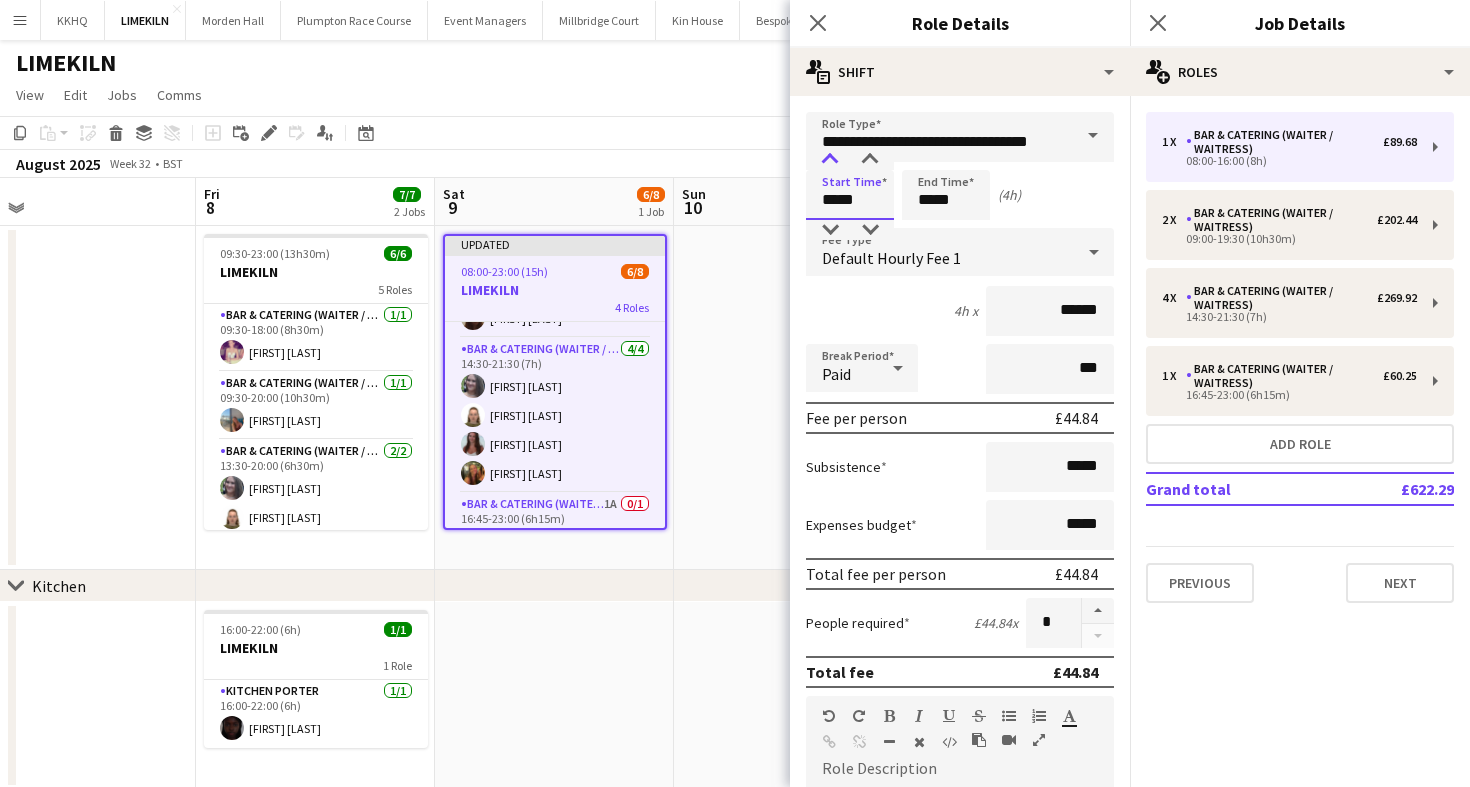 click at bounding box center [830, 160] 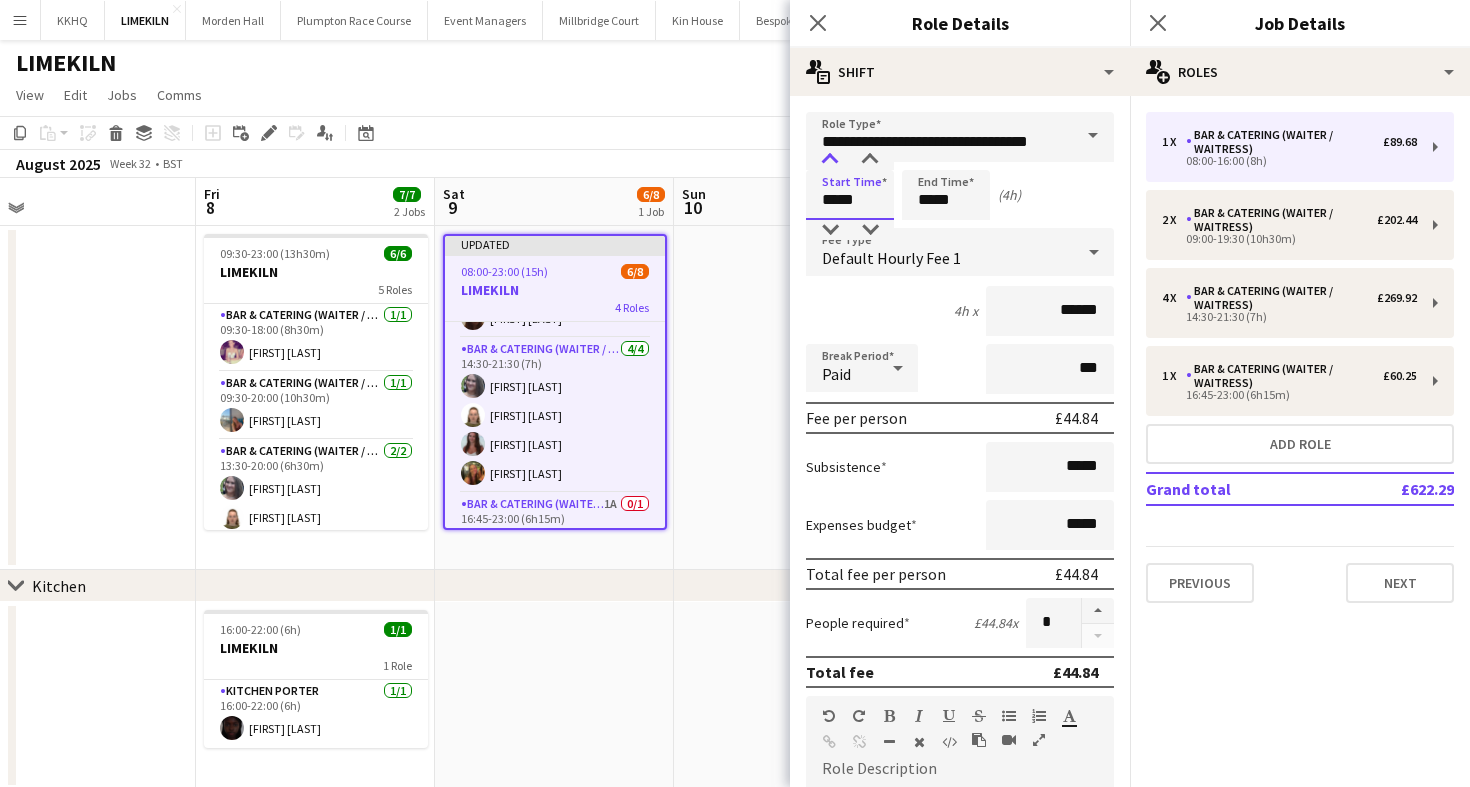 click at bounding box center (830, 160) 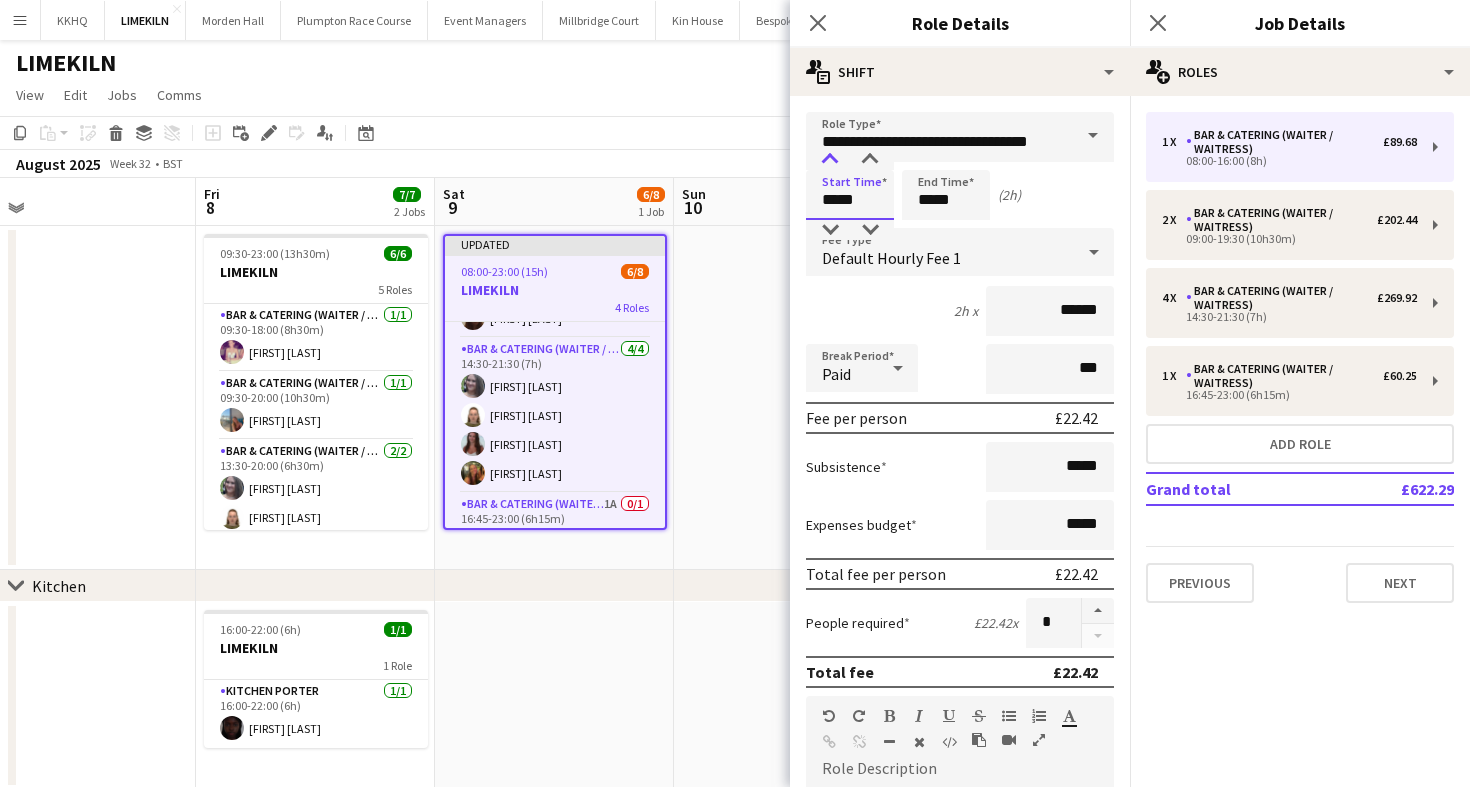 click at bounding box center [830, 160] 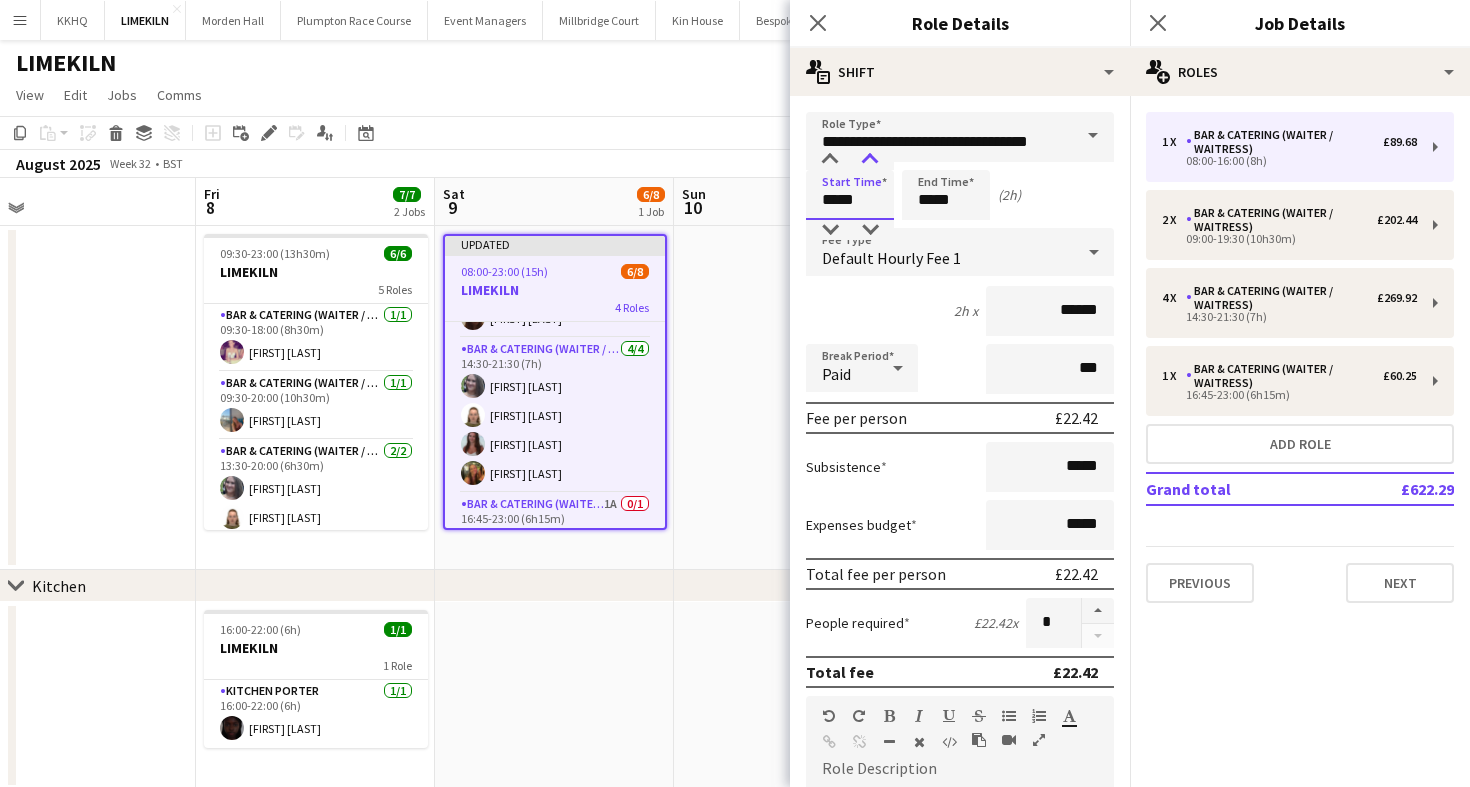 click at bounding box center [870, 160] 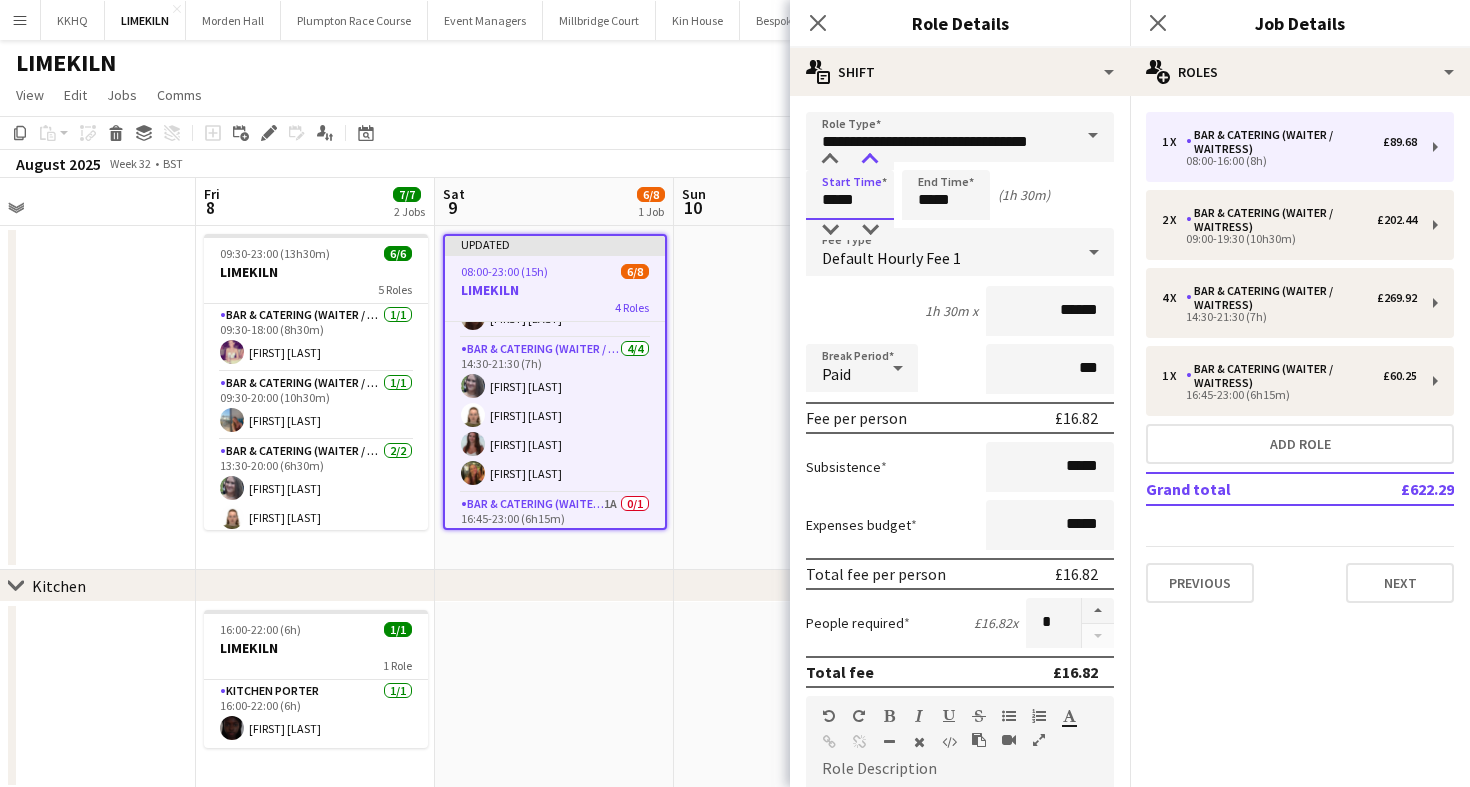 click at bounding box center [870, 160] 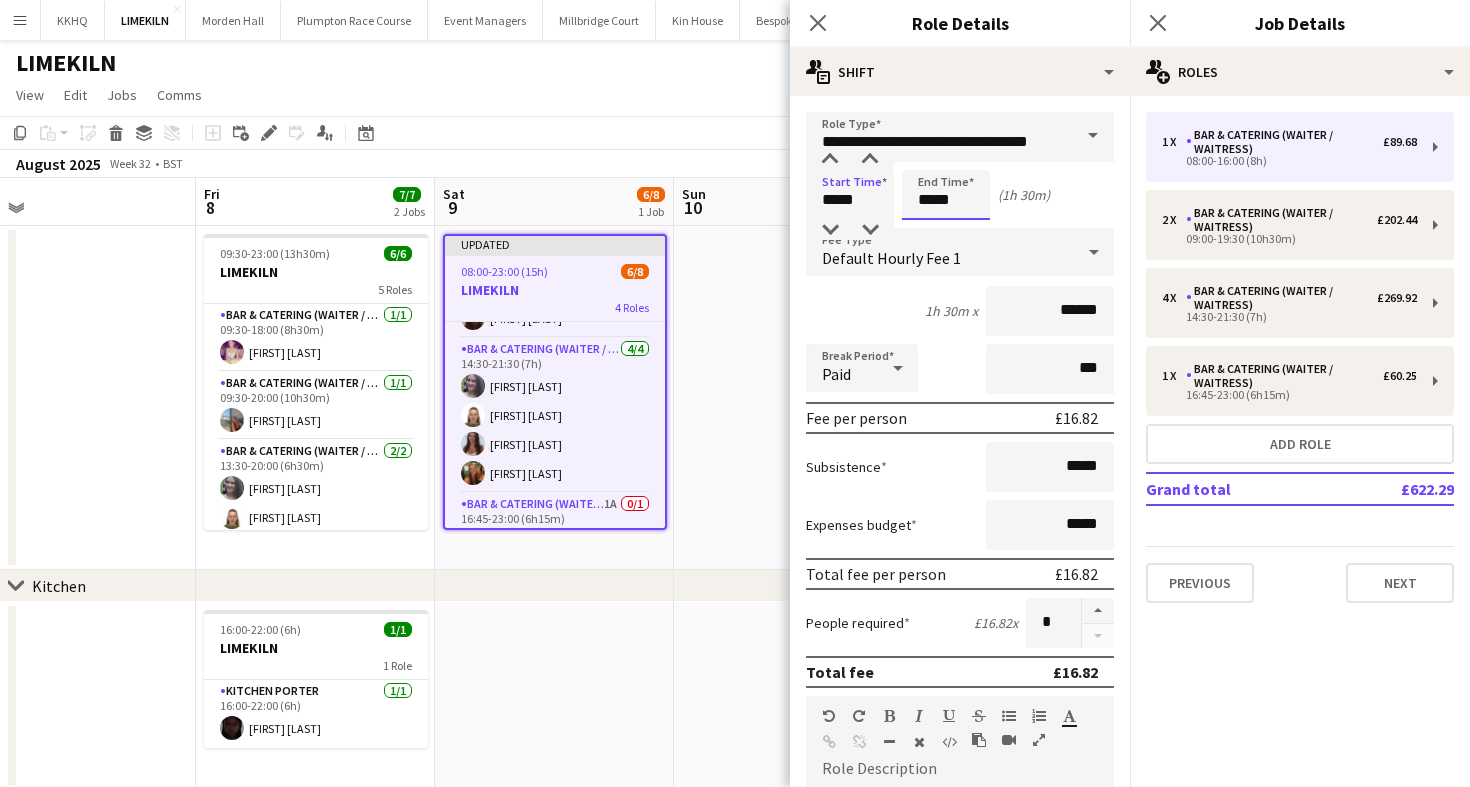 click on "*****" at bounding box center (946, 195) 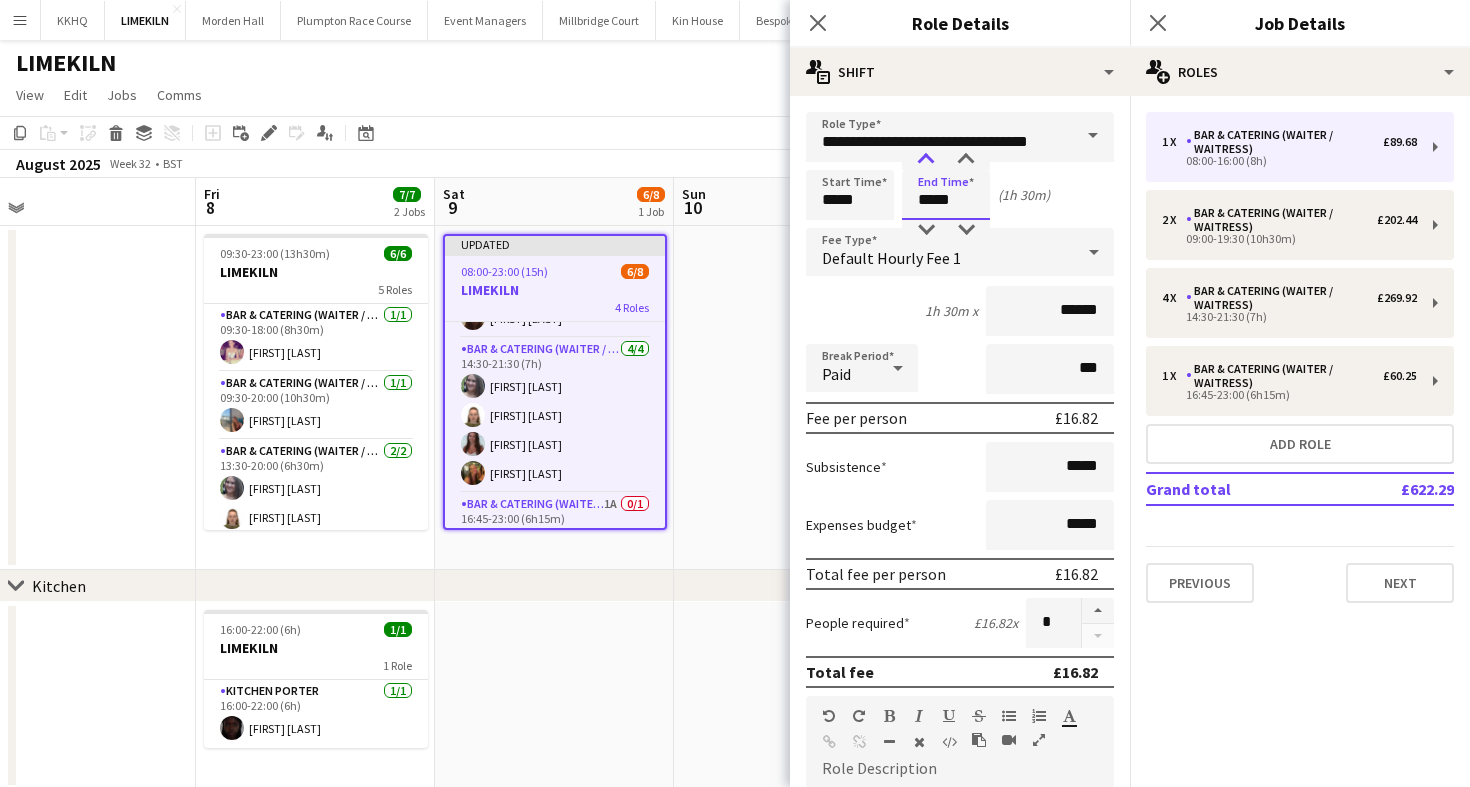 click at bounding box center (926, 160) 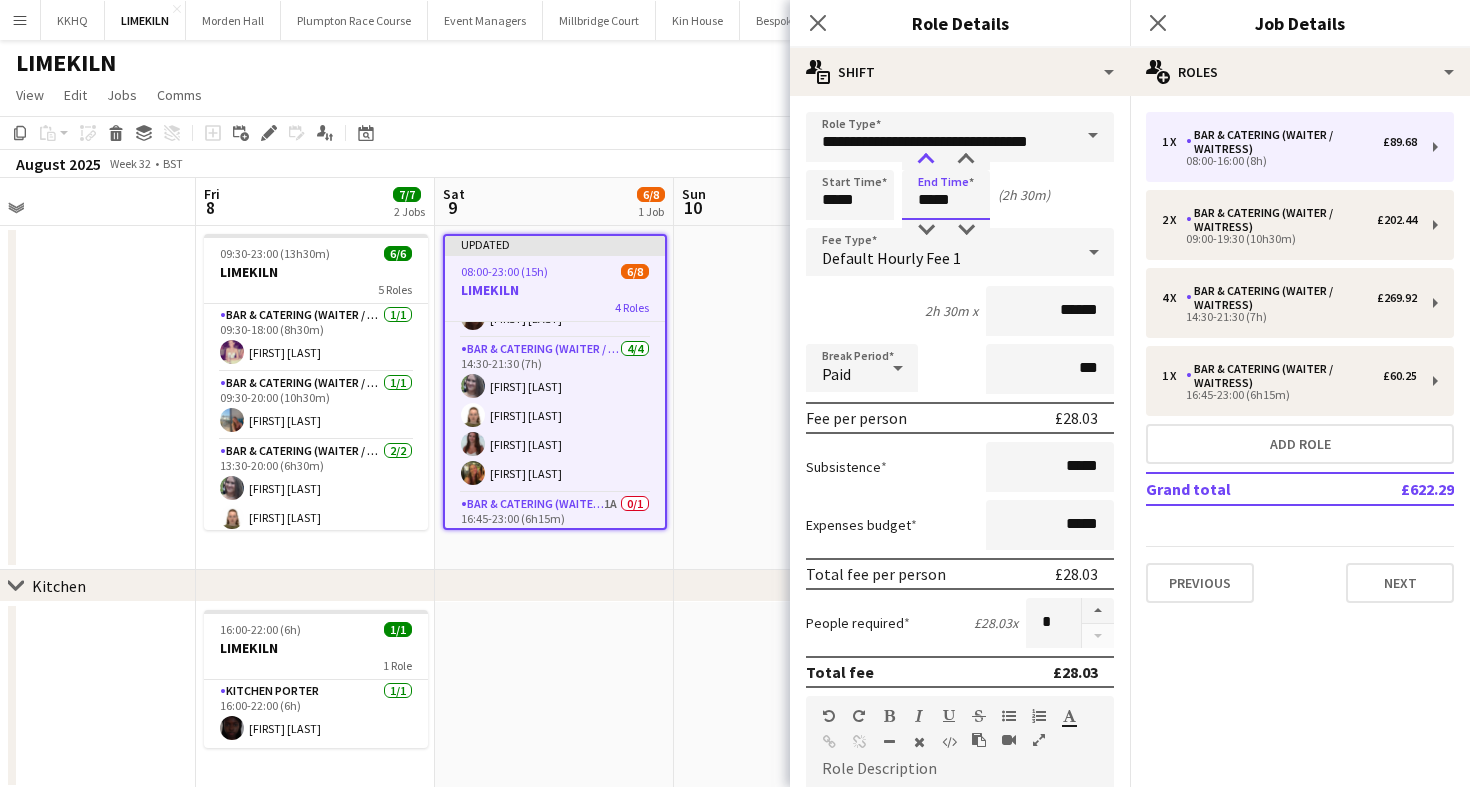 click at bounding box center (926, 160) 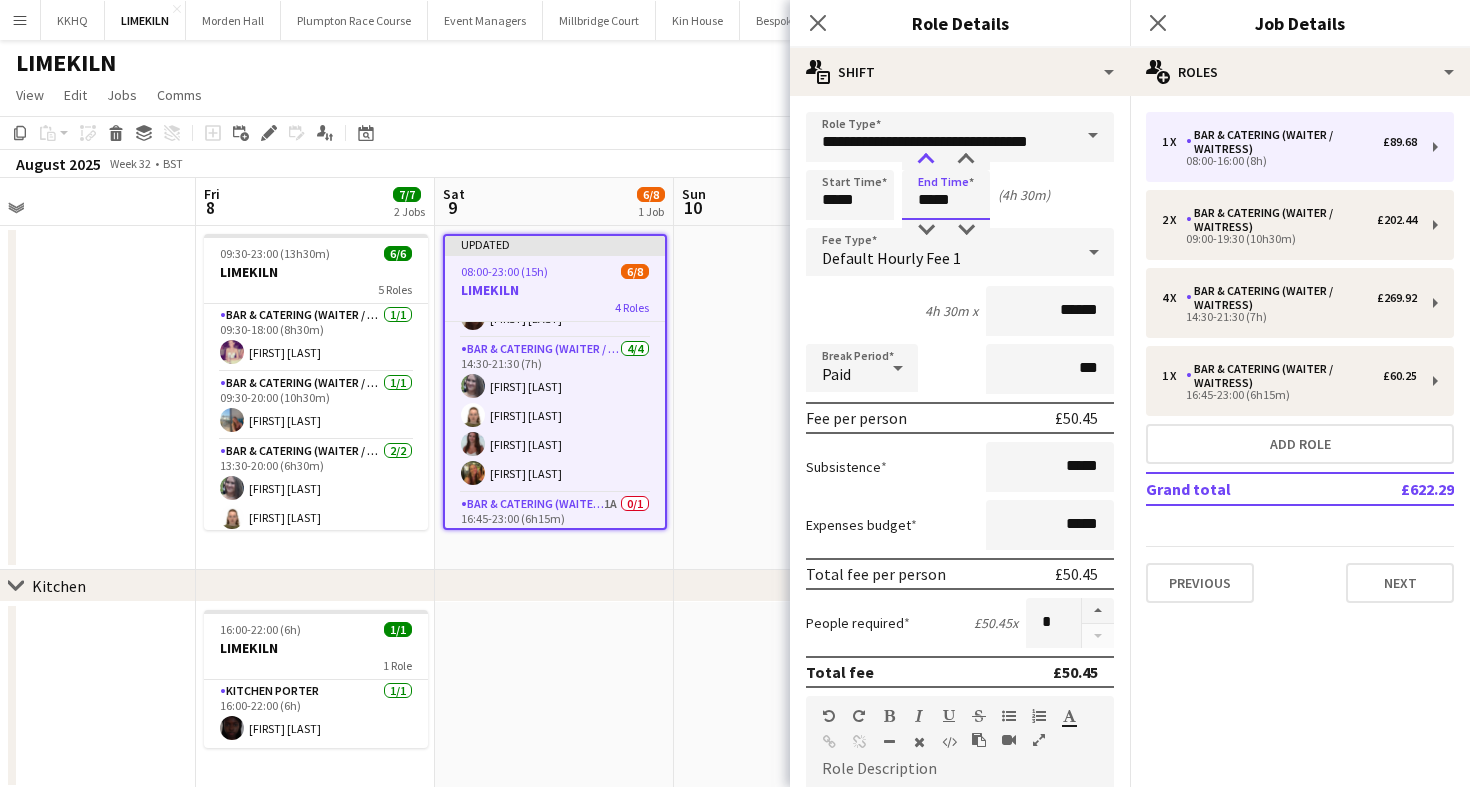 click at bounding box center [926, 160] 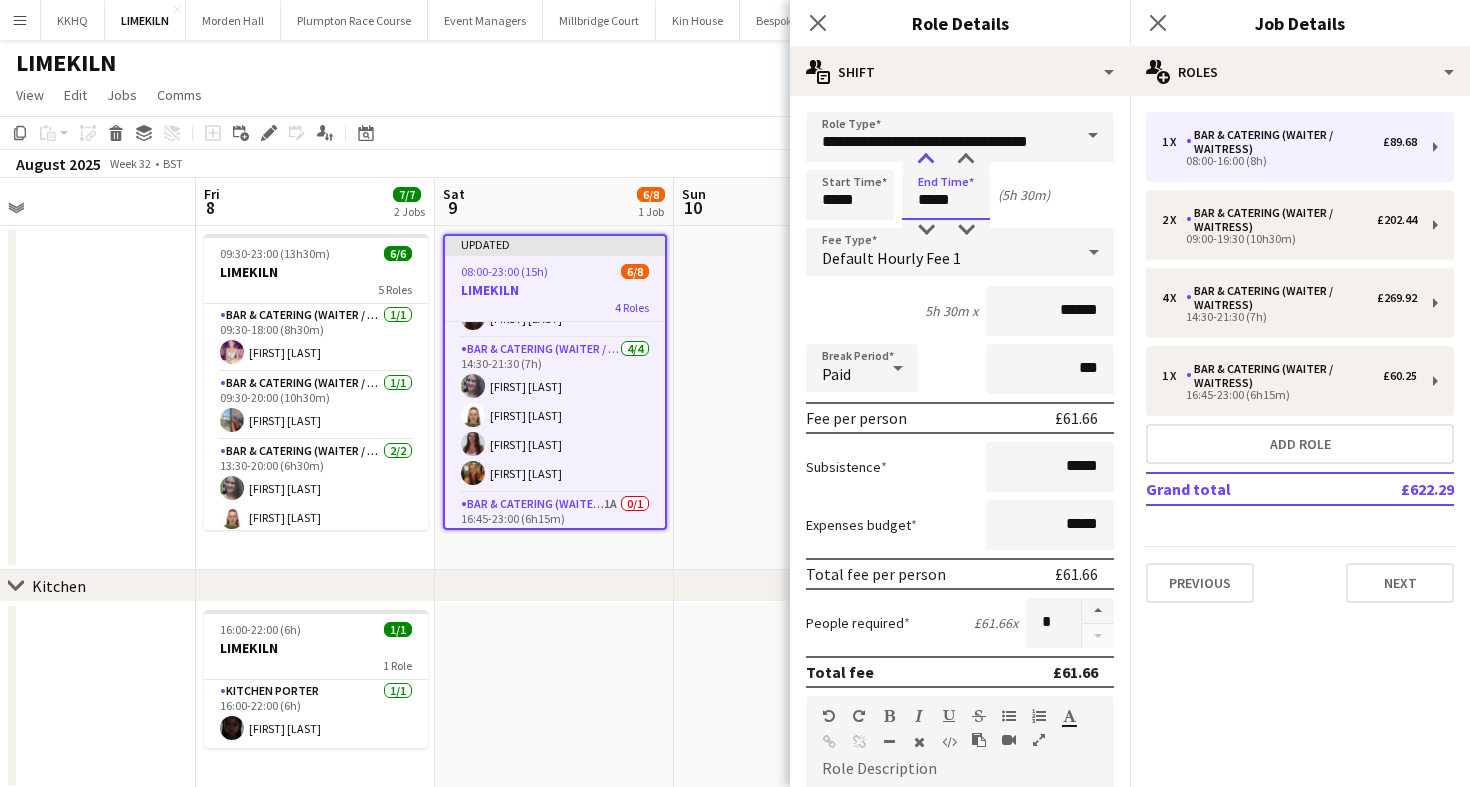 click at bounding box center [926, 160] 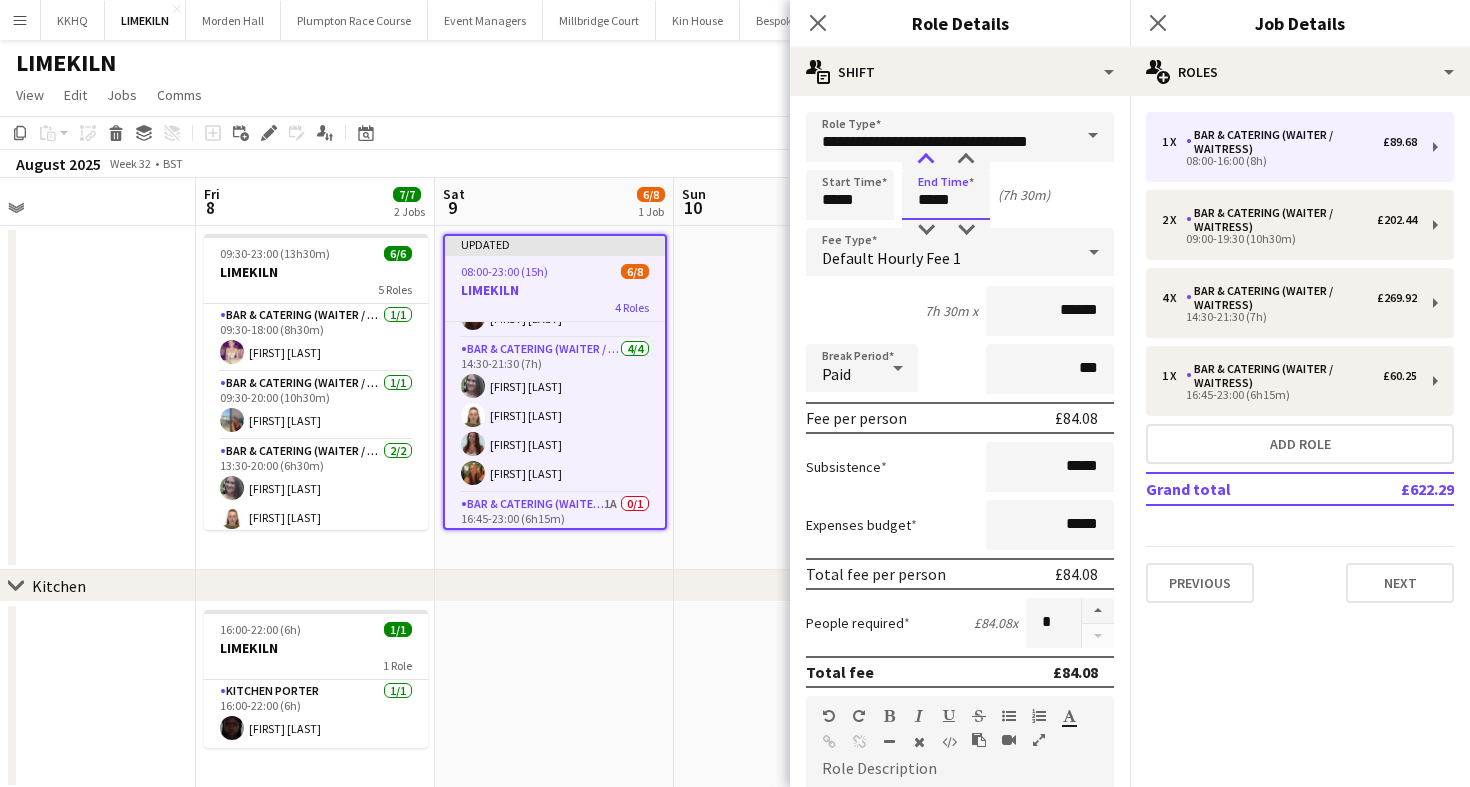 click at bounding box center (926, 160) 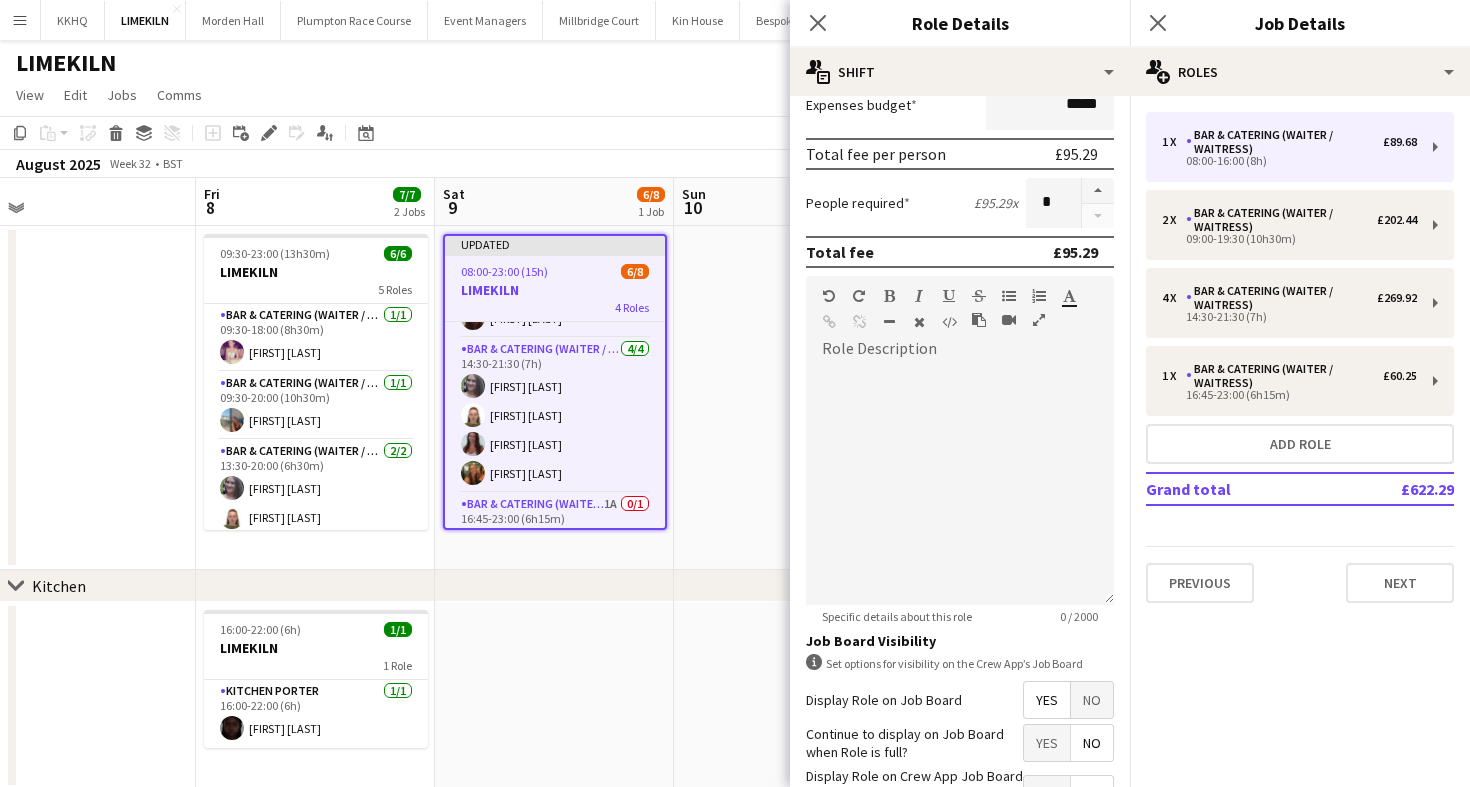 scroll, scrollTop: 567, scrollLeft: 0, axis: vertical 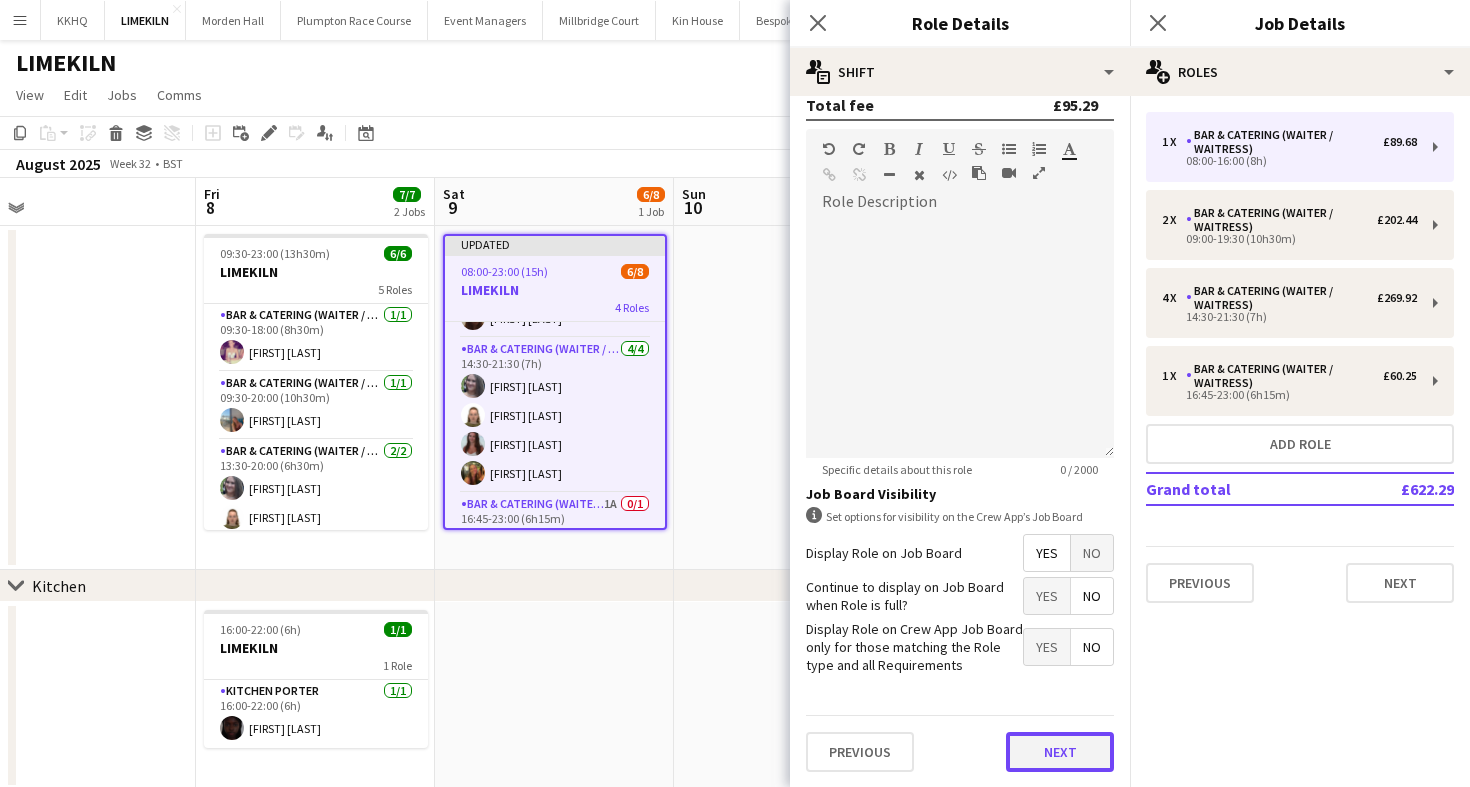 click on "Next" at bounding box center [1060, 752] 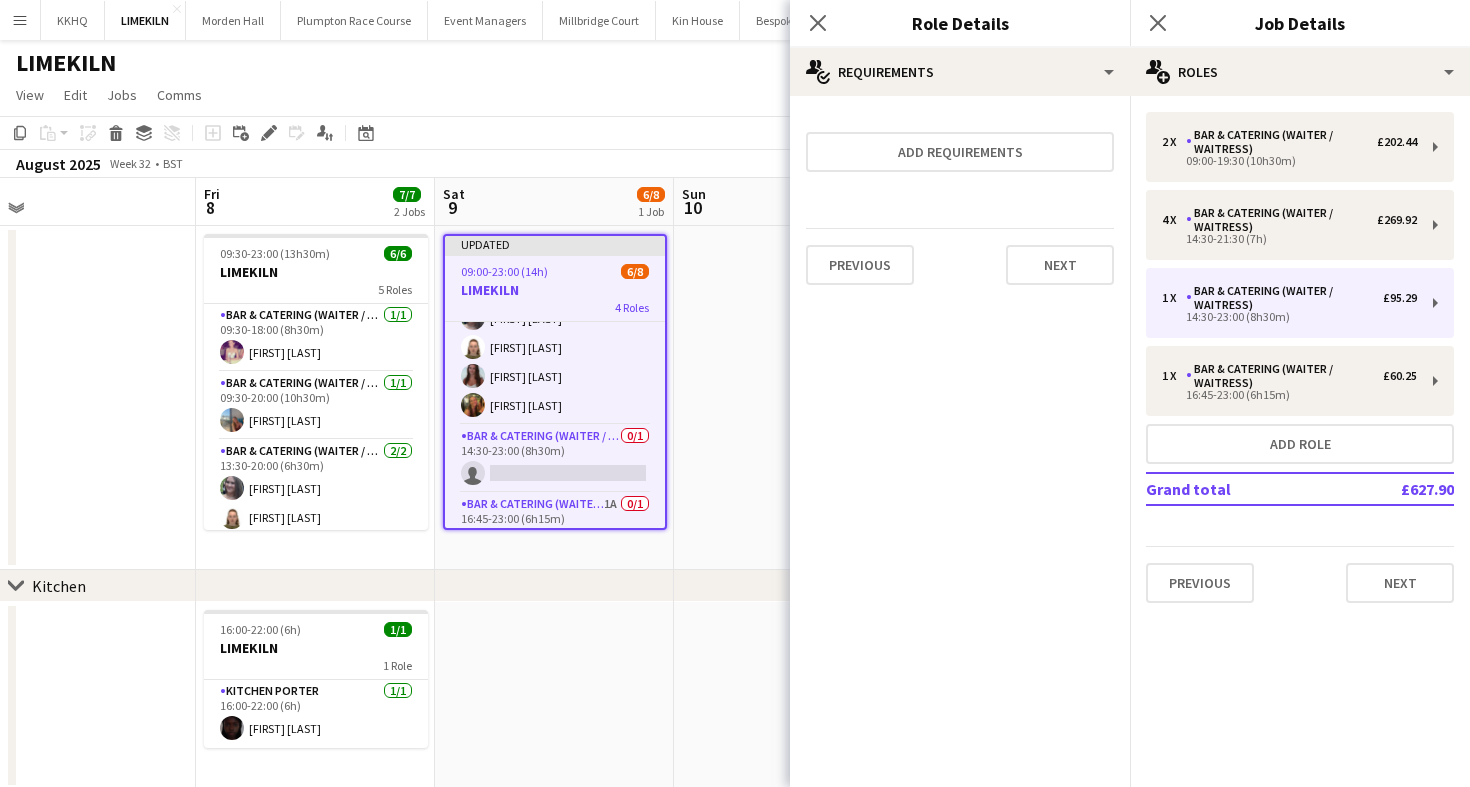 scroll, scrollTop: 0, scrollLeft: 0, axis: both 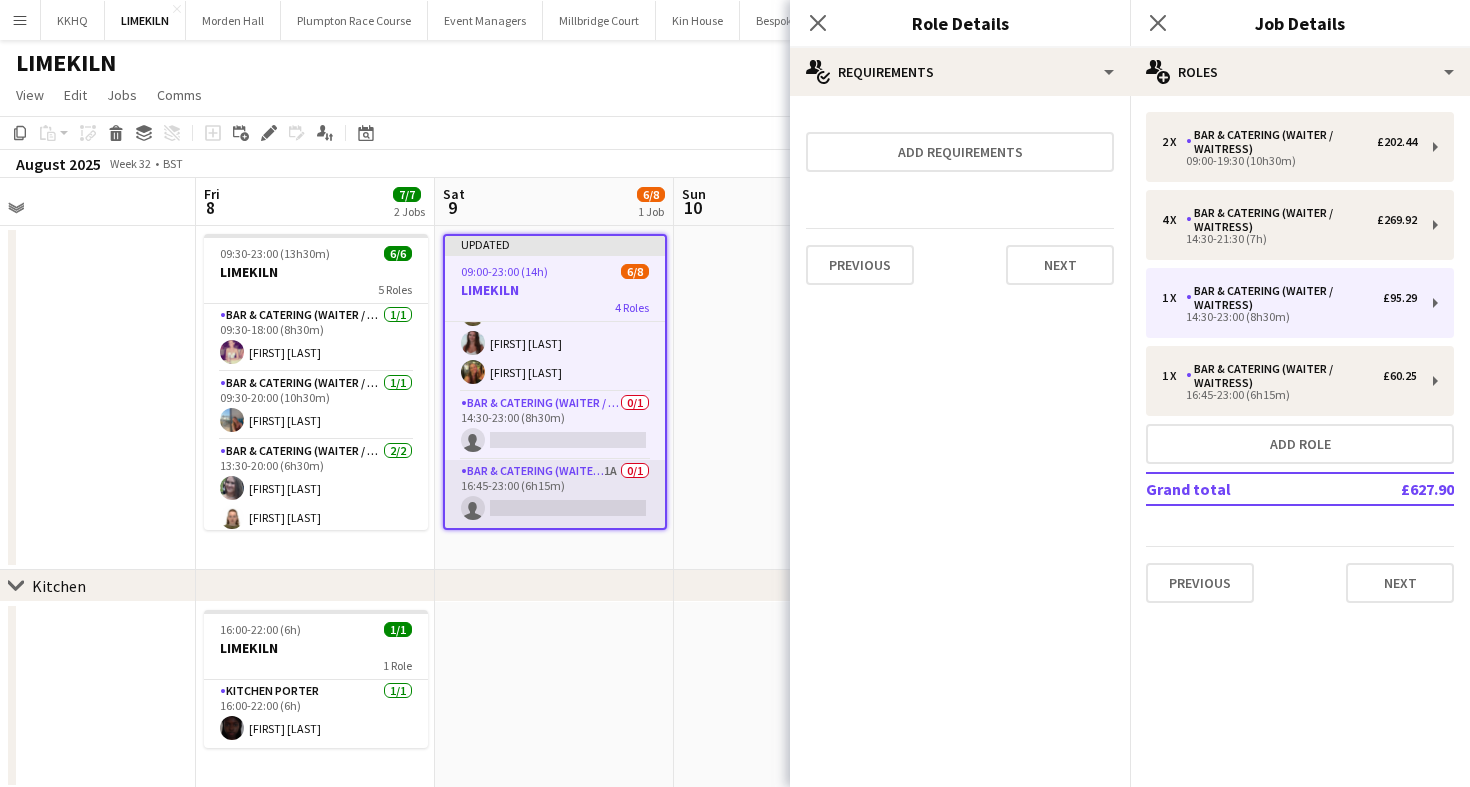 click on "Bar & Catering (Waiter / waitress)   1A   0/1   16:45-23:00 (6h15m)
single-neutral-actions" at bounding box center (555, 494) 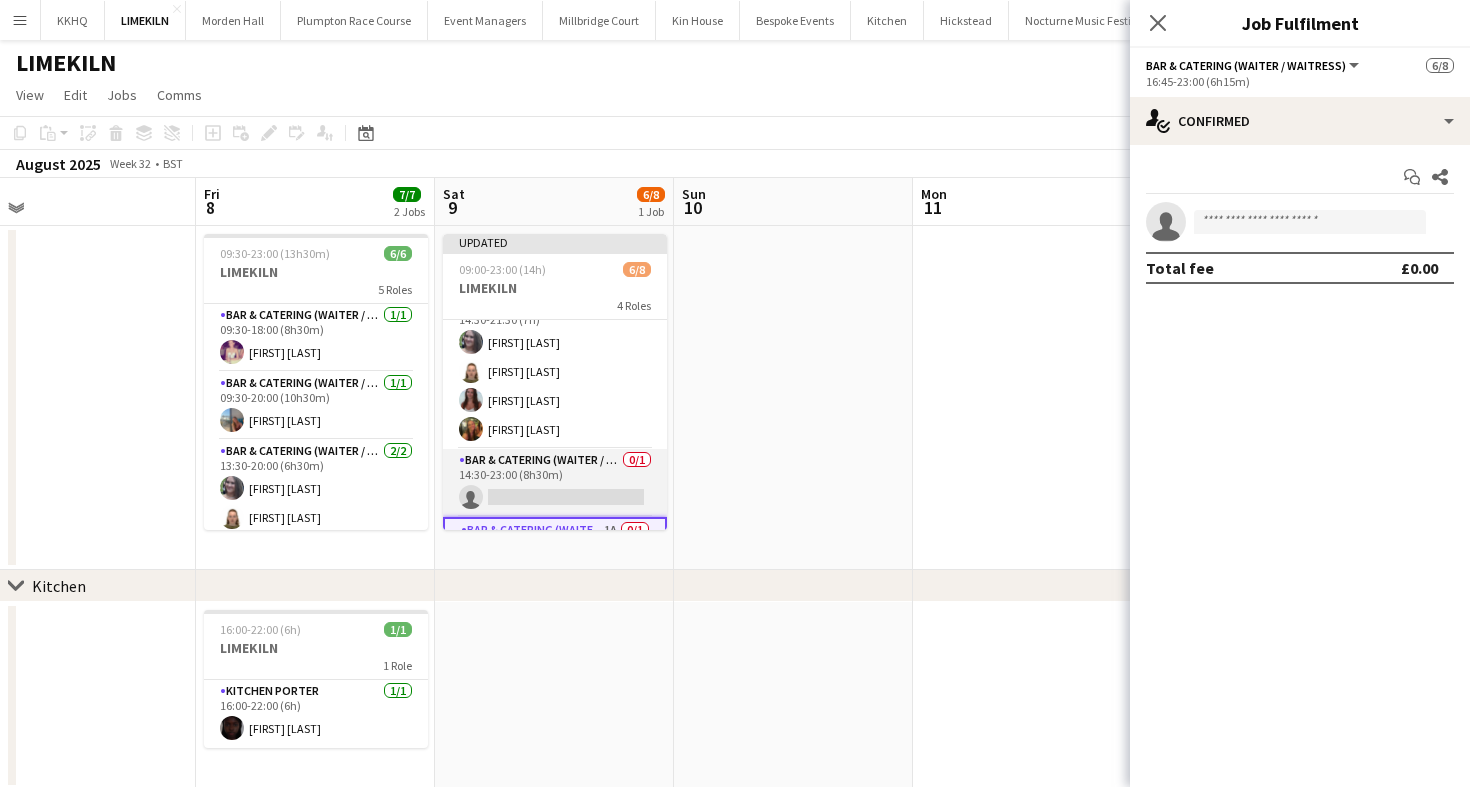scroll, scrollTop: 106, scrollLeft: 0, axis: vertical 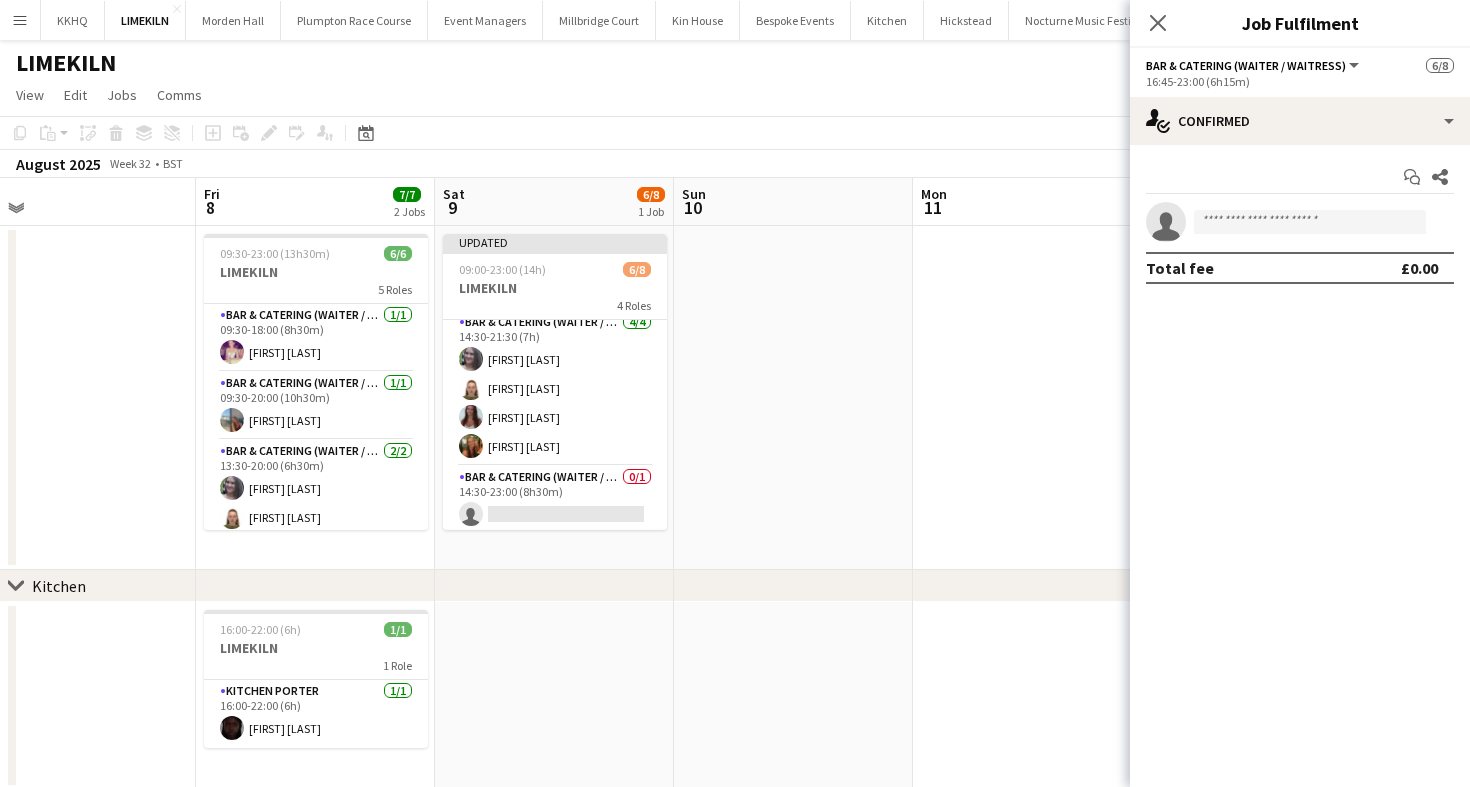 click on "Copy
Paste
Paste
Command
V Paste with crew
Command
Shift
V
Paste linked Job
Delete
Group
Ungroup
Add job
Add linked Job
Edit
Edit linked Job
Applicants
Date picker
AUG 2025 AUG 2025 Monday M Tuesday T Wednesday W Thursday T Friday F Saturday S Sunday S  AUG   1   2   3   4   5   6   7   8   9   10   11   12   13   14   15   16   17   18   19   20   21   22   23   24   25" 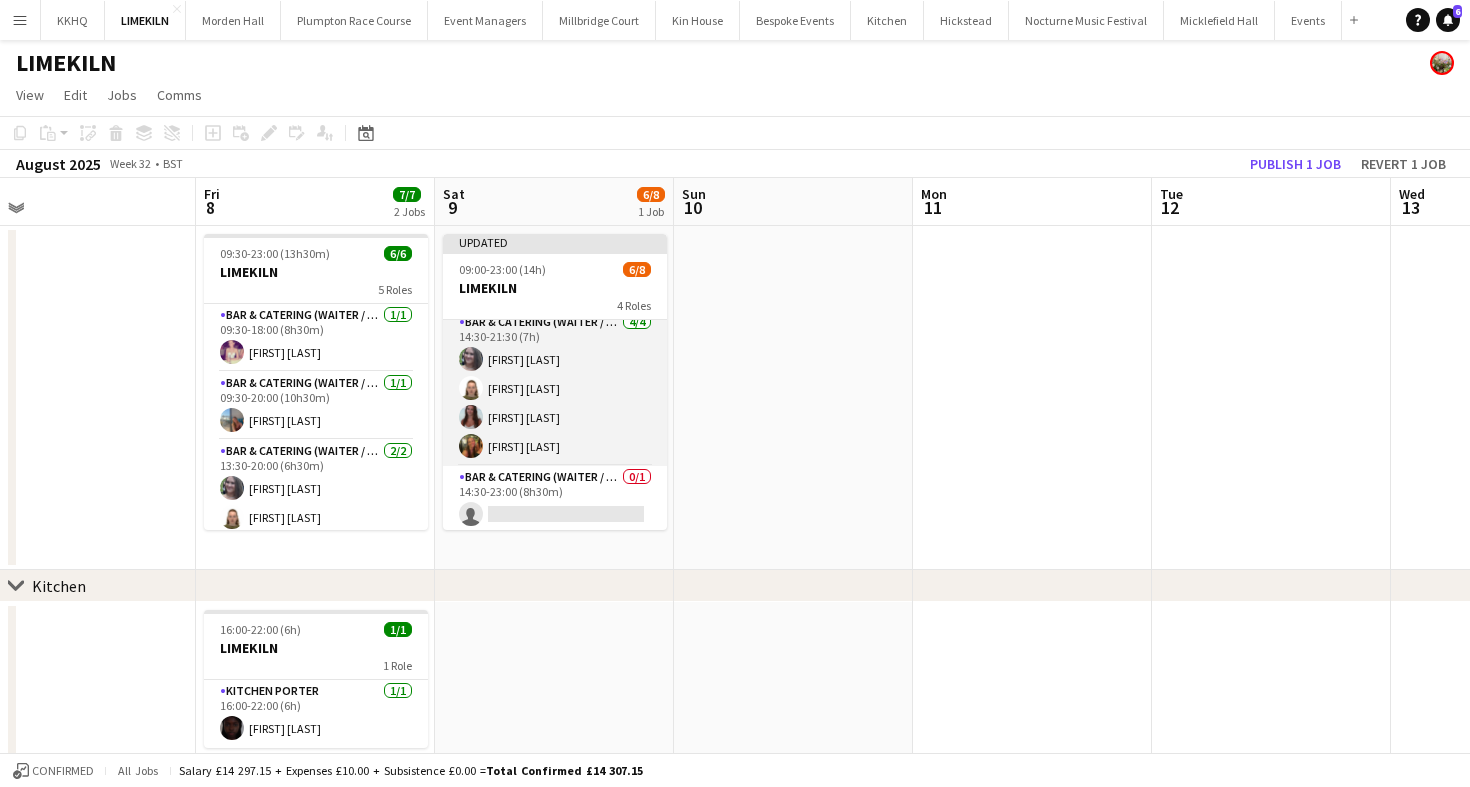 click on "Bar & Catering (Waiter / waitress)   4/4   14:30-21:30 (7h)
Natalia Brzezicka Marina Mann Beatrice Norris Emily Reed" at bounding box center [555, 388] 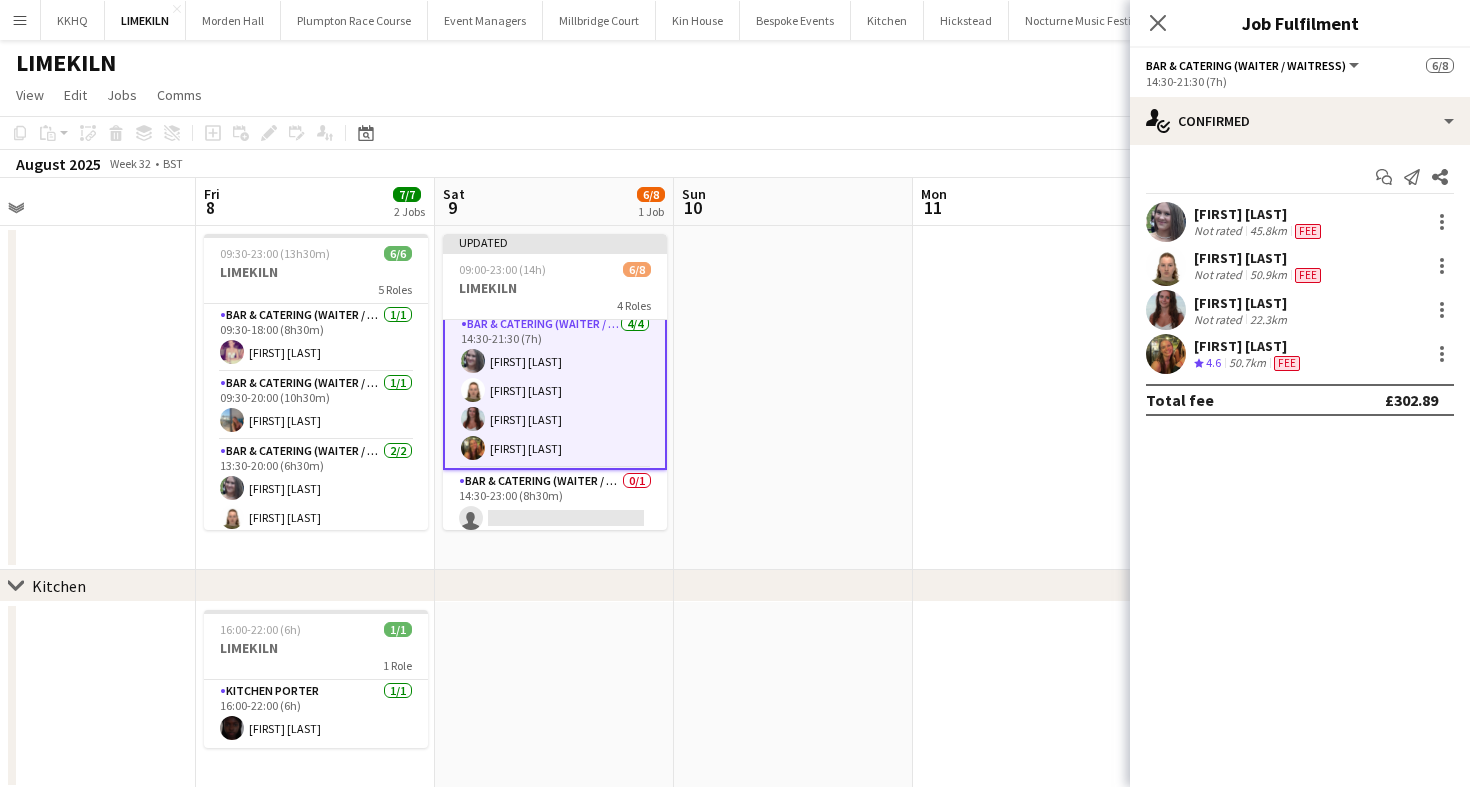 scroll, scrollTop: 108, scrollLeft: 0, axis: vertical 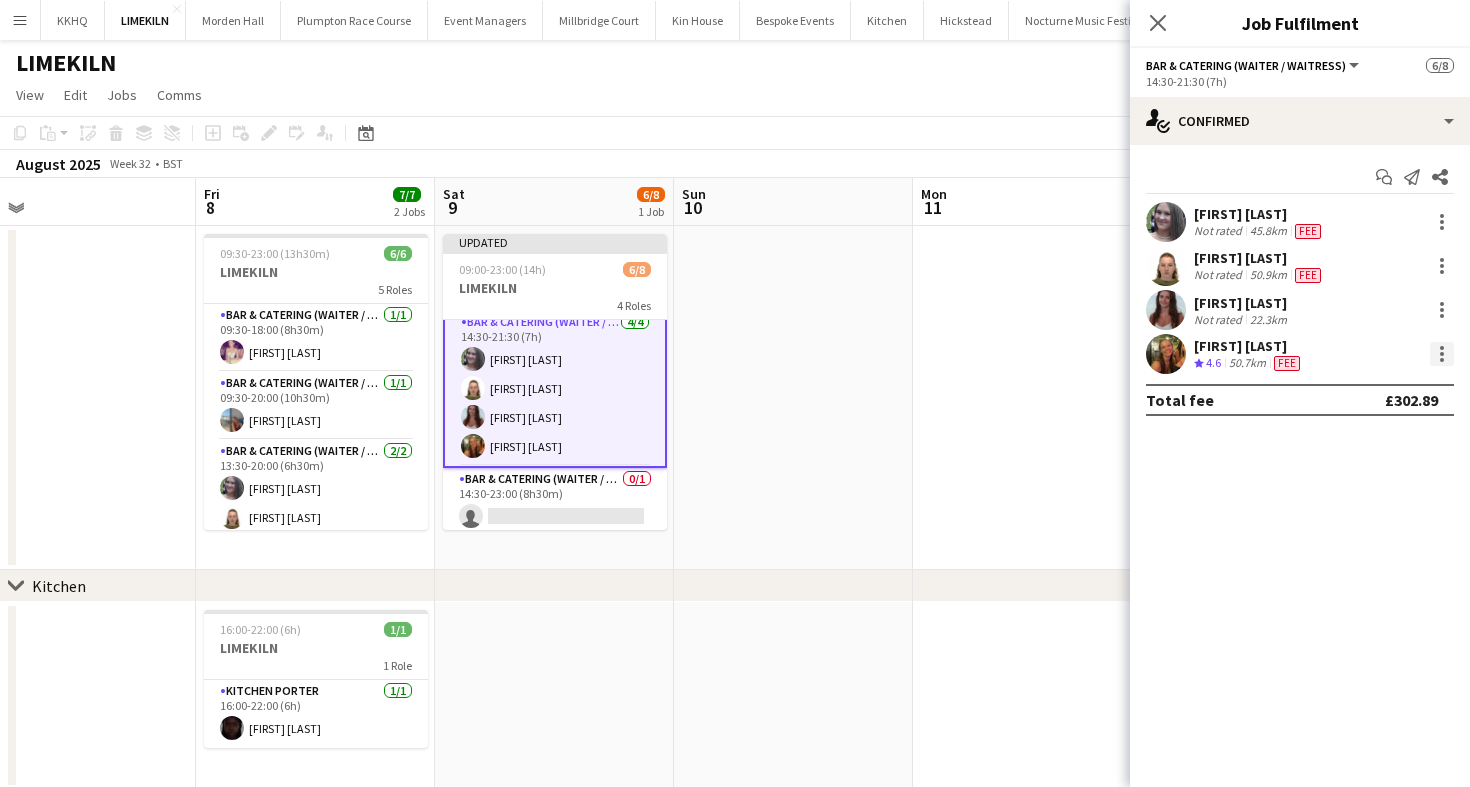 click at bounding box center (1442, 354) 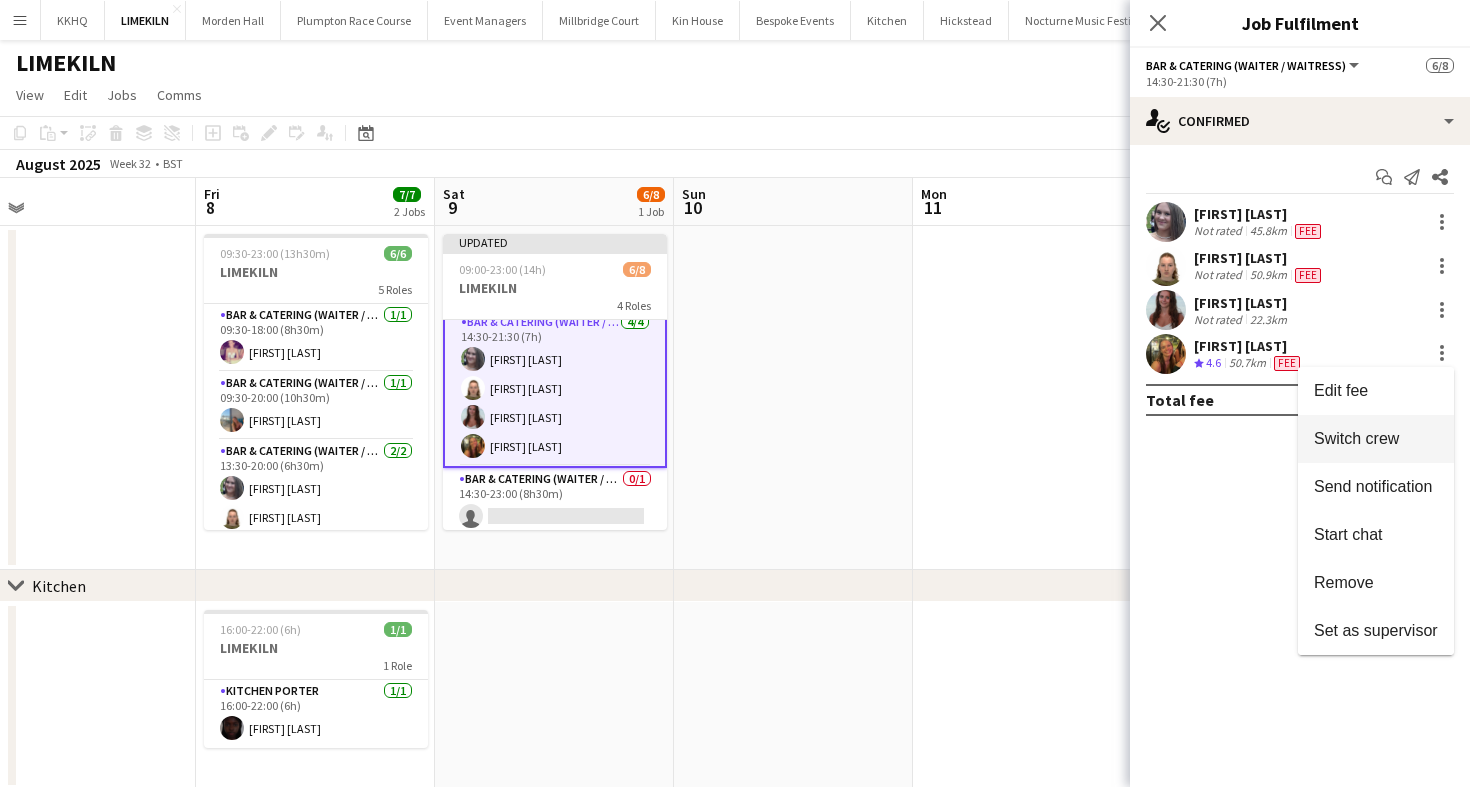 click on "Switch crew" at bounding box center (1356, 438) 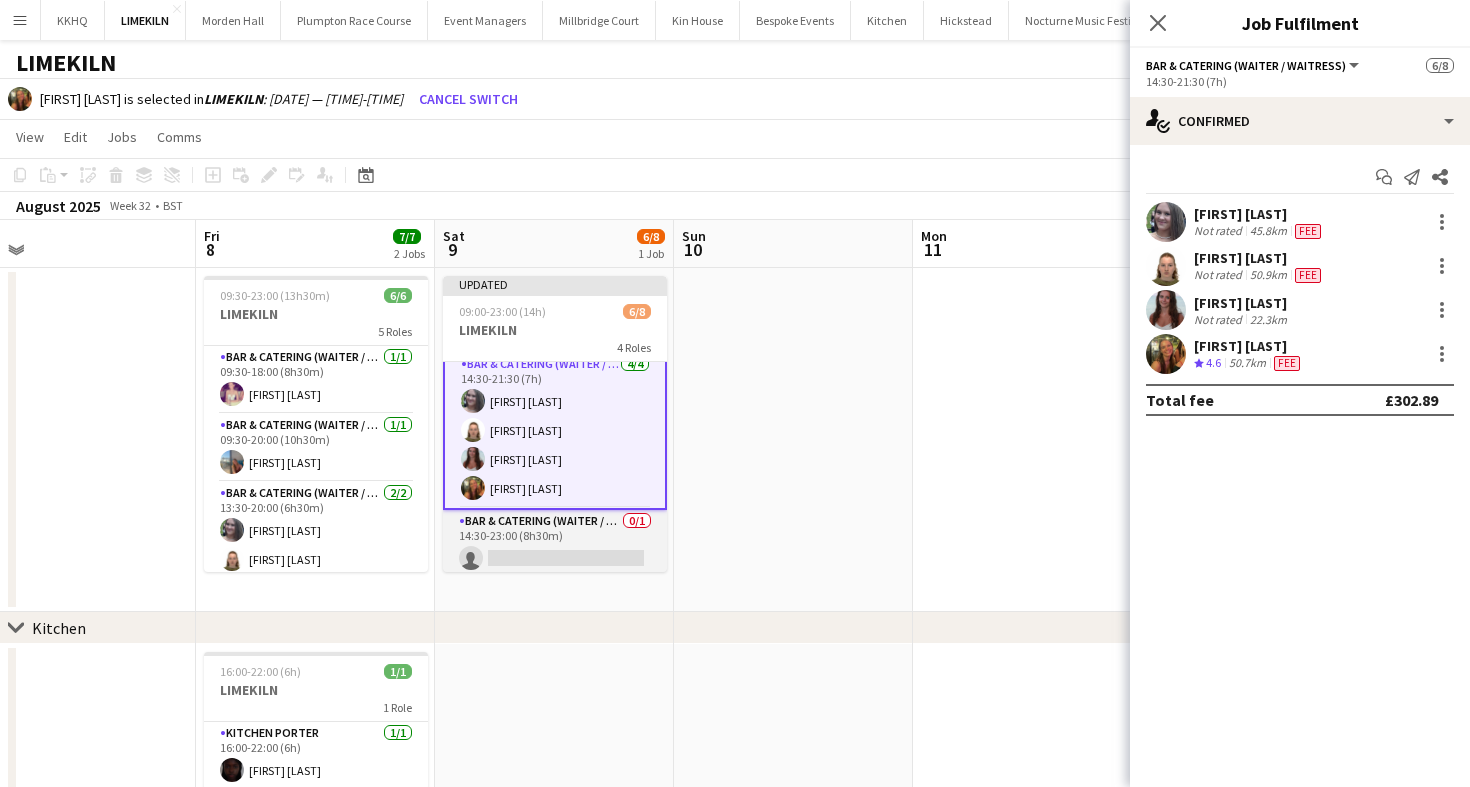 click on "Bar & Catering (Waiter / waitress)   0/1   14:30-23:00 (8h30m)
single-neutral-actions" at bounding box center [555, 544] 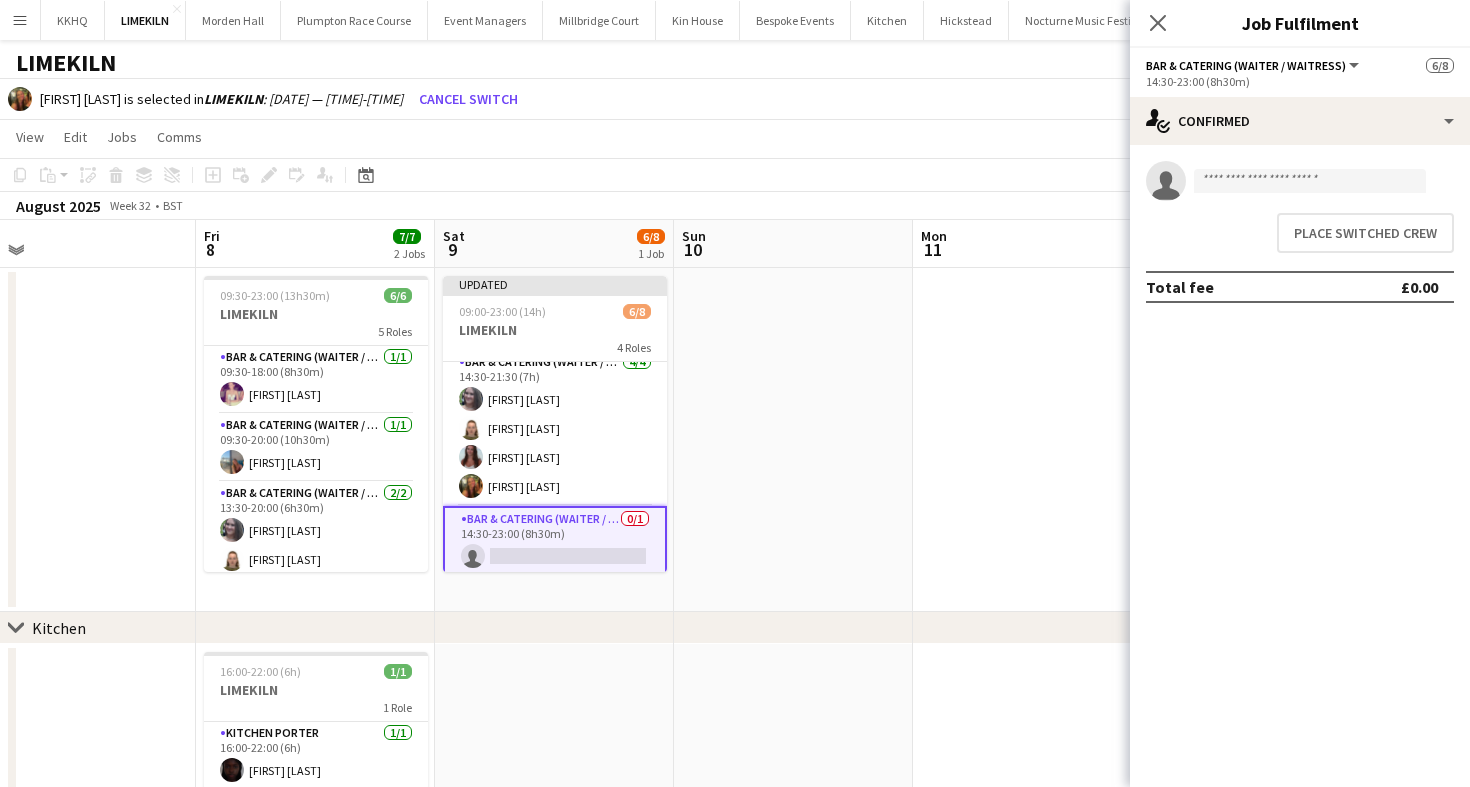 scroll, scrollTop: 106, scrollLeft: 0, axis: vertical 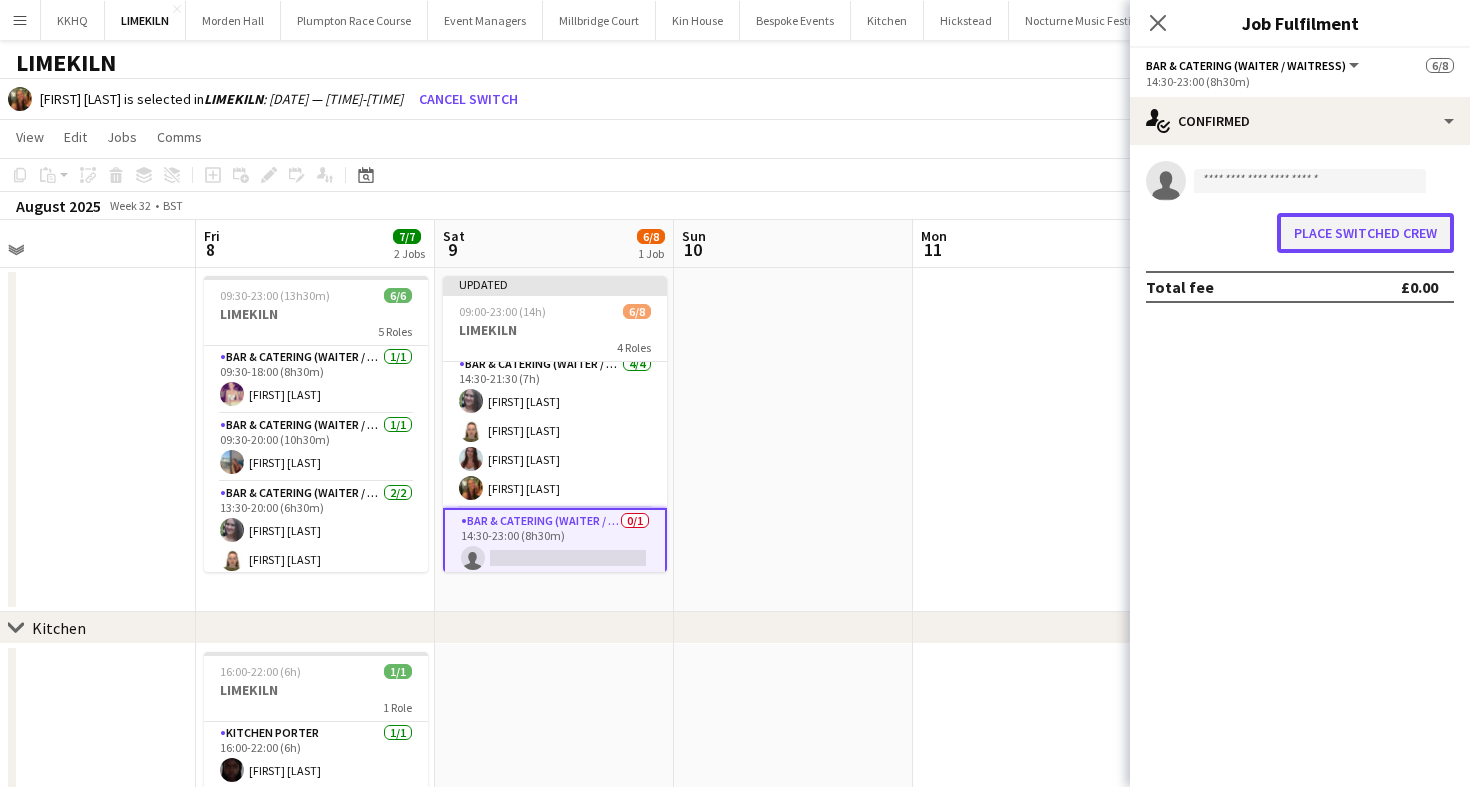 click on "Place switched crew" at bounding box center [1365, 233] 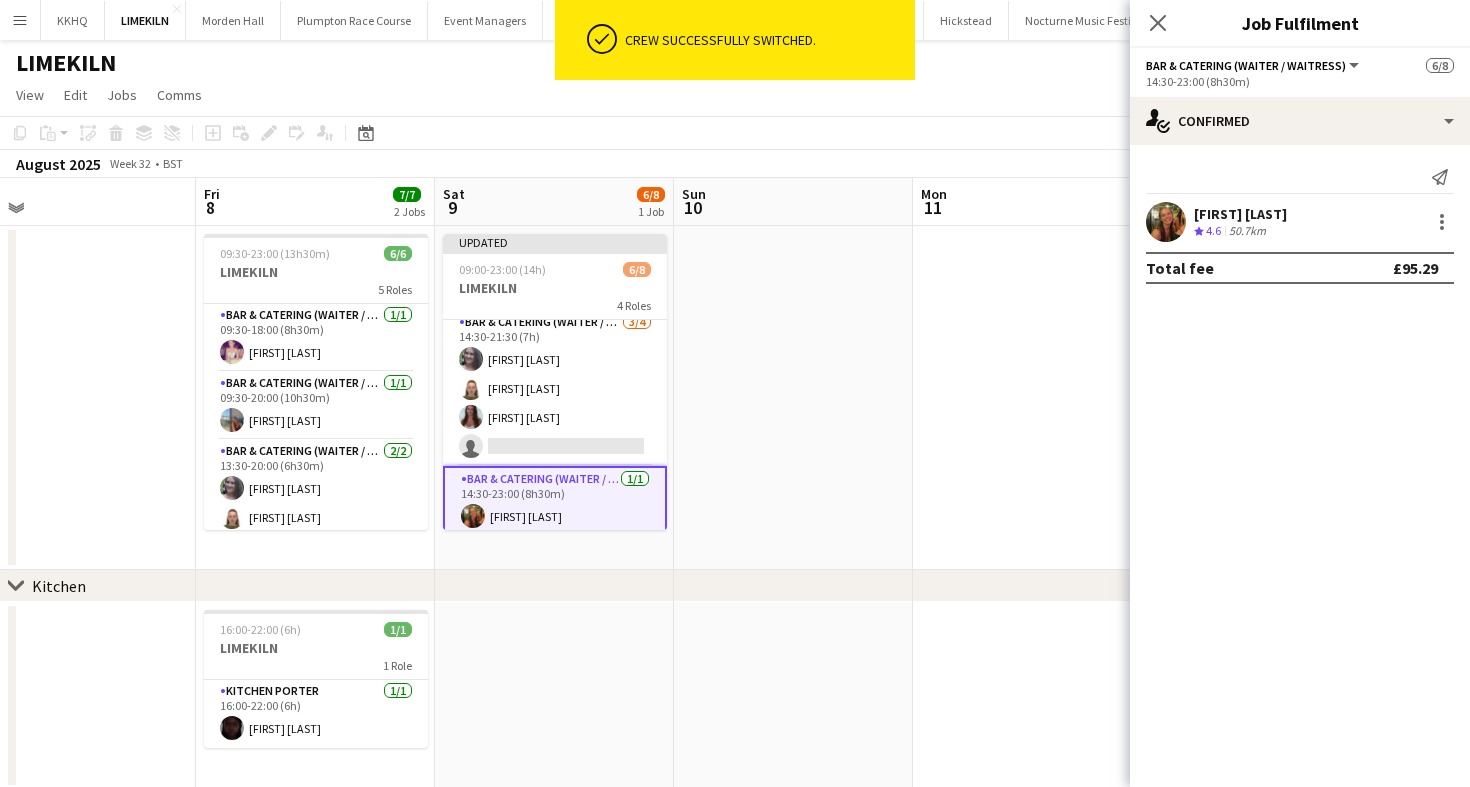 click on "Mon   11" at bounding box center (1032, 202) 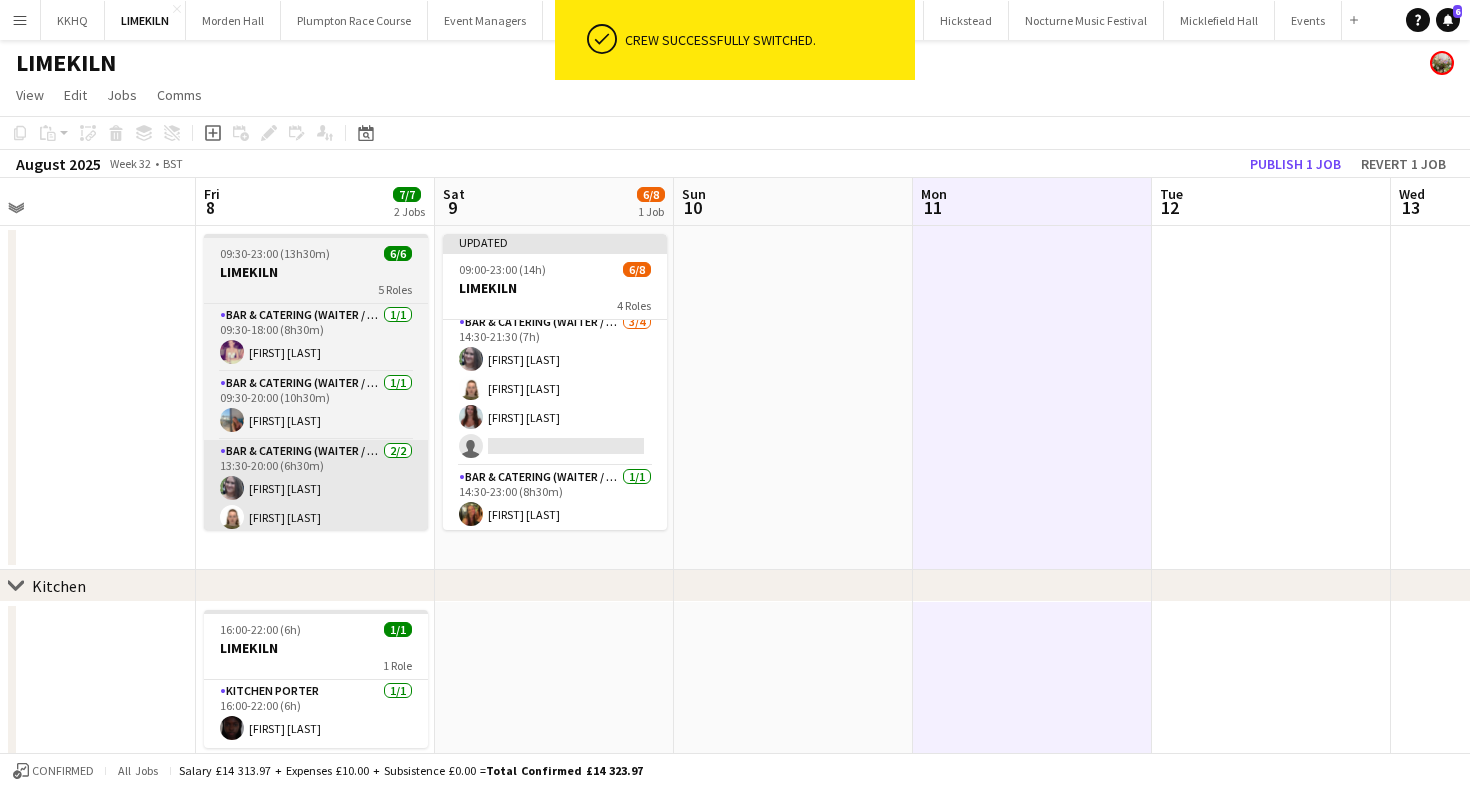 click on "Bar & Catering (Waiter / waitress)   2/2   13:30-20:00 (6h30m)
Natalia Brzezicka Marina Mann" at bounding box center (316, 488) 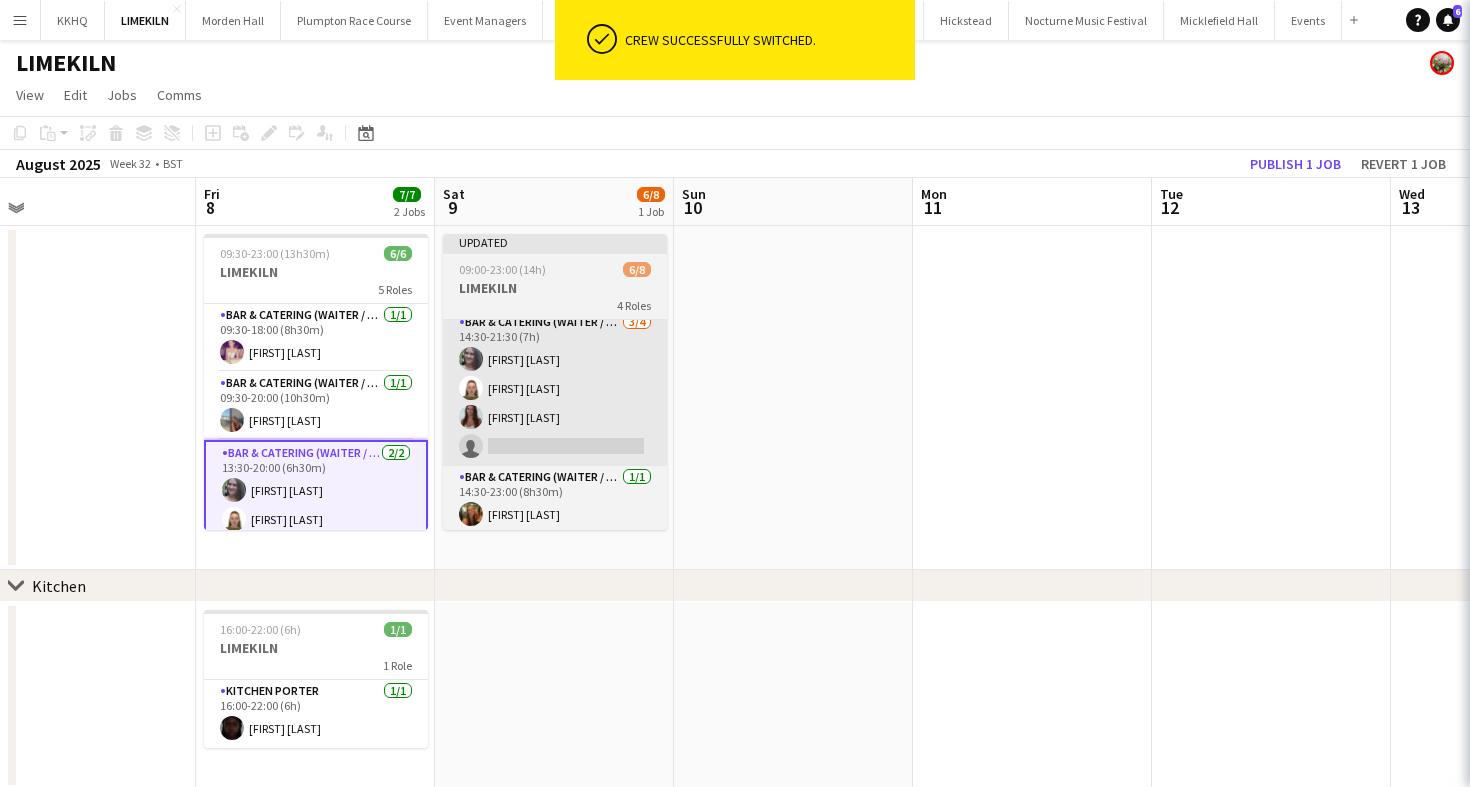 scroll, scrollTop: 0, scrollLeft: 759, axis: horizontal 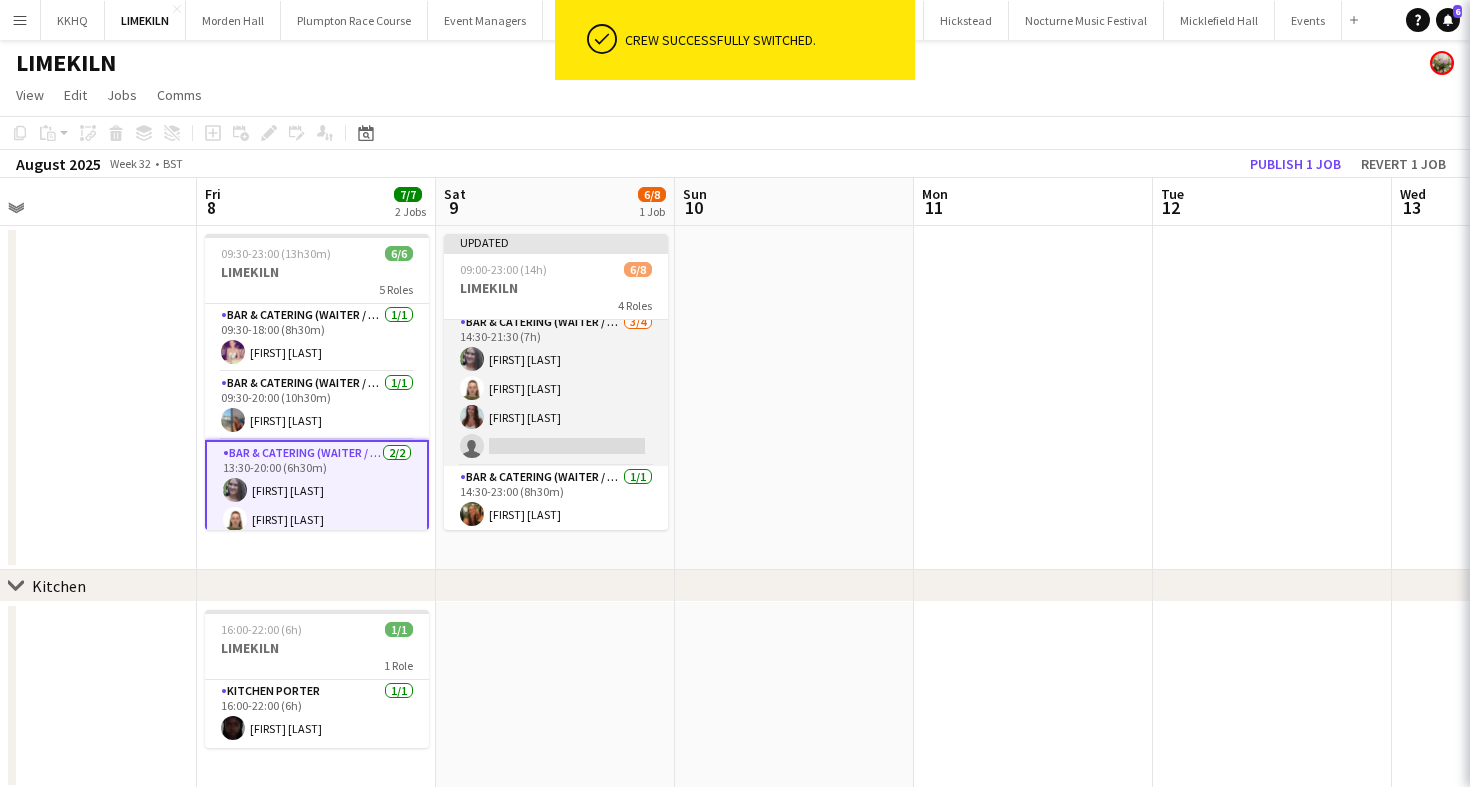 click on "Bar & Catering (Waiter / waitress)   3/4   14:30-21:30 (7h)
Natalia Brzezicka Marina Mann Beatrice Norris
single-neutral-actions" at bounding box center [556, 388] 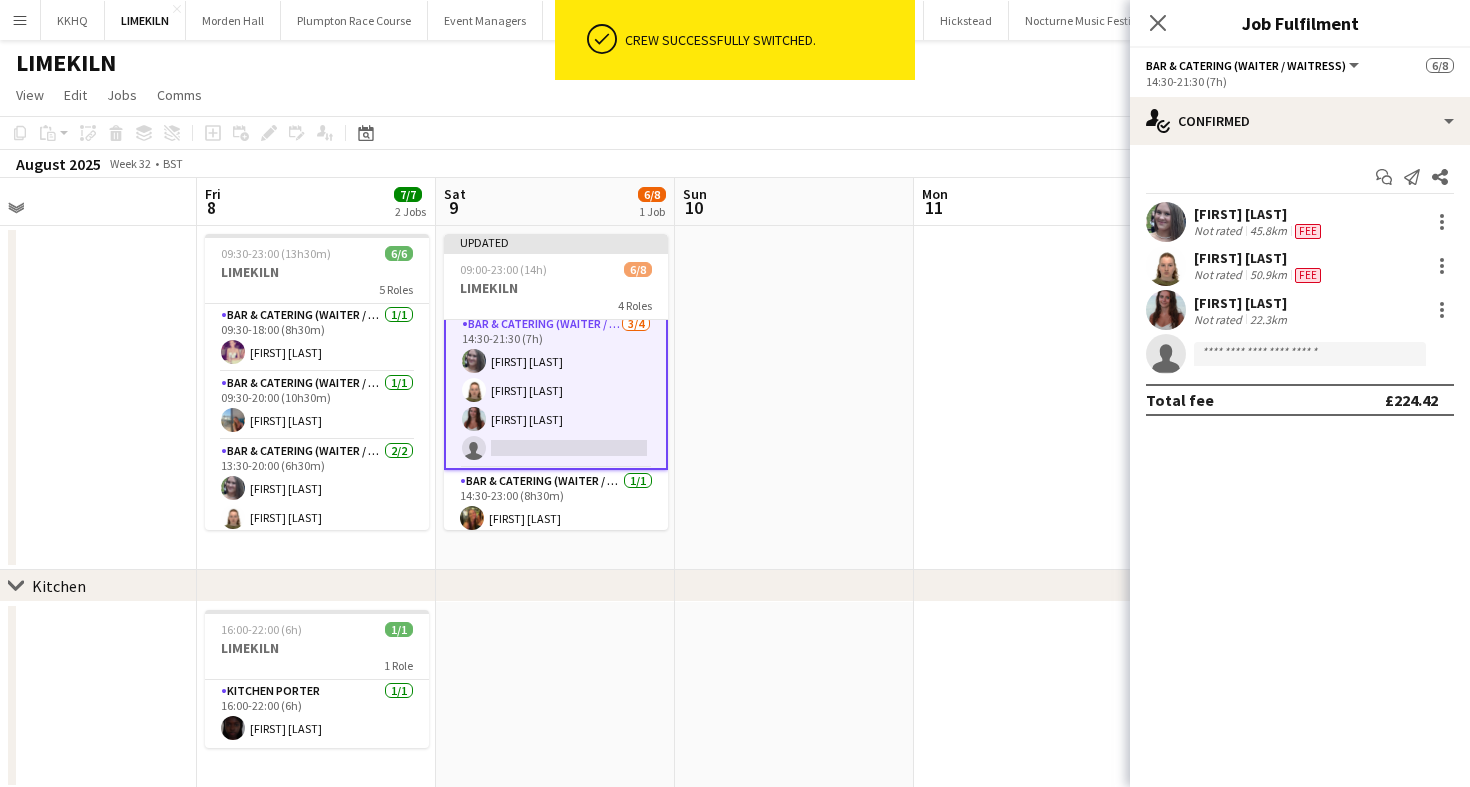 scroll, scrollTop: 108, scrollLeft: 0, axis: vertical 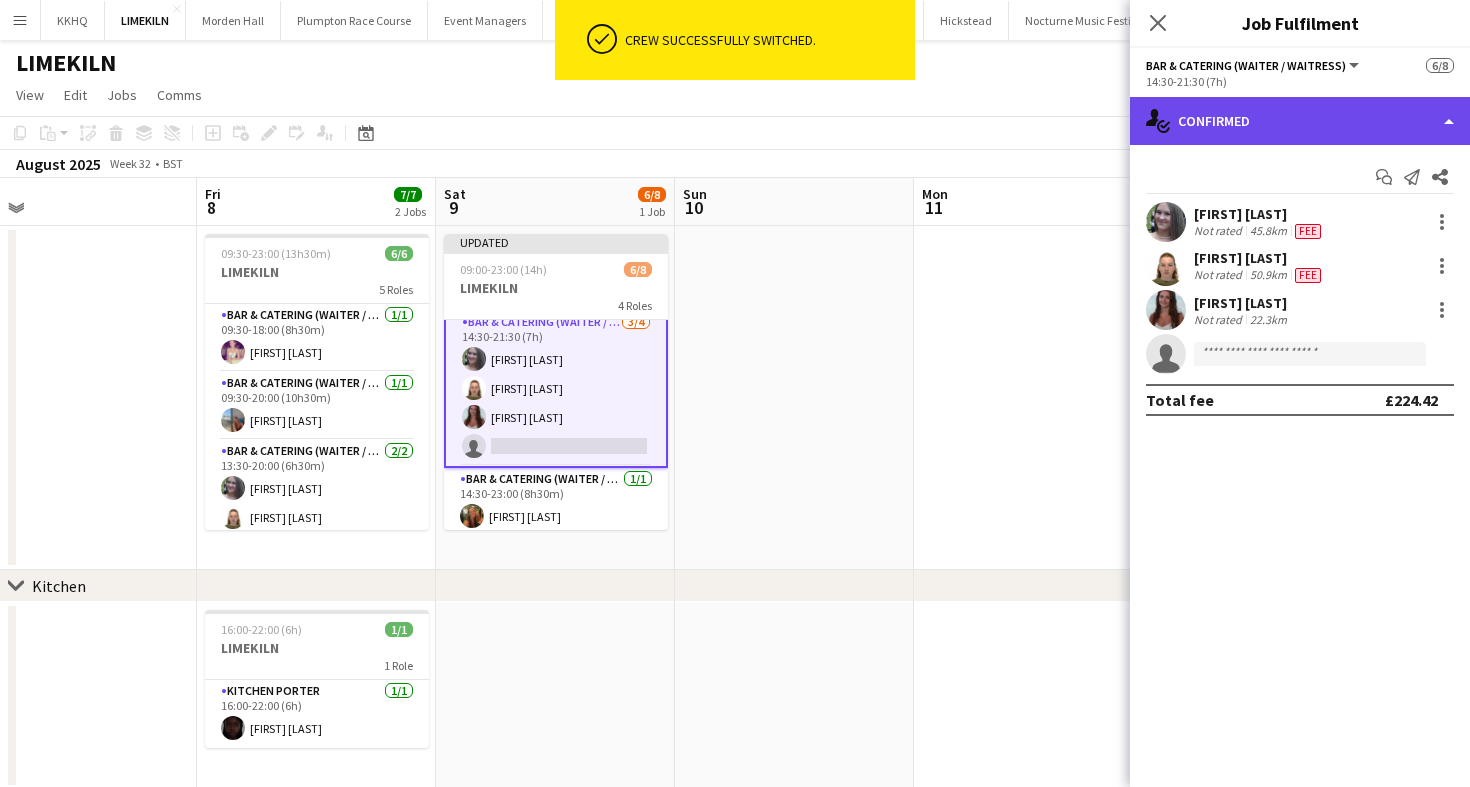 click on "single-neutral-actions-check-2
Confirmed" 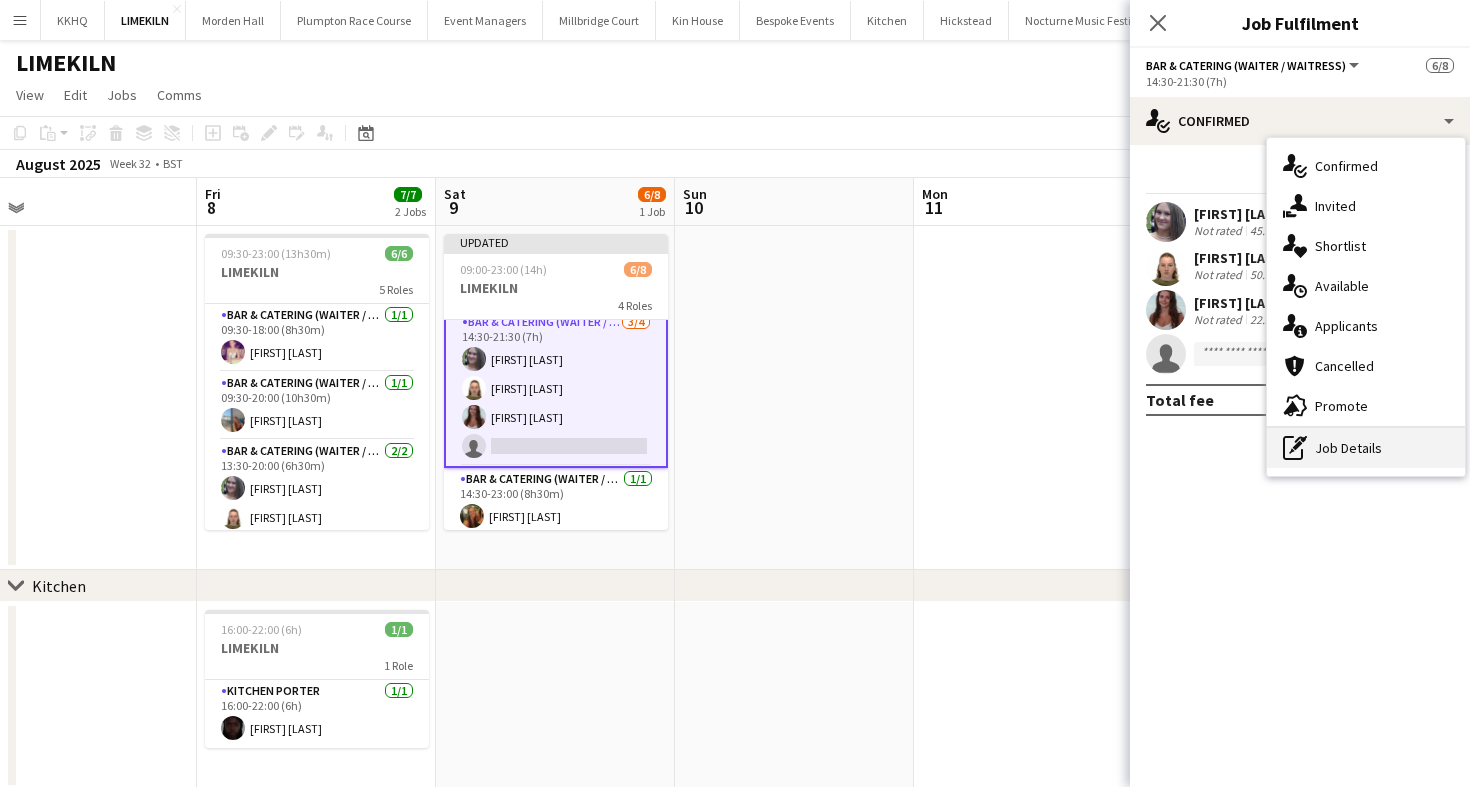 click on "pen-write
Job Details" at bounding box center [1366, 448] 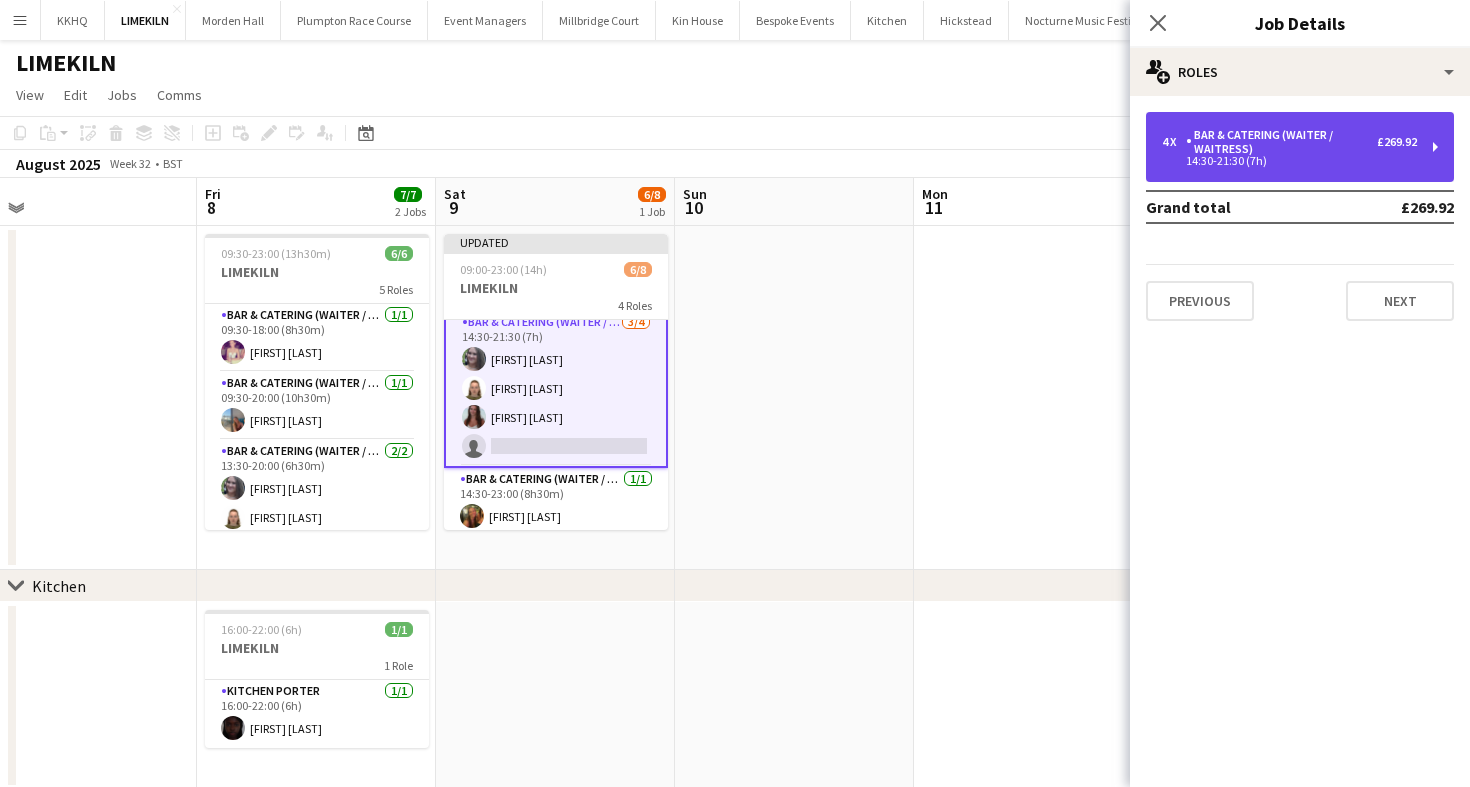 click on "Bar & Catering (Waiter / waitress)" at bounding box center (1281, 142) 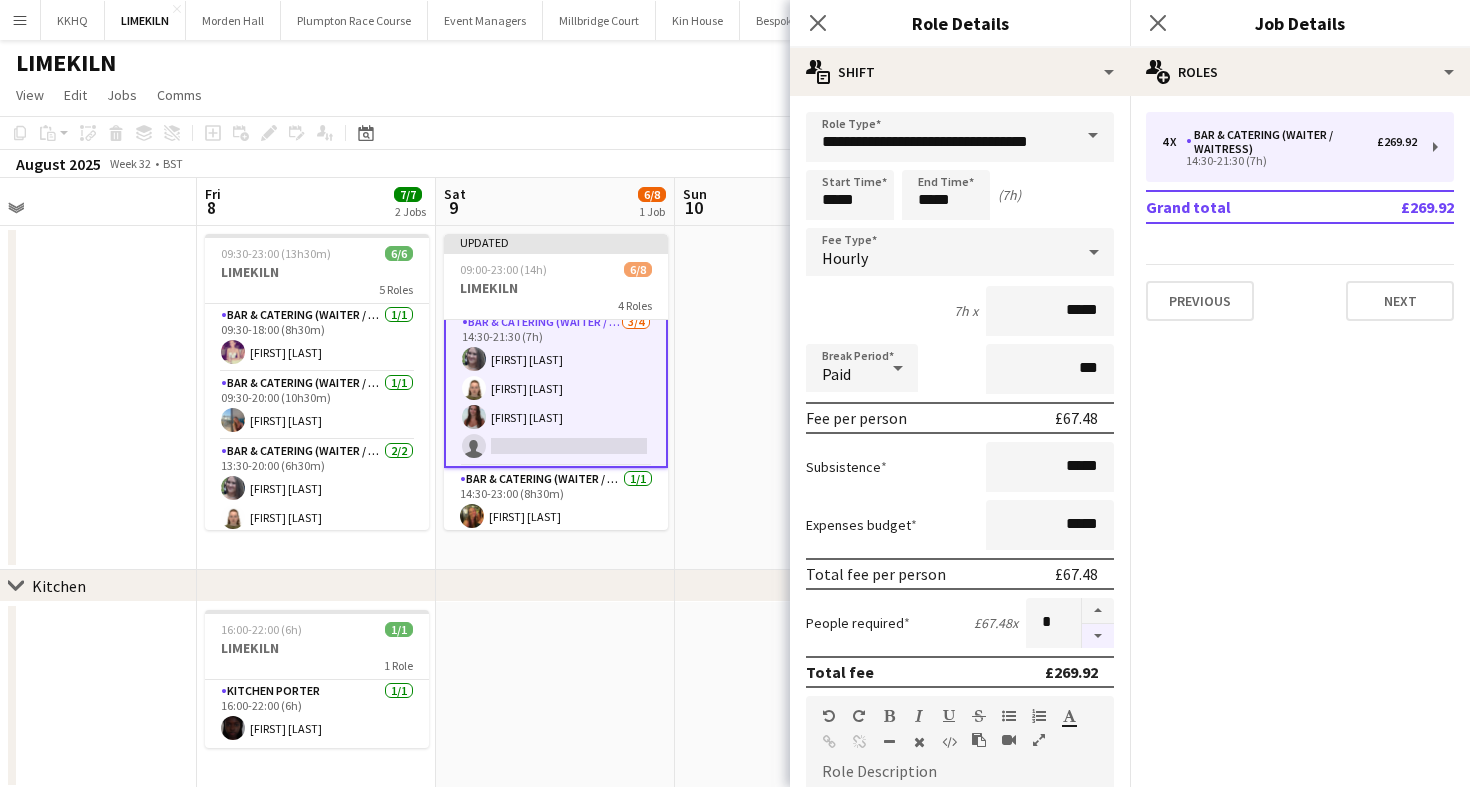 click at bounding box center [1098, 636] 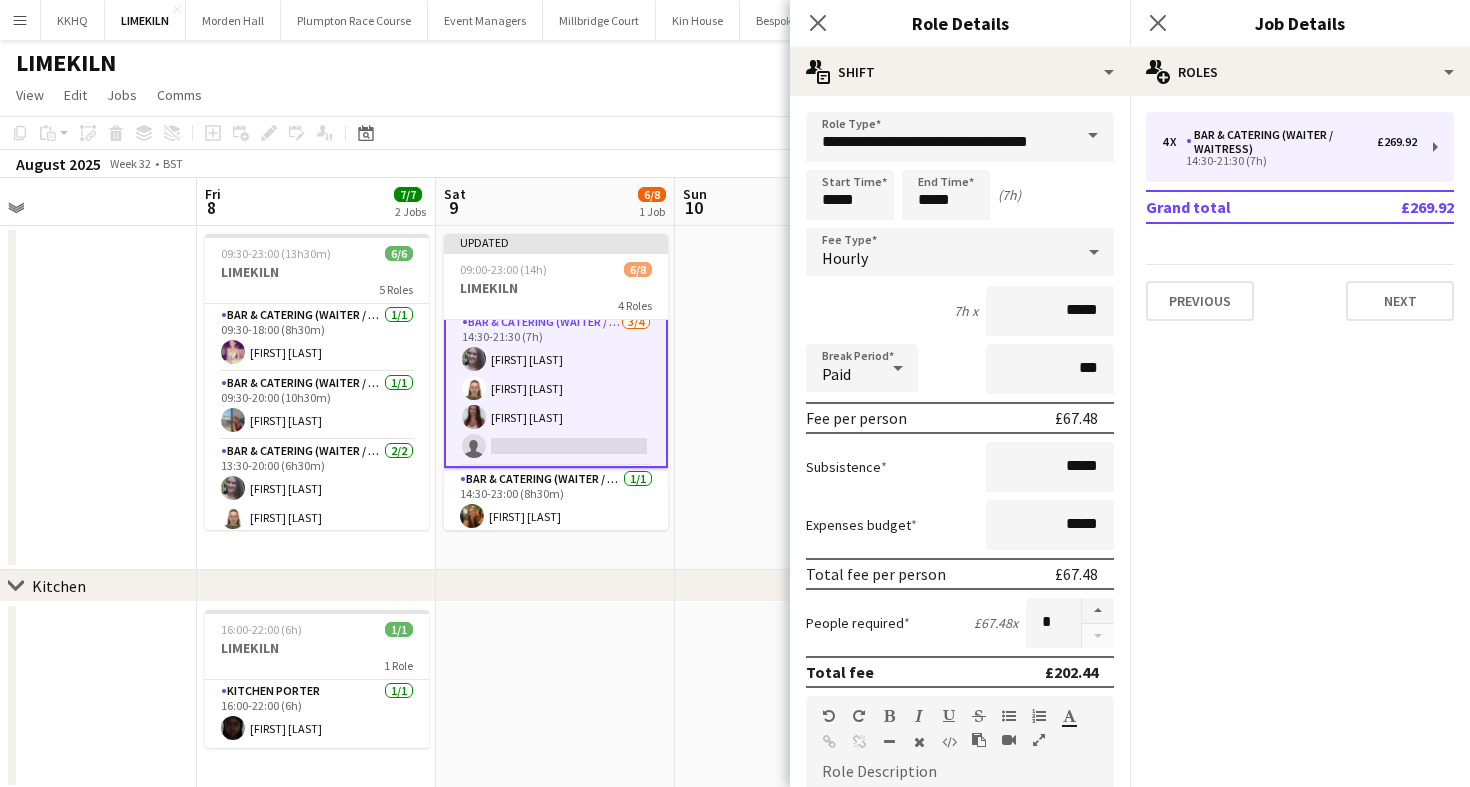 click on "Copy
Paste
Paste
Command
V Paste with crew
Command
Shift
V
Paste linked Job
Delete
Group
Ungroup
Add job
Add linked Job
Edit
Edit linked Job
Applicants
Date picker
AUG 2025 AUG 2025 Monday M Tuesday T Wednesday W Thursday T Friday F Saturday S Sunday S  AUG   1   2   3   4   5   6   7   8   9   10   11   12   13   14   15   16   17   18   19   20   21   22   23   24   25" 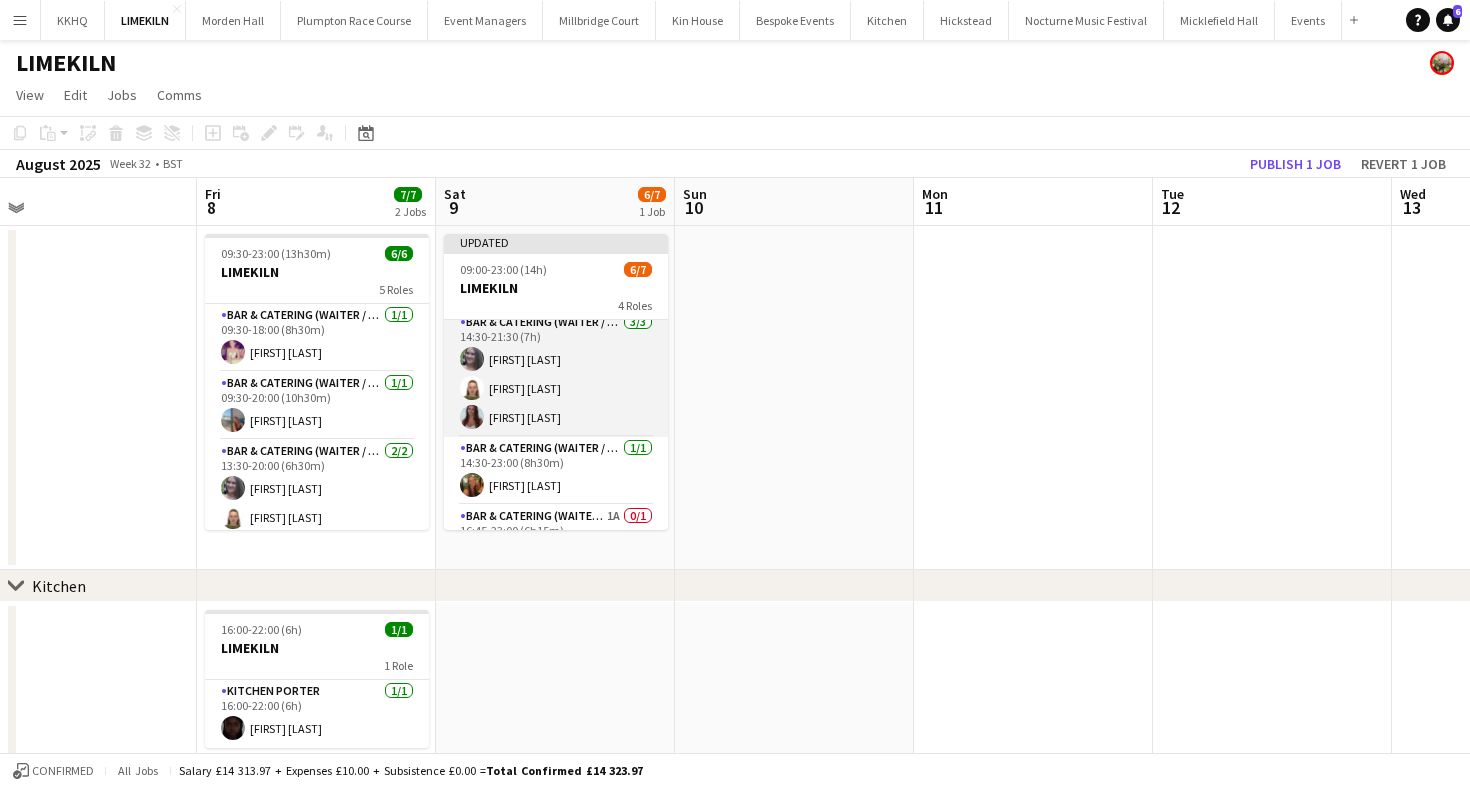 scroll, scrollTop: 0, scrollLeft: 0, axis: both 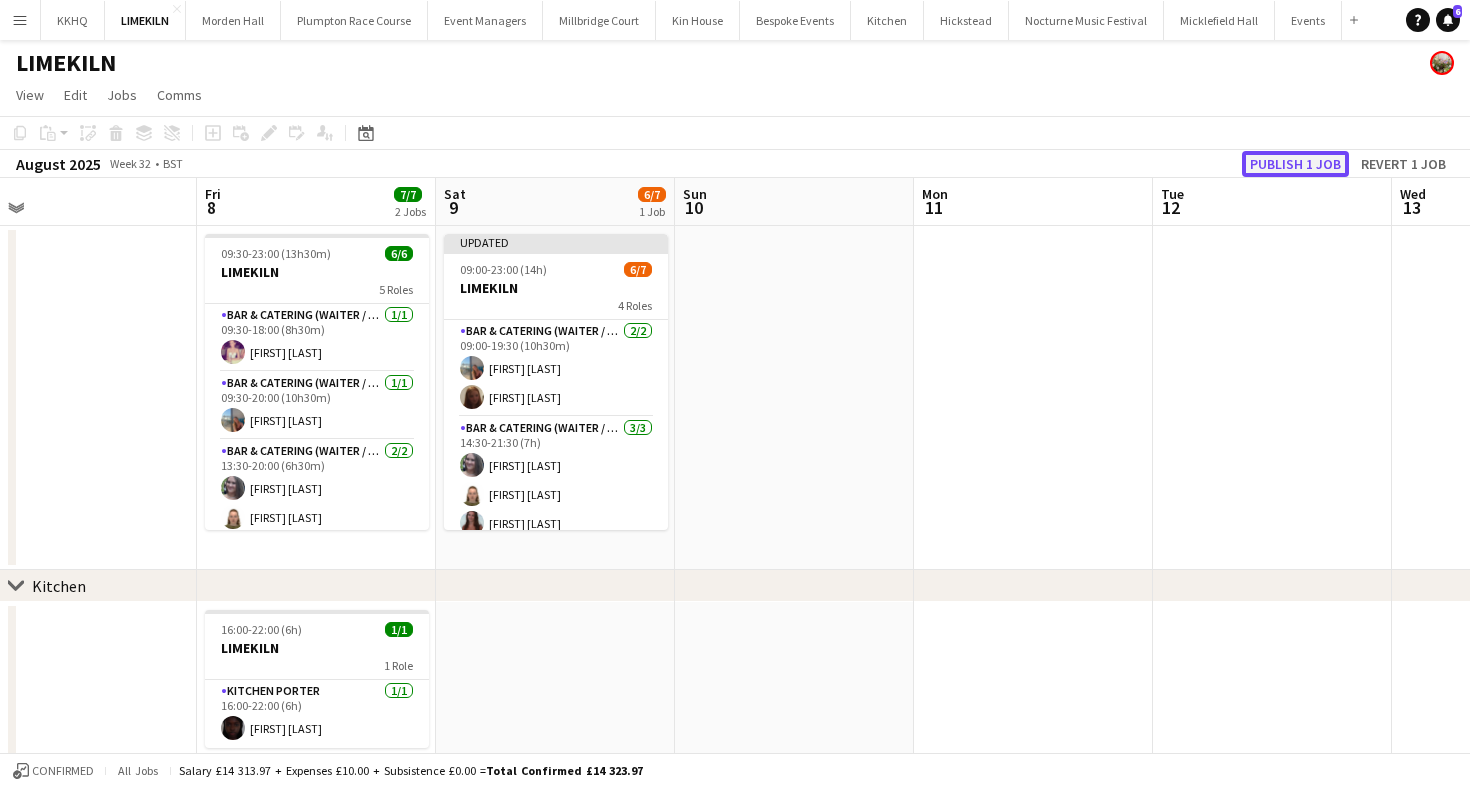 click on "Publish 1 job" 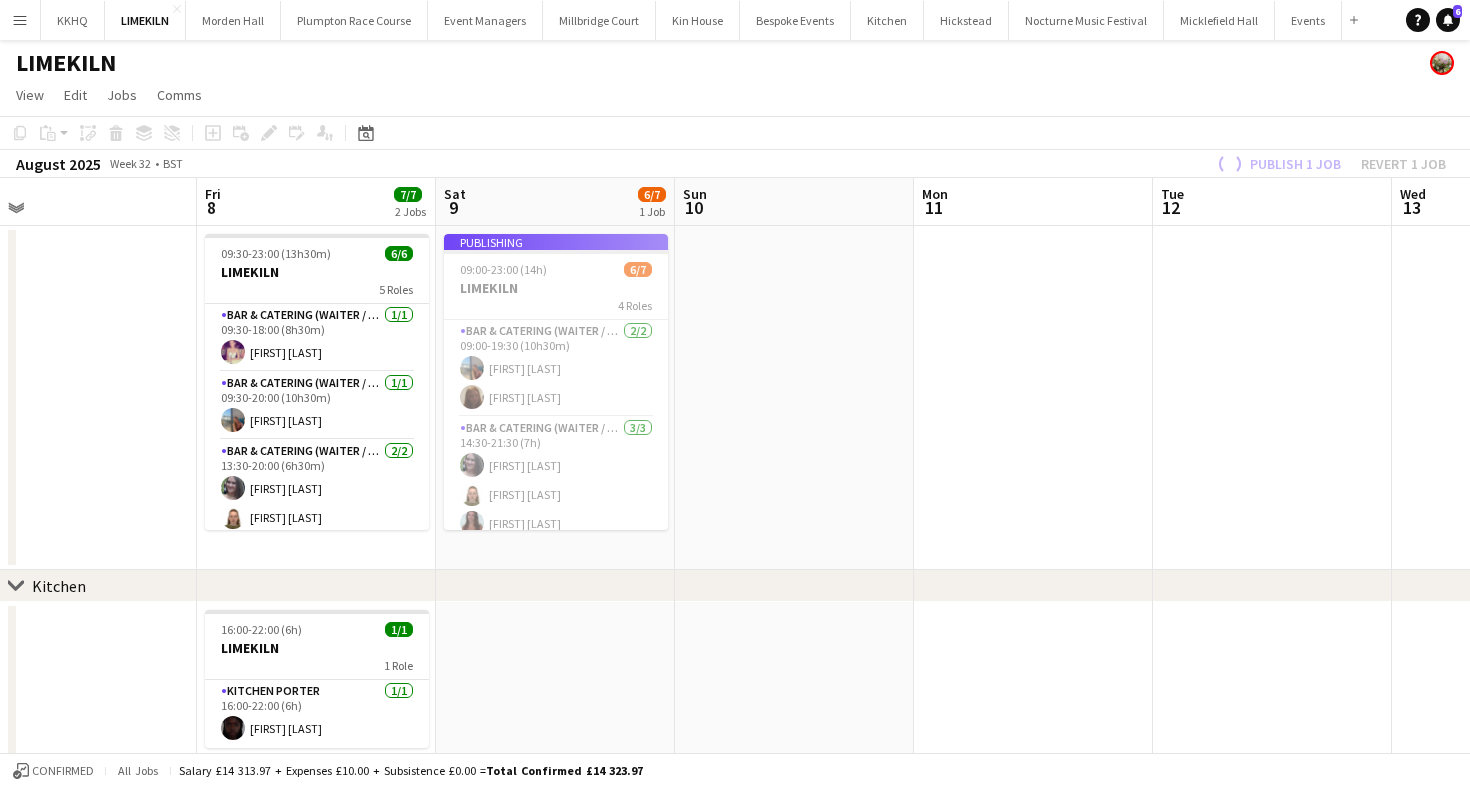 scroll, scrollTop: 36, scrollLeft: 0, axis: vertical 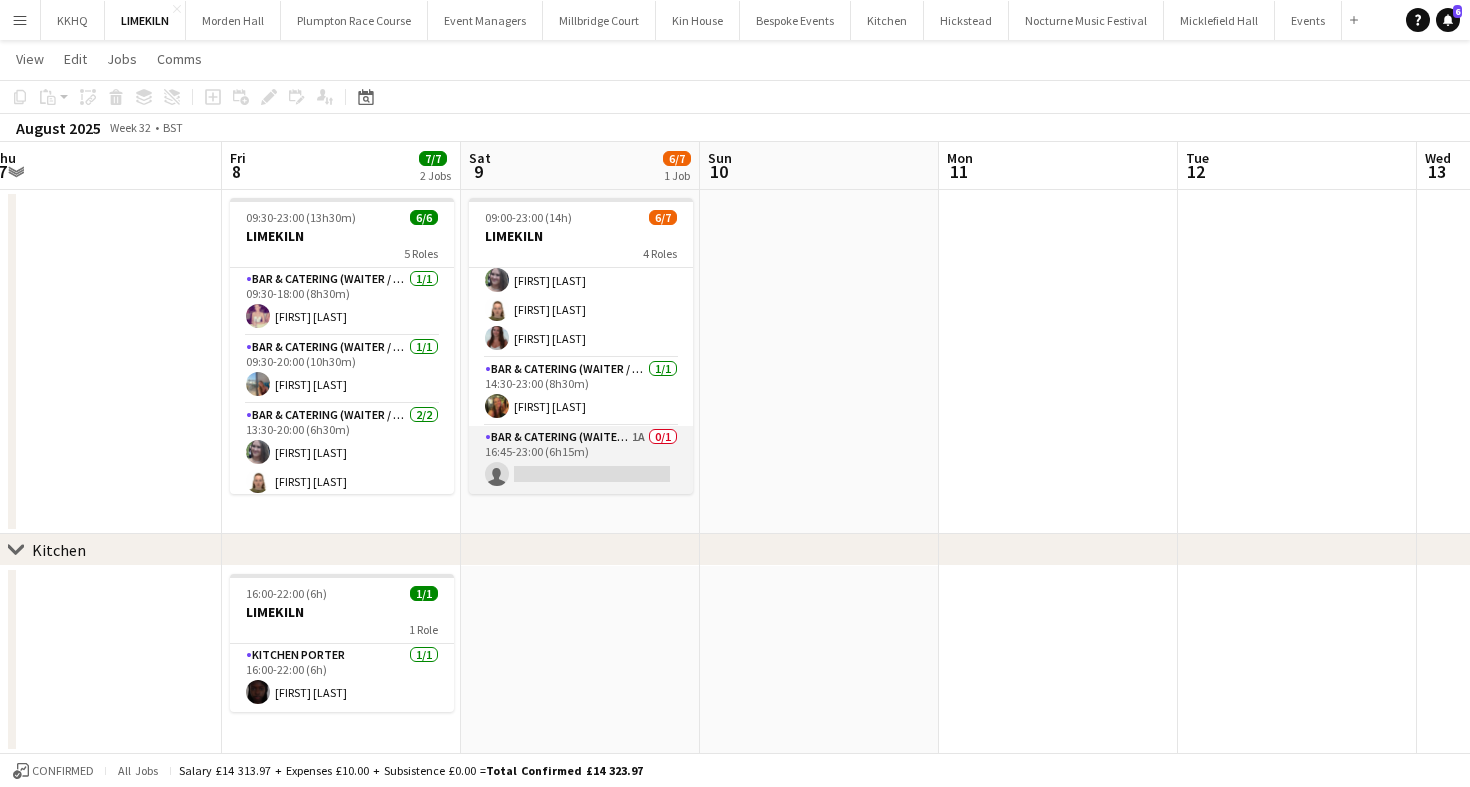 click on "Bar & Catering (Waiter / waitress)   1A   0/1   16:45-23:00 (6h15m)
single-neutral-actions" at bounding box center [581, 460] 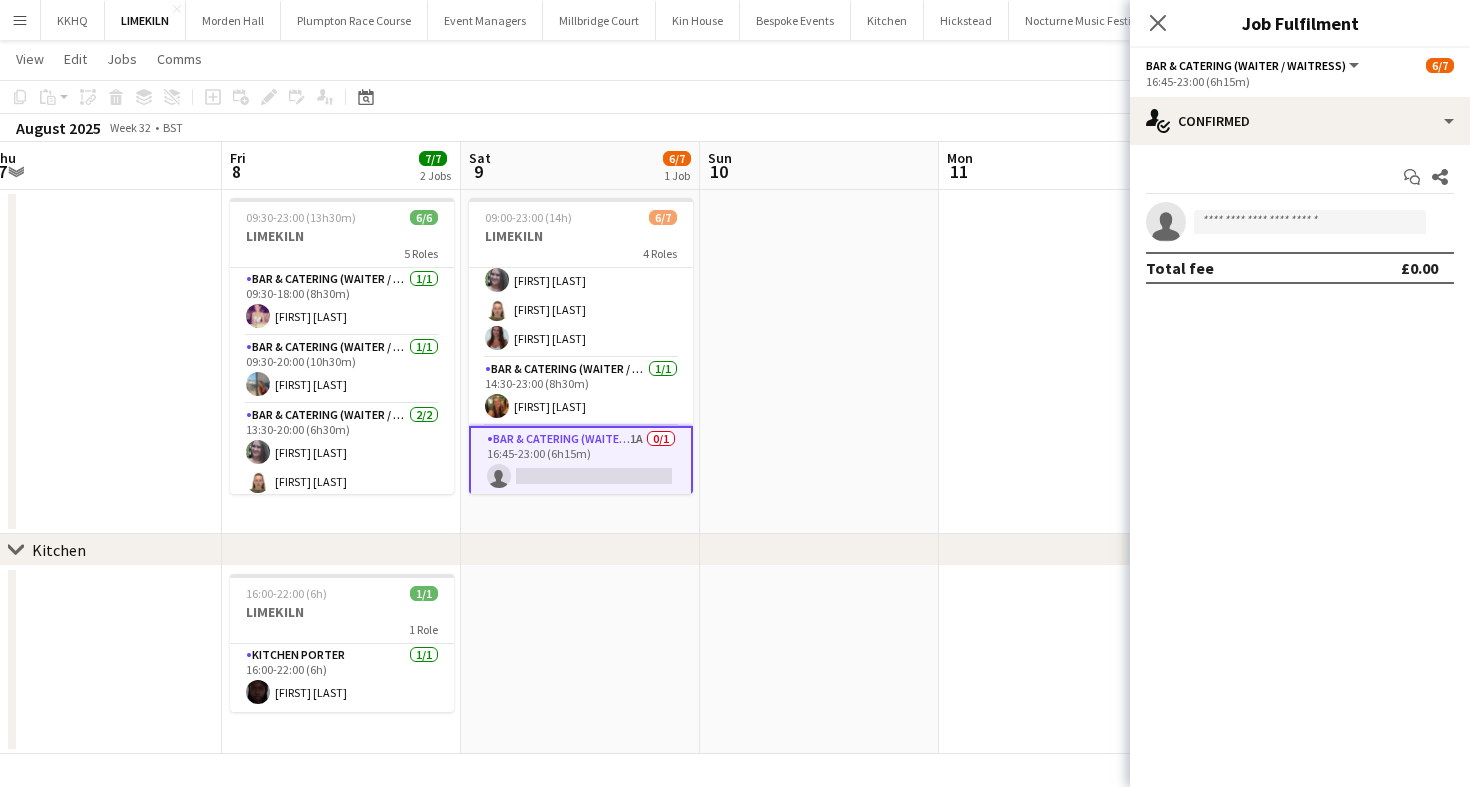 click on "Start chat
Share
single-neutral-actions
Total fee   £0.00" at bounding box center [1300, 222] 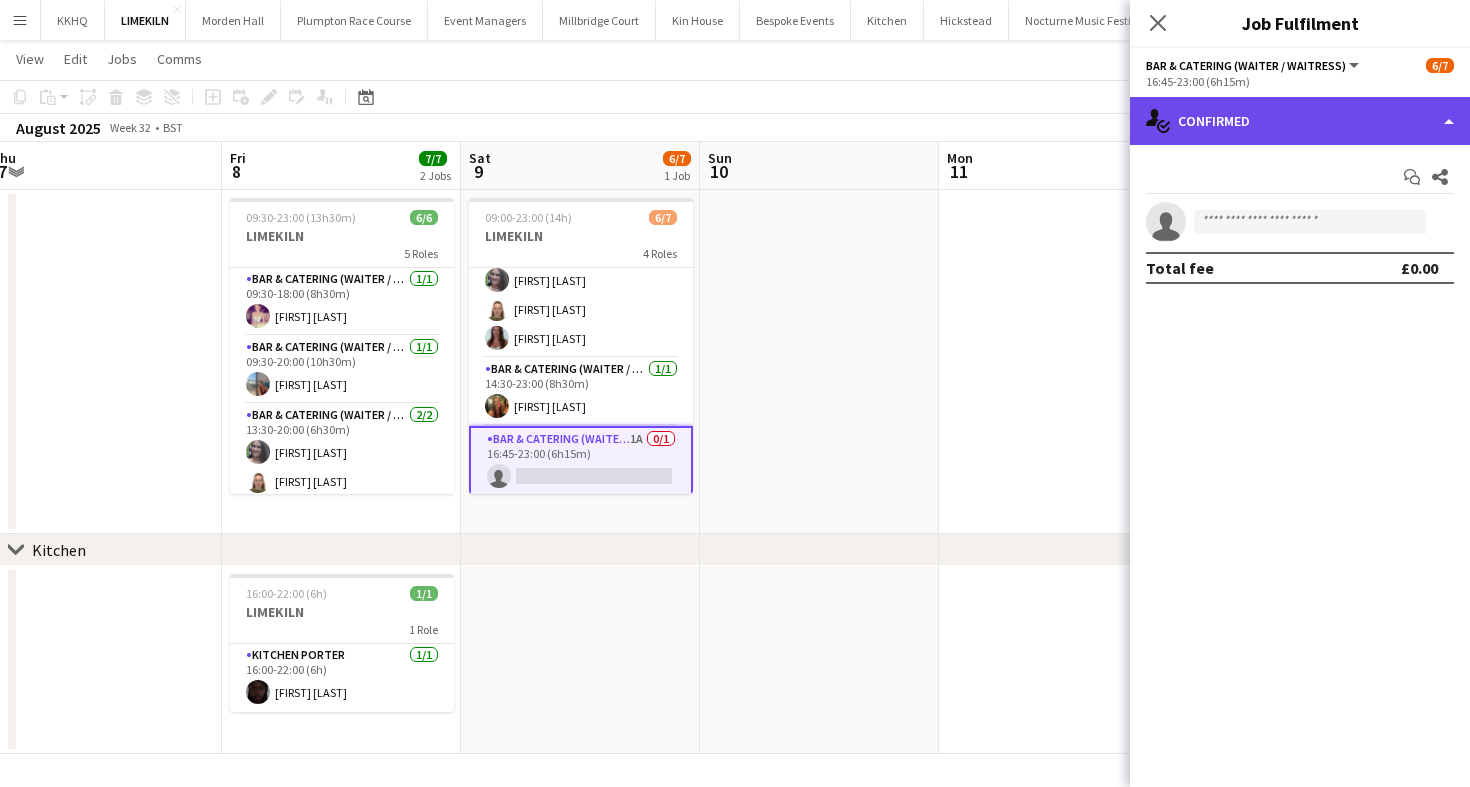 click on "single-neutral-actions-check-2
Confirmed" 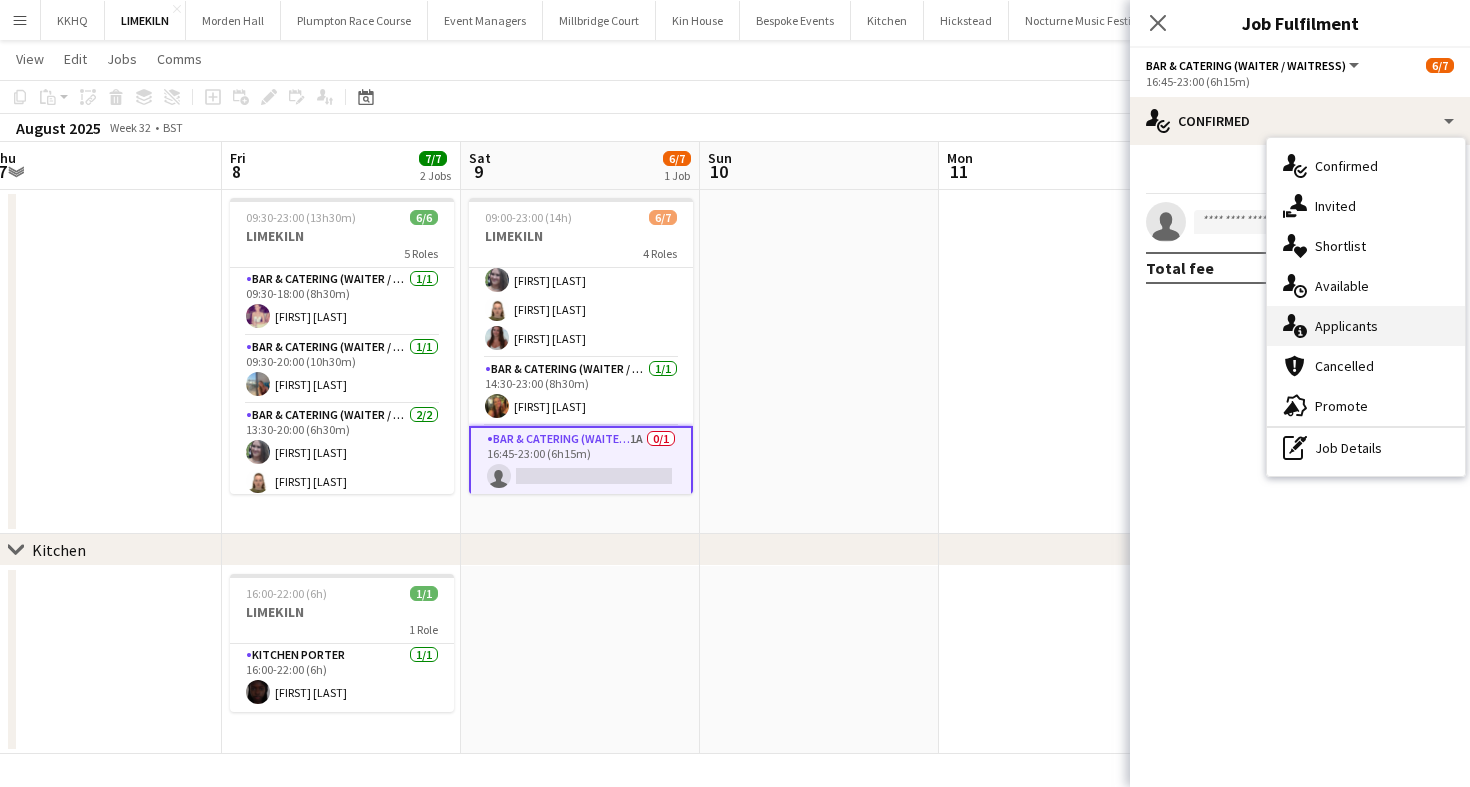 click on "single-neutral-actions-information
Applicants" at bounding box center (1366, 326) 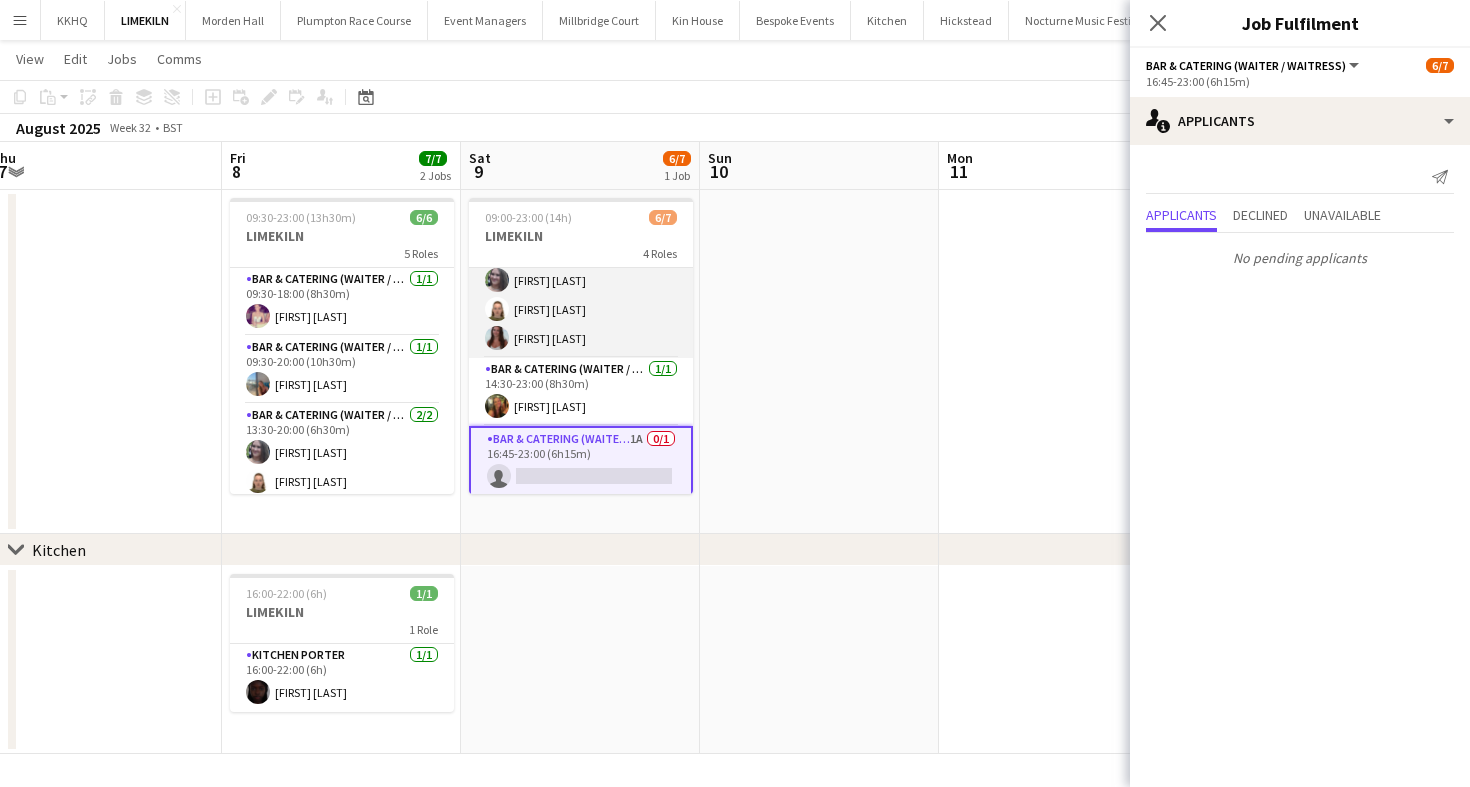 click on "Bar & Catering (Waiter / waitress)   3/3   14:30-21:30 (7h)
Natalia Brzezicka Marina Mann Beatrice Norris" at bounding box center (581, 295) 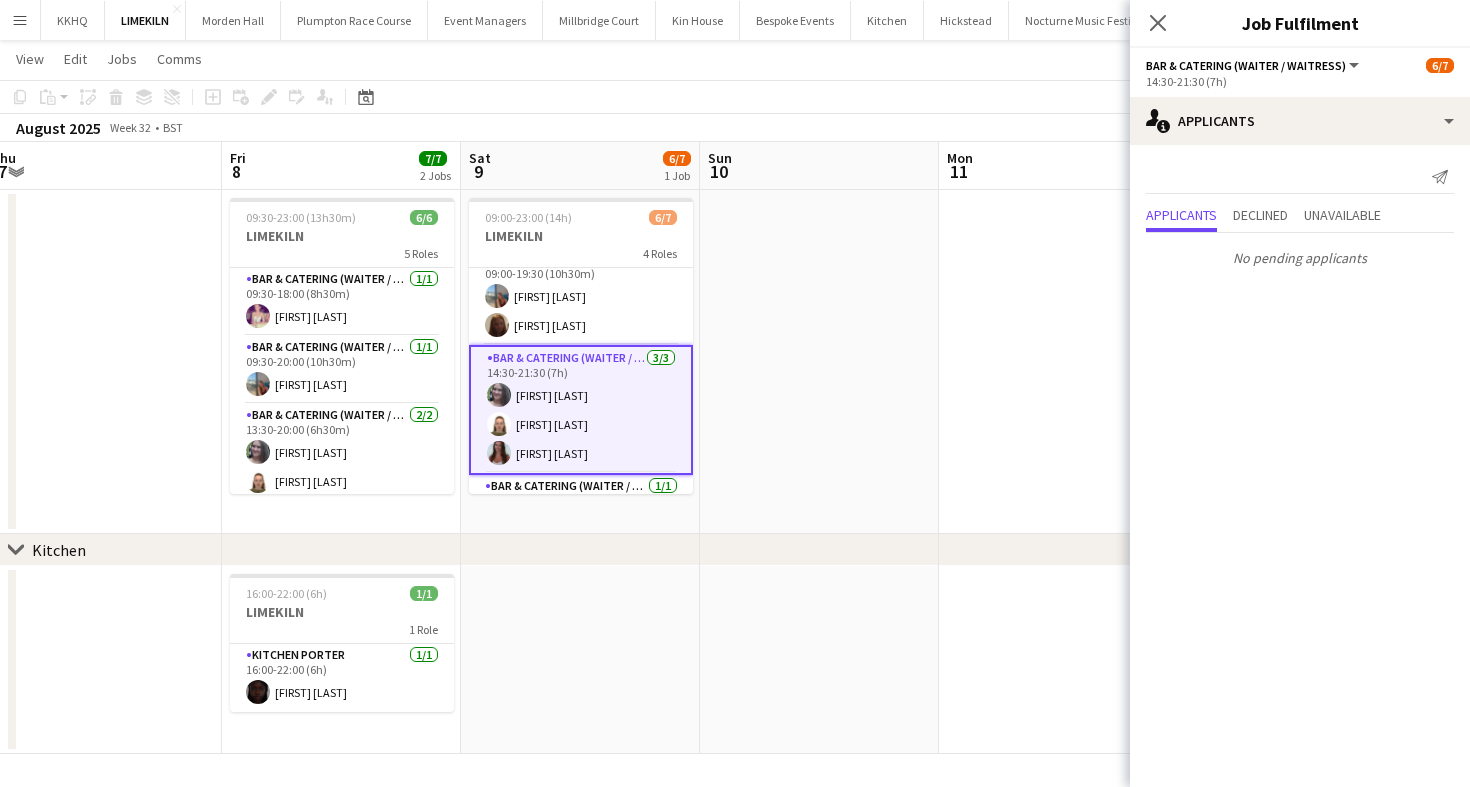 scroll, scrollTop: 0, scrollLeft: 0, axis: both 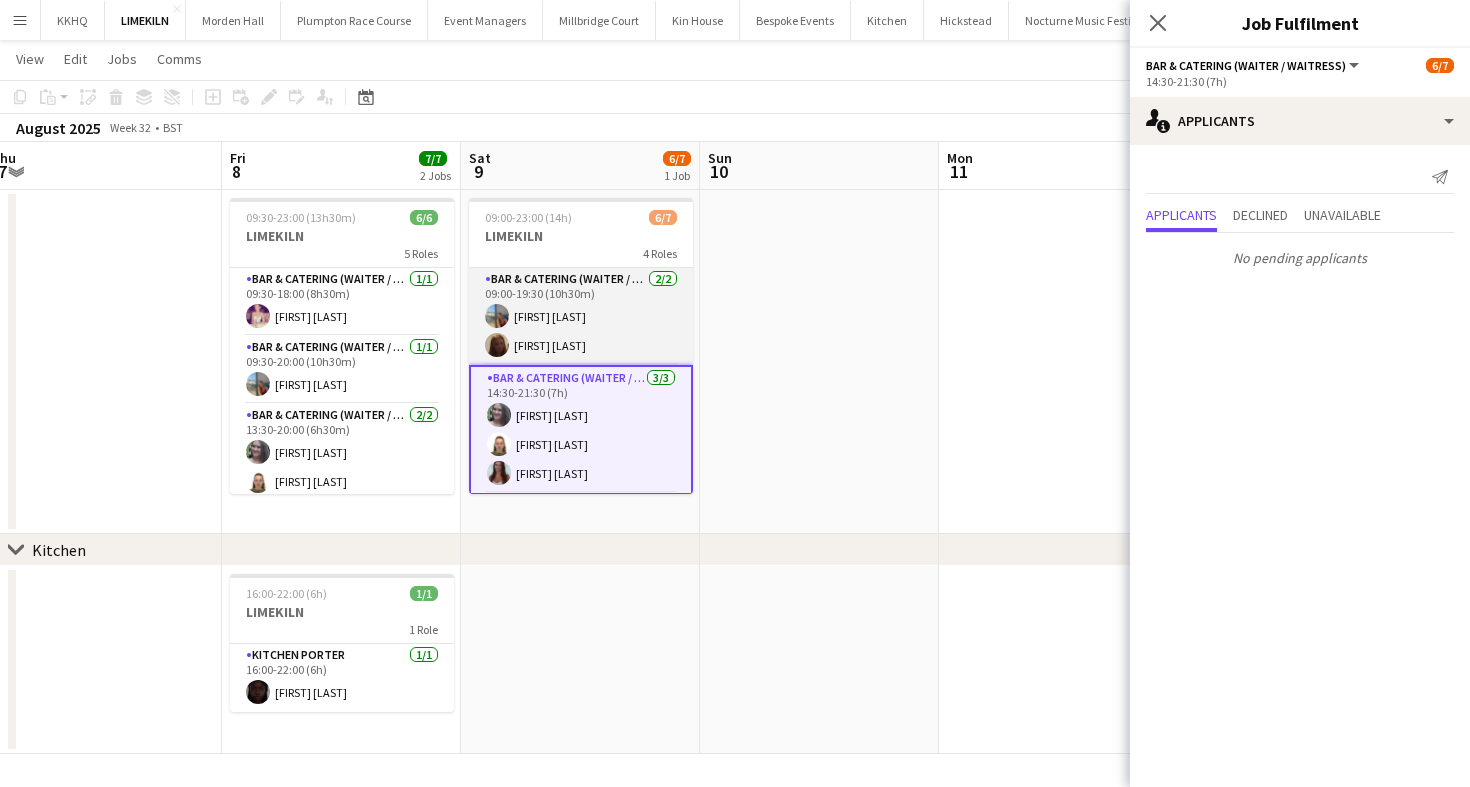 click on "Bar & Catering (Waiter / waitress)   2/2   09:00-19:30 (10h30m)
georgia willoughby Maddie Leader" at bounding box center (581, 316) 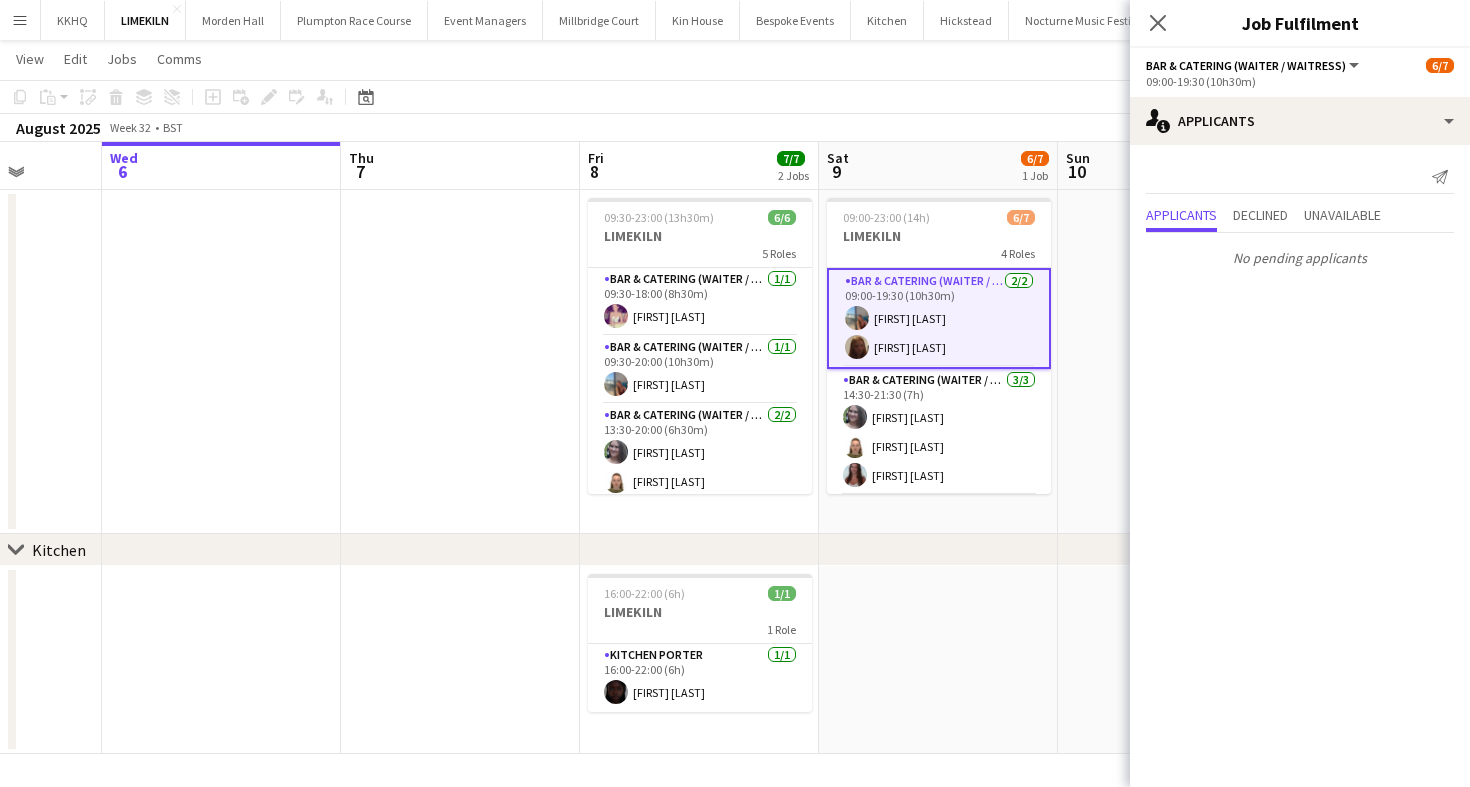scroll, scrollTop: 0, scrollLeft: 520, axis: horizontal 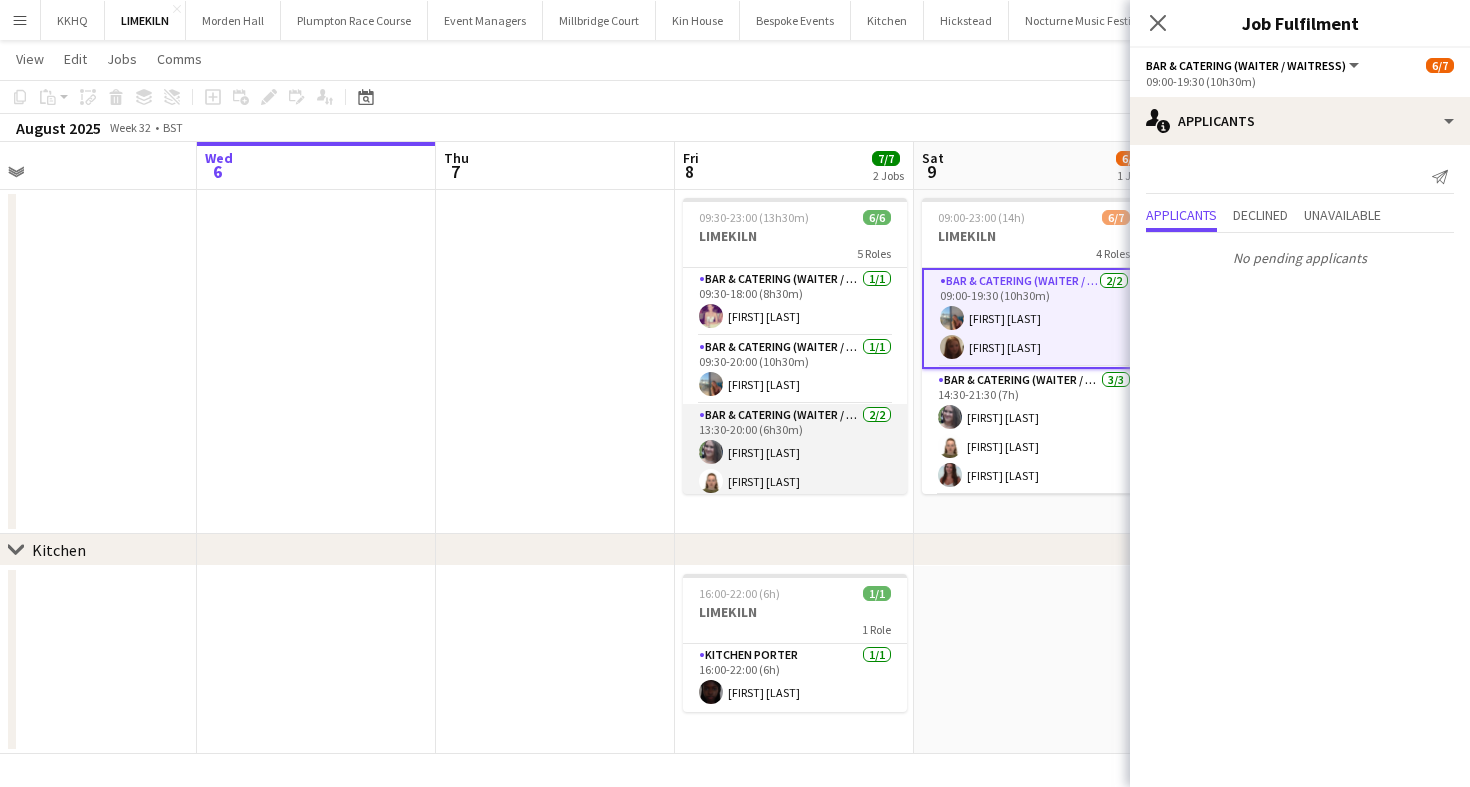 click on "Bar & Catering (Waiter / waitress)   2/2   13:30-20:00 (6h30m)
Natalia Brzezicka Marina Mann" at bounding box center [795, 452] 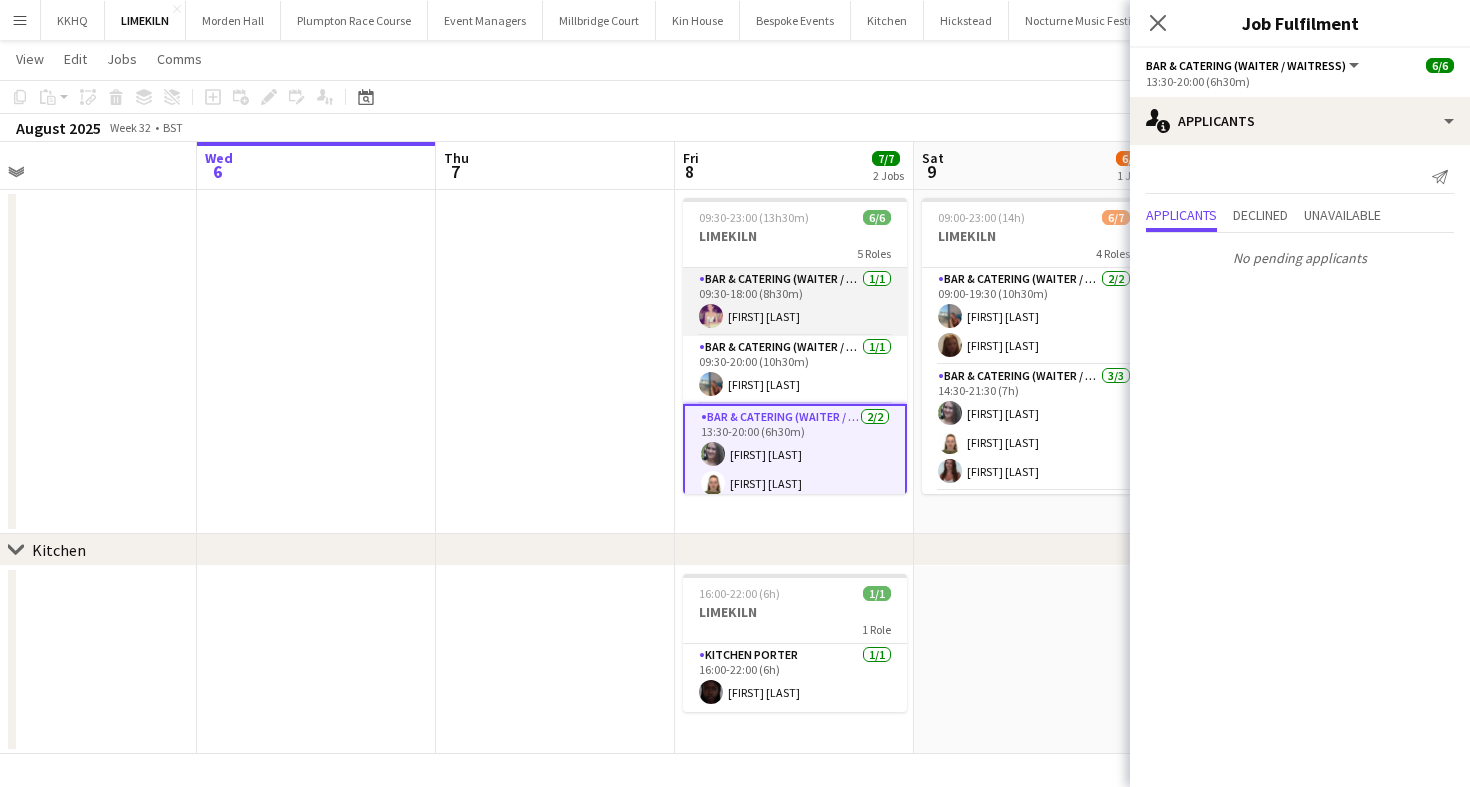 click on "Bar & Catering (Waiter / waitress)   1/1   09:30-18:00 (8h30m)
Emma Black" at bounding box center (795, 302) 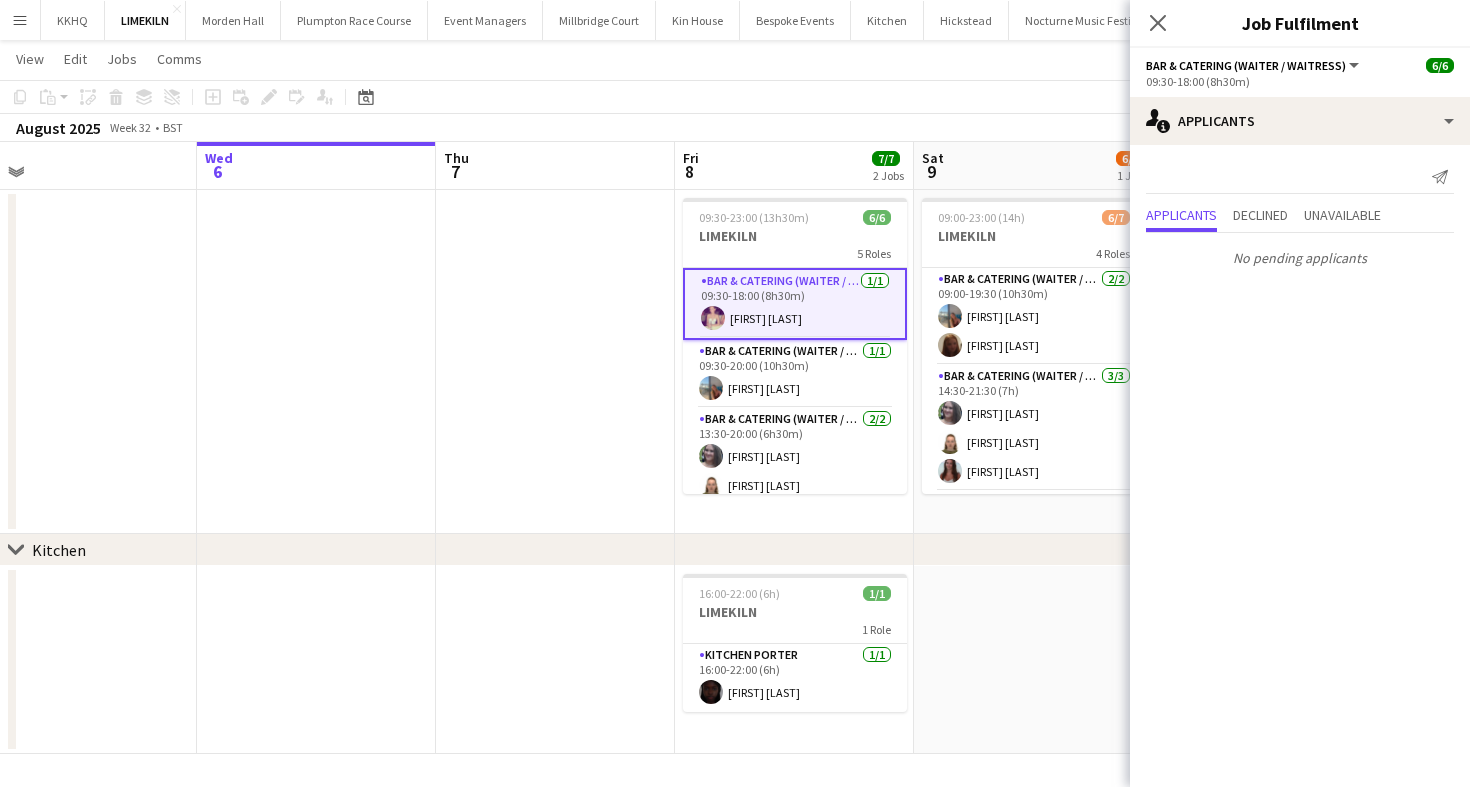 scroll, scrollTop: 0, scrollLeft: 990, axis: horizontal 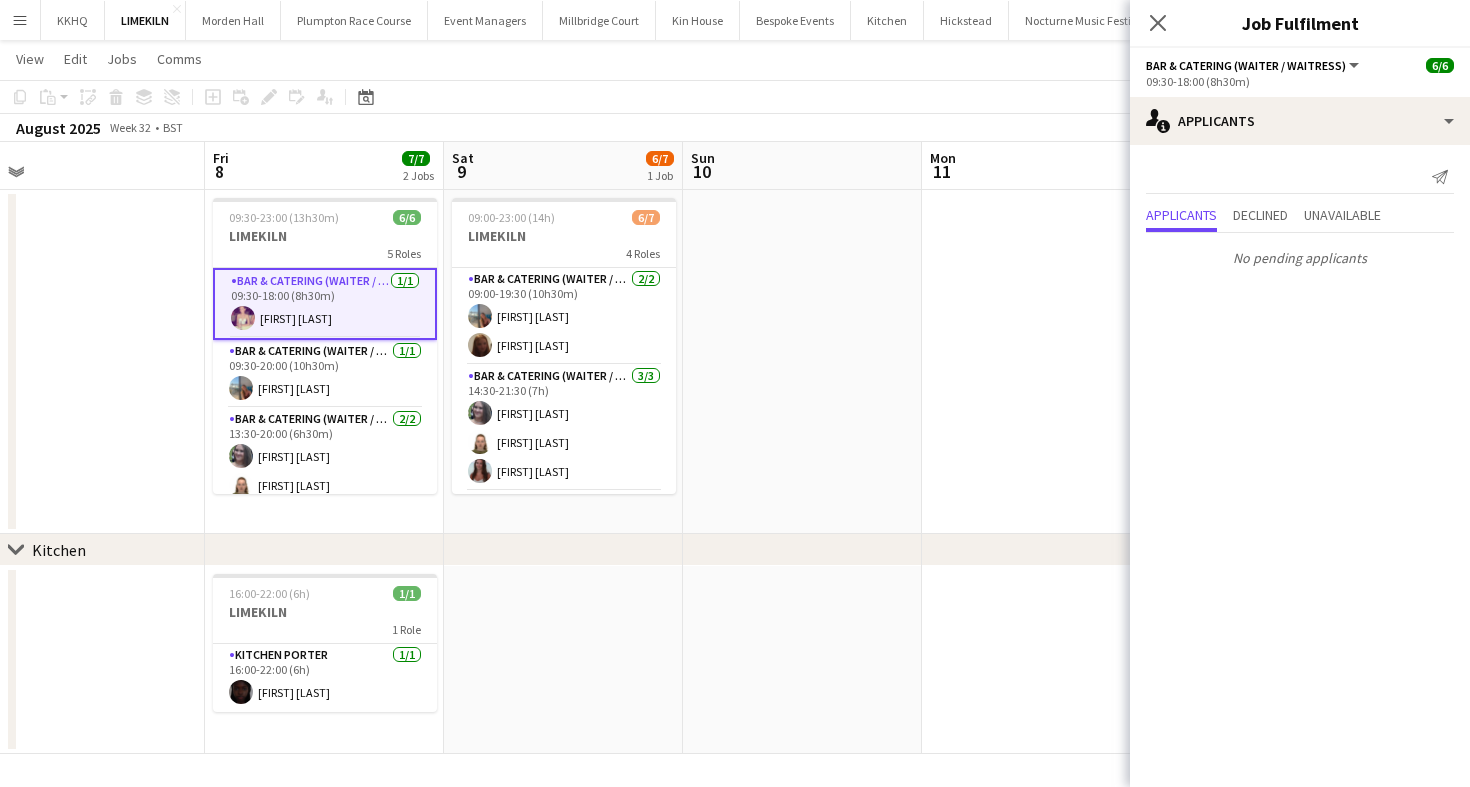 click on "Copy
Paste
Paste
Command
V Paste with crew
Command
Shift
V
Paste linked Job
Delete
Group
Ungroup
Add job
Add linked Job
Edit
Edit linked Job
Applicants
Date picker
AUG 2025 AUG 2025 Monday M Tuesday T Wednesday W Thursday T Friday F Saturday S Sunday S  AUG   1   2   3   4   5   6   7   8   9   10   11   12   13   14   15   16   17   18   19   20   21   22   23   24   25" 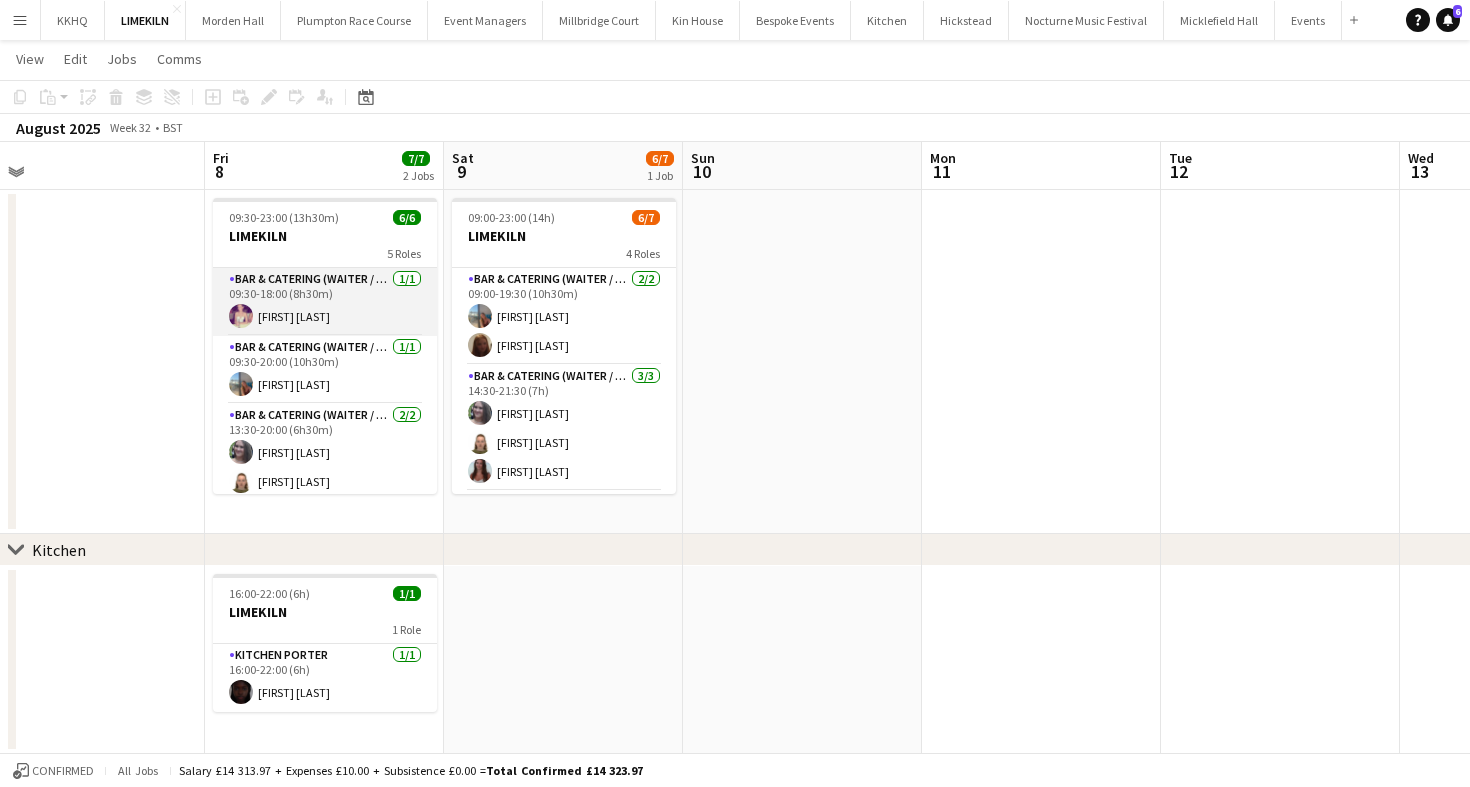 click on "Bar & Catering (Waiter / waitress)   1/1   09:30-18:00 (8h30m)
Emma Black" at bounding box center (325, 302) 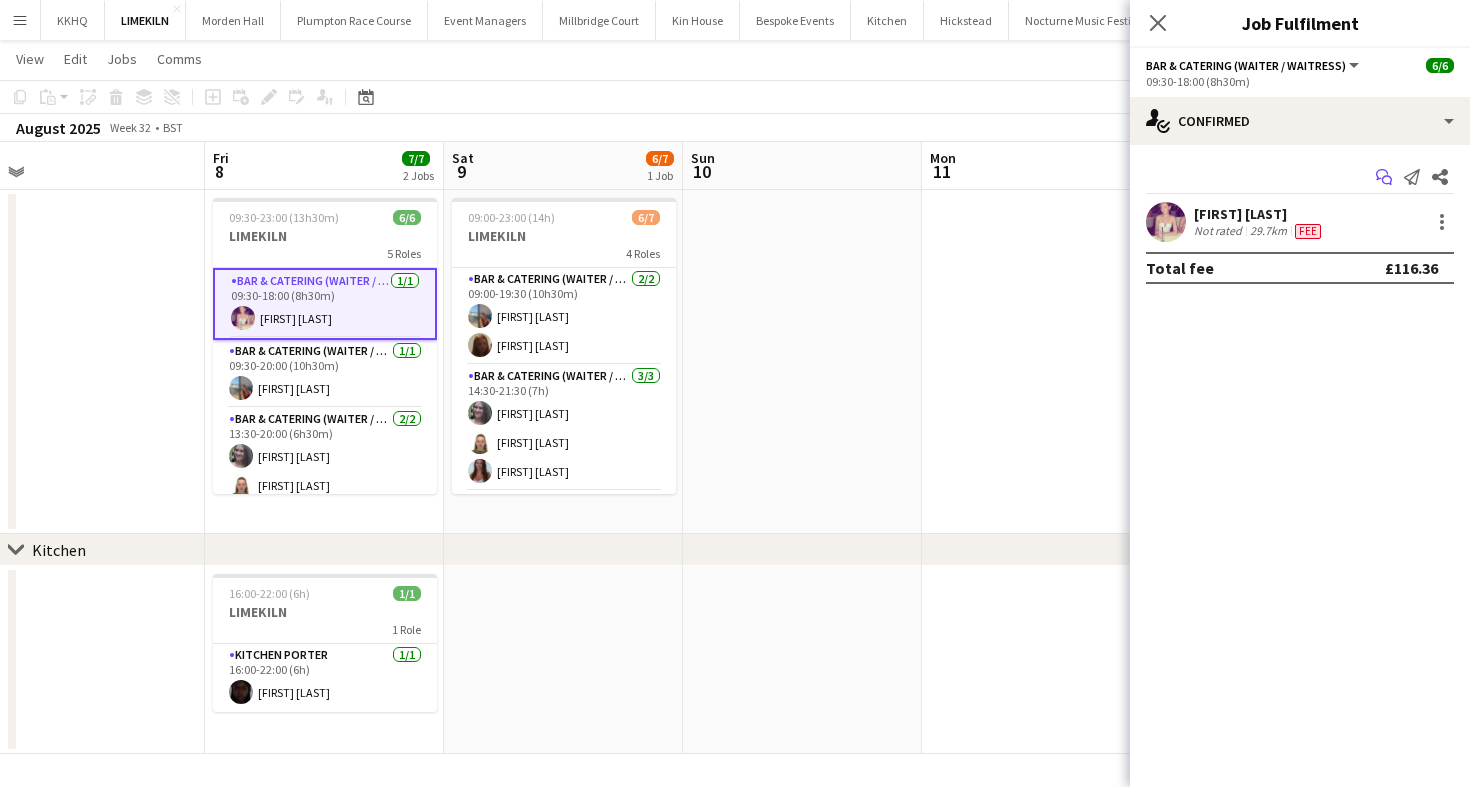 click on "Start chat" 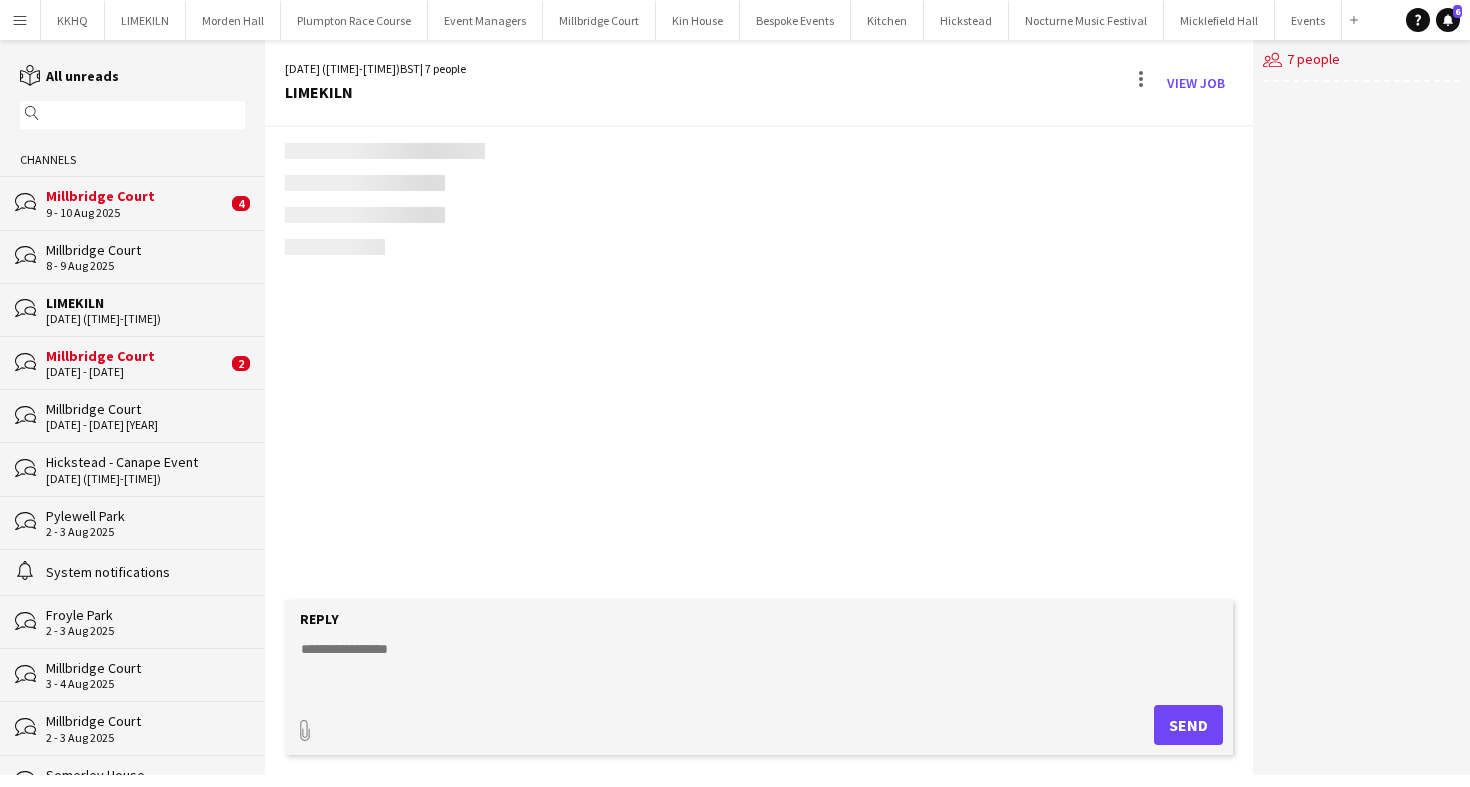 scroll, scrollTop: 0, scrollLeft: 0, axis: both 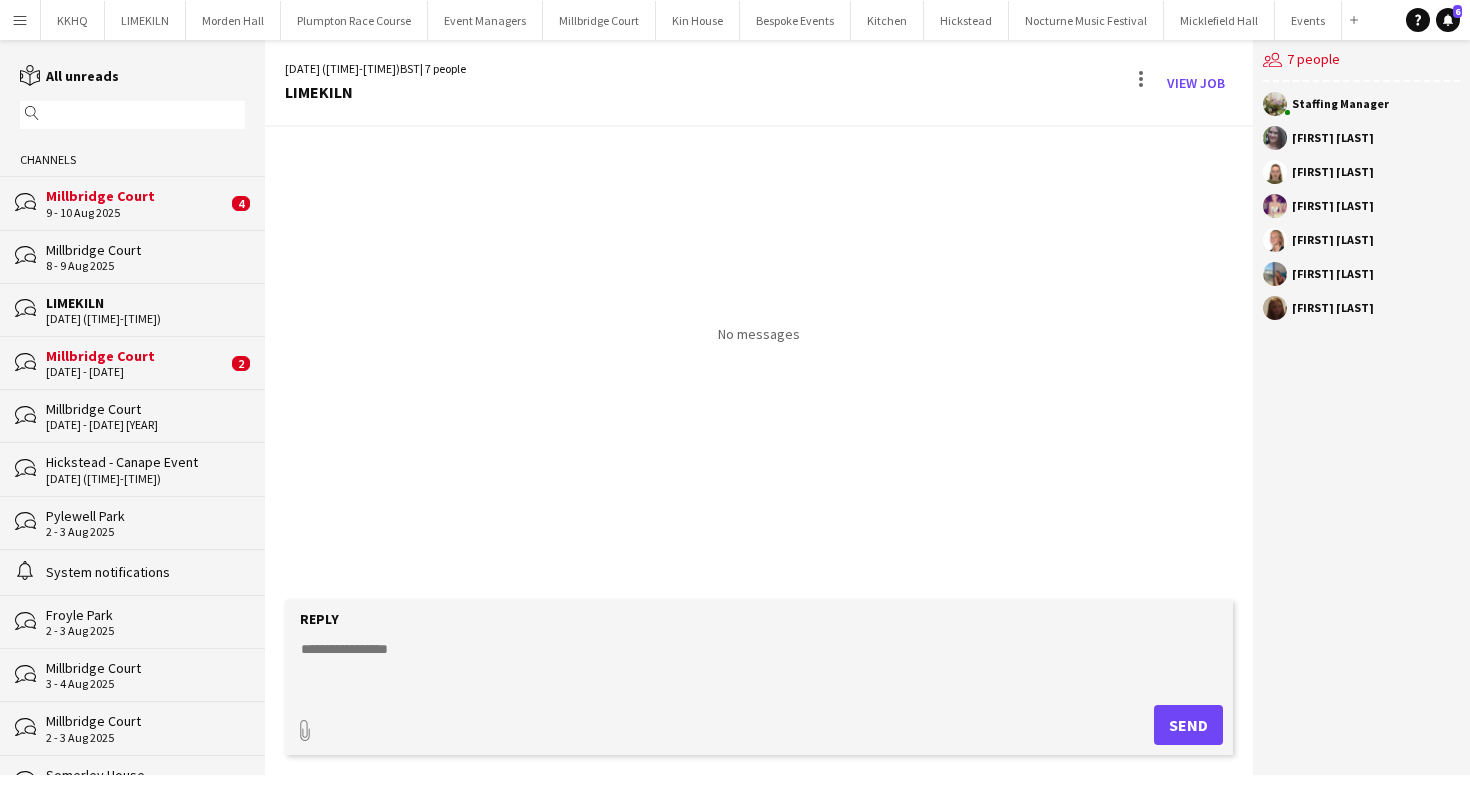 click on "08-08-2025 (09:30-23:00)" 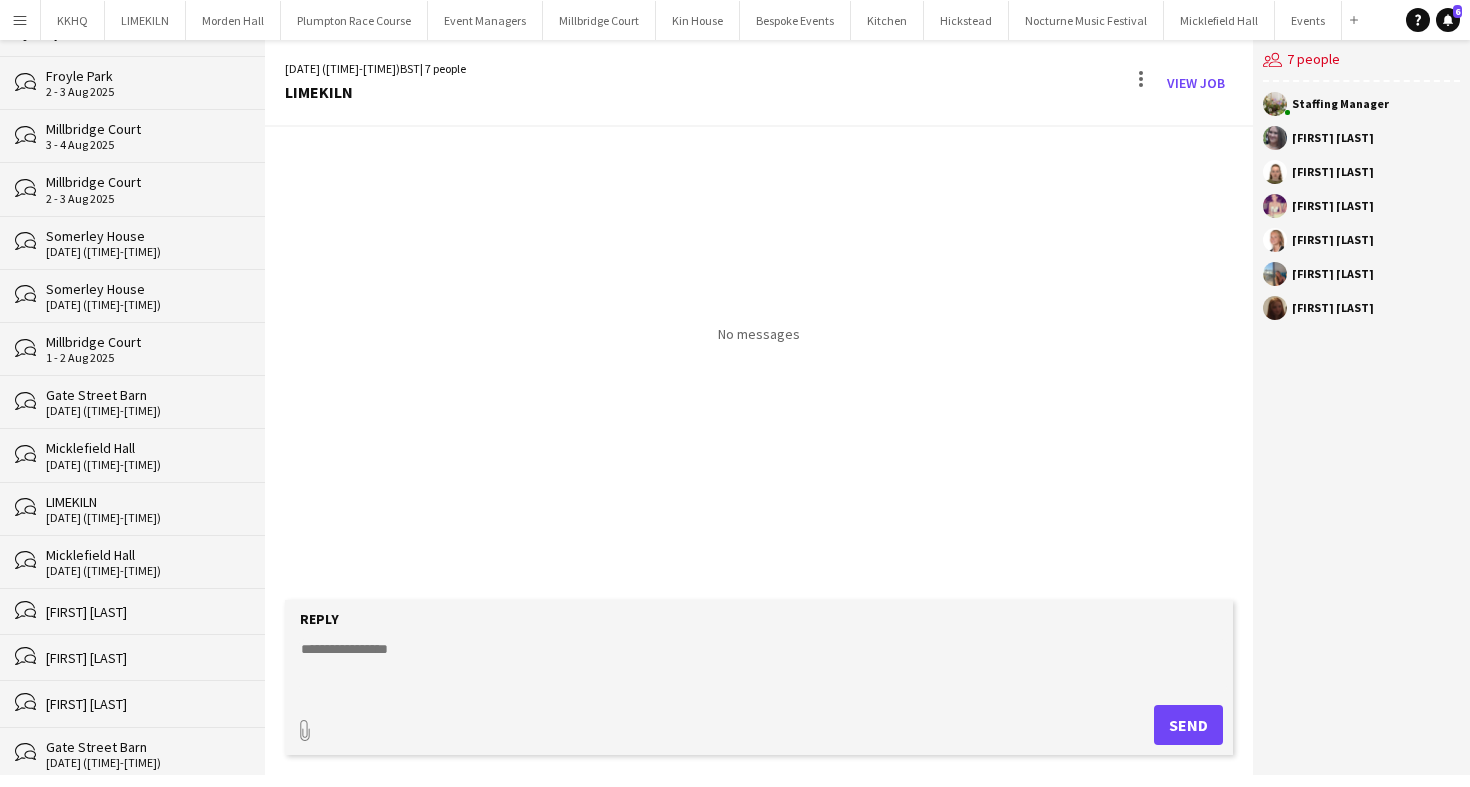 scroll, scrollTop: 541, scrollLeft: 0, axis: vertical 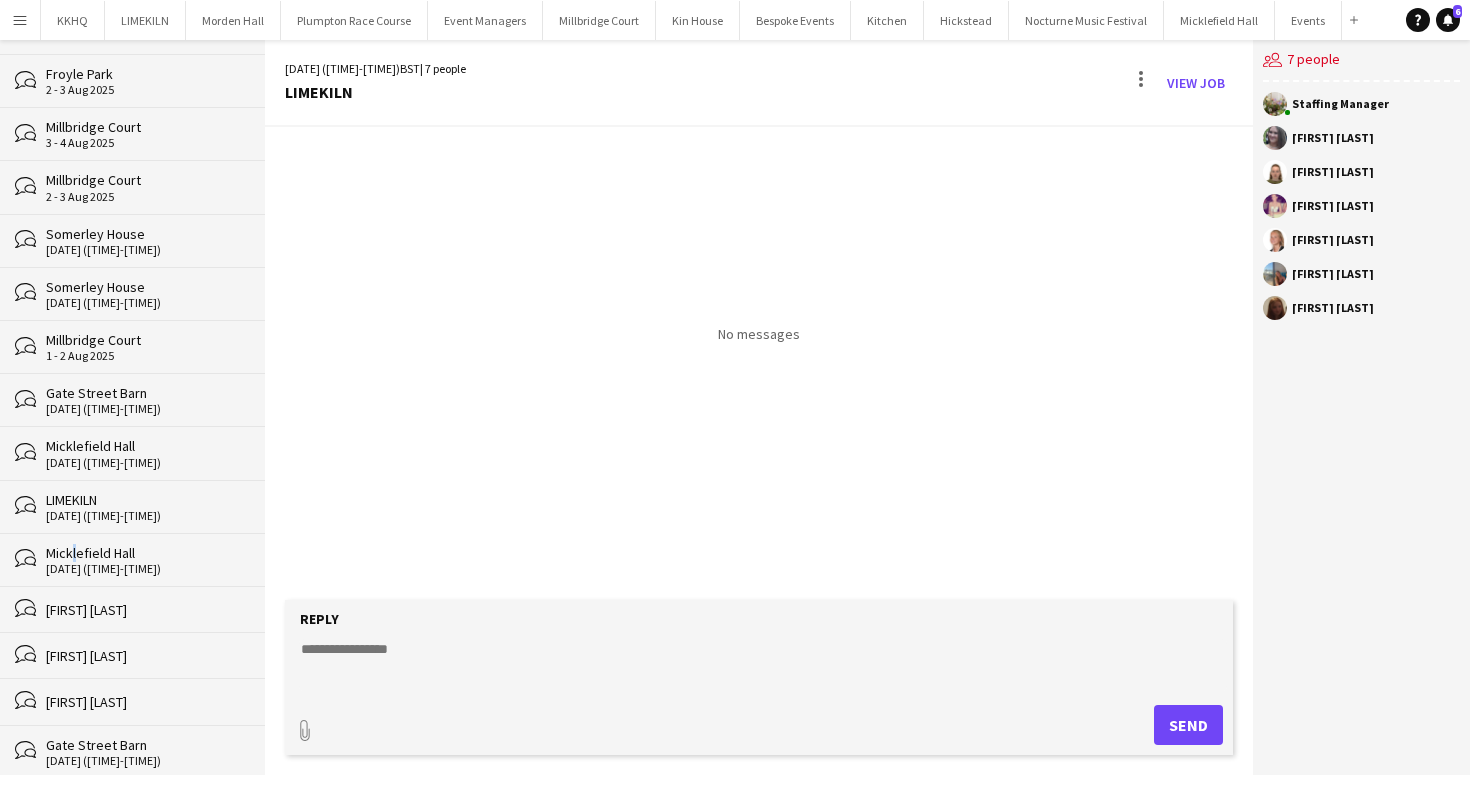 click on "Micklefield Hall" 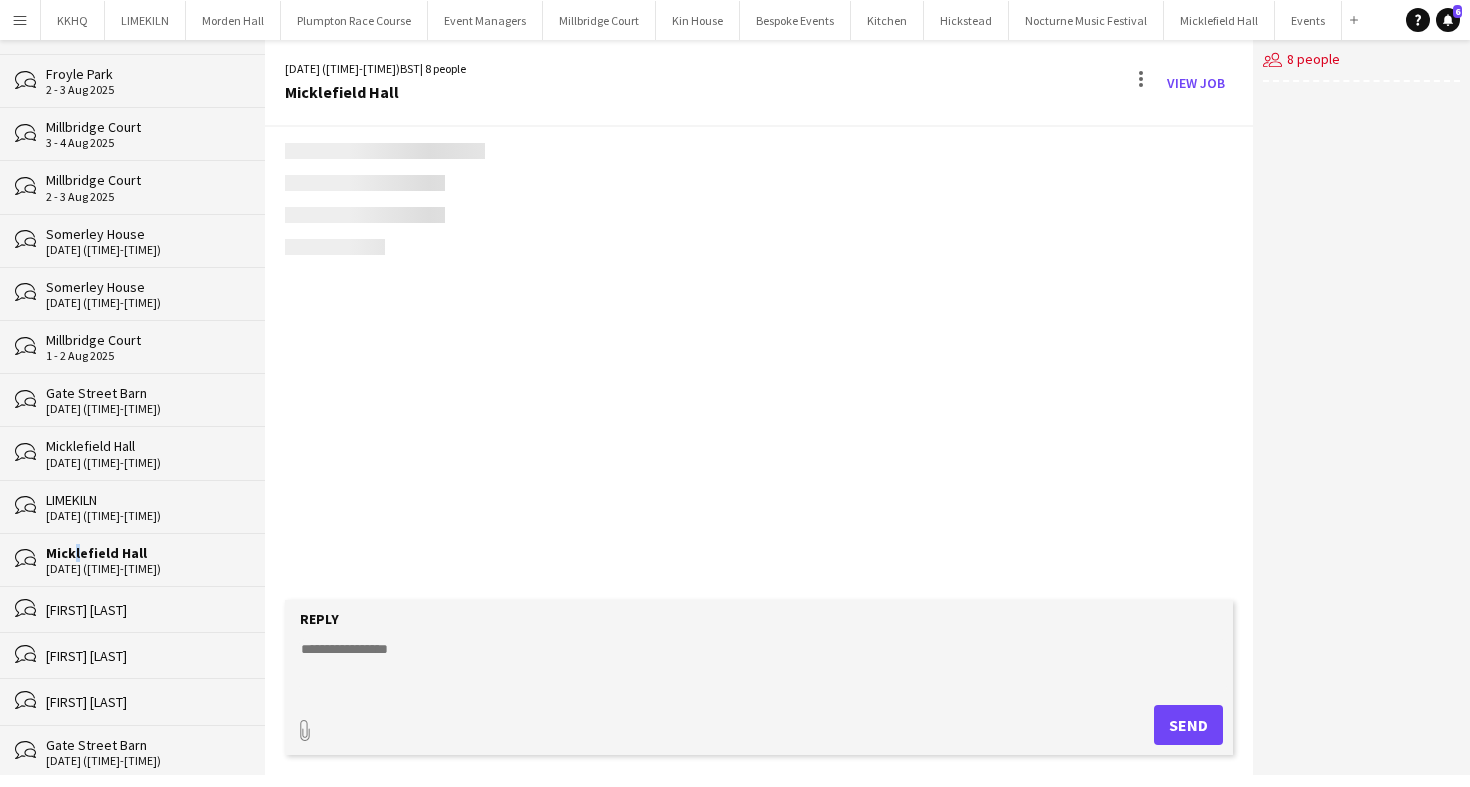 scroll, scrollTop: 280, scrollLeft: 0, axis: vertical 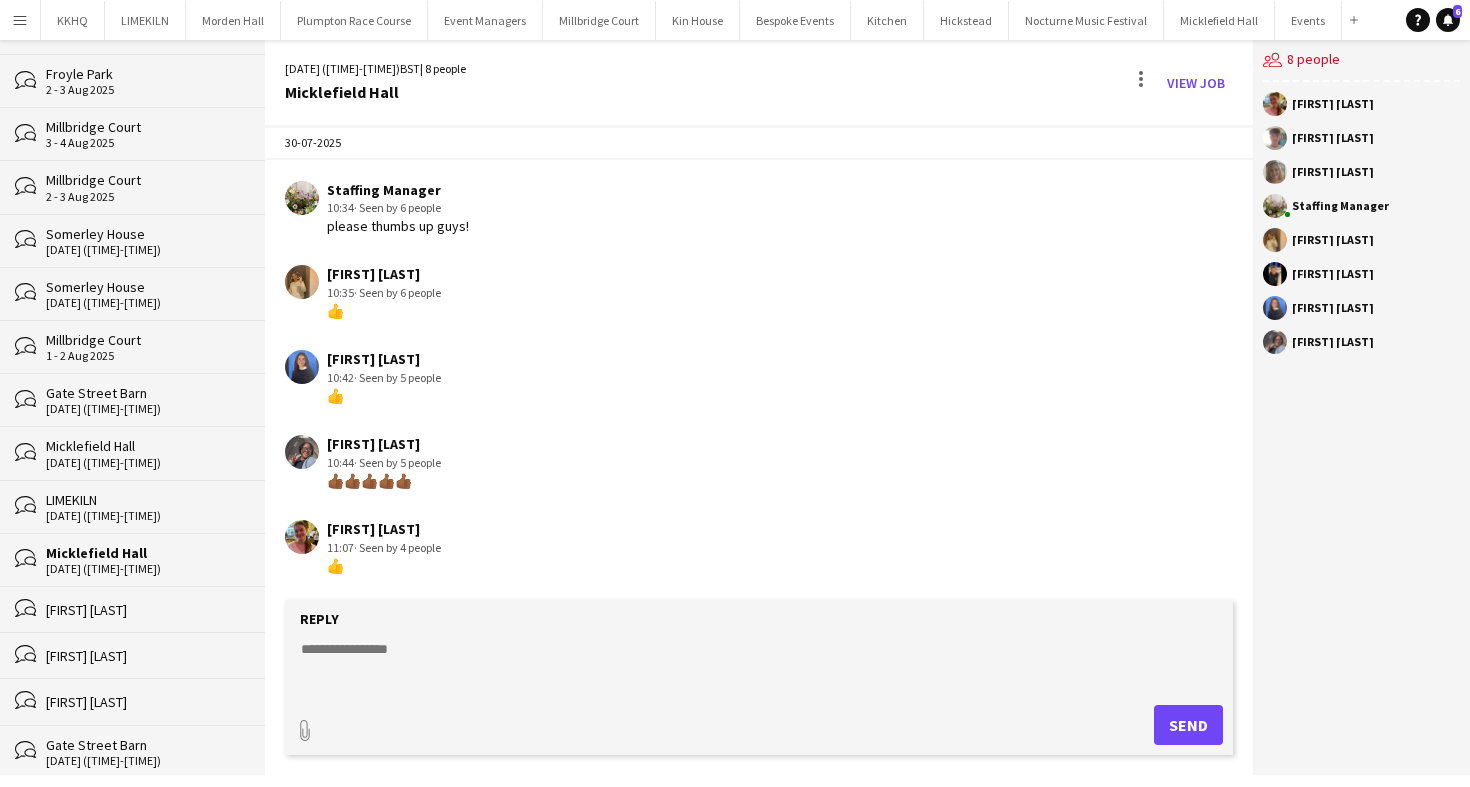 click on "LIMEKILN" 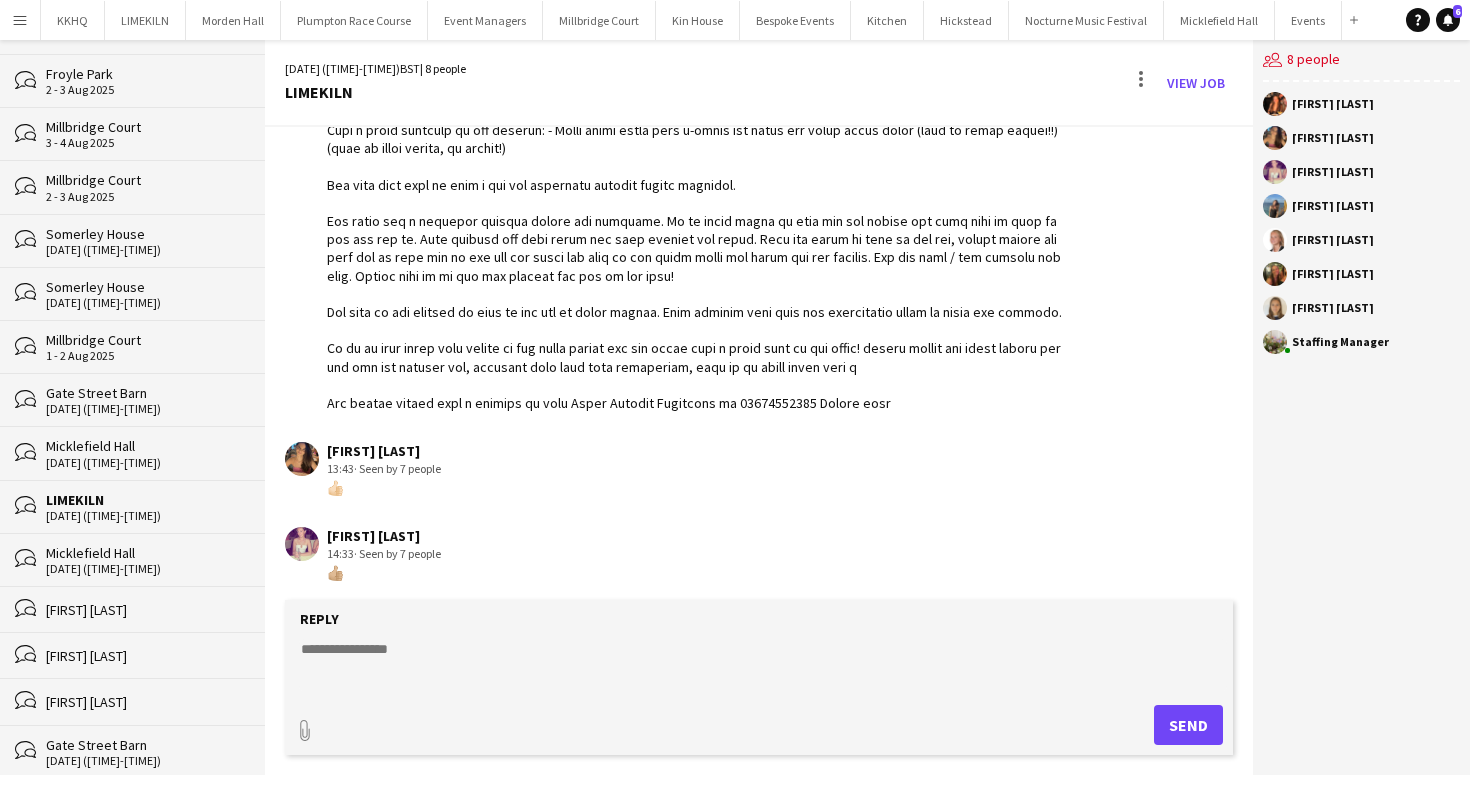 scroll, scrollTop: 183, scrollLeft: 0, axis: vertical 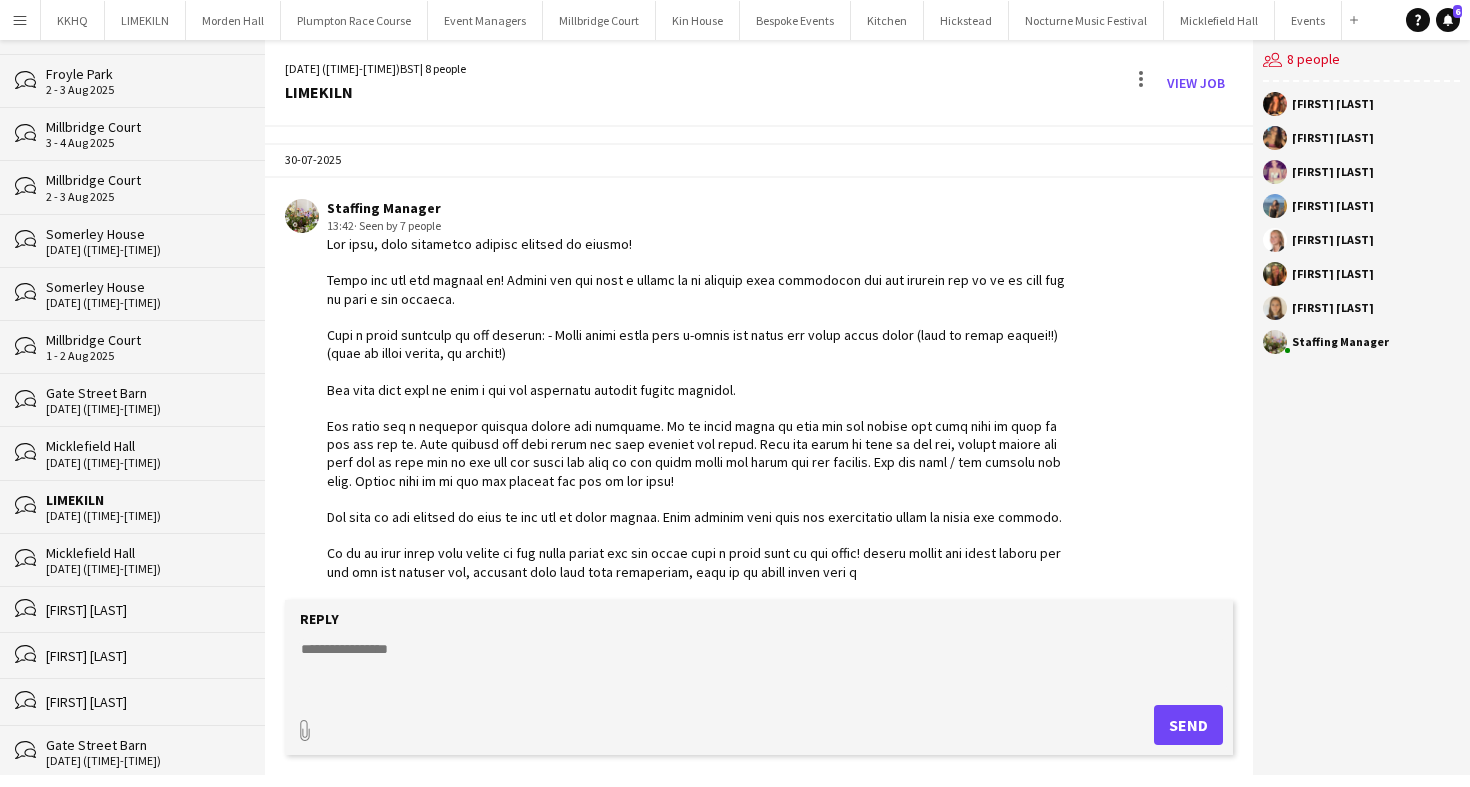 drag, startPoint x: 951, startPoint y: 430, endPoint x: 323, endPoint y: 243, distance: 655.2503 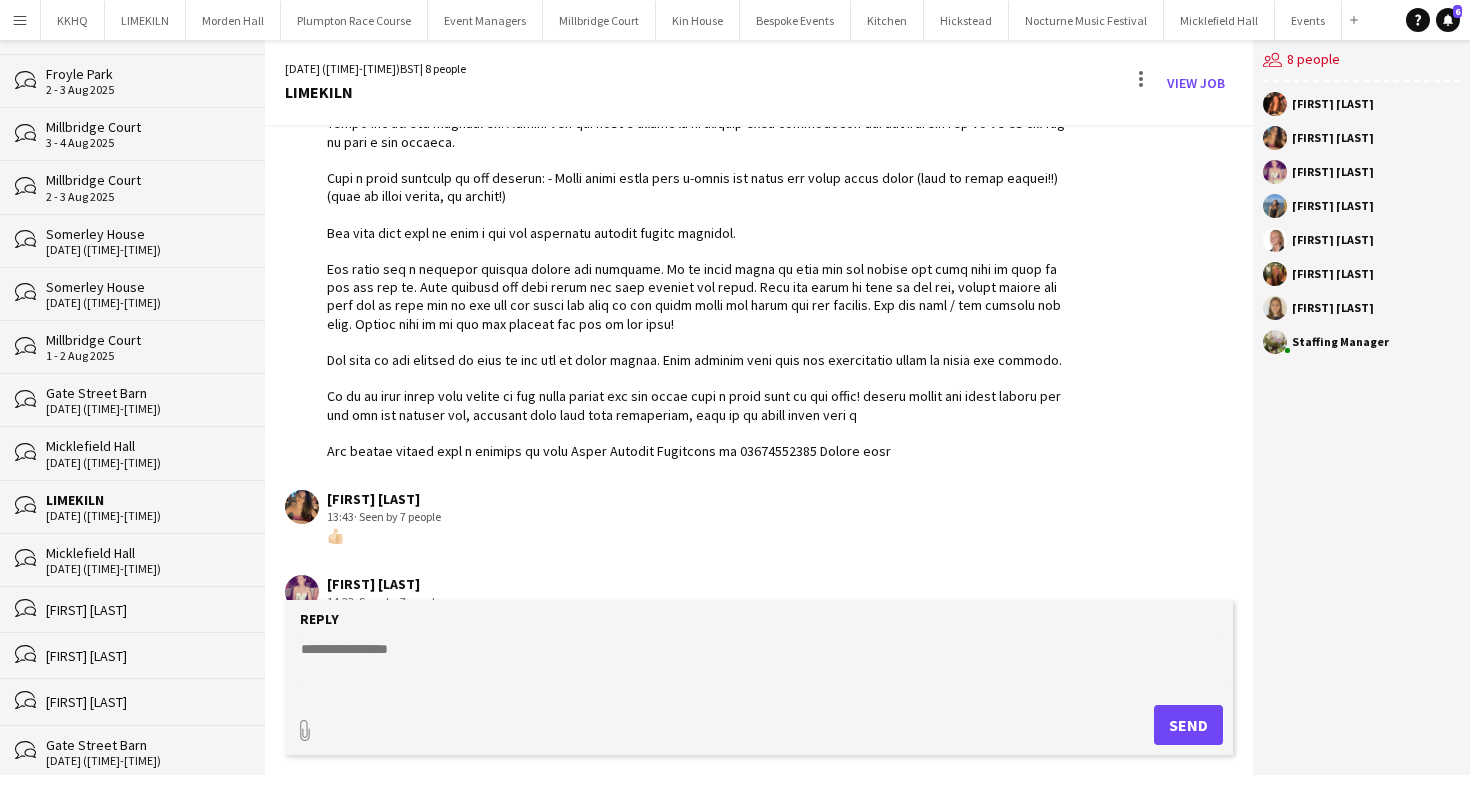 scroll, scrollTop: 0, scrollLeft: 0, axis: both 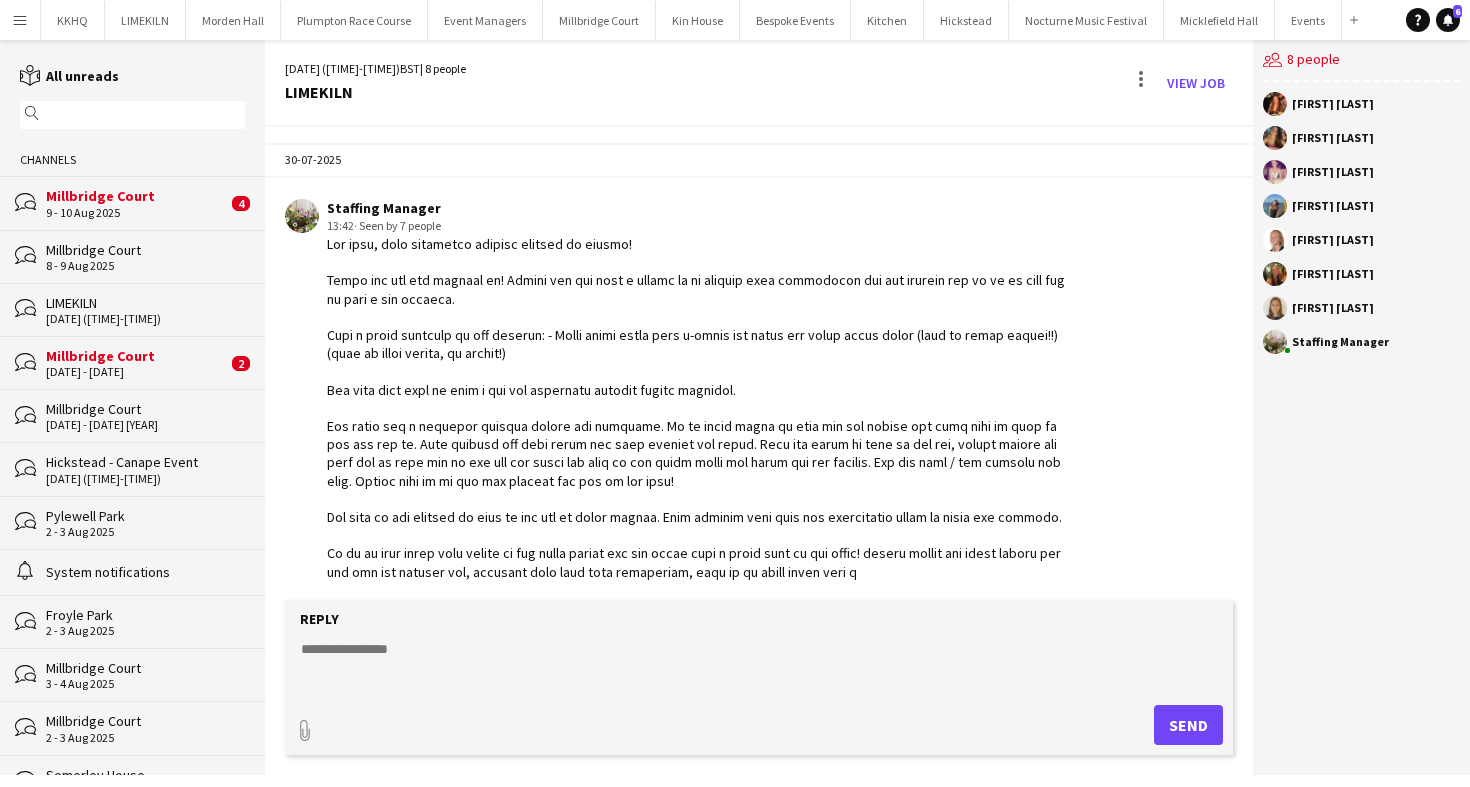 click on "LIMEKILN" 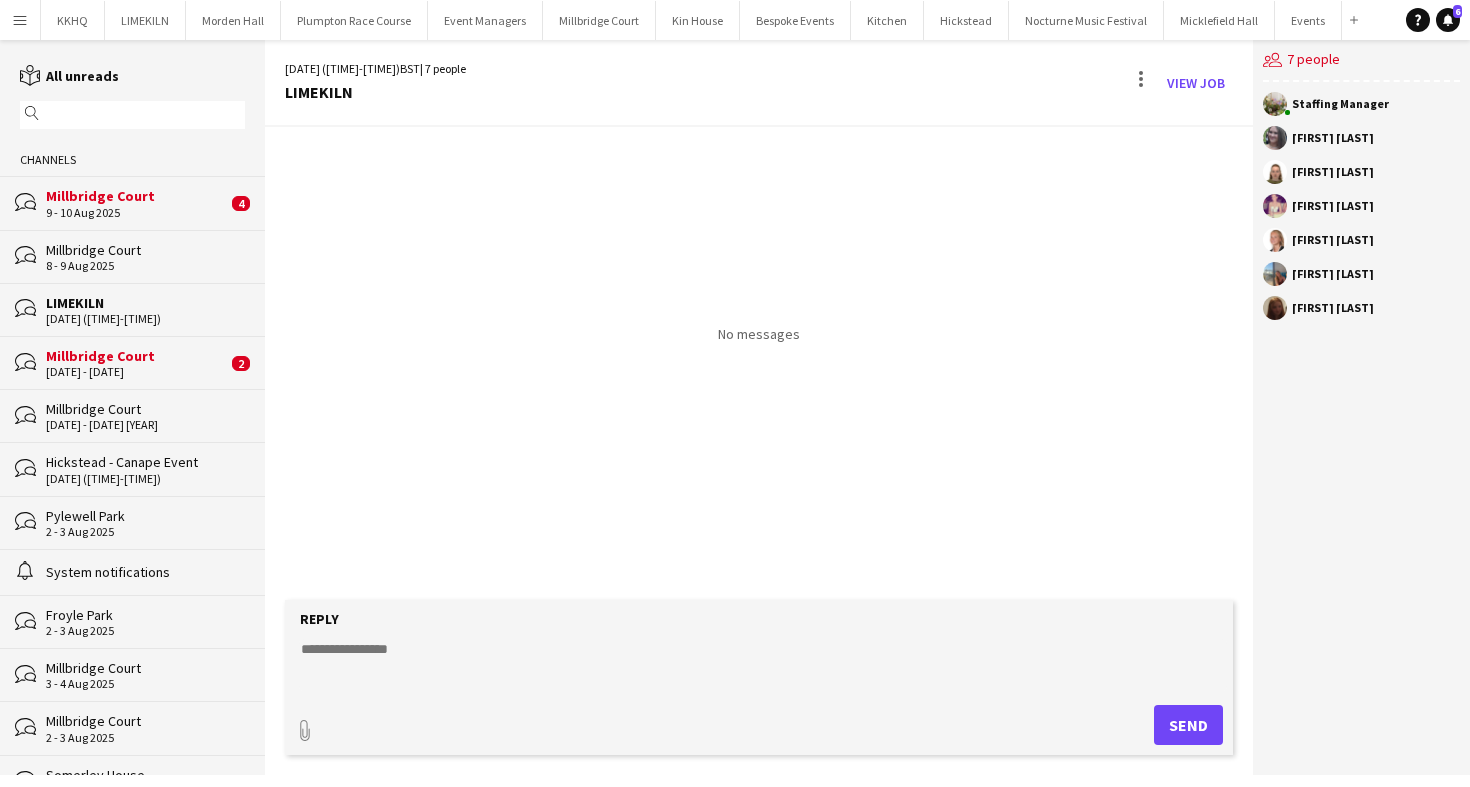 click on "Reply
paperclip
Send" 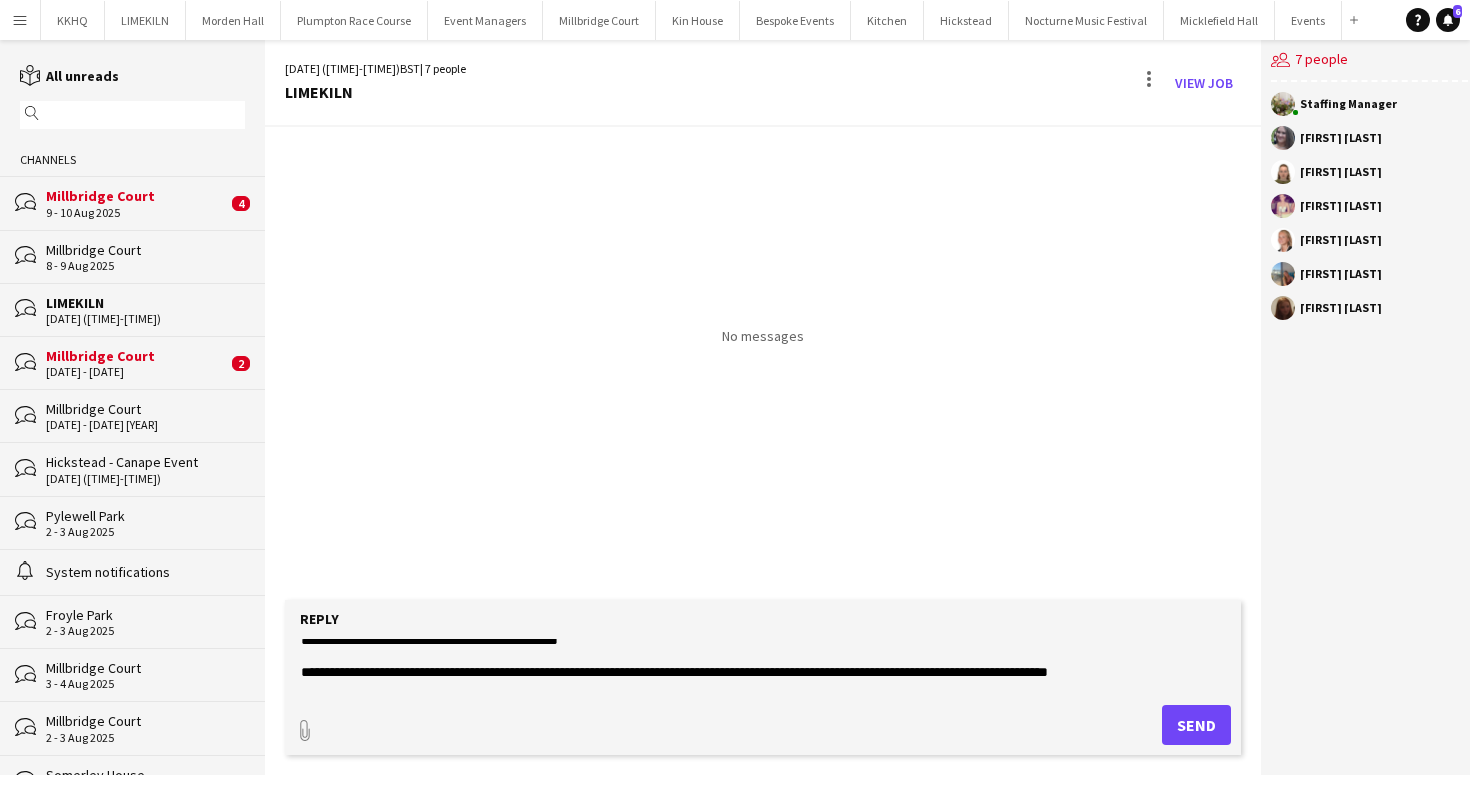 scroll, scrollTop: 0, scrollLeft: 0, axis: both 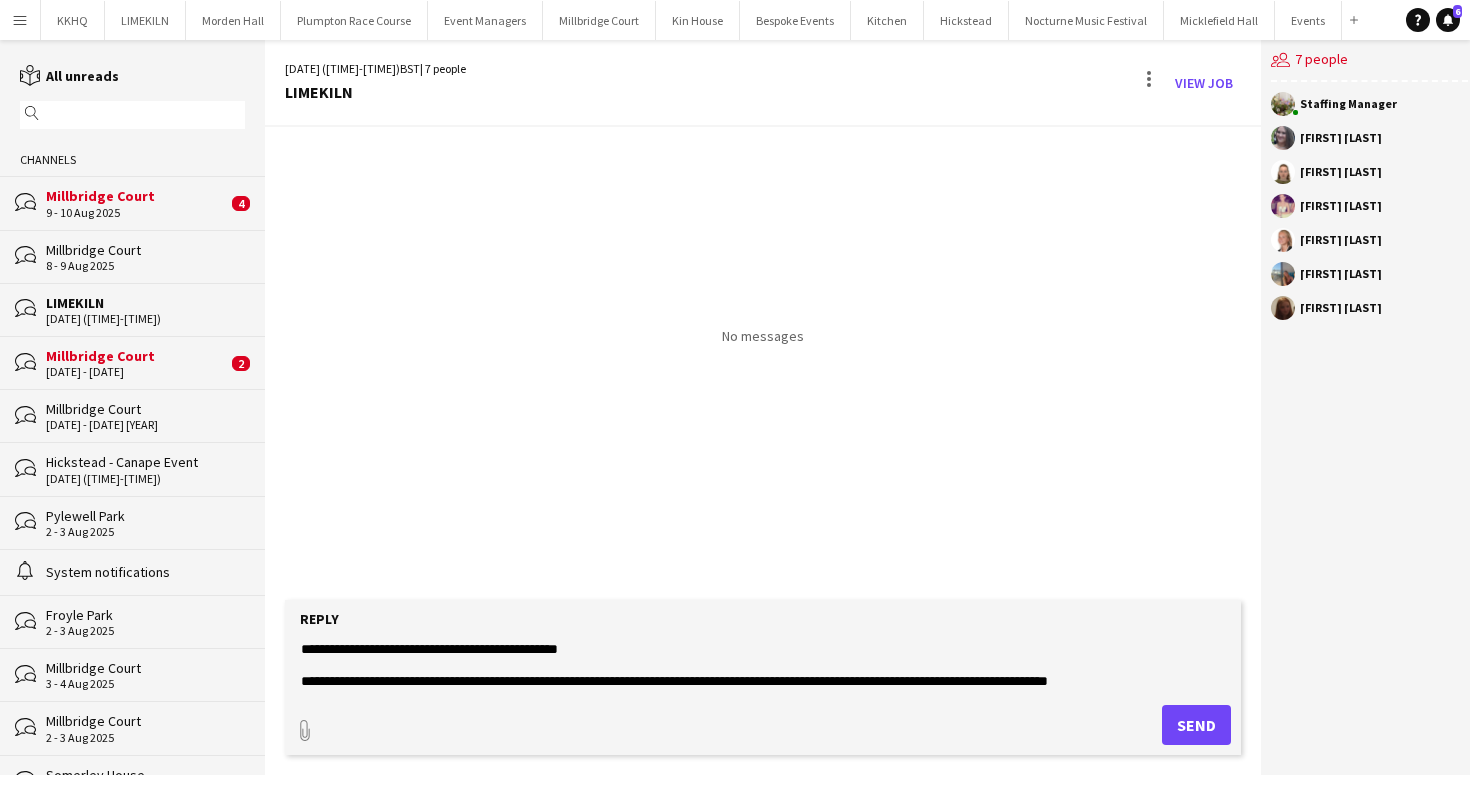 drag, startPoint x: 641, startPoint y: 643, endPoint x: 363, endPoint y: 649, distance: 278.06473 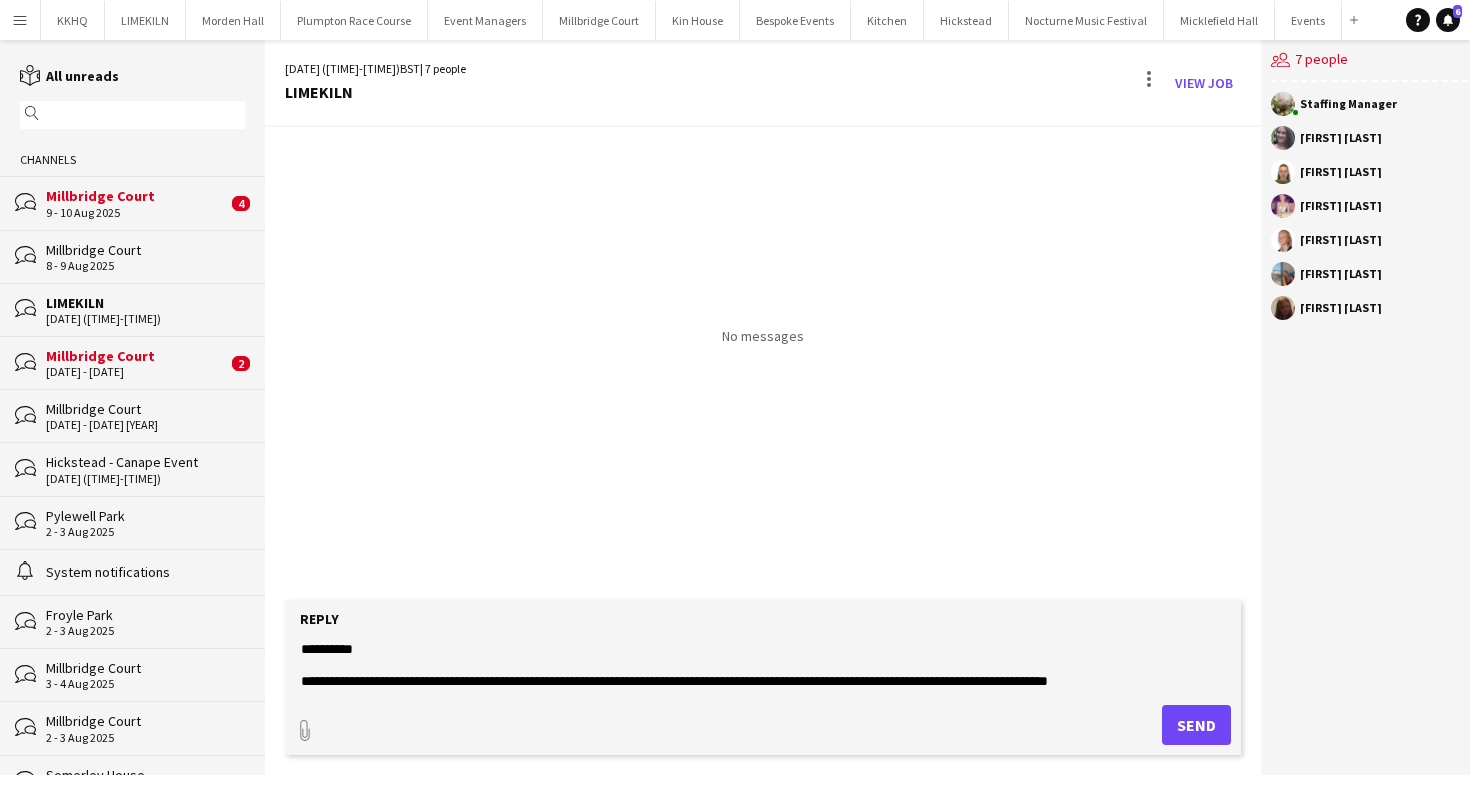 click 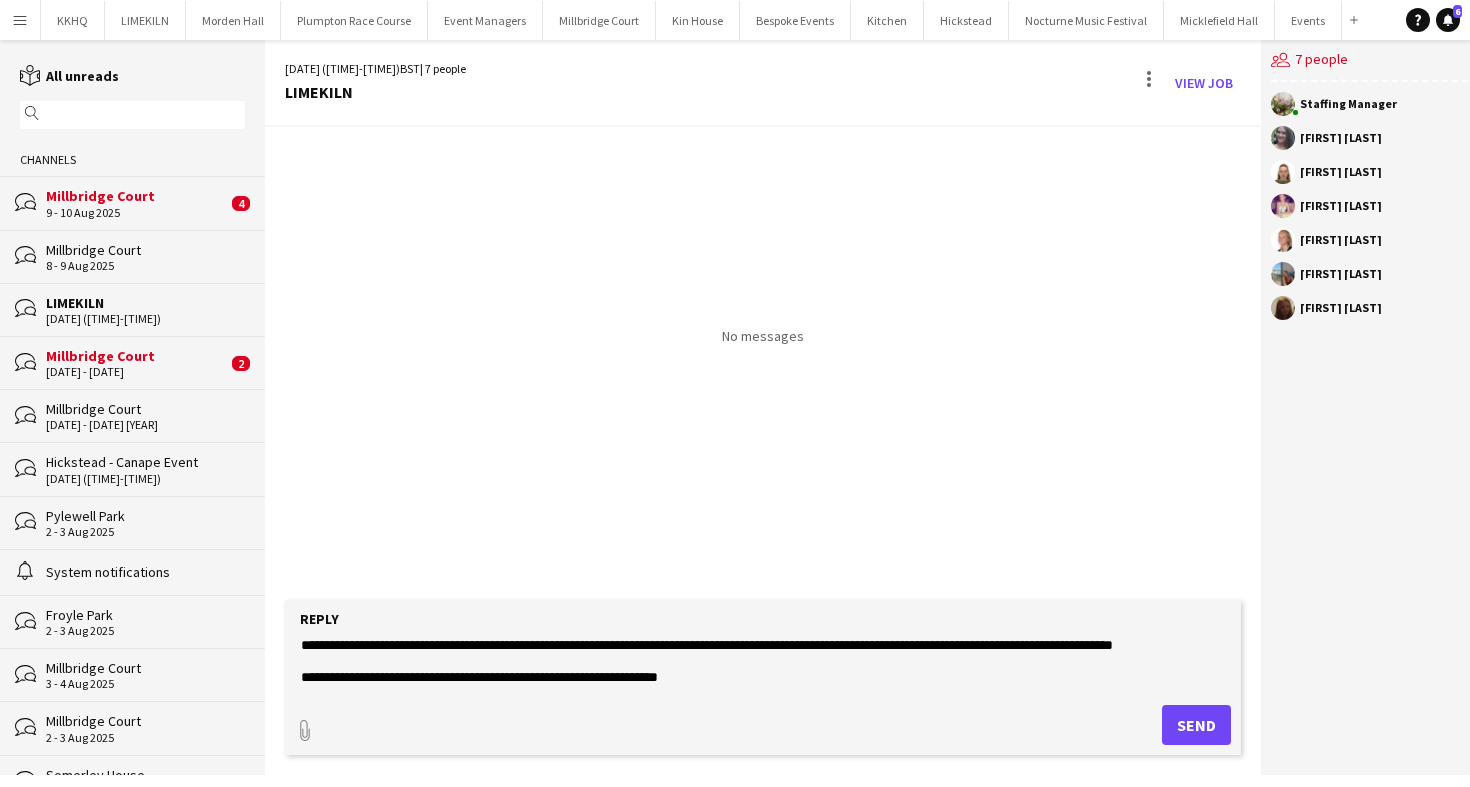 scroll, scrollTop: 40, scrollLeft: 0, axis: vertical 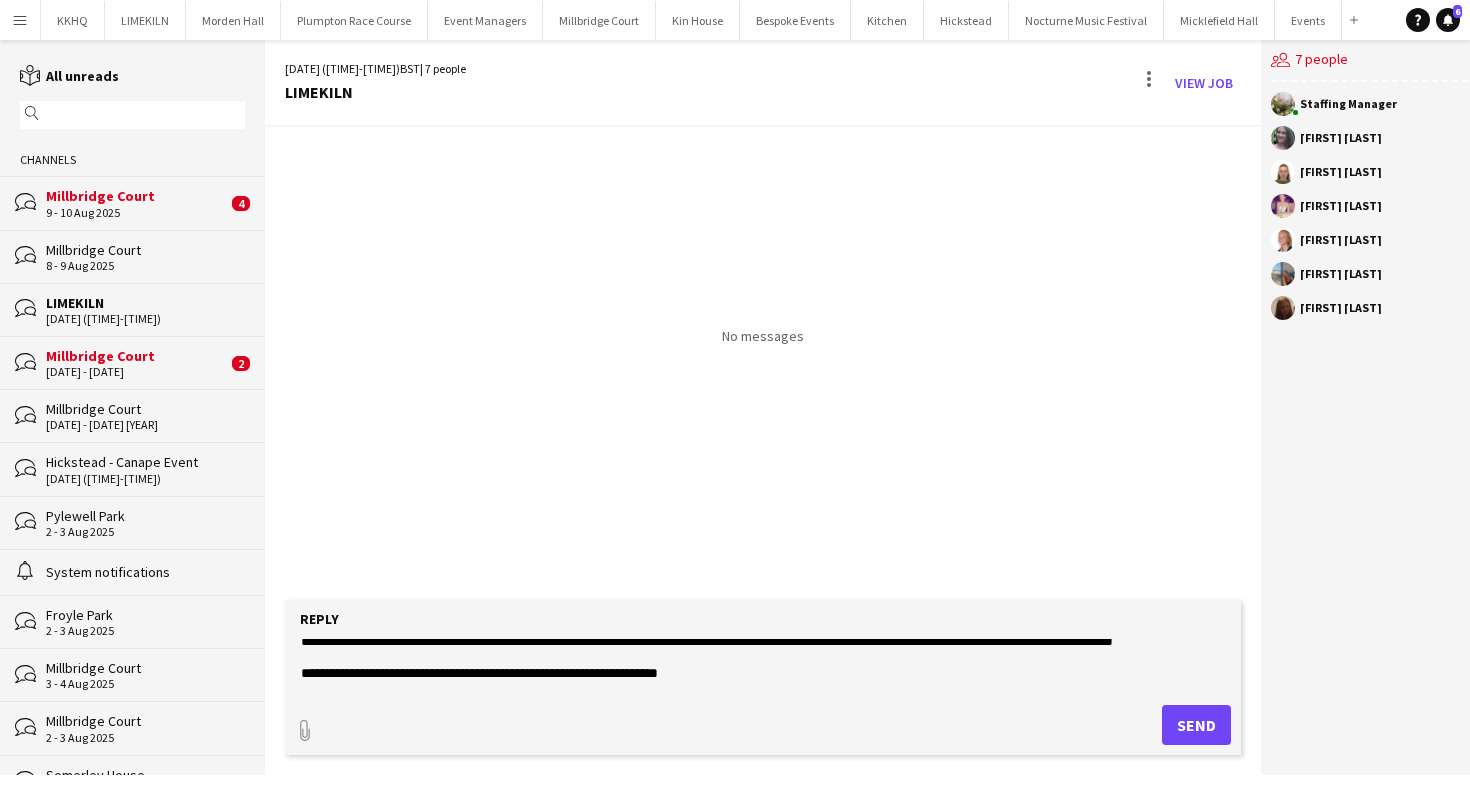 drag, startPoint x: 1023, startPoint y: 660, endPoint x: 1030, endPoint y: 673, distance: 14.764823 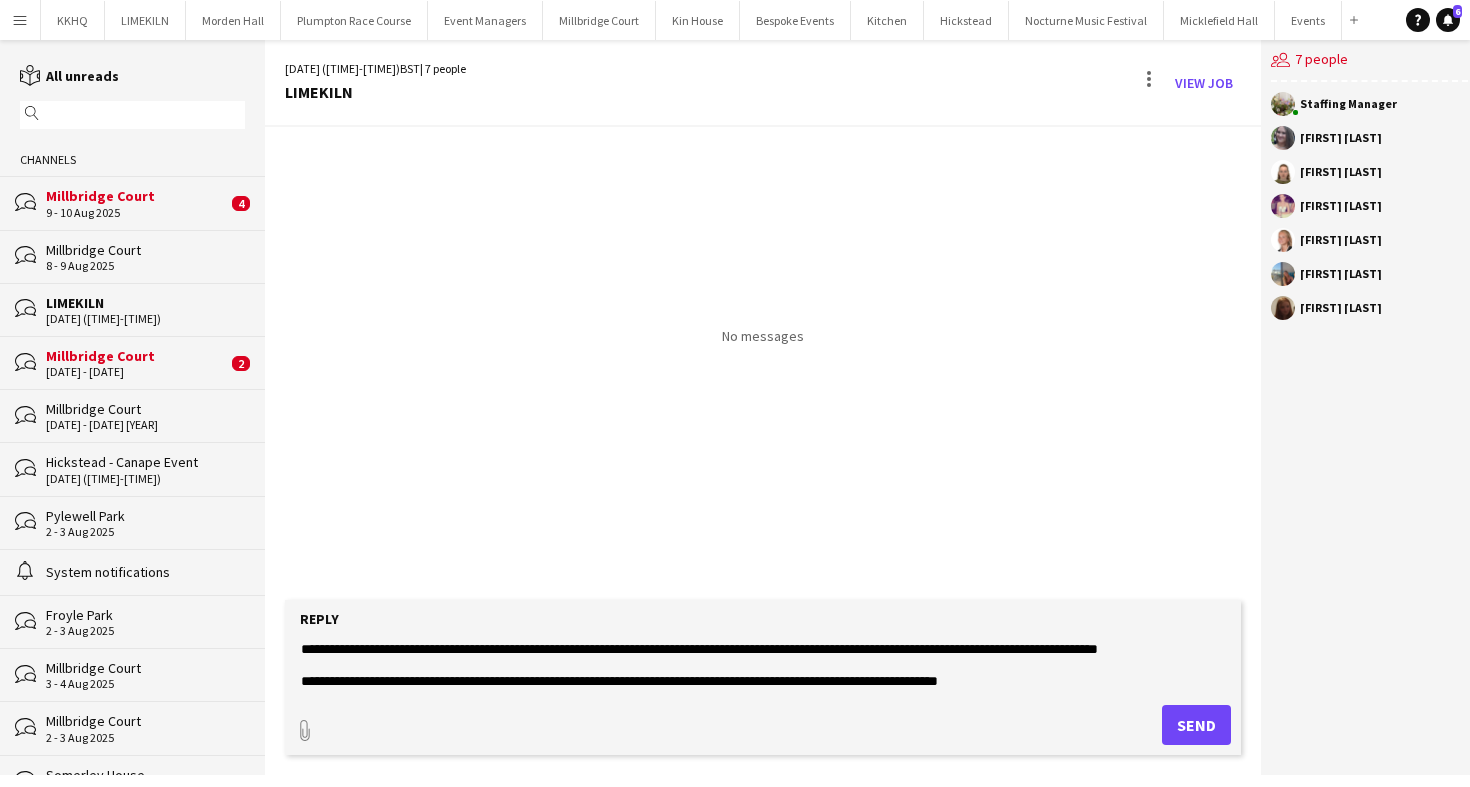 scroll, scrollTop: 26, scrollLeft: 0, axis: vertical 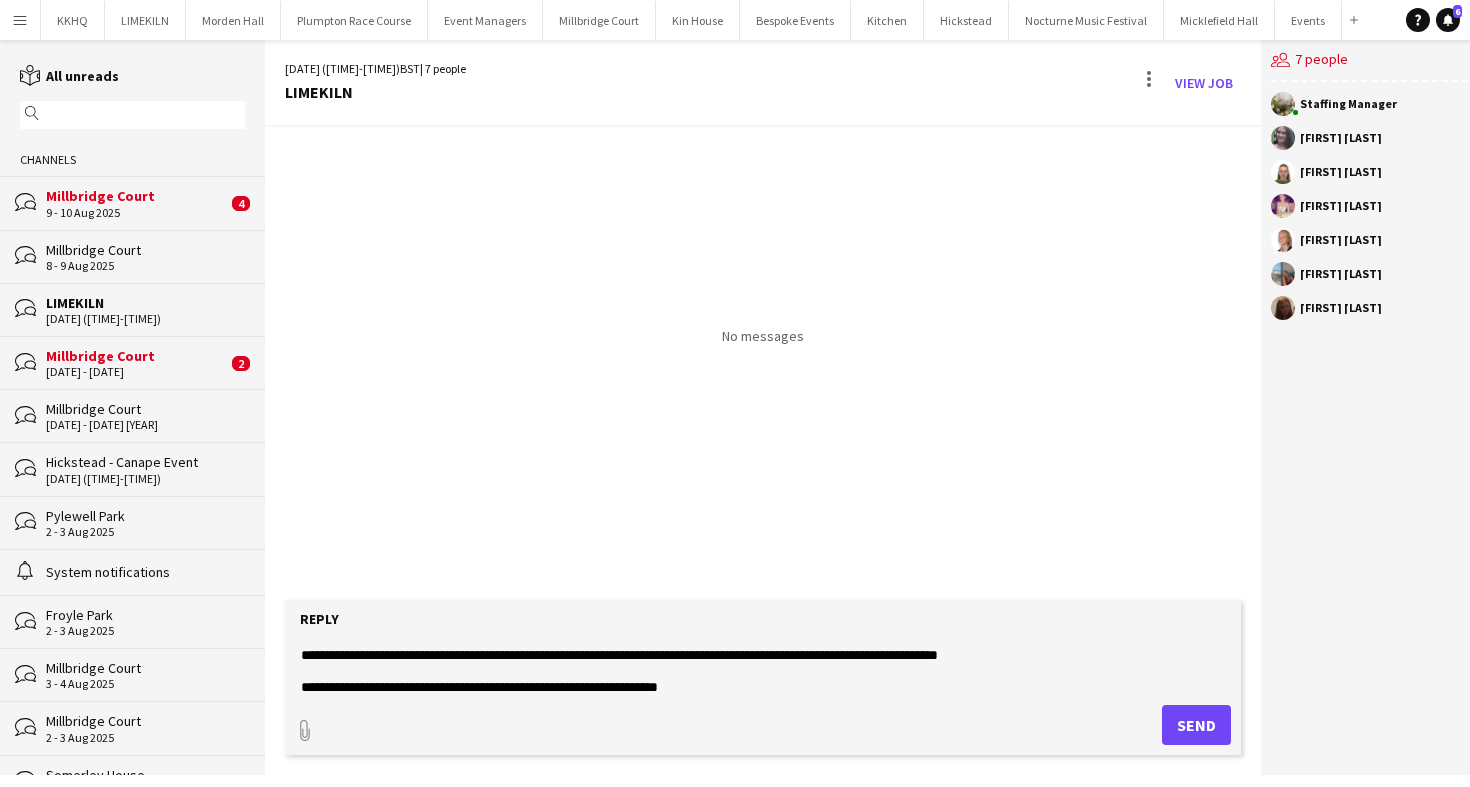click 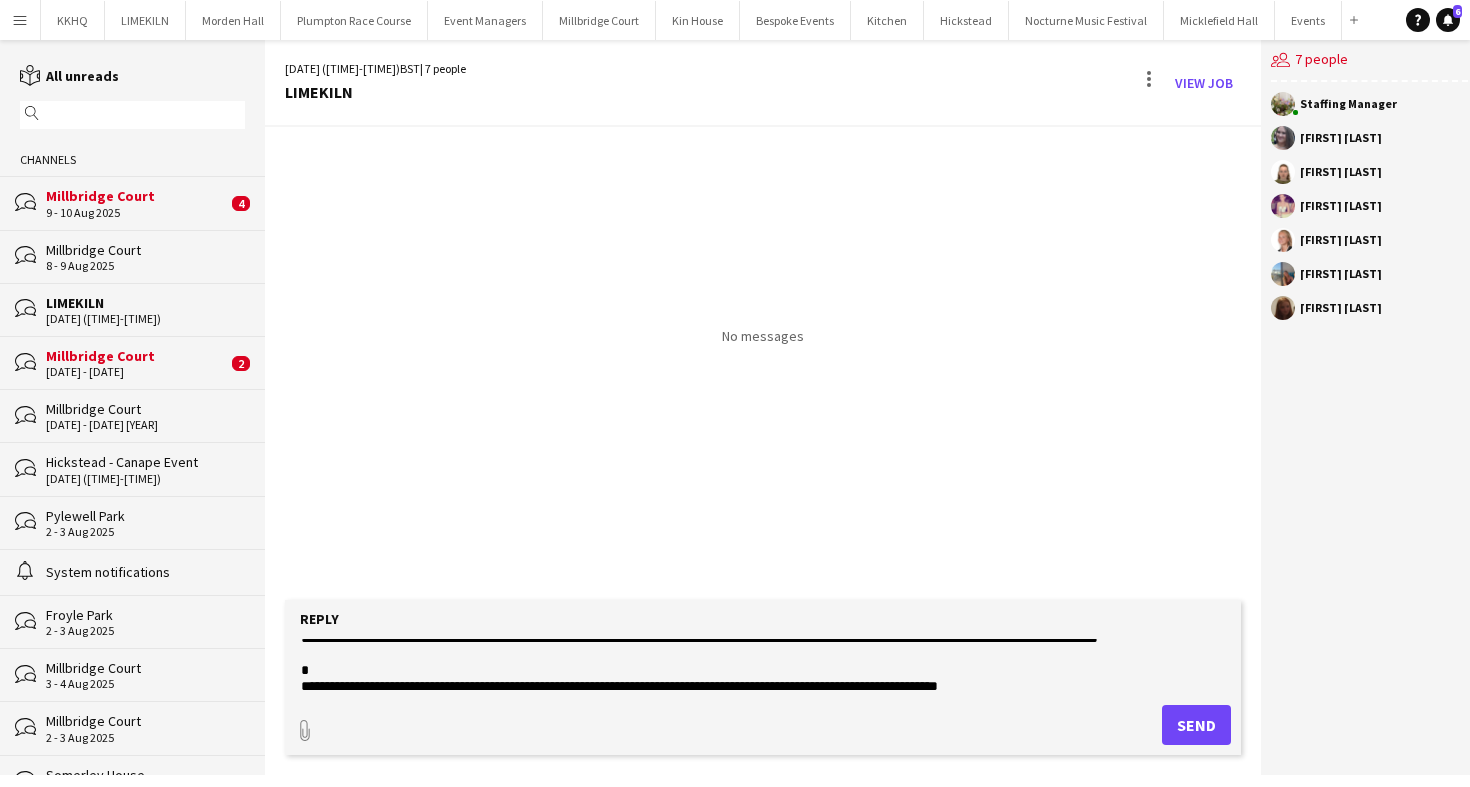 scroll, scrollTop: 15, scrollLeft: 0, axis: vertical 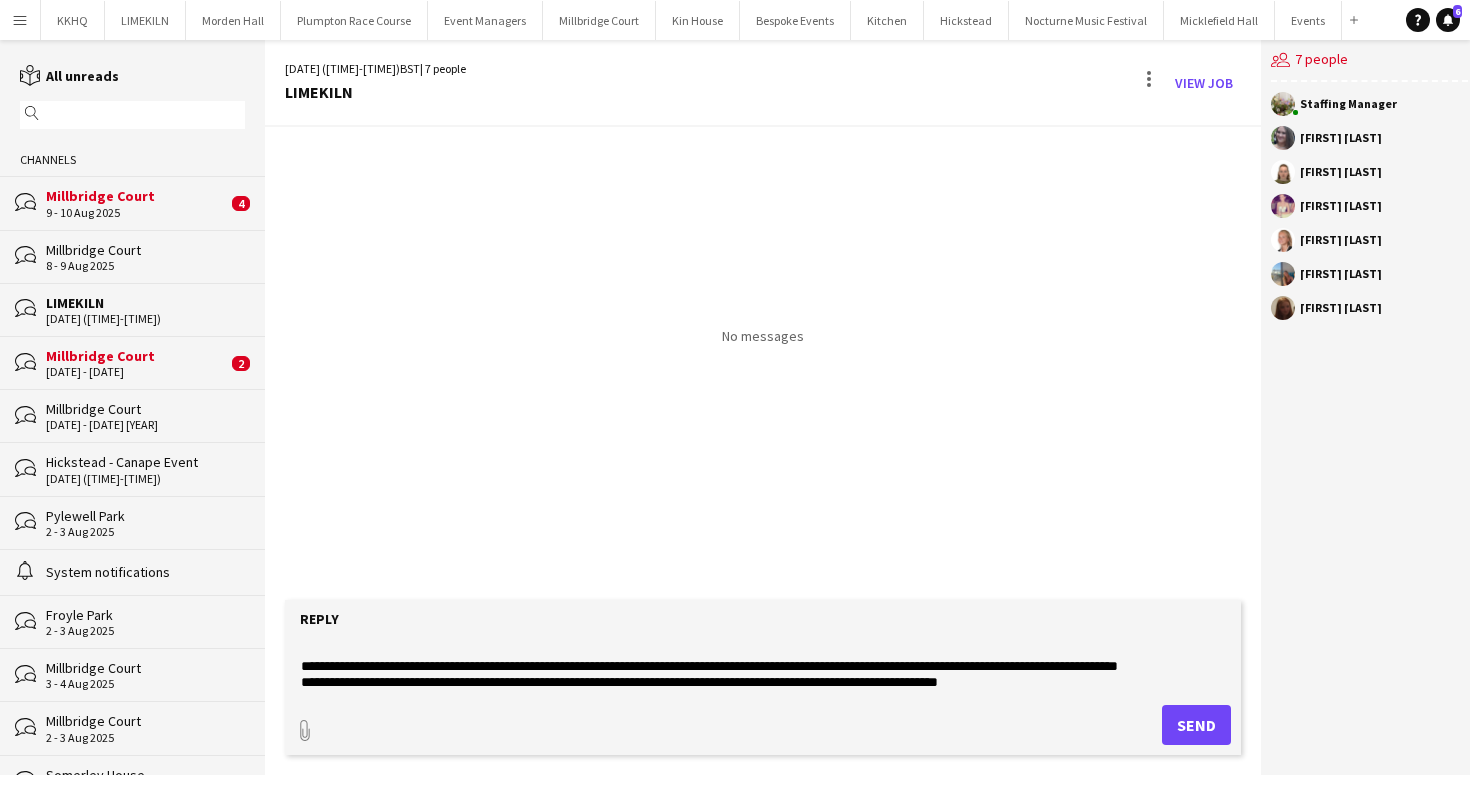 click 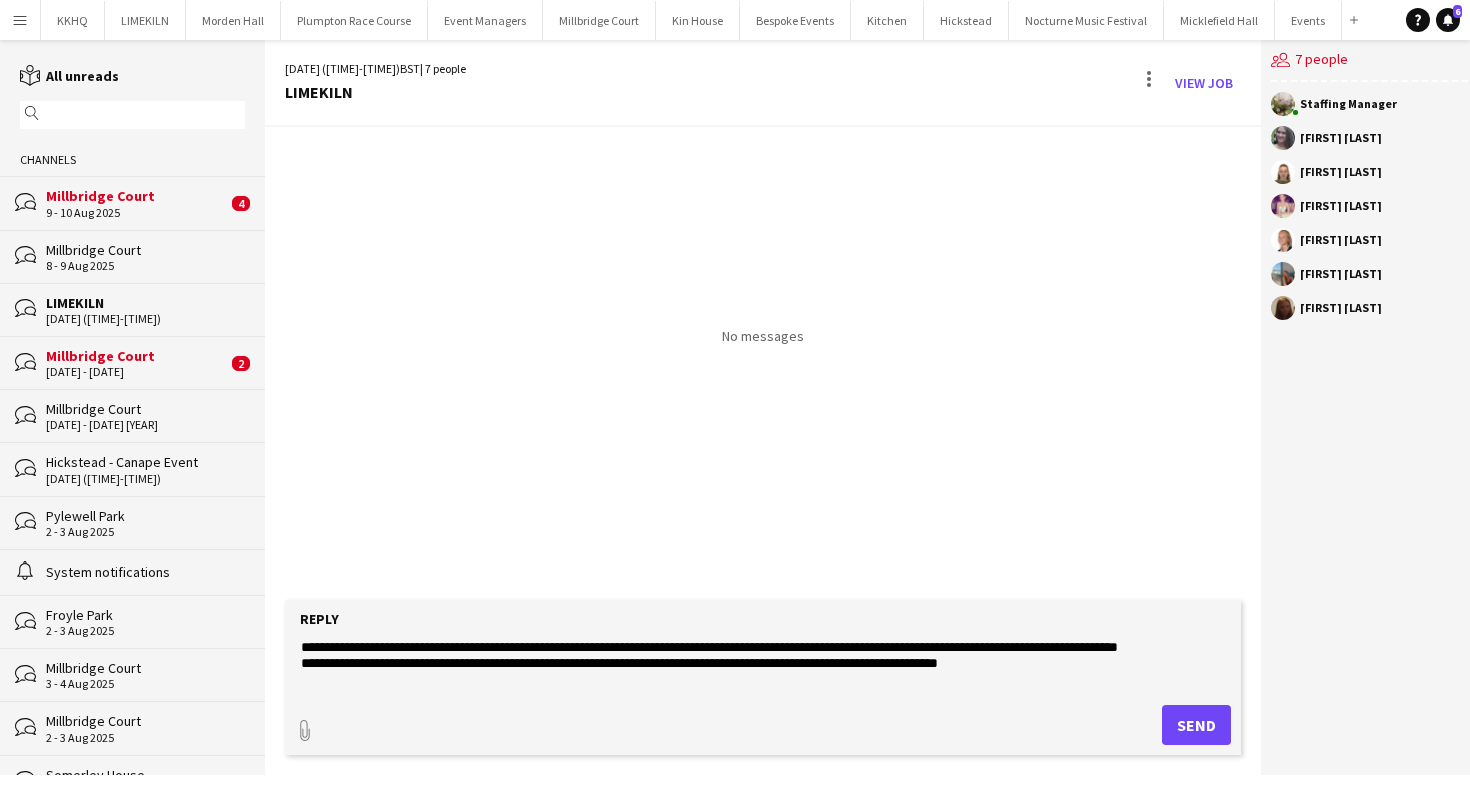 scroll, scrollTop: 35, scrollLeft: 0, axis: vertical 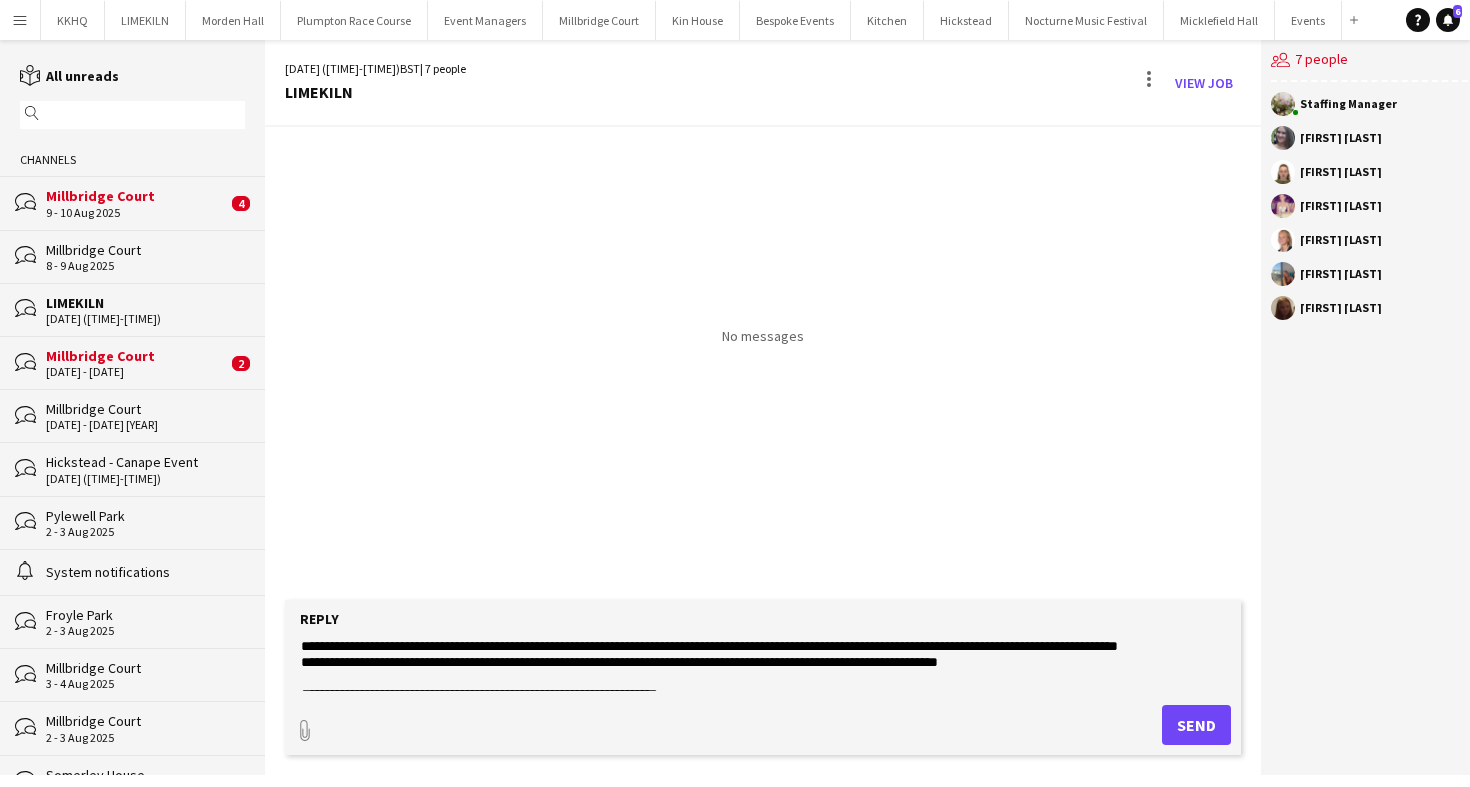 click 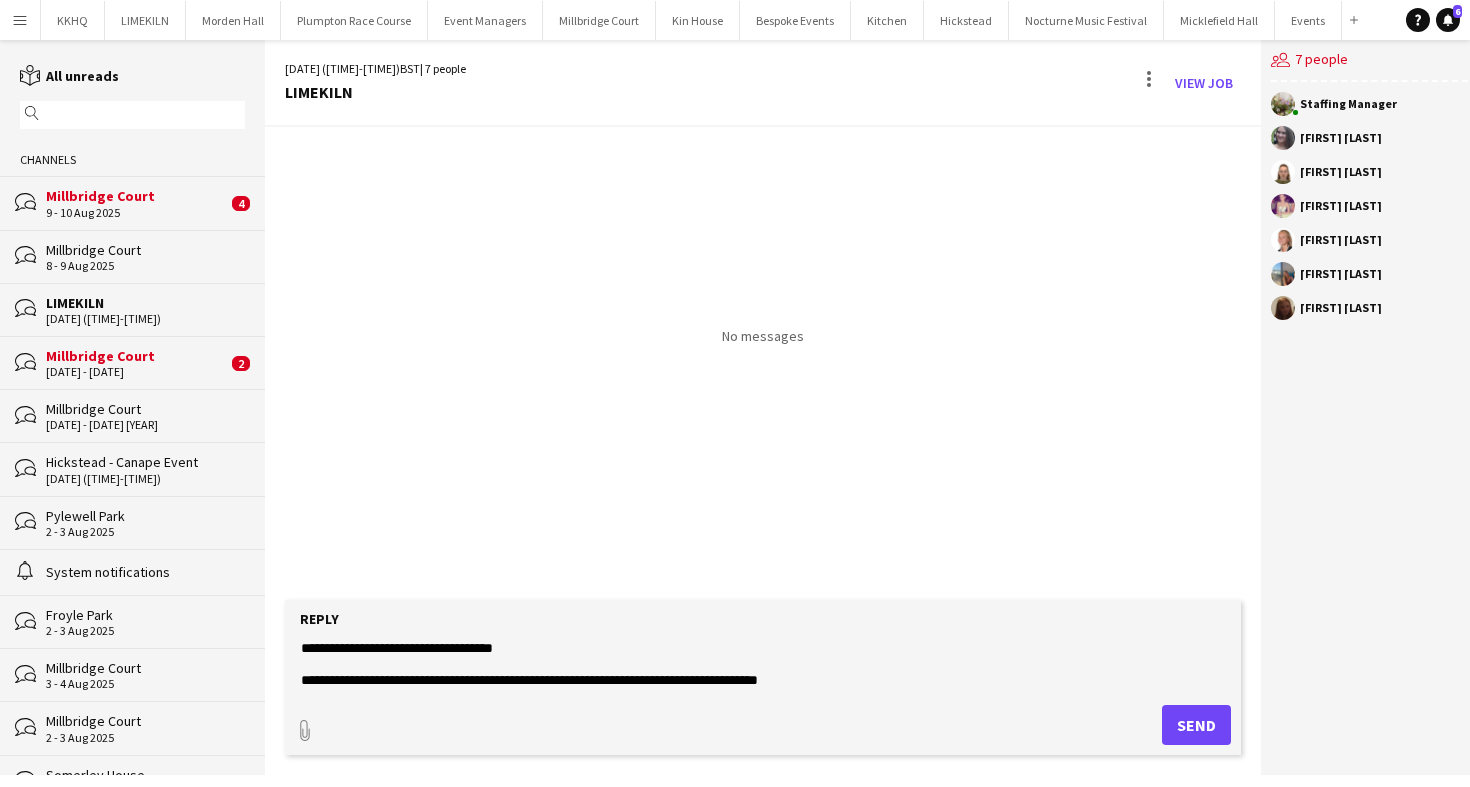 scroll, scrollTop: 239, scrollLeft: 0, axis: vertical 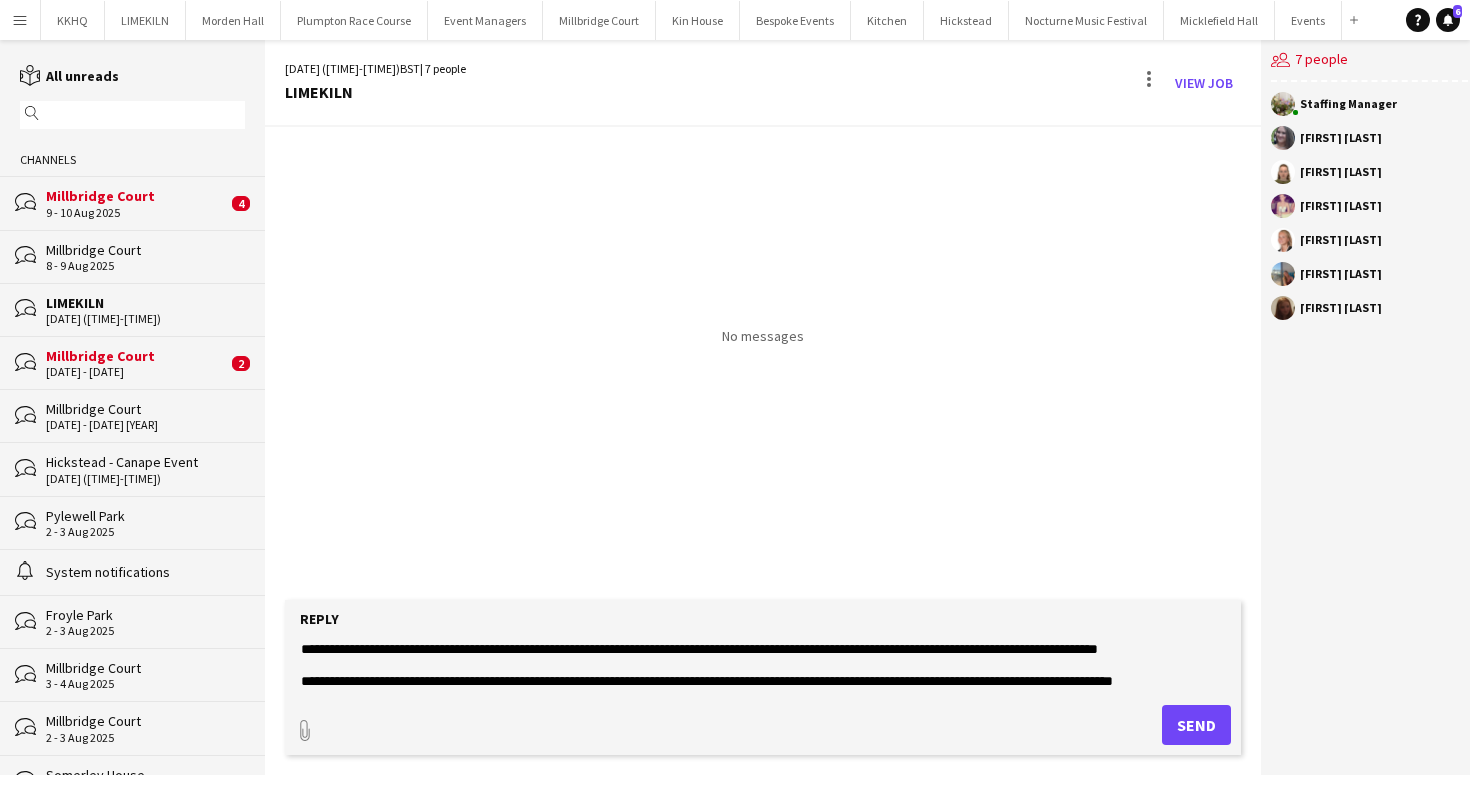 drag, startPoint x: 731, startPoint y: 668, endPoint x: 410, endPoint y: 669, distance: 321.00156 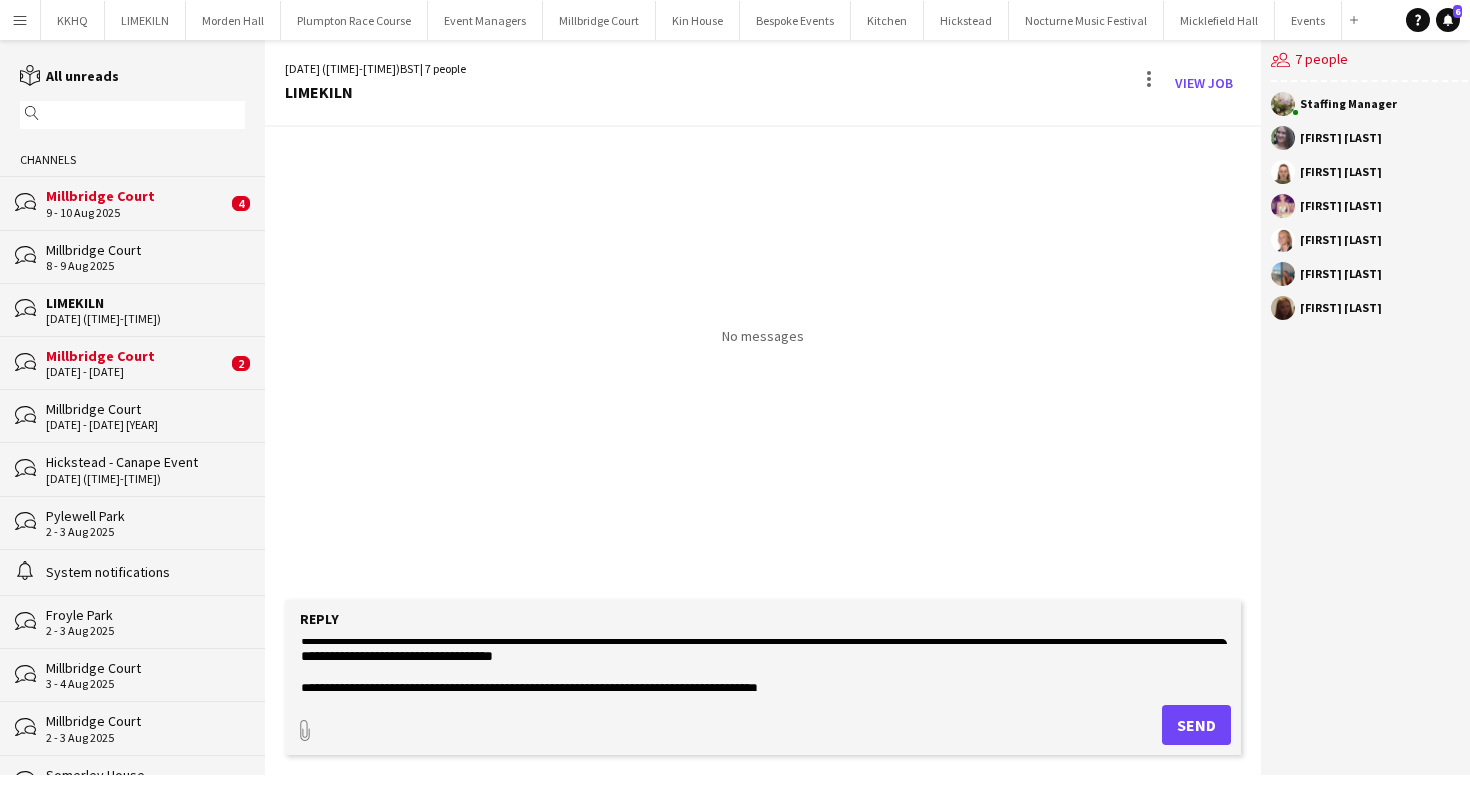 scroll, scrollTop: 230, scrollLeft: 0, axis: vertical 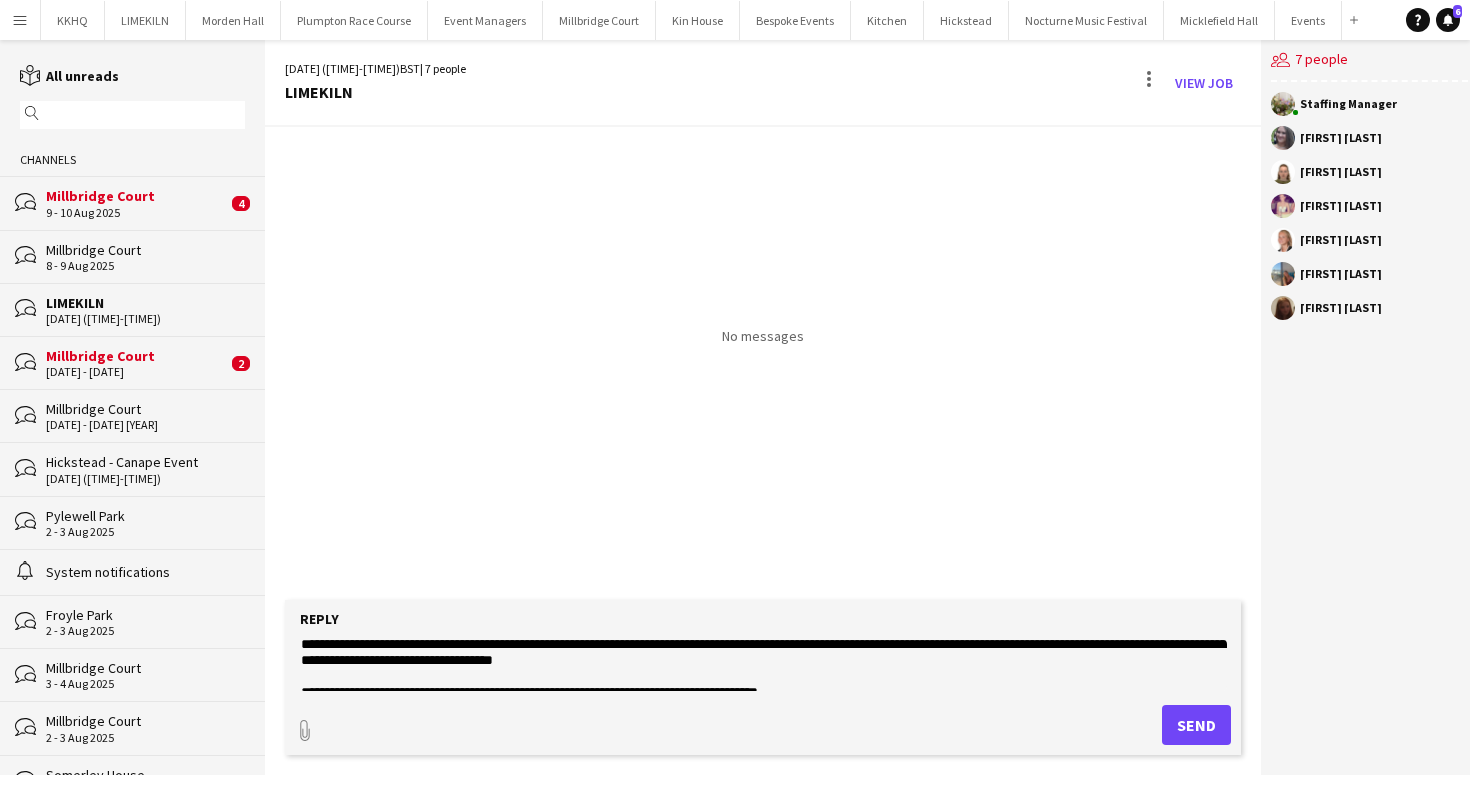 click 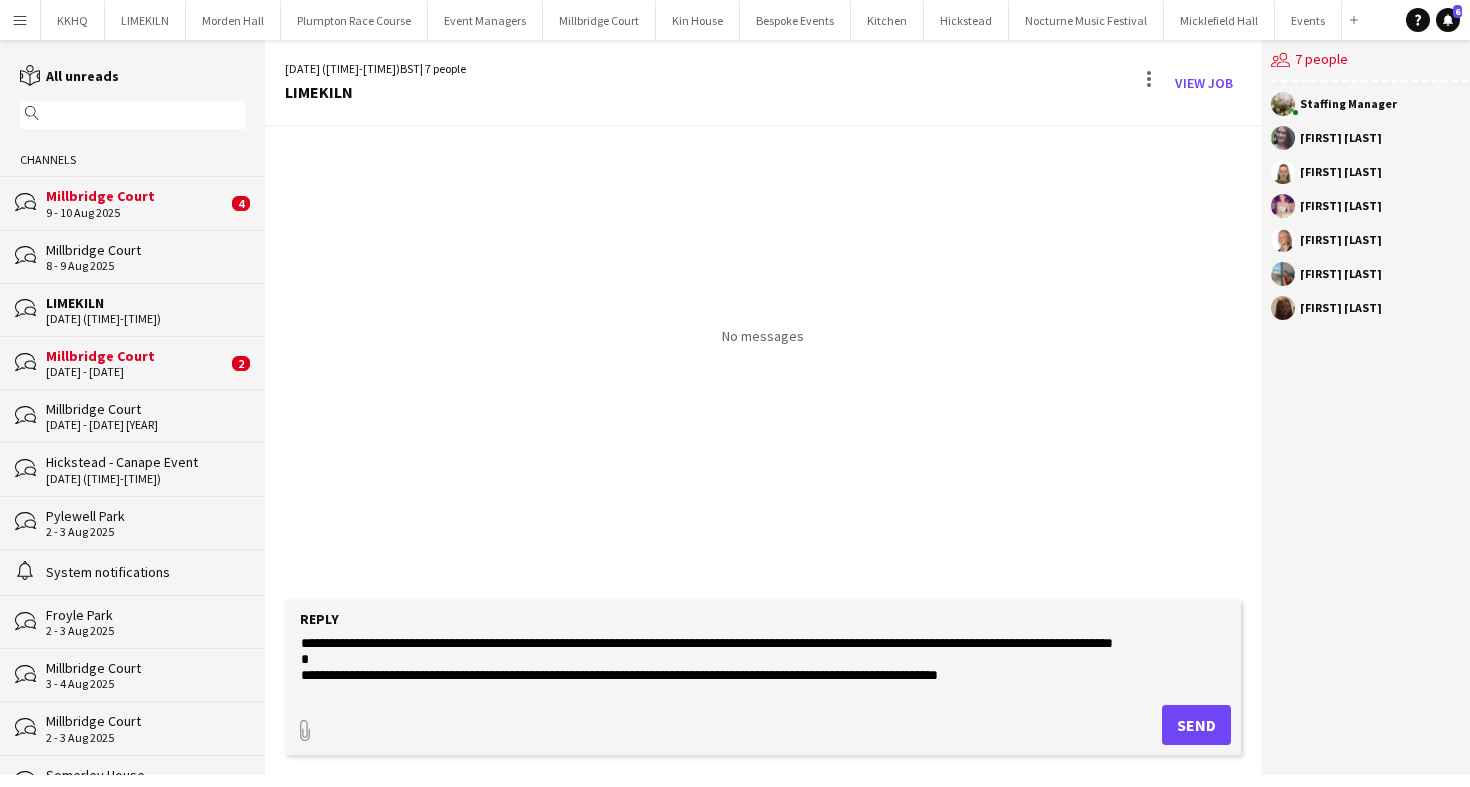 scroll, scrollTop: 46, scrollLeft: 0, axis: vertical 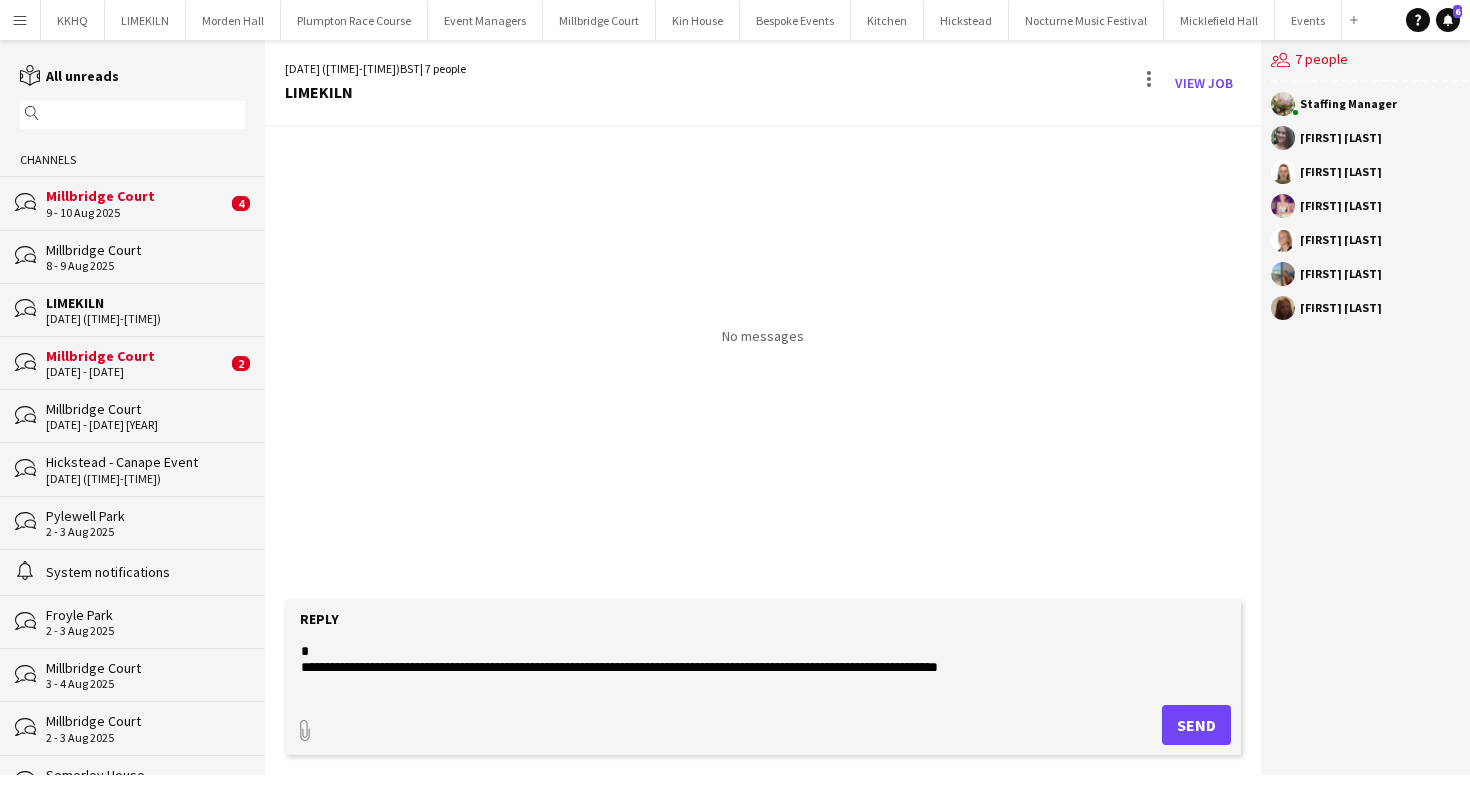 click 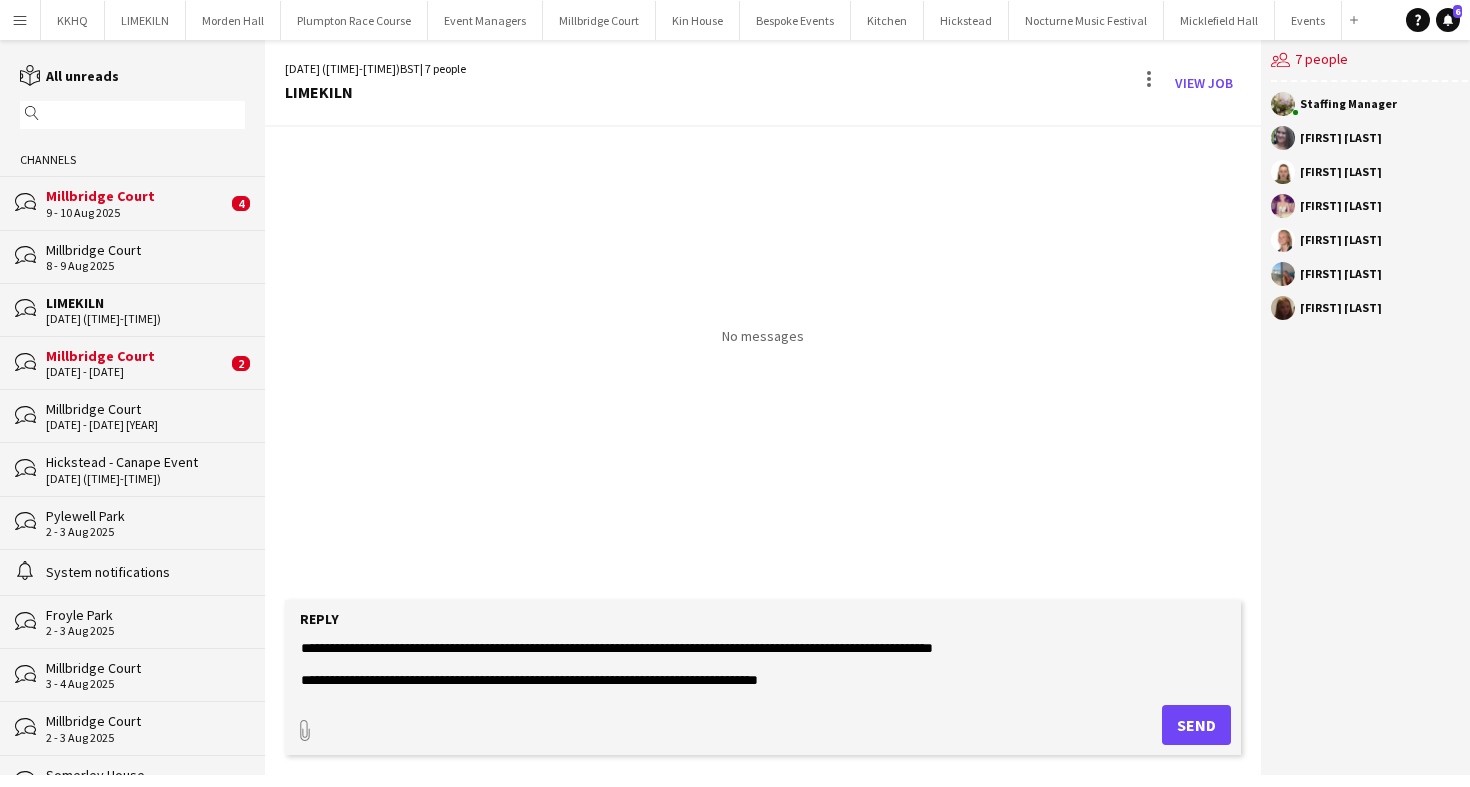 scroll, scrollTop: 225, scrollLeft: 0, axis: vertical 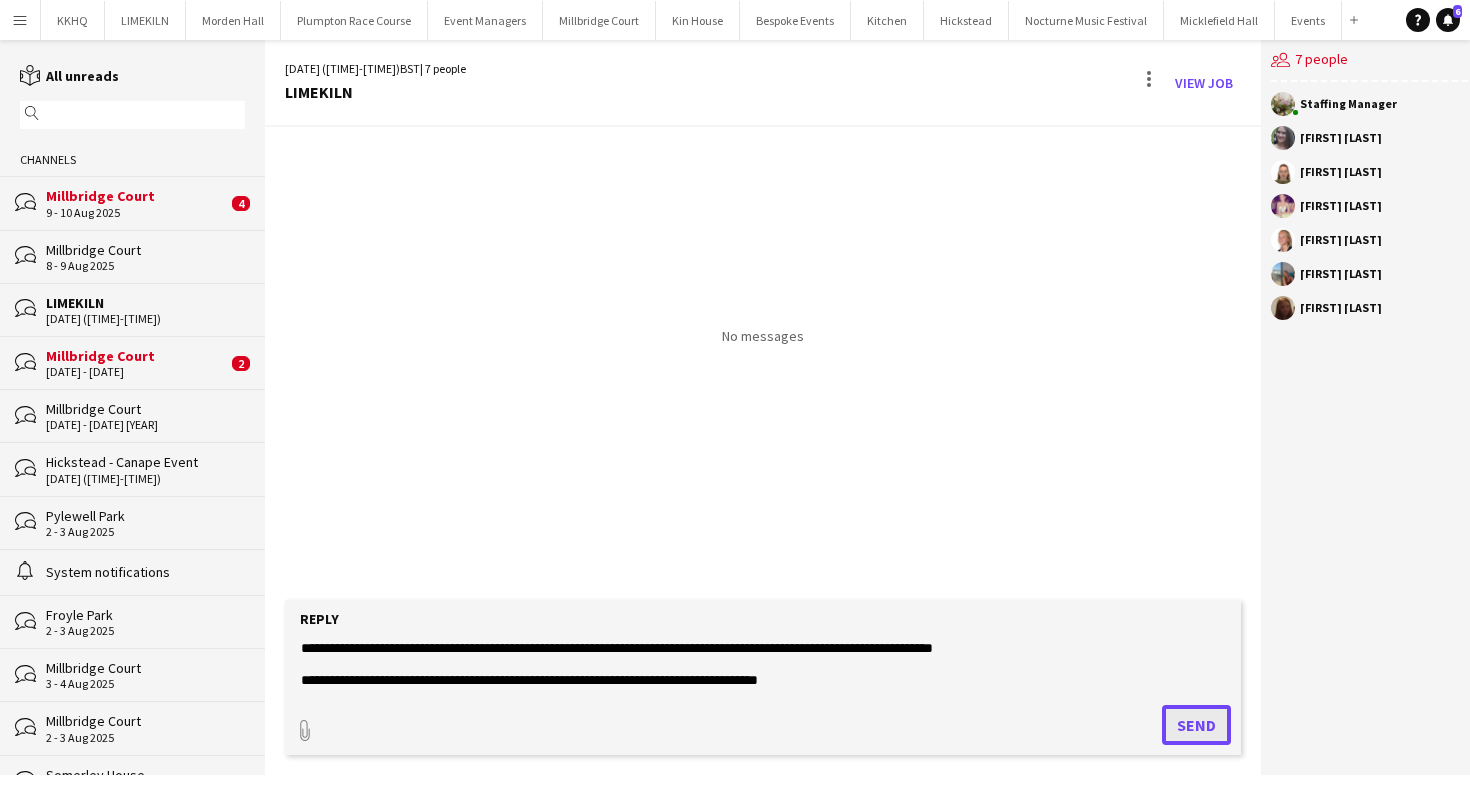 click on "Send" 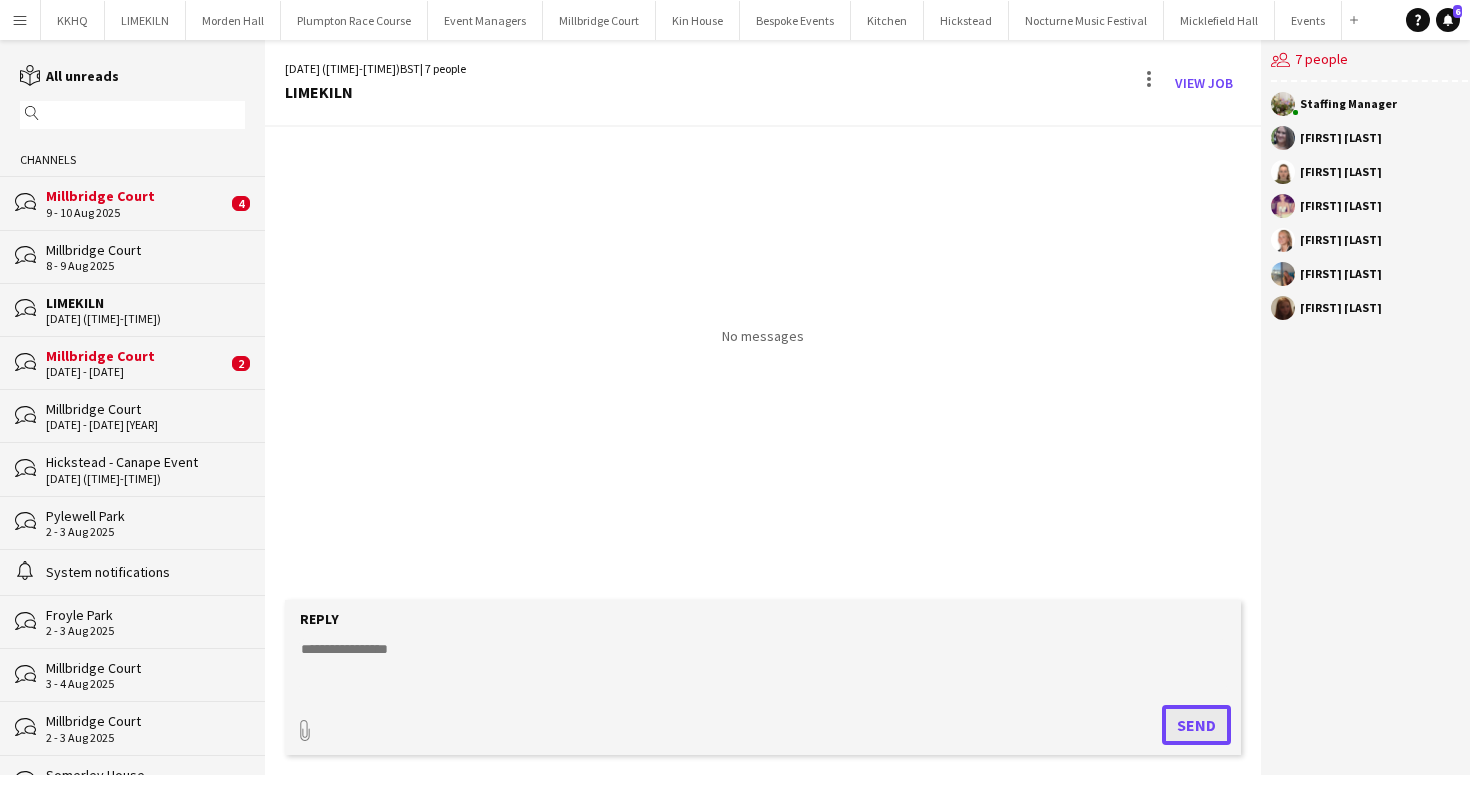 scroll, scrollTop: 0, scrollLeft: 0, axis: both 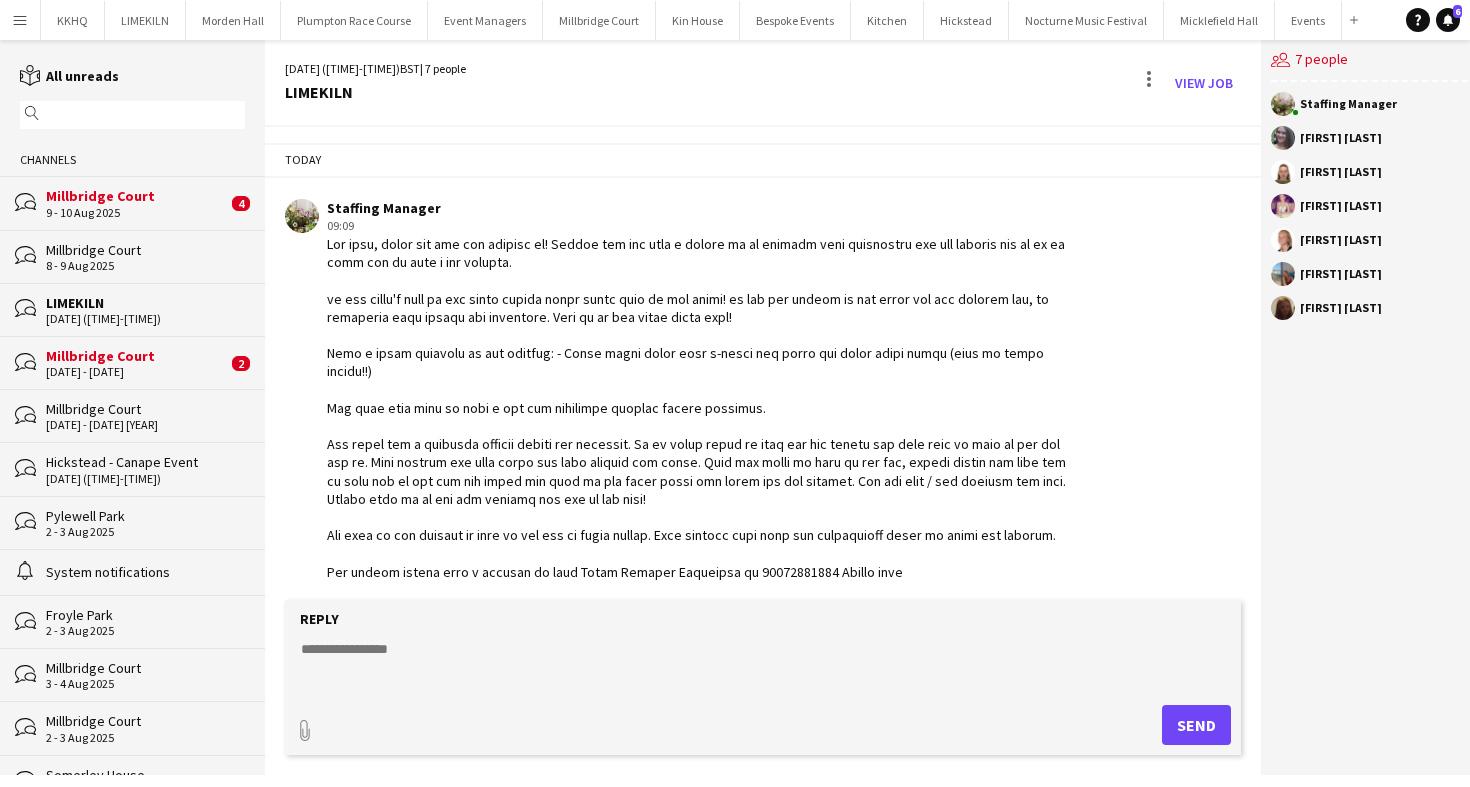 click on "9 - 10 Aug 2025" 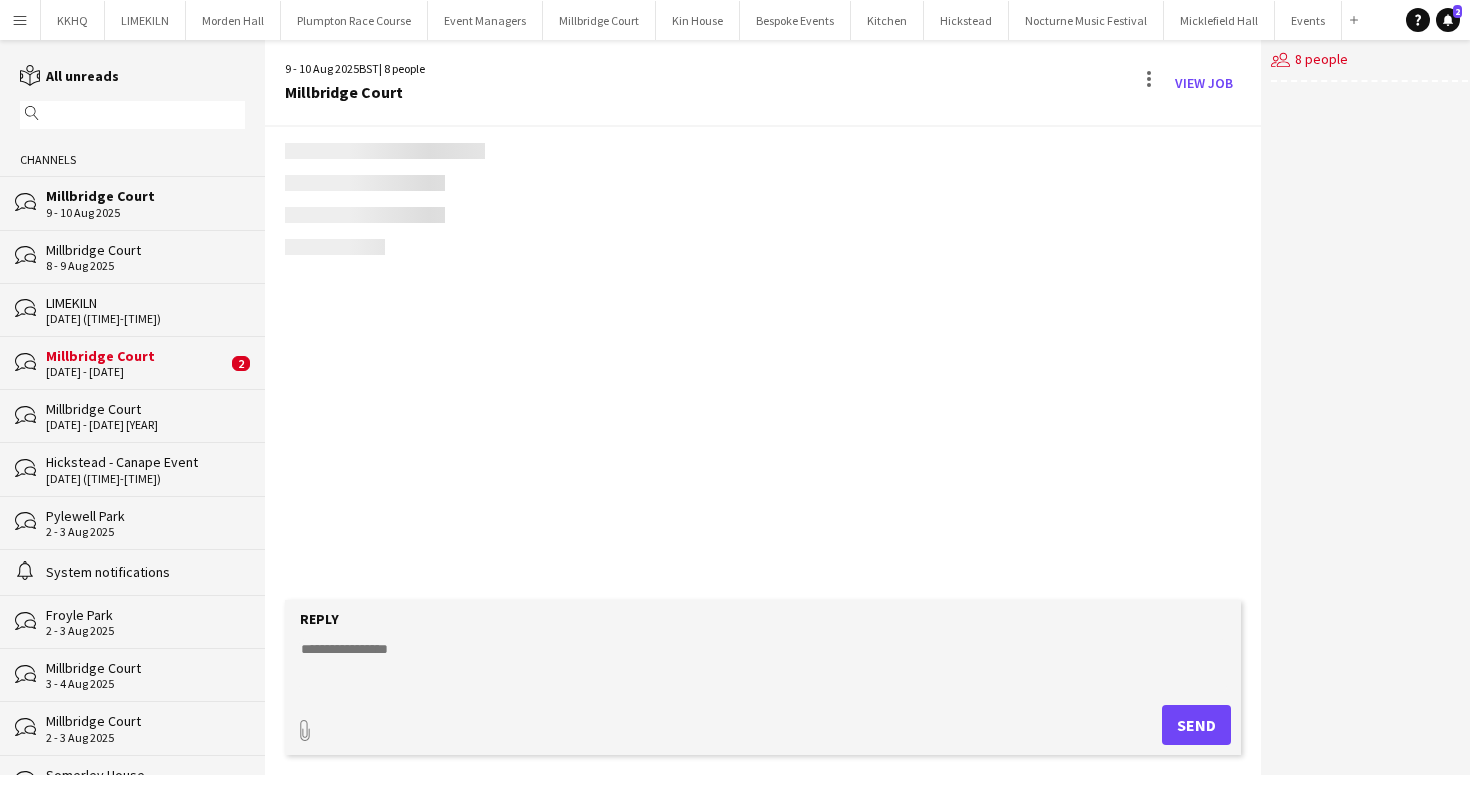 scroll, scrollTop: 18, scrollLeft: 0, axis: vertical 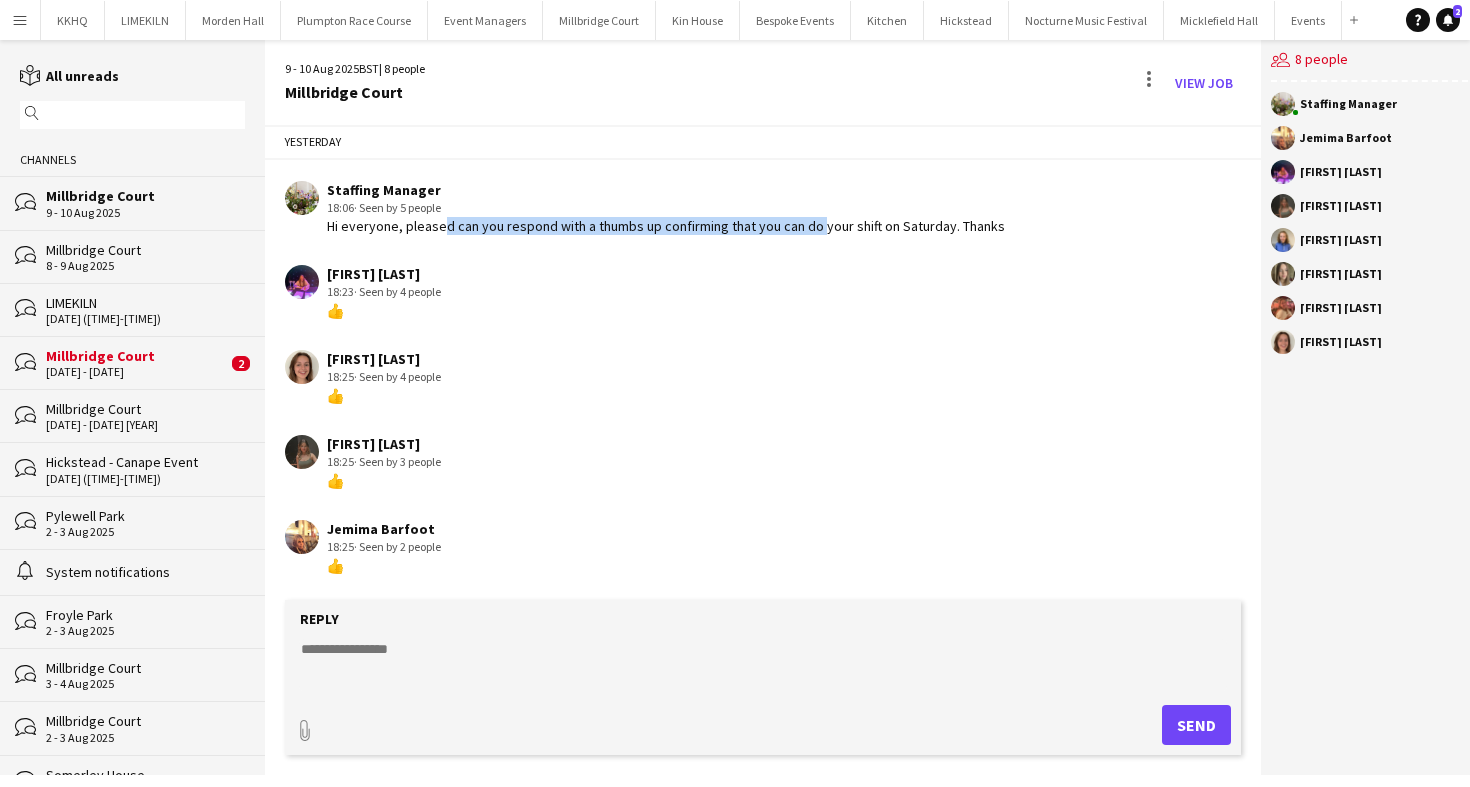 drag, startPoint x: 433, startPoint y: 232, endPoint x: 812, endPoint y: 232, distance: 379 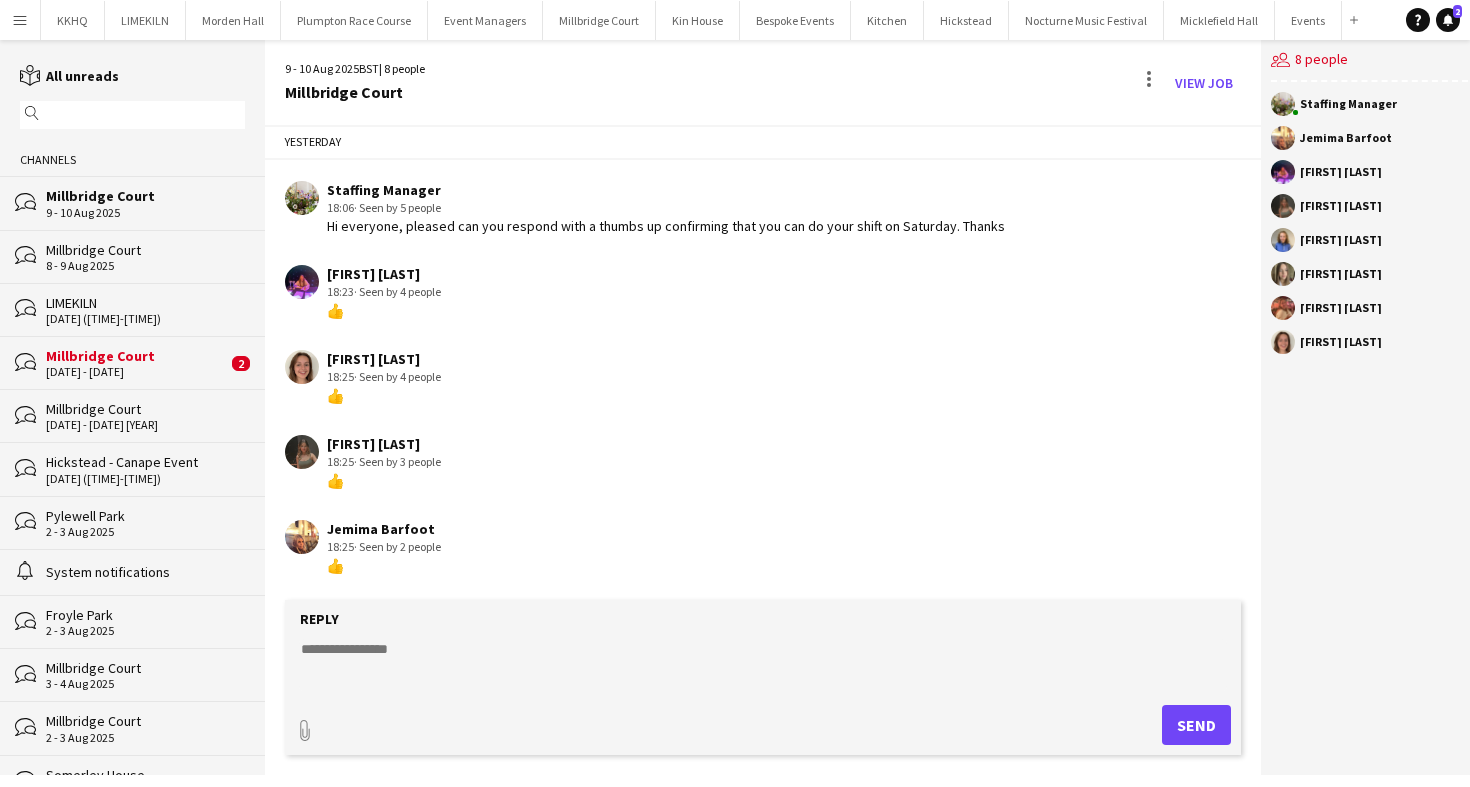 scroll, scrollTop: 17, scrollLeft: 0, axis: vertical 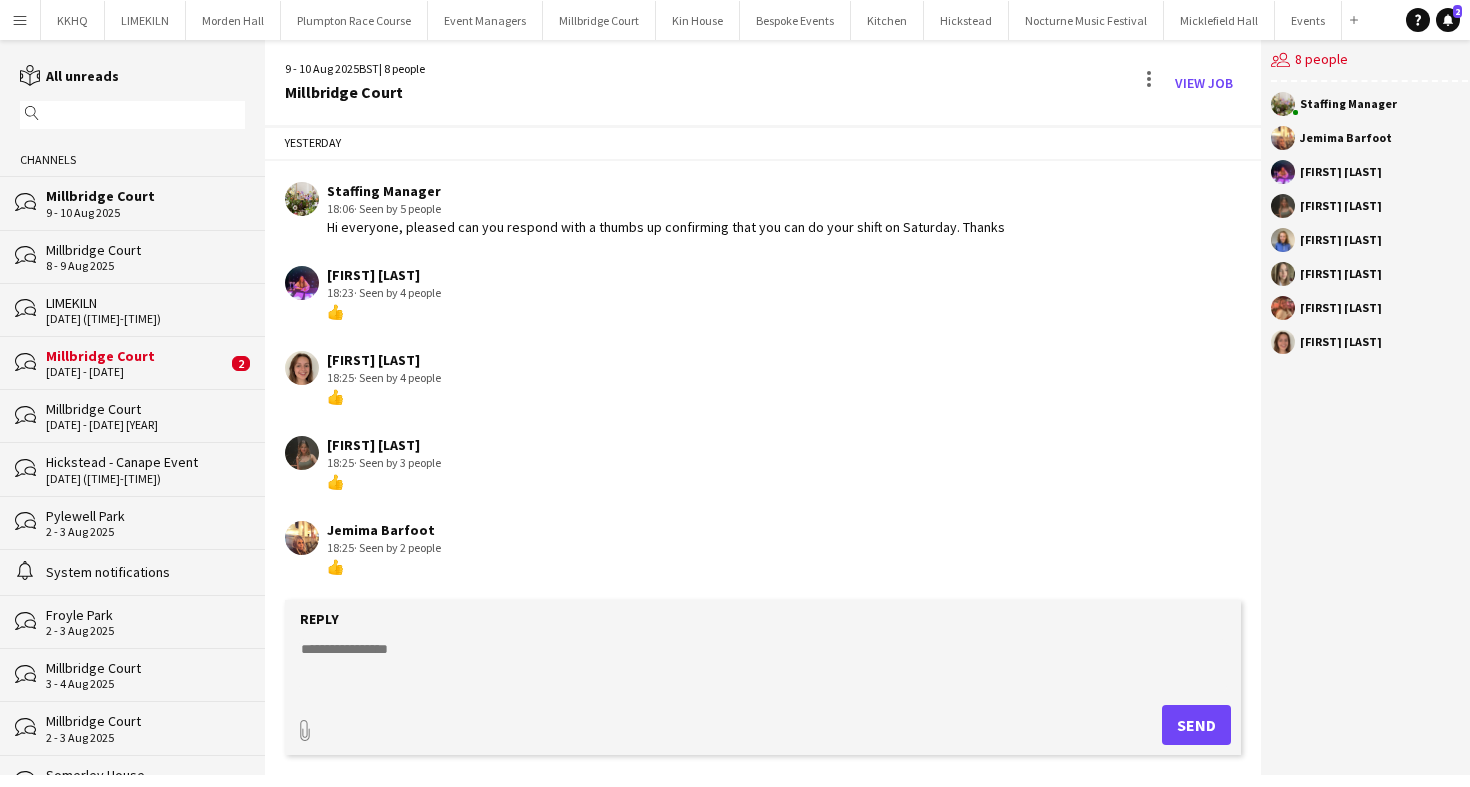 click on "7 - 8 Aug 2025" 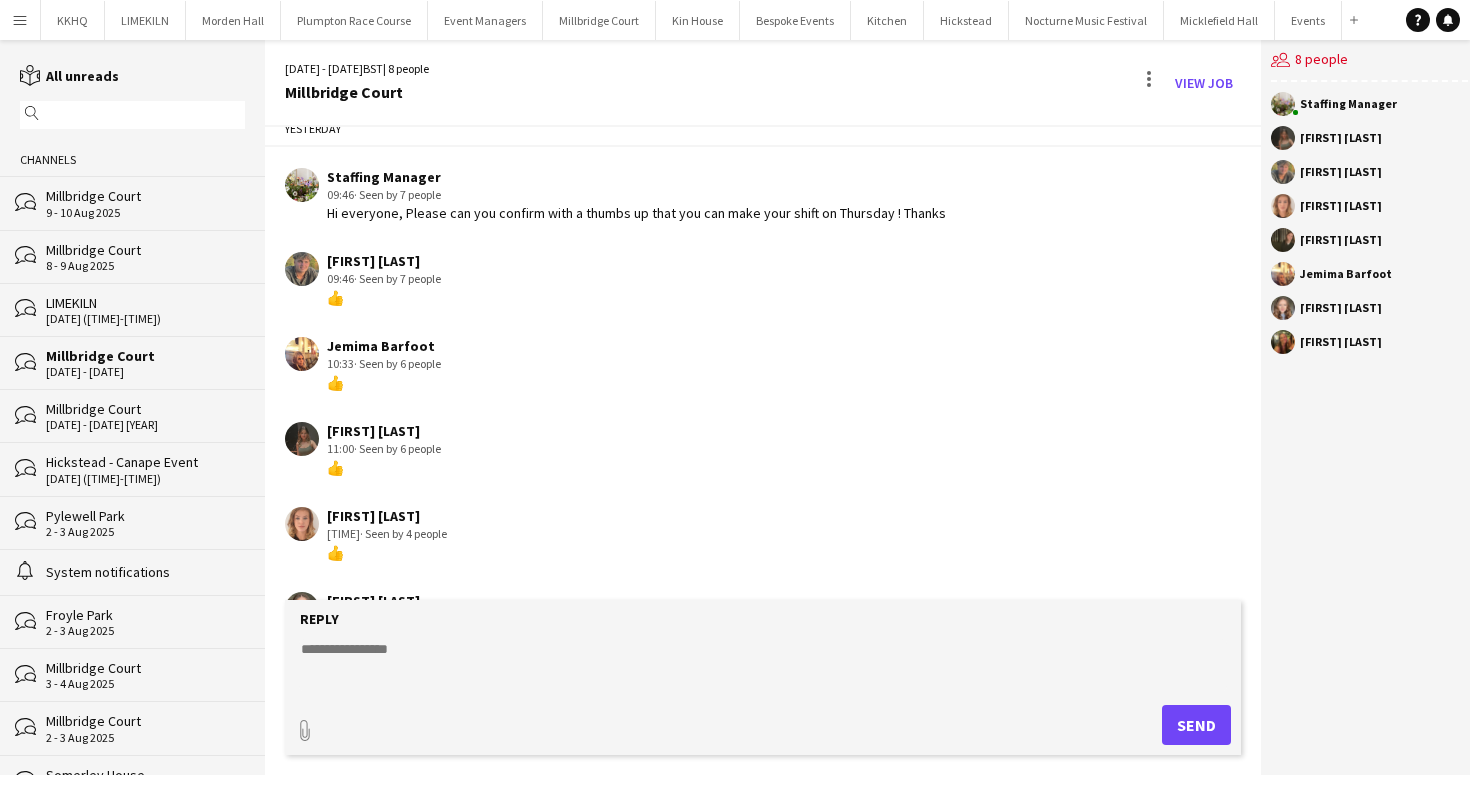 scroll, scrollTop: 0, scrollLeft: 0, axis: both 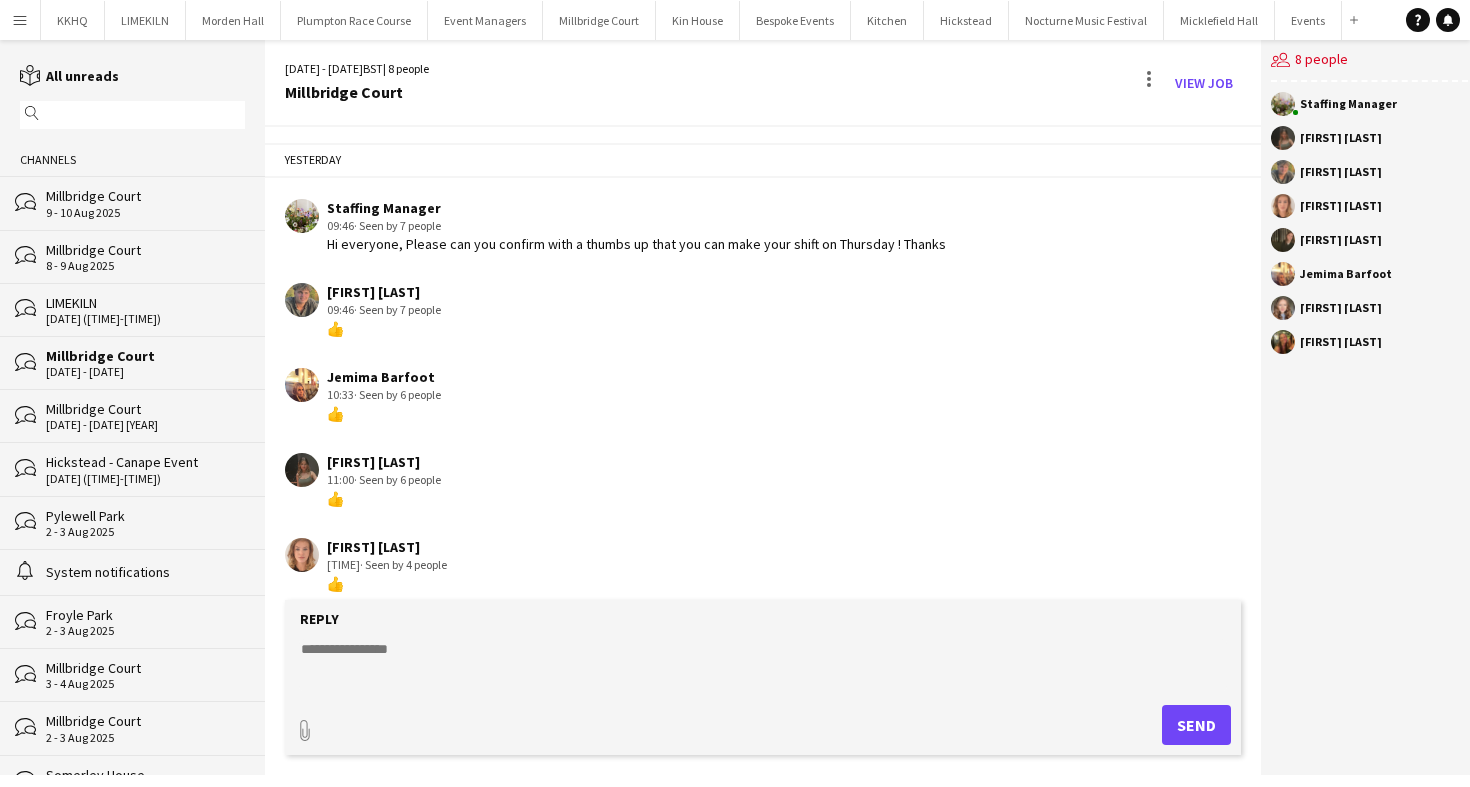 click on "8 - 9 Aug 2025" 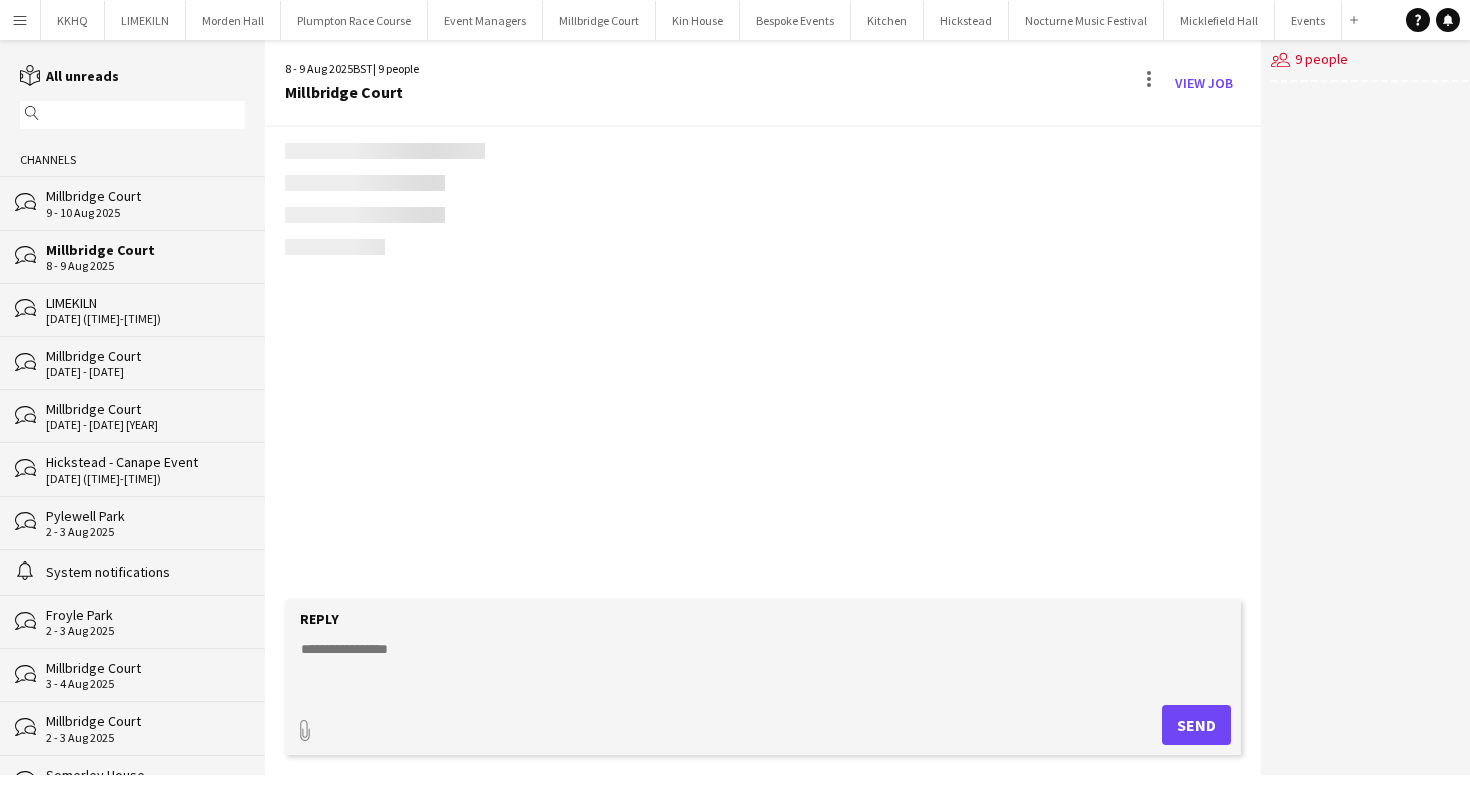 scroll, scrollTop: 36, scrollLeft: 0, axis: vertical 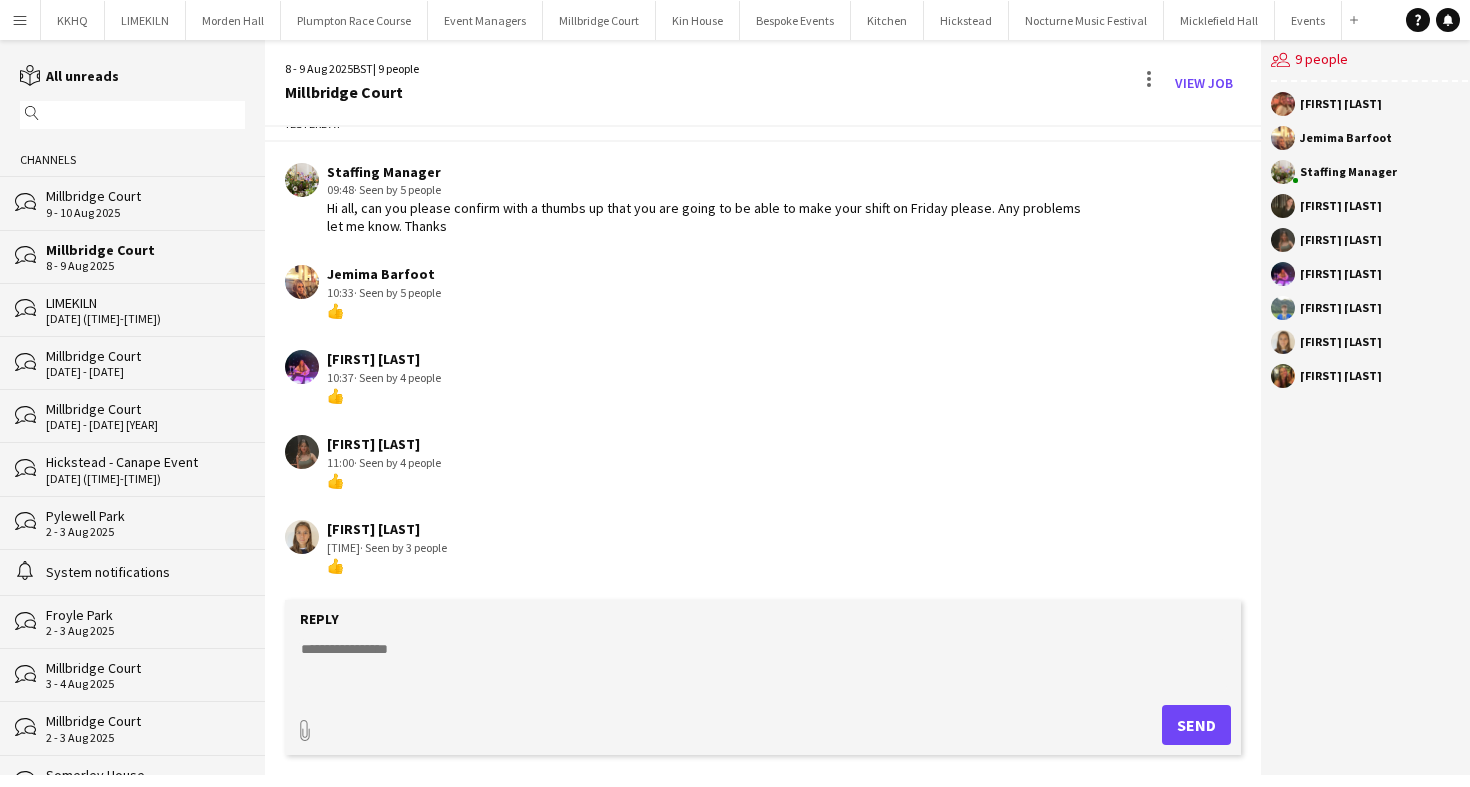 click on "08-08-2025 (09:30-23:00)" 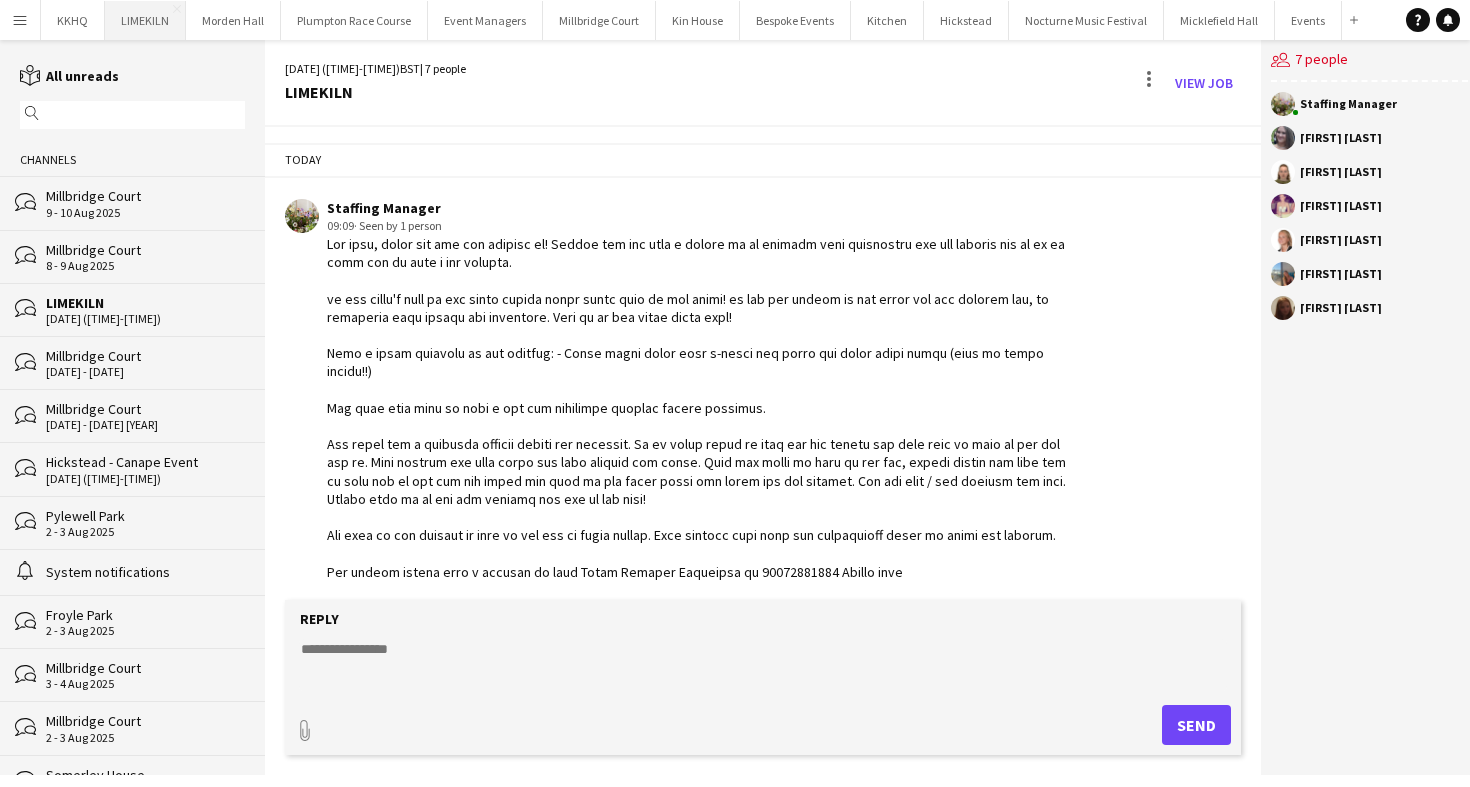 click on "LIMEKILN
Close" at bounding box center [145, 20] 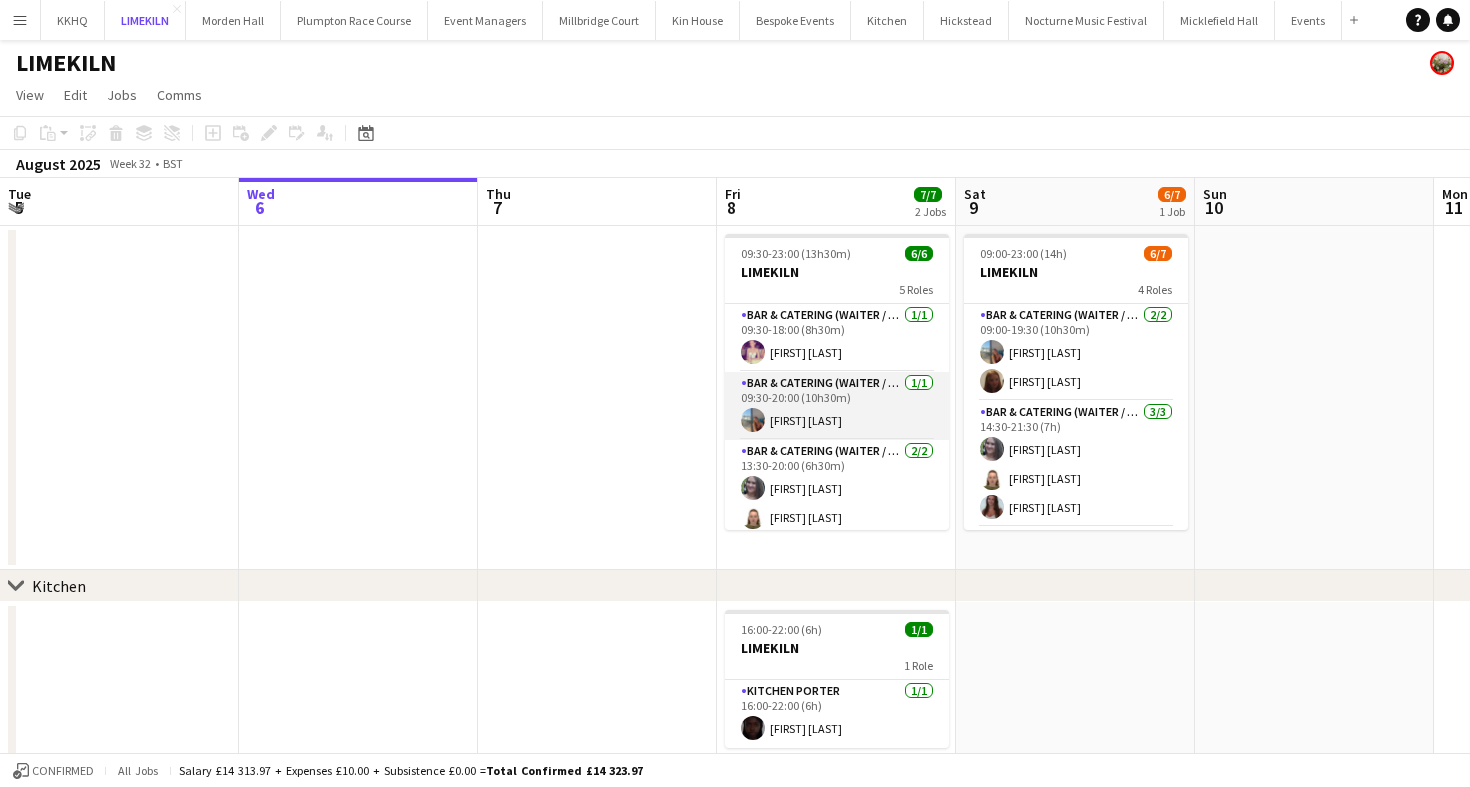 scroll, scrollTop: 0, scrollLeft: 725, axis: horizontal 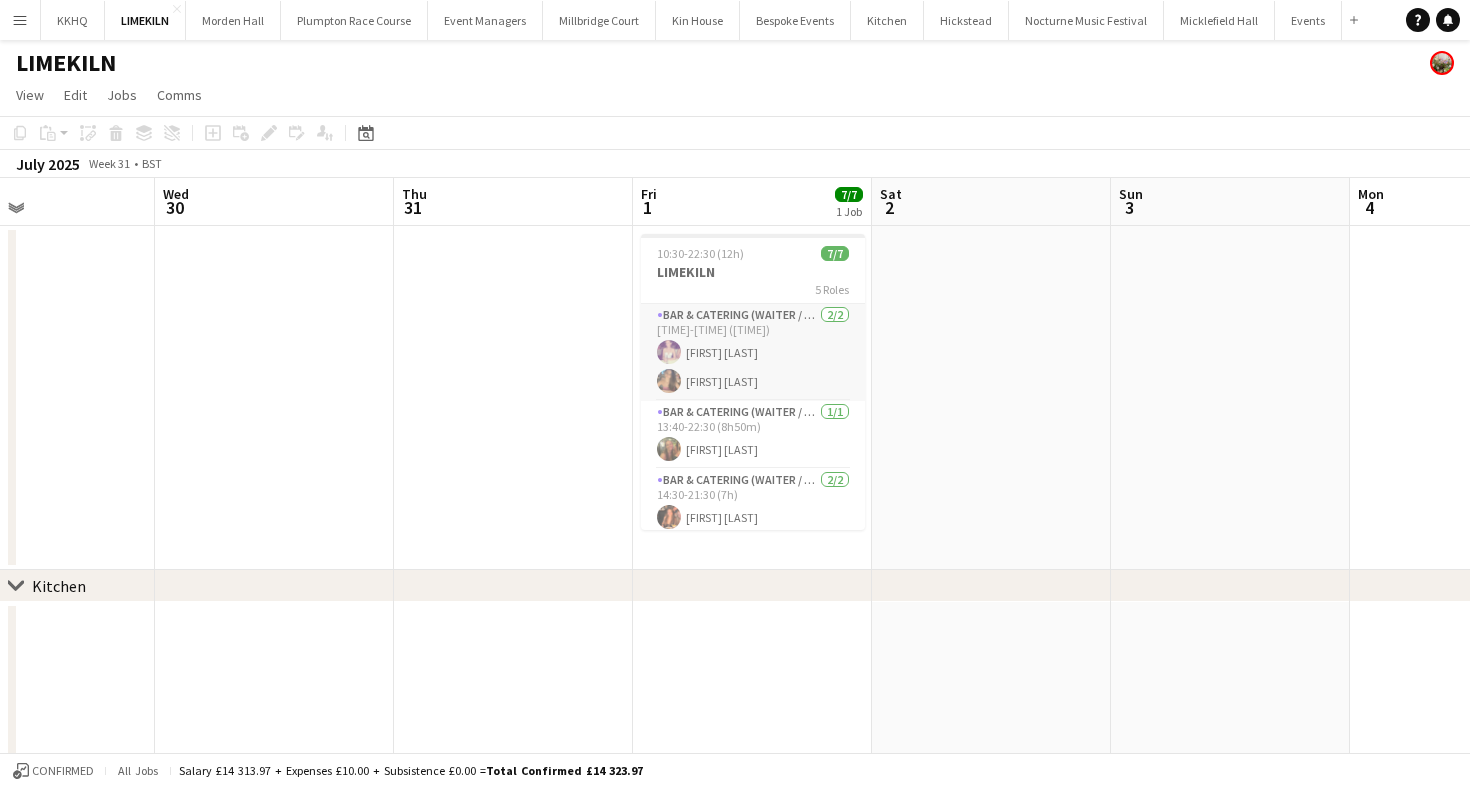 click on "Bar & Catering (Waiter / waitress)   2/2   10:30-19:15 (8h45m)
Emma Black Eloise Webb" at bounding box center (753, 352) 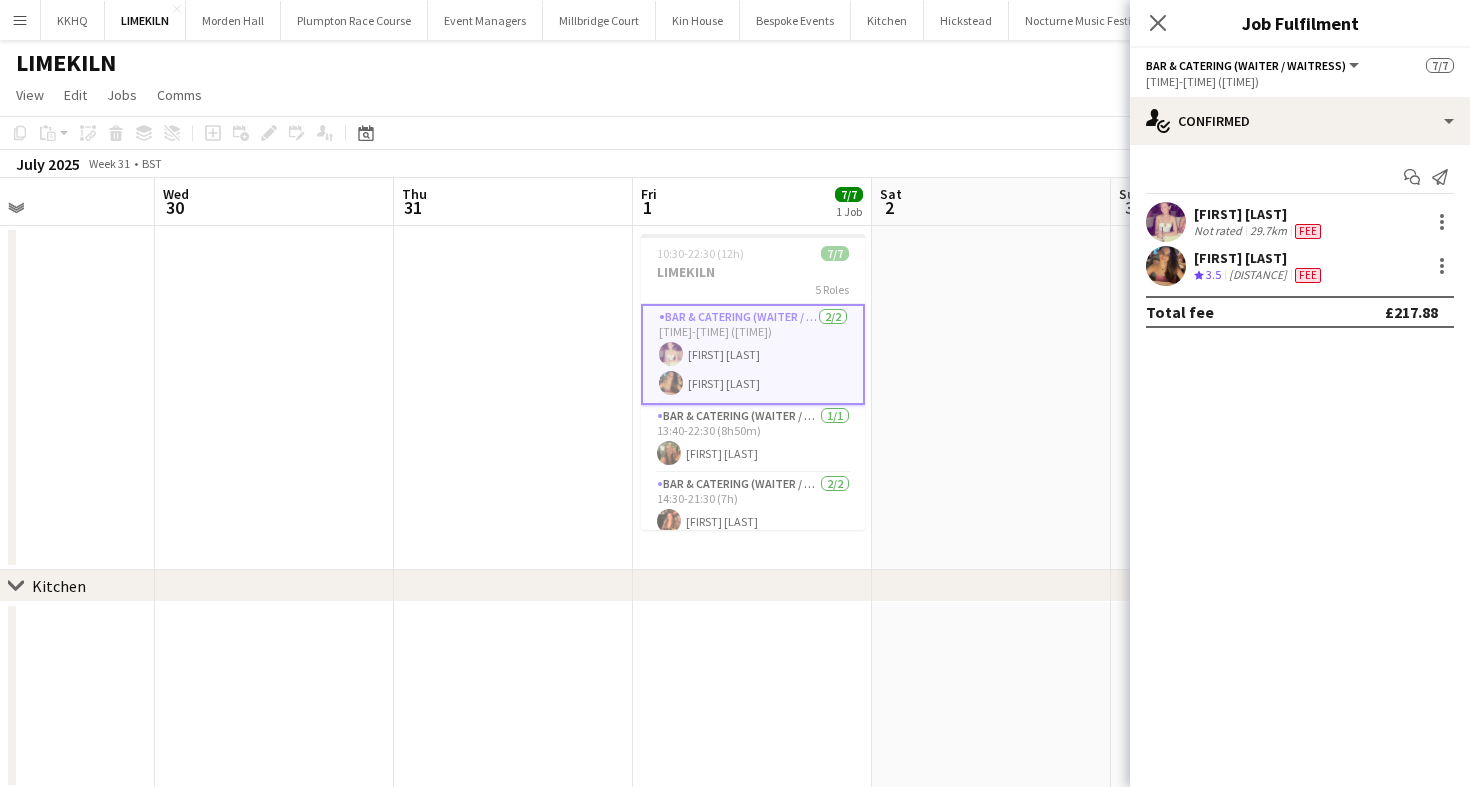 click on "Crew rating" 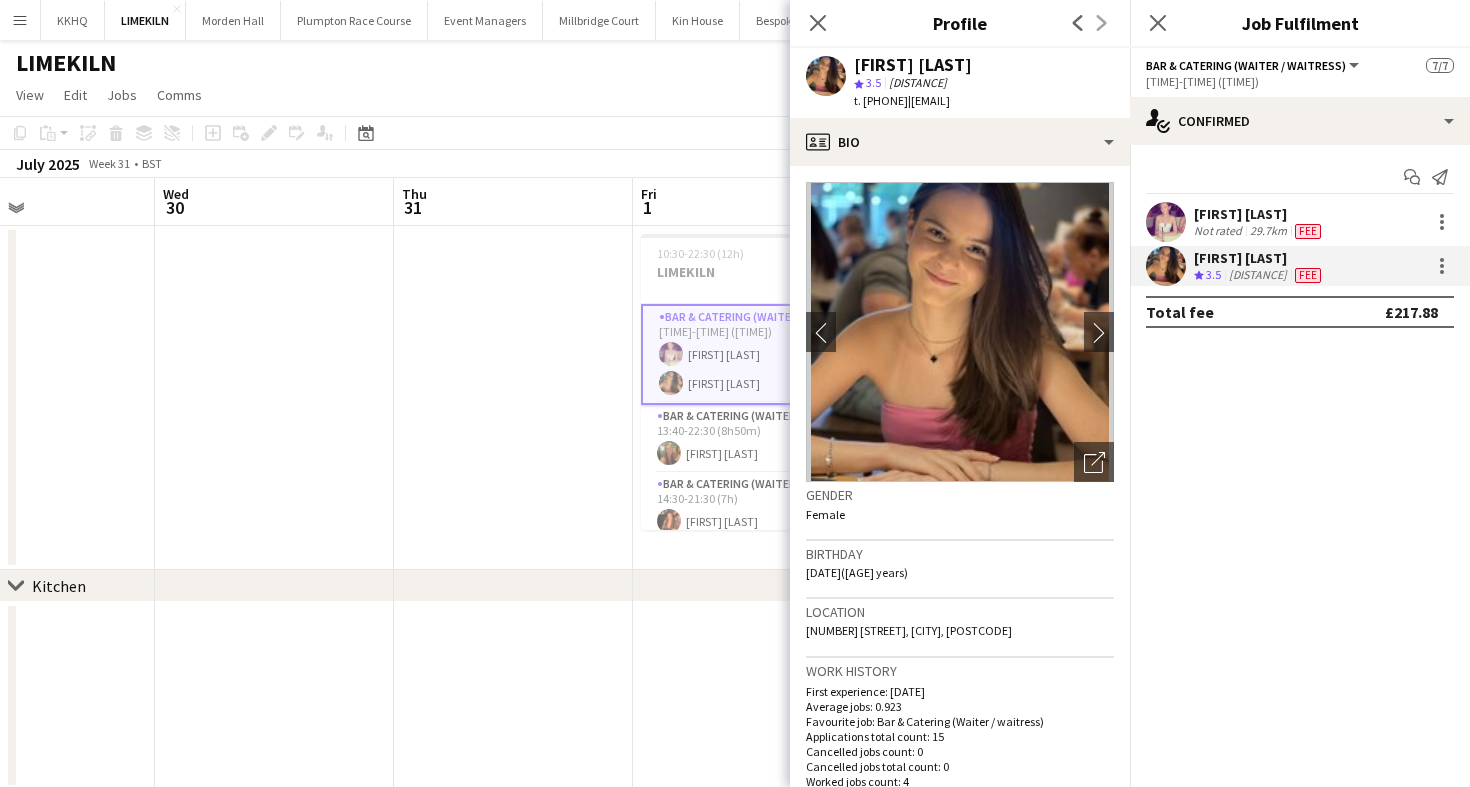 click on "View  Day view expanded Day view collapsed Month view Date picker Jump to today Expand Linked Jobs Collapse Linked Jobs  Edit  Copy
Command
C  Paste  Without Crew
Command
V With Crew
Command
Shift
V Paste as linked job  Group  Group Ungroup  Jobs  New Job Edit Job Delete Job New Linked Job Edit Linked Jobs Job fulfilment Promote Role Copy Role URL  Comms  Notify confirmed crew Create chat" 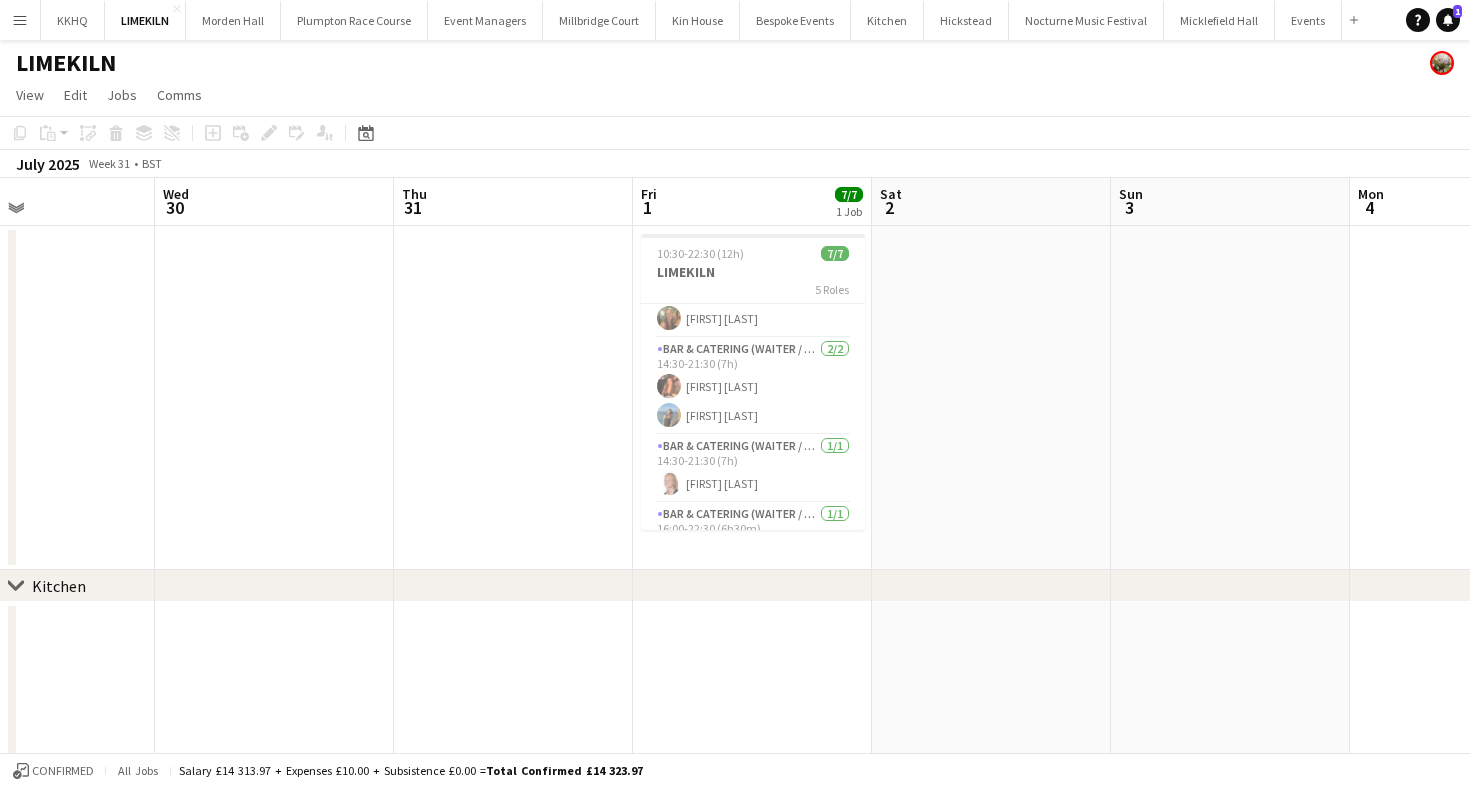 scroll, scrollTop: 172, scrollLeft: 0, axis: vertical 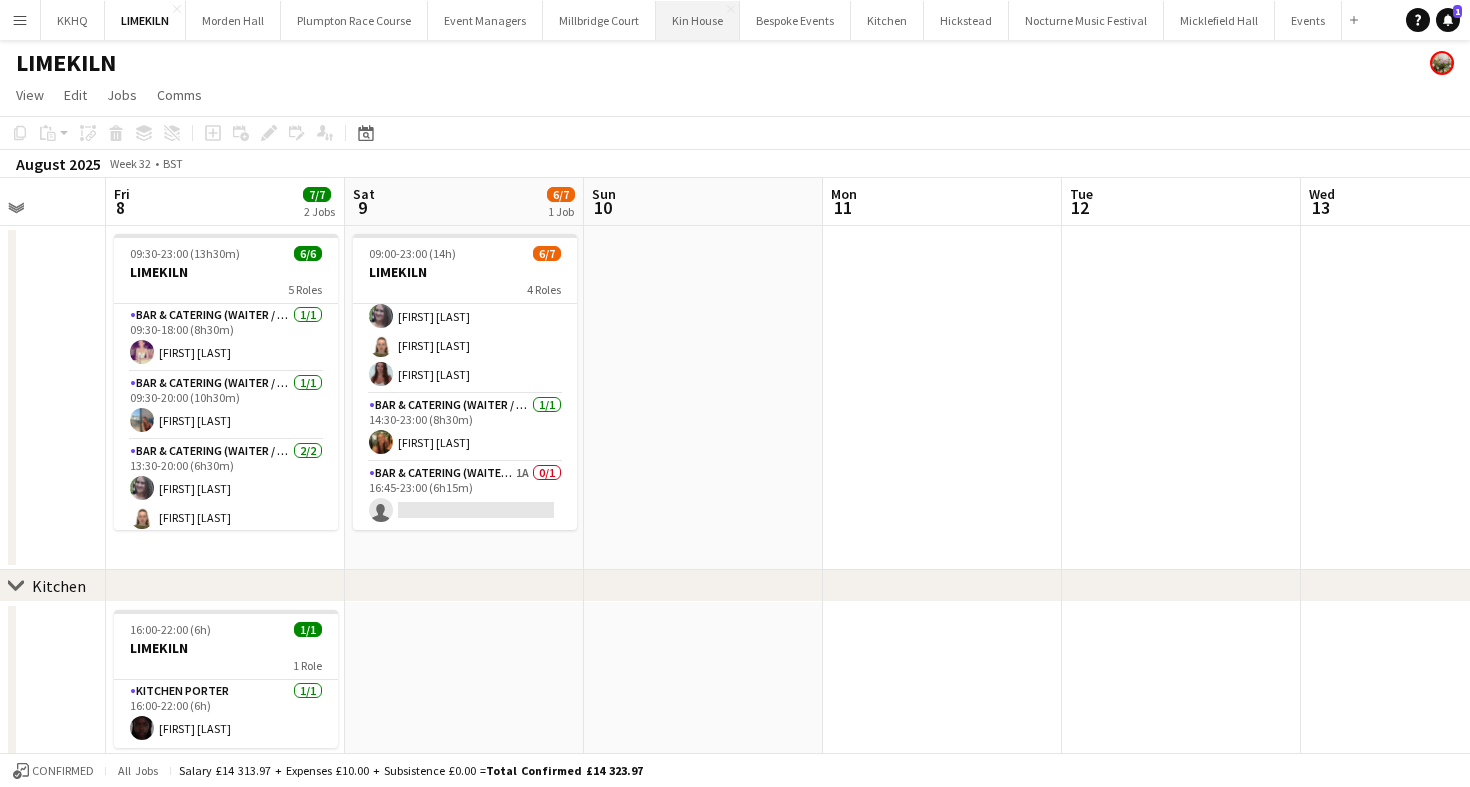 click on "Kin House
Close" at bounding box center (698, 20) 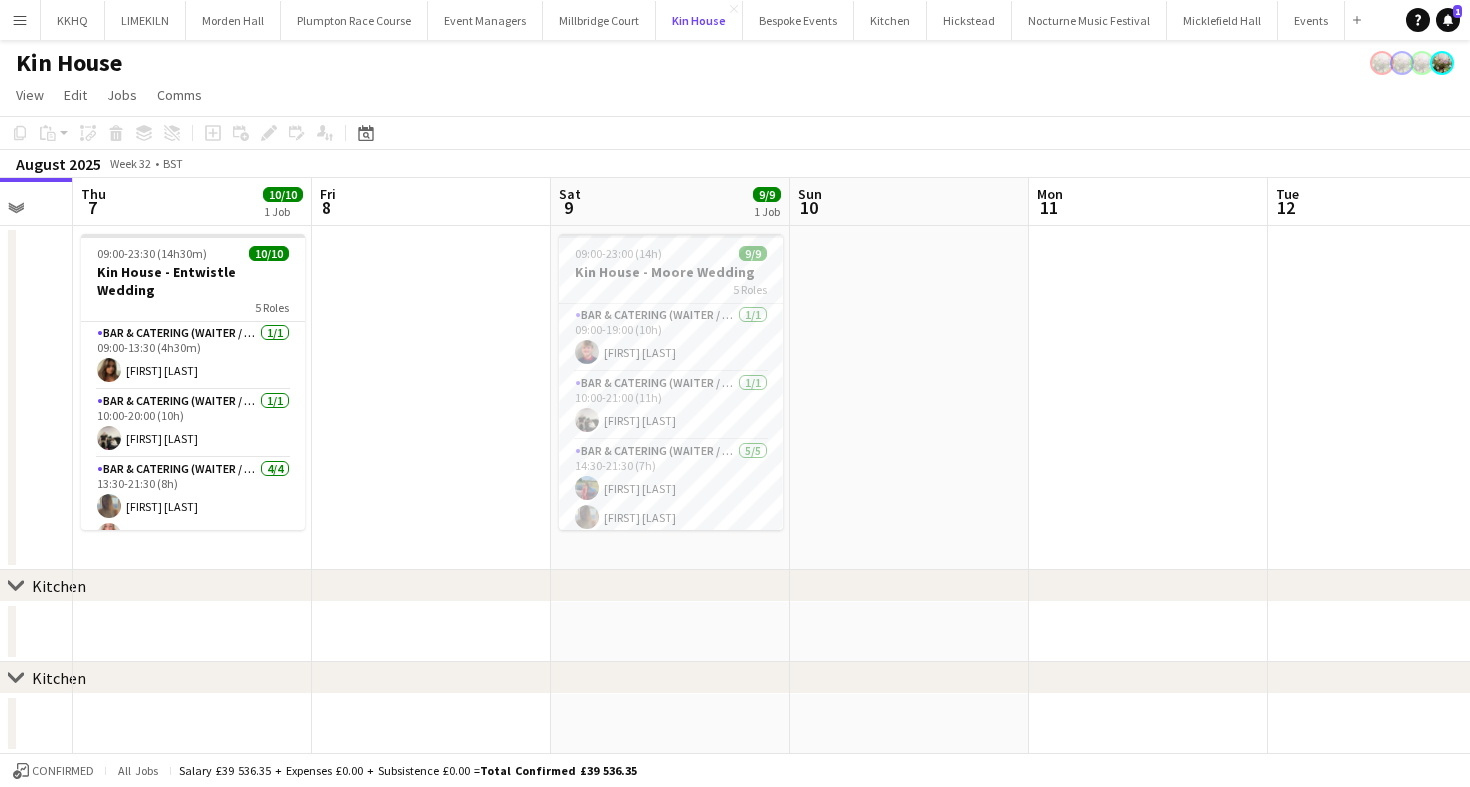 scroll, scrollTop: 0, scrollLeft: 920, axis: horizontal 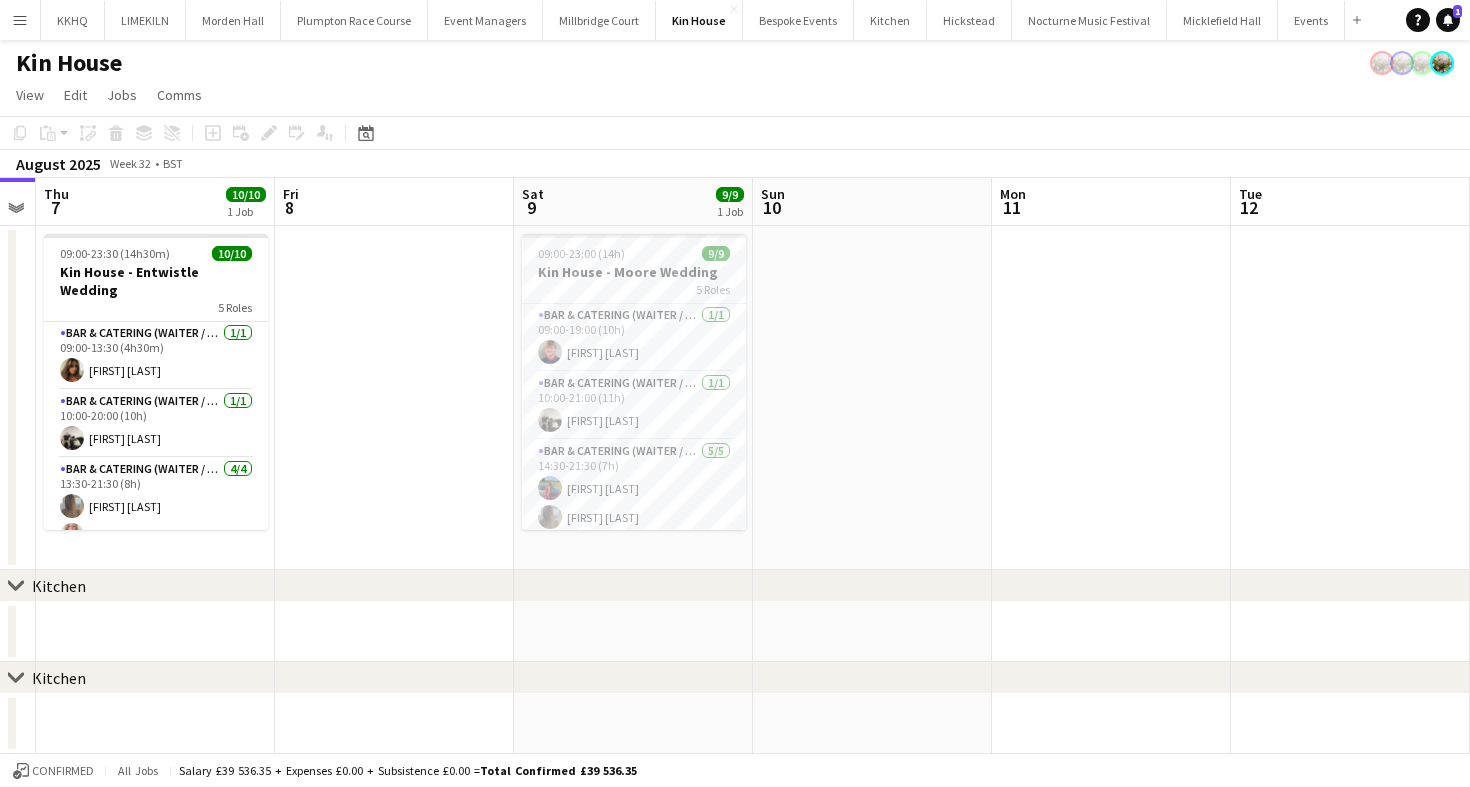 click on "August 2025   Week 32
•   BST" 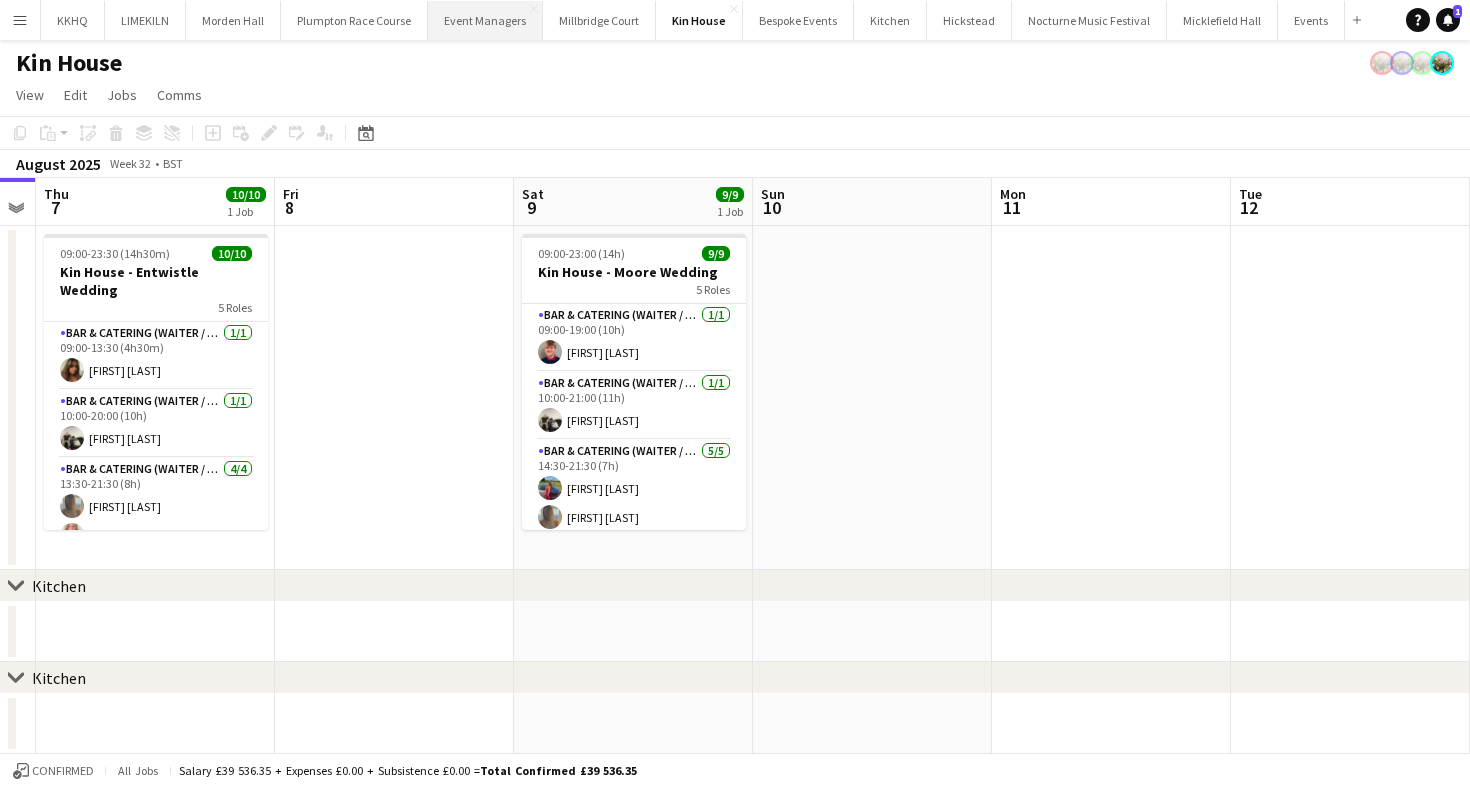 click on "Event Managers
Close" at bounding box center [485, 20] 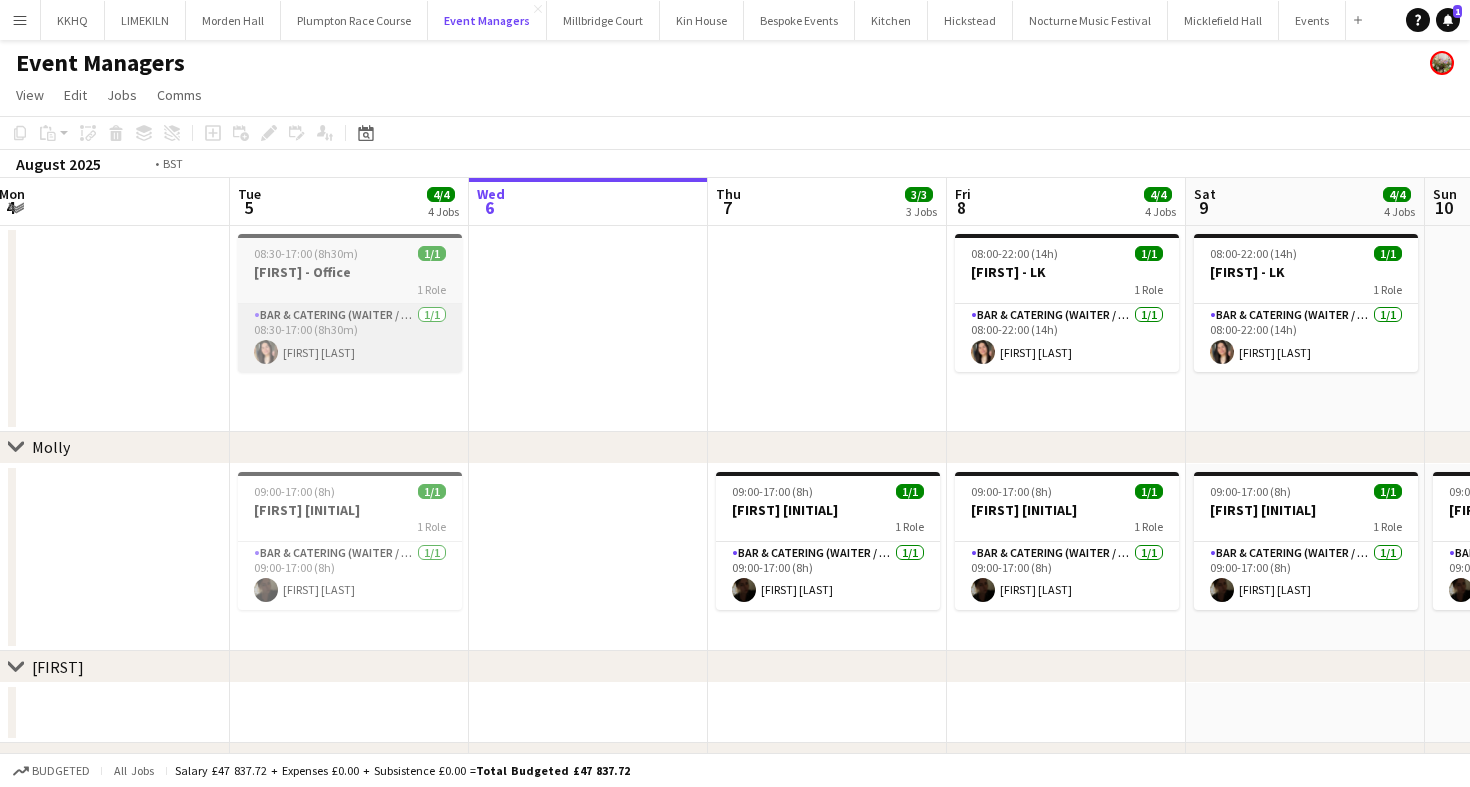 scroll, scrollTop: 0, scrollLeft: 427, axis: horizontal 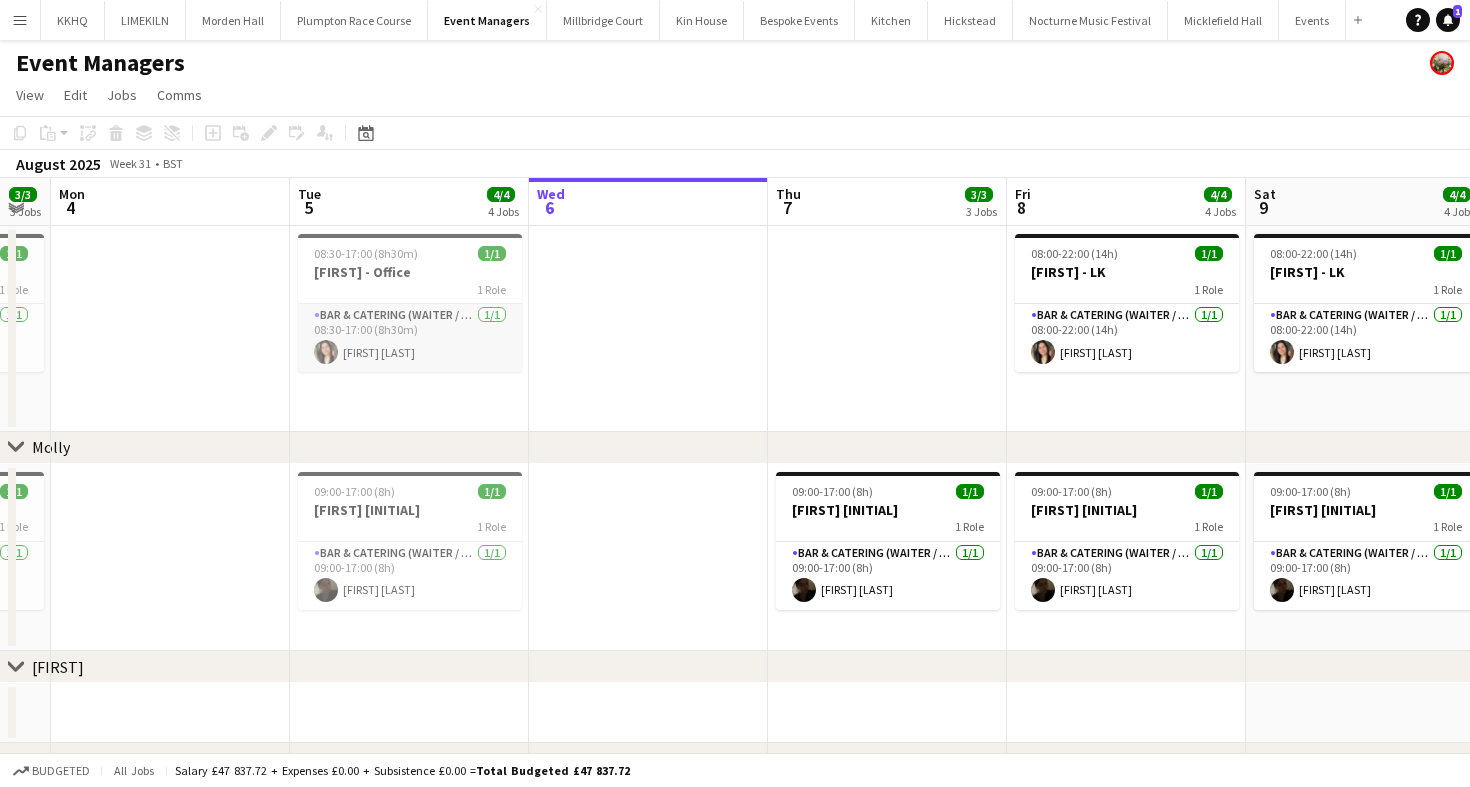 click on "Bar & Catering (Waiter / waitress)   1/1   08:30-17:00 (8h30m)
Charlotte Margossian" at bounding box center (410, 338) 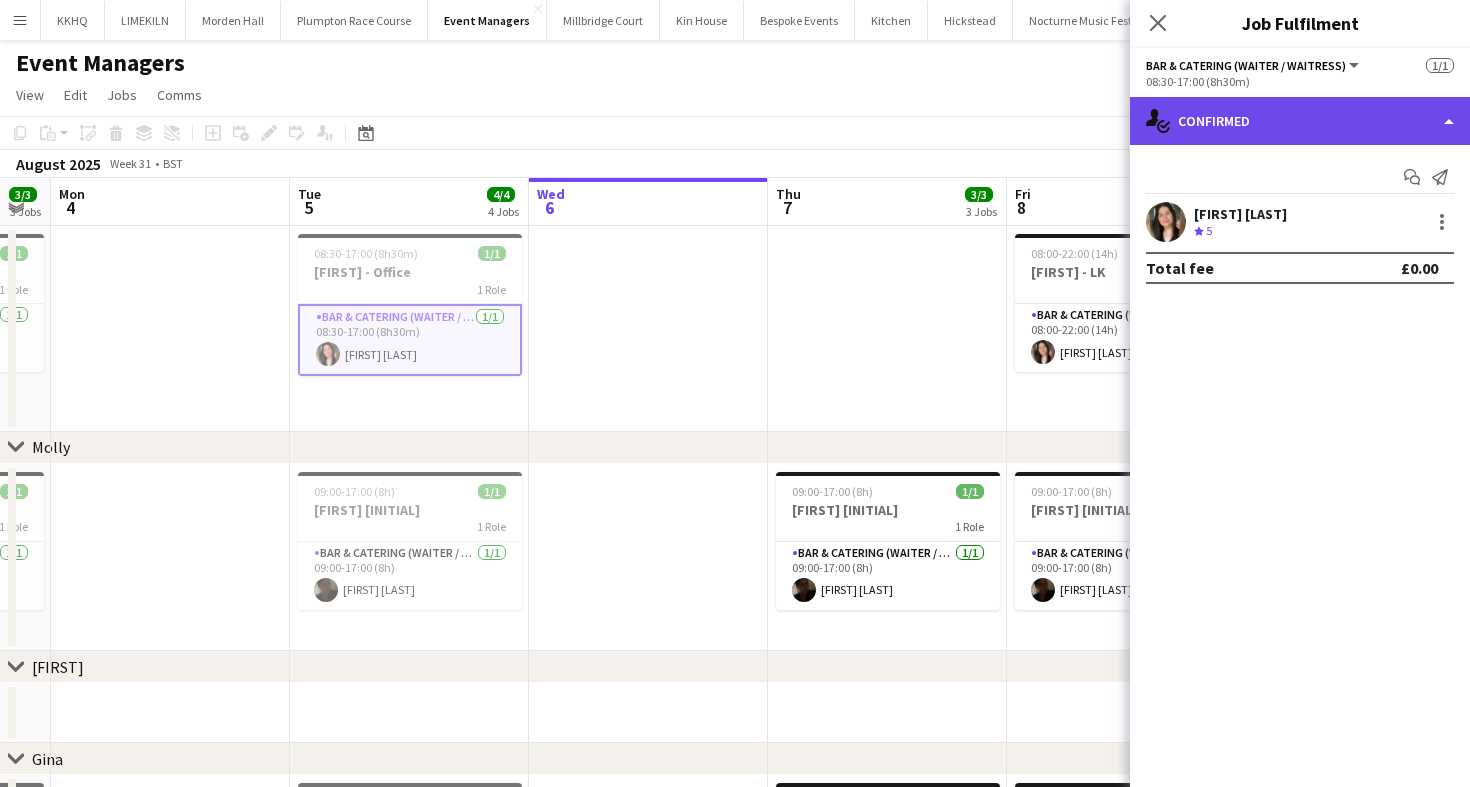 click on "single-neutral-actions-check-2
Confirmed" 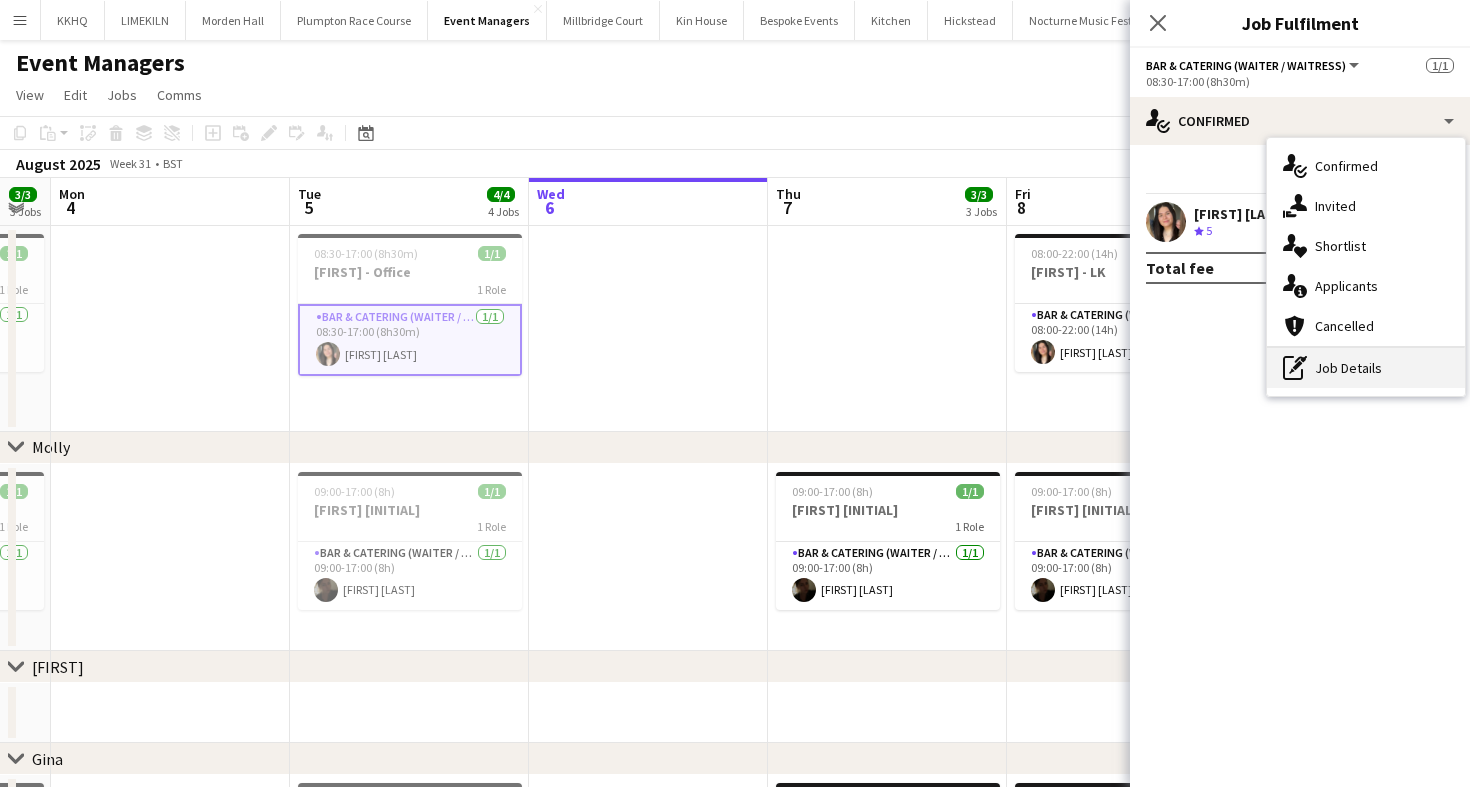 click on "pen-write
Job Details" at bounding box center [1366, 368] 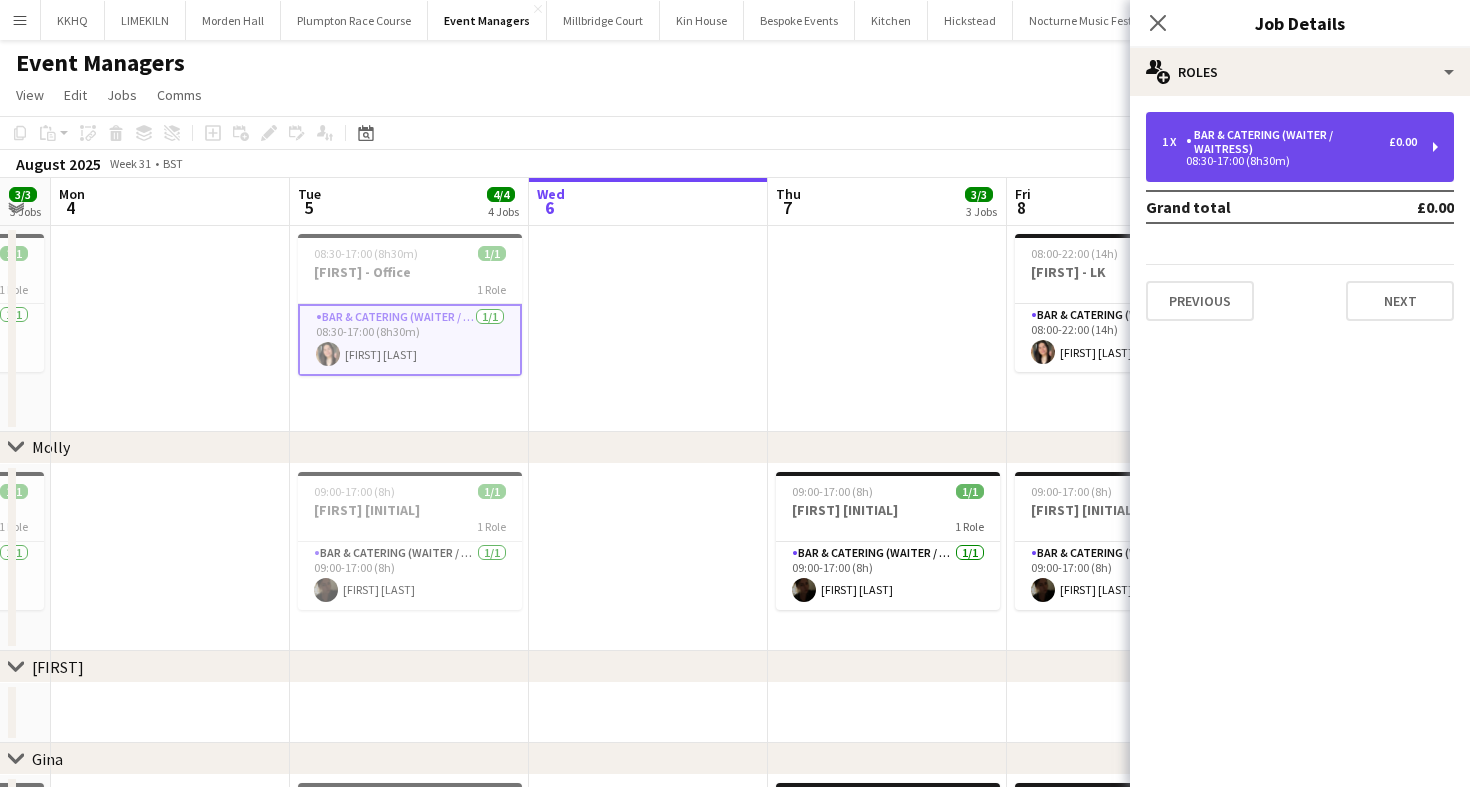 click on "Bar & Catering (Waiter / waitress)" at bounding box center [1287, 142] 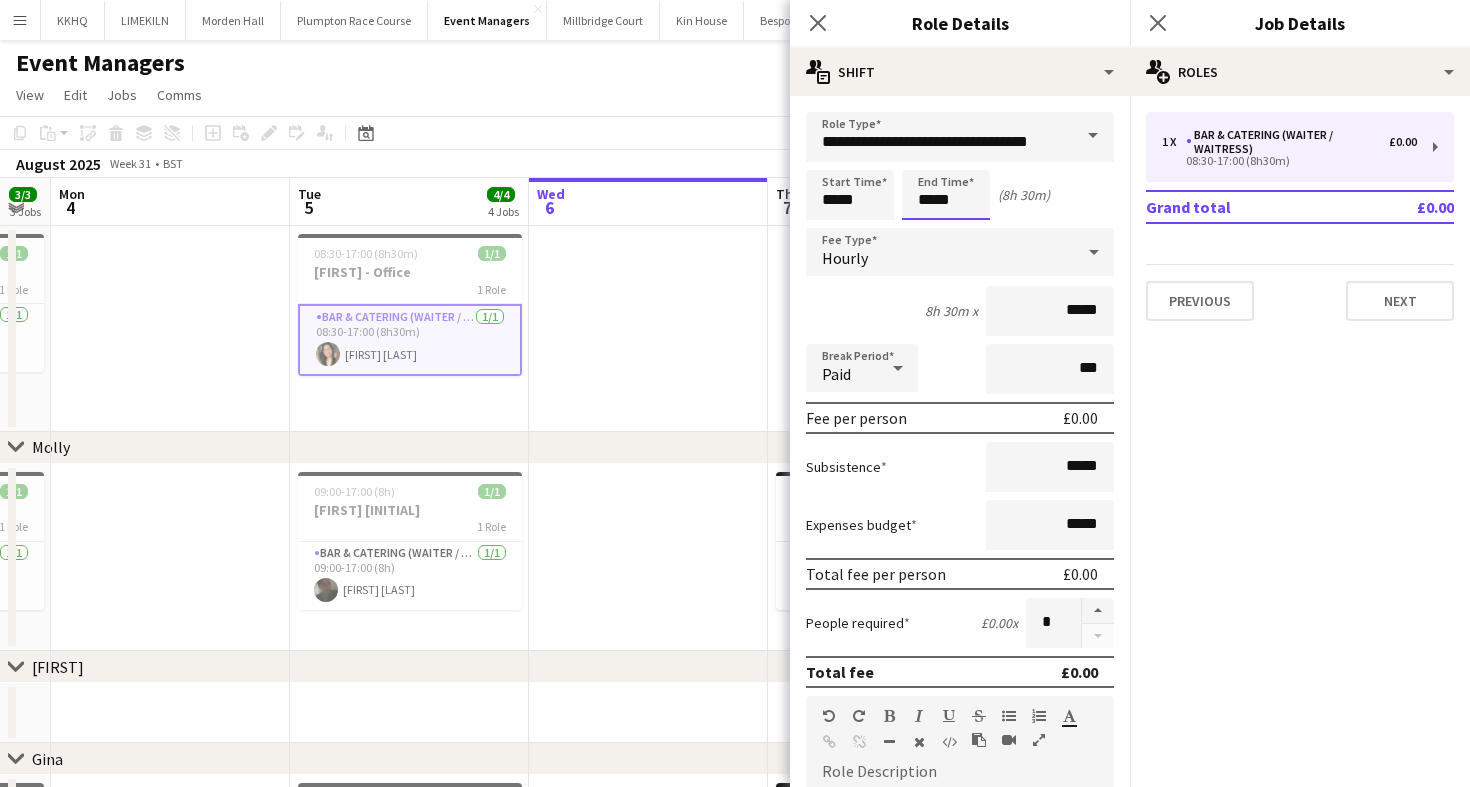 click on "Menu
Boards
Boards   Boards   All jobs   Status
Workforce
Workforce   My Workforce   Recruiting
Comms
Comms
Pay
Pay   Approvals   Payments   Reports
Platform Settings
Platform Settings   App settings   Your settings   Profiles
Training Academy
Training Academy
Knowledge Base
Knowledge Base
Product Updates
Product Updates   Log Out   Privacy   KKHQ
Close
LIMEKILN
Close
Morden Hall
Close
Plumpton Race Course
Close
Event Managers
Close
Millbridge Court
Close
Kin House
Close
Bespoke Events
Close
Kitchen
Close
Hickstead" at bounding box center (735, 617) 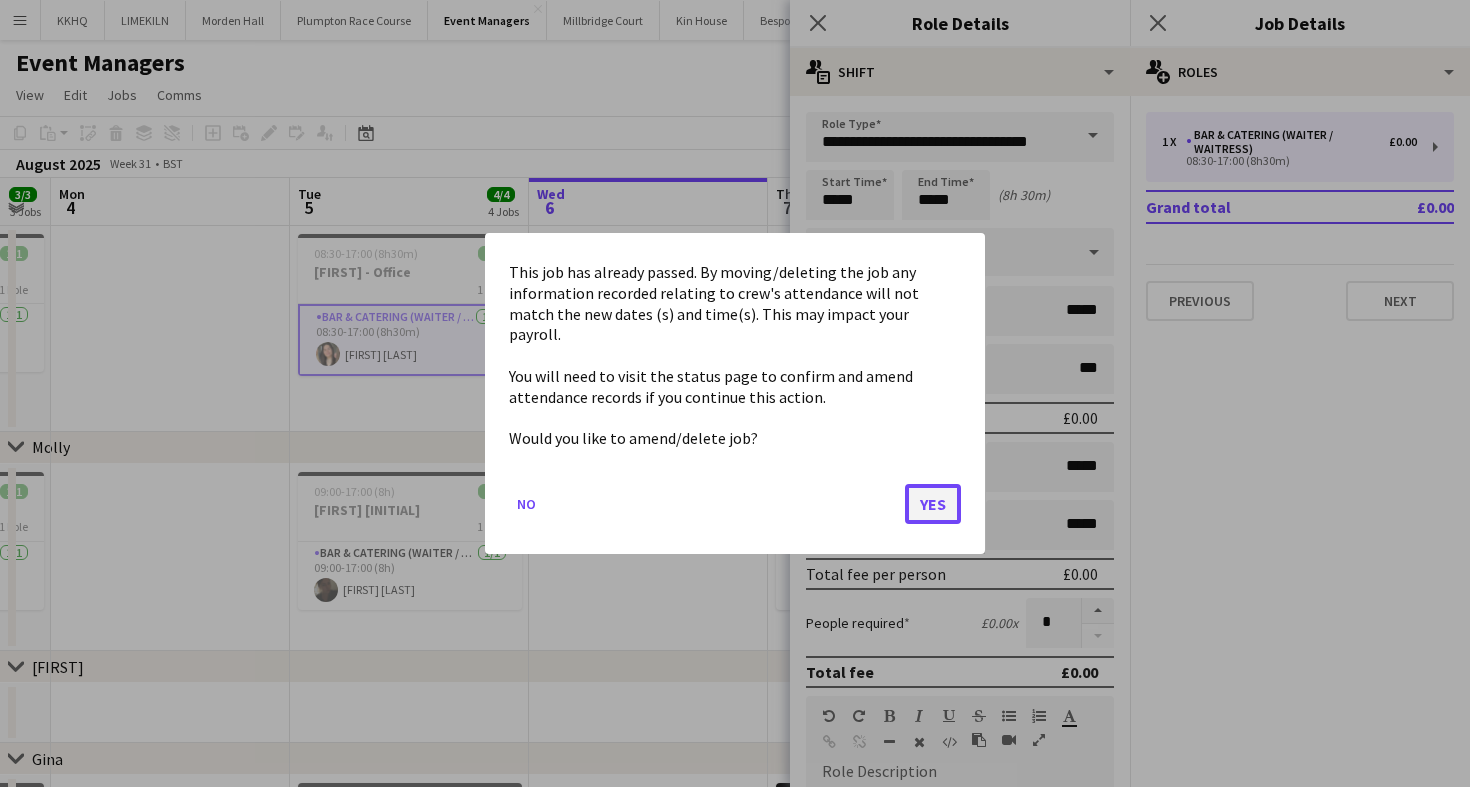 click on "Yes" 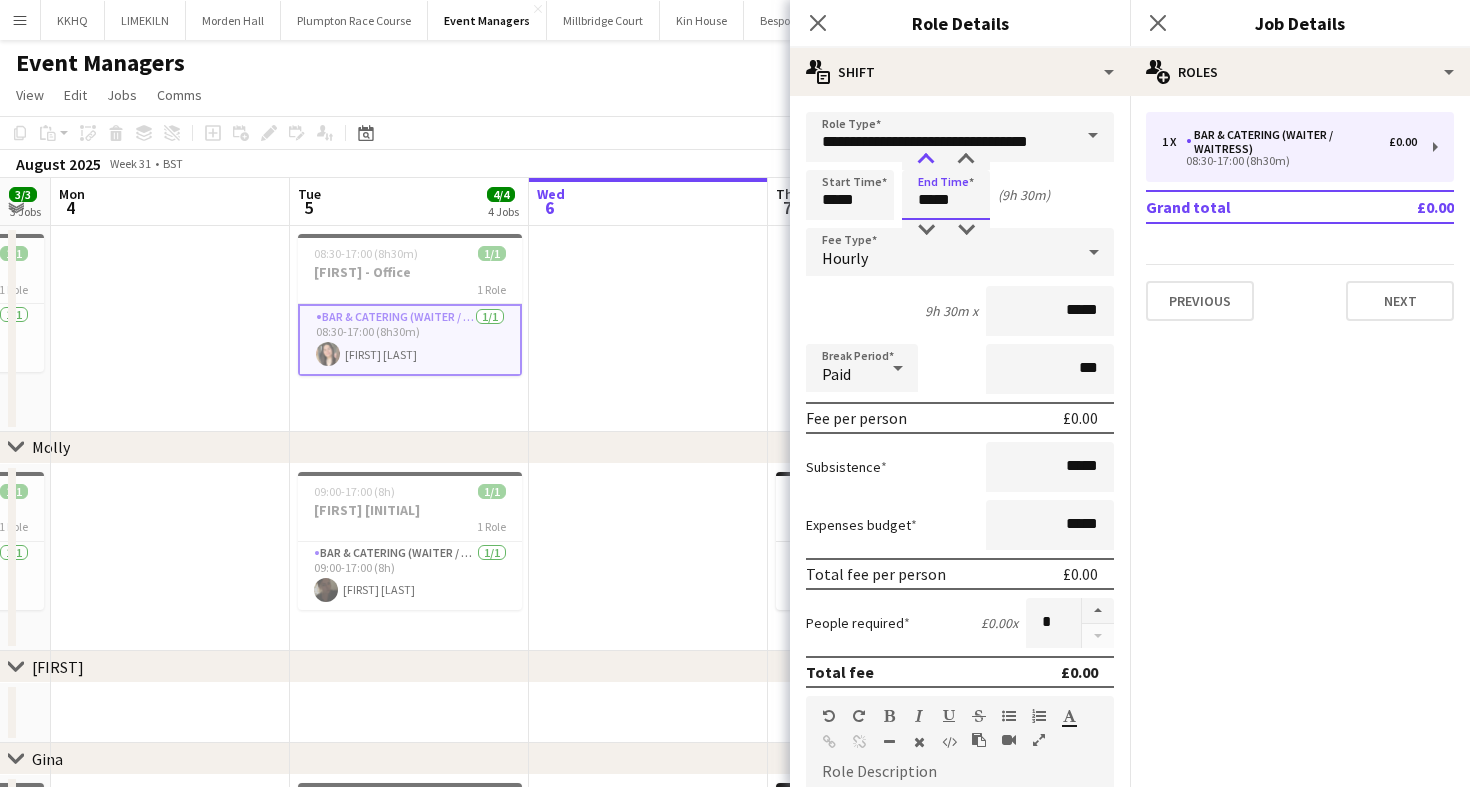 click at bounding box center (926, 160) 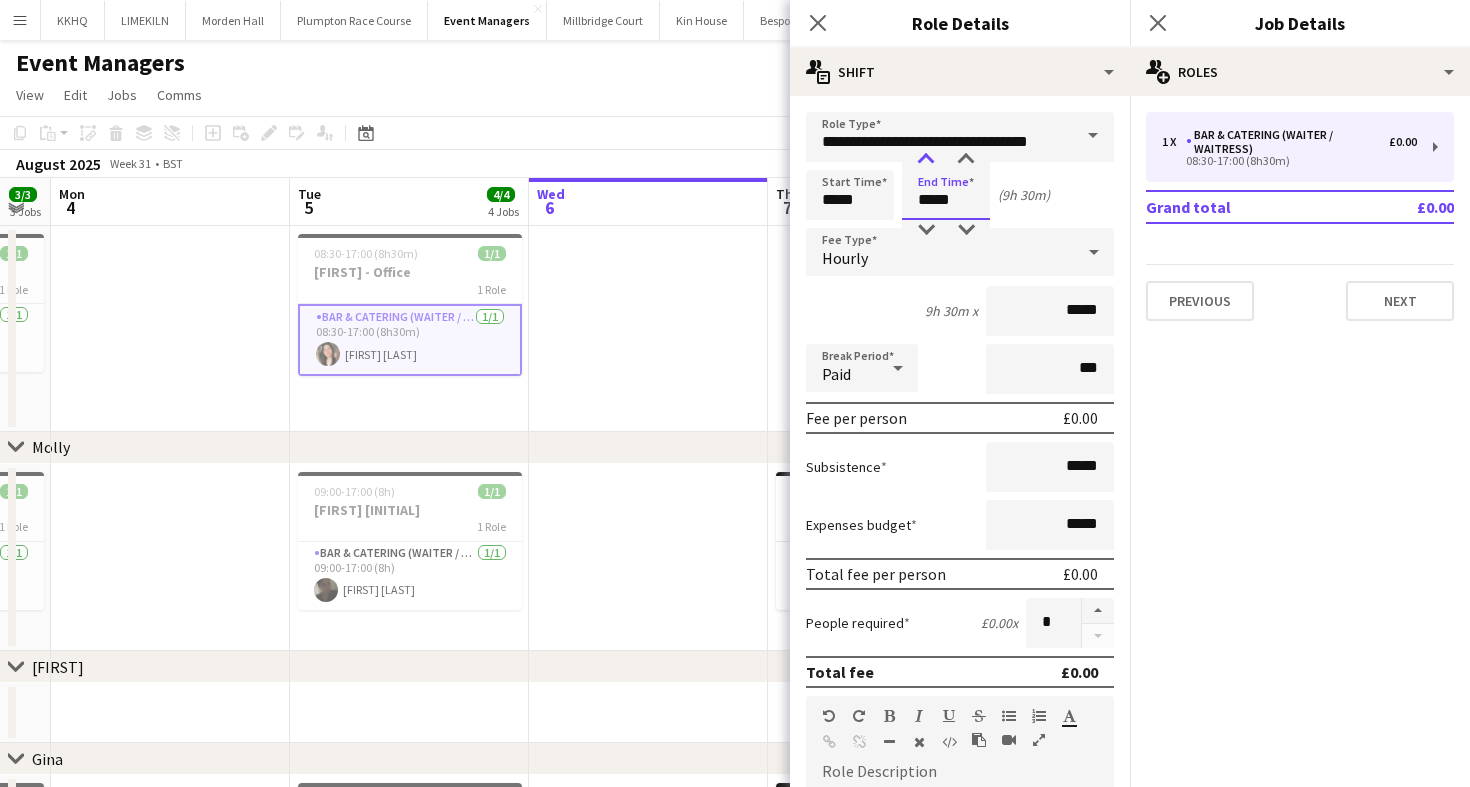 click at bounding box center (926, 160) 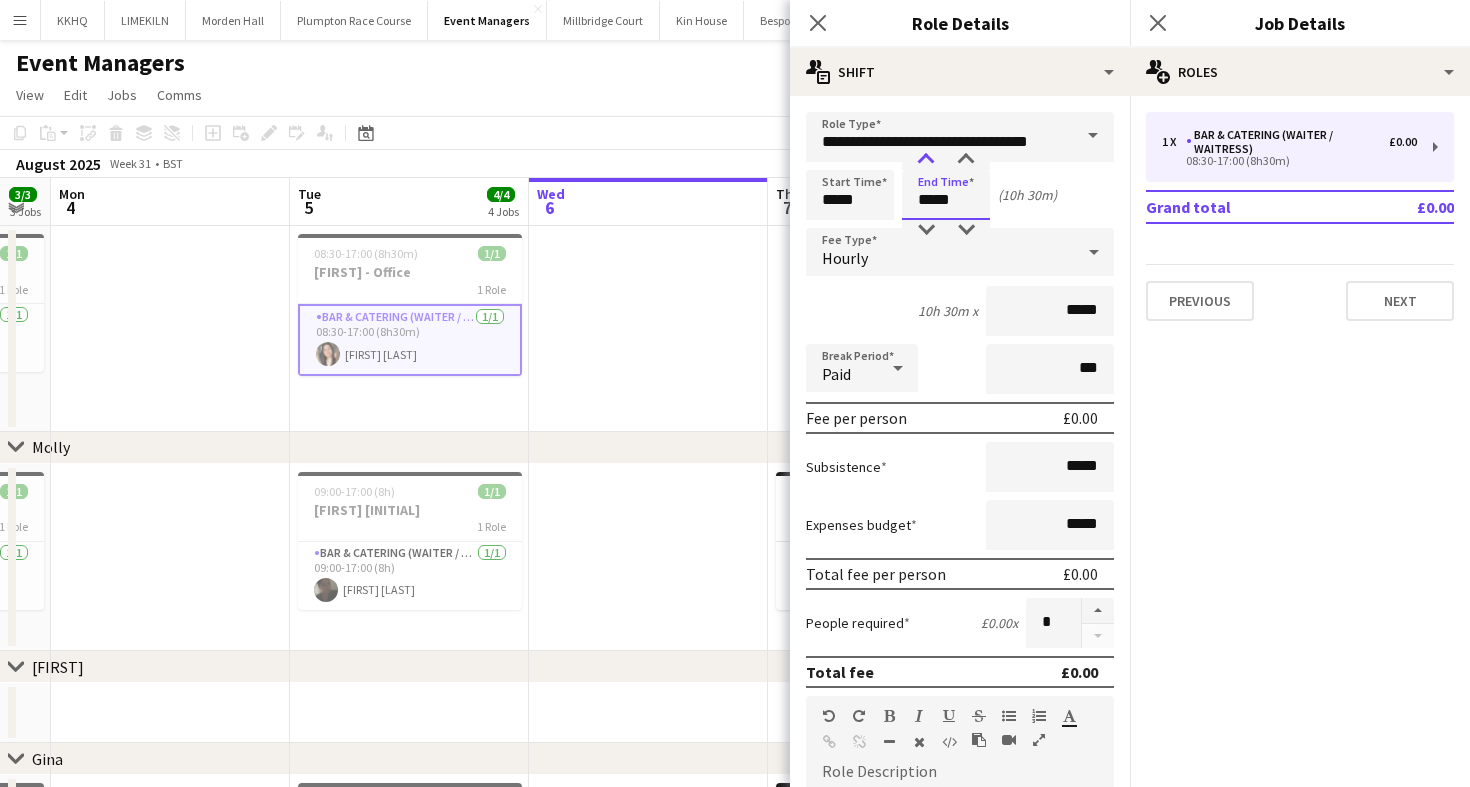 type on "*****" 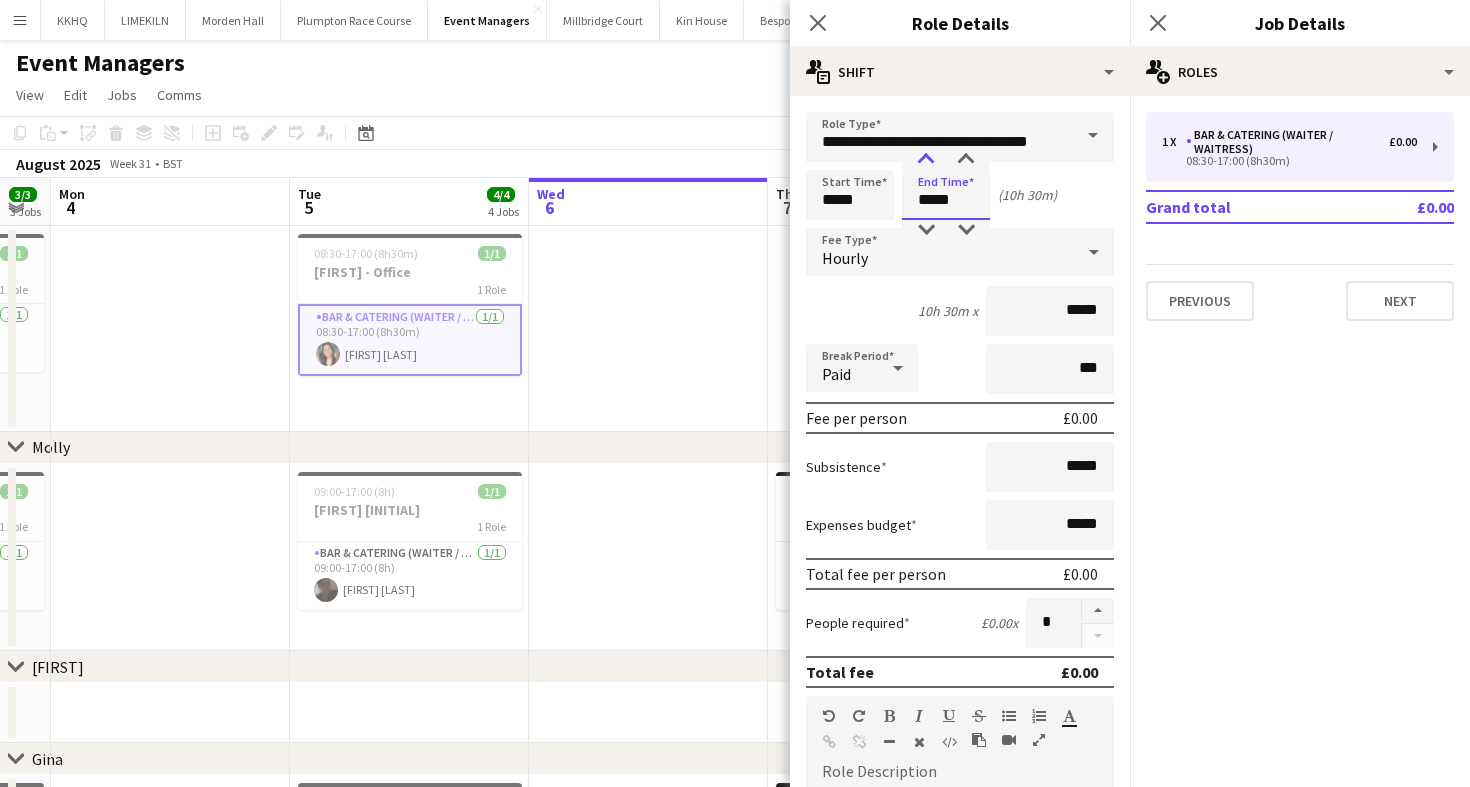 click at bounding box center (926, 160) 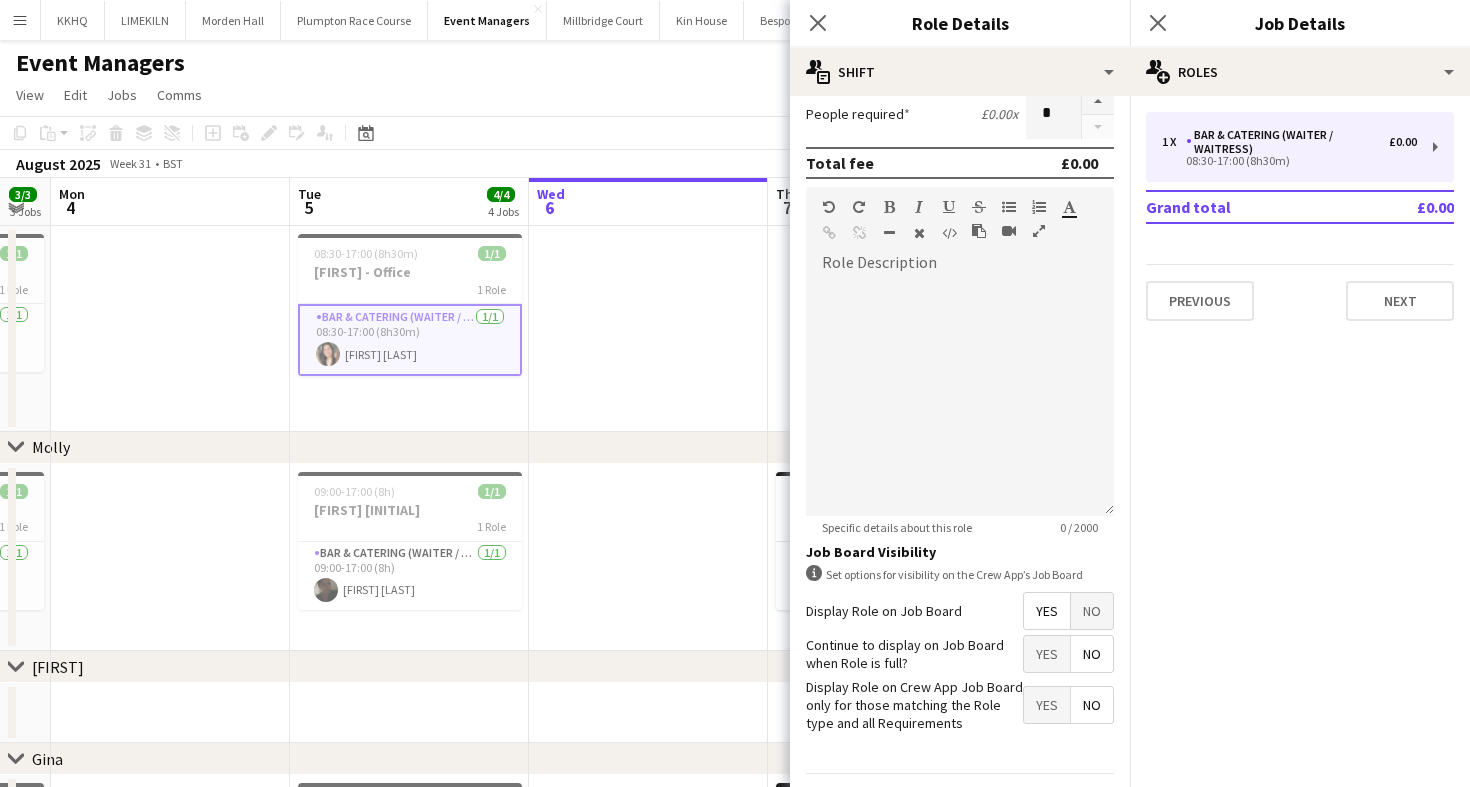 scroll, scrollTop: 567, scrollLeft: 0, axis: vertical 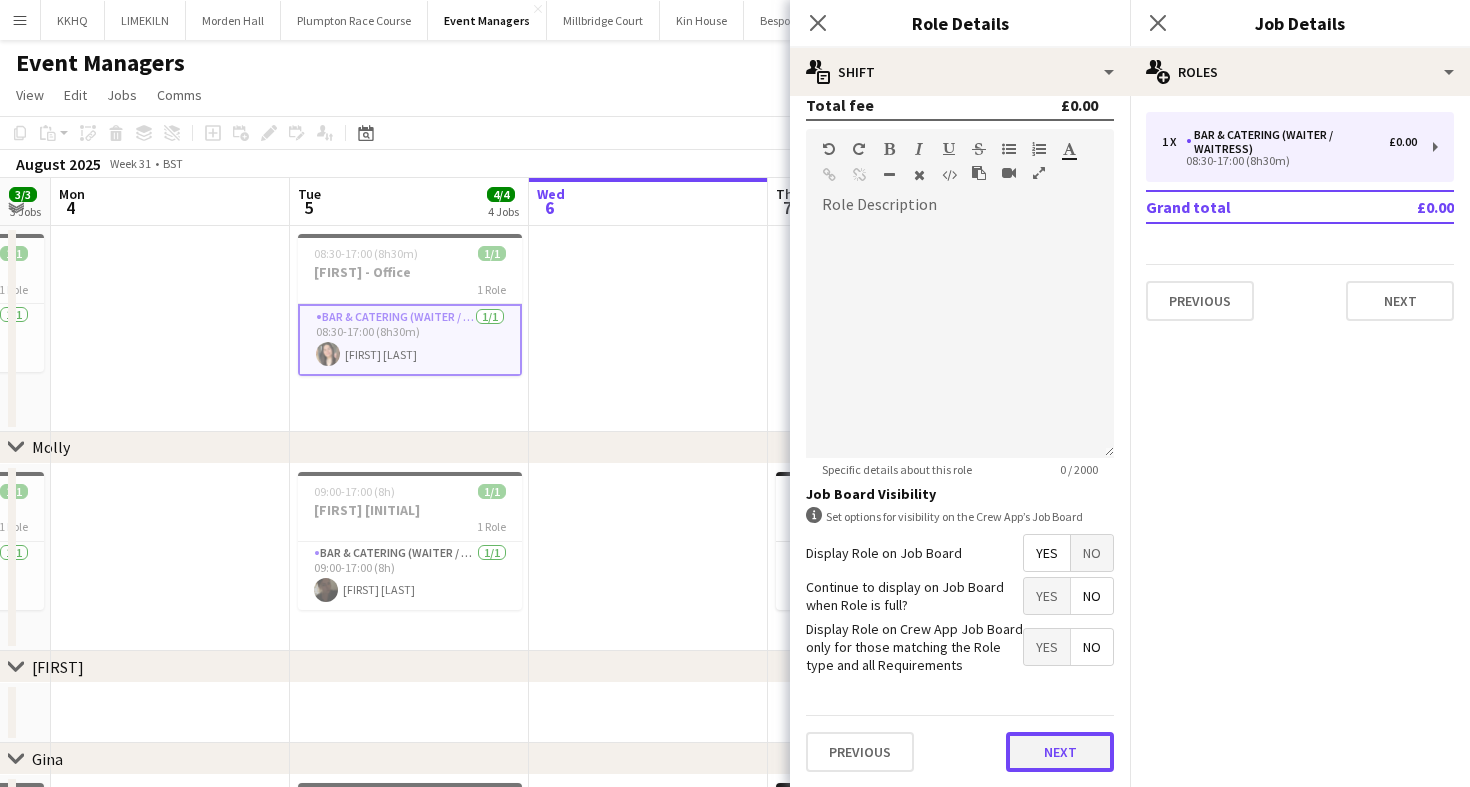 click on "Next" at bounding box center [1060, 752] 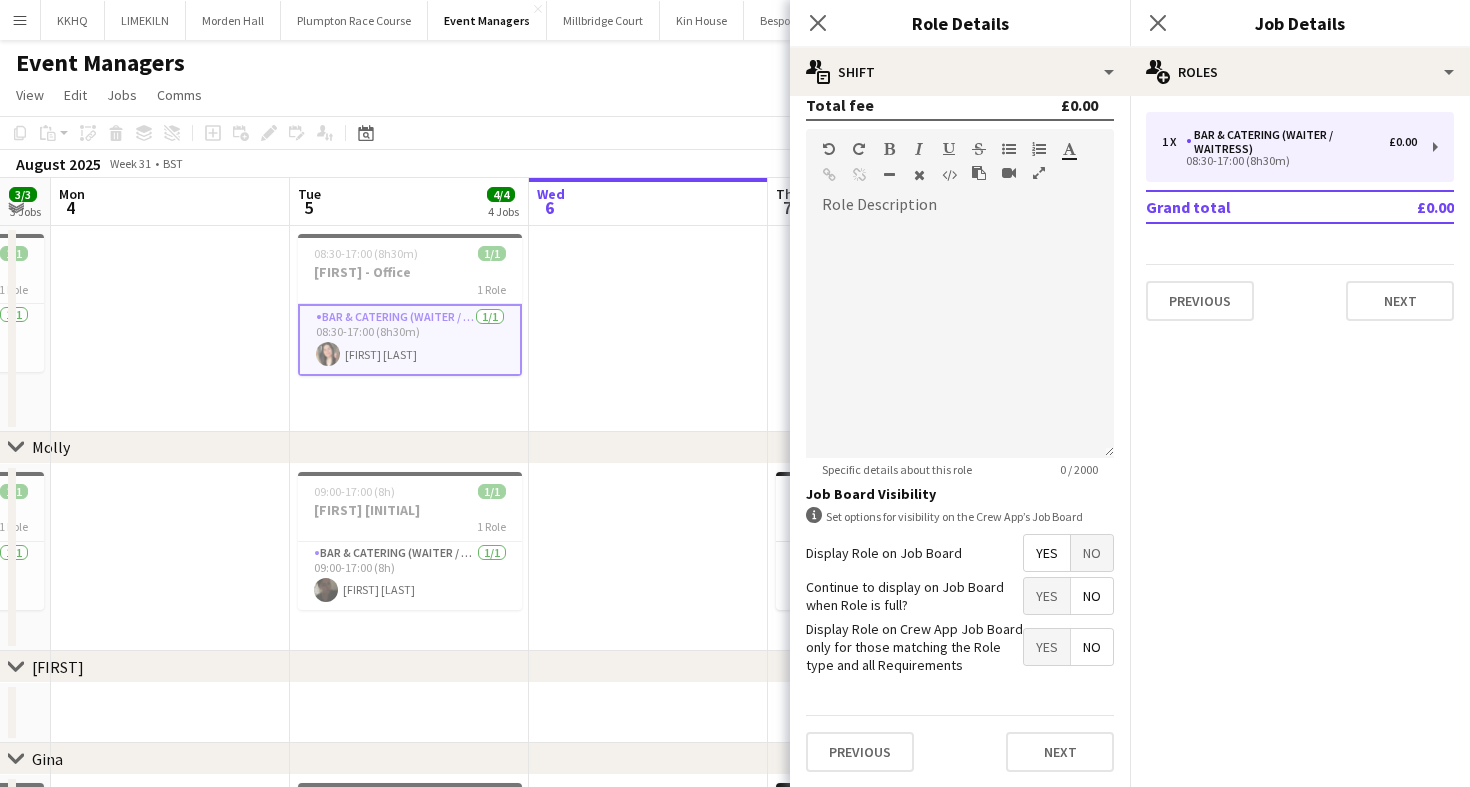 scroll, scrollTop: 0, scrollLeft: 0, axis: both 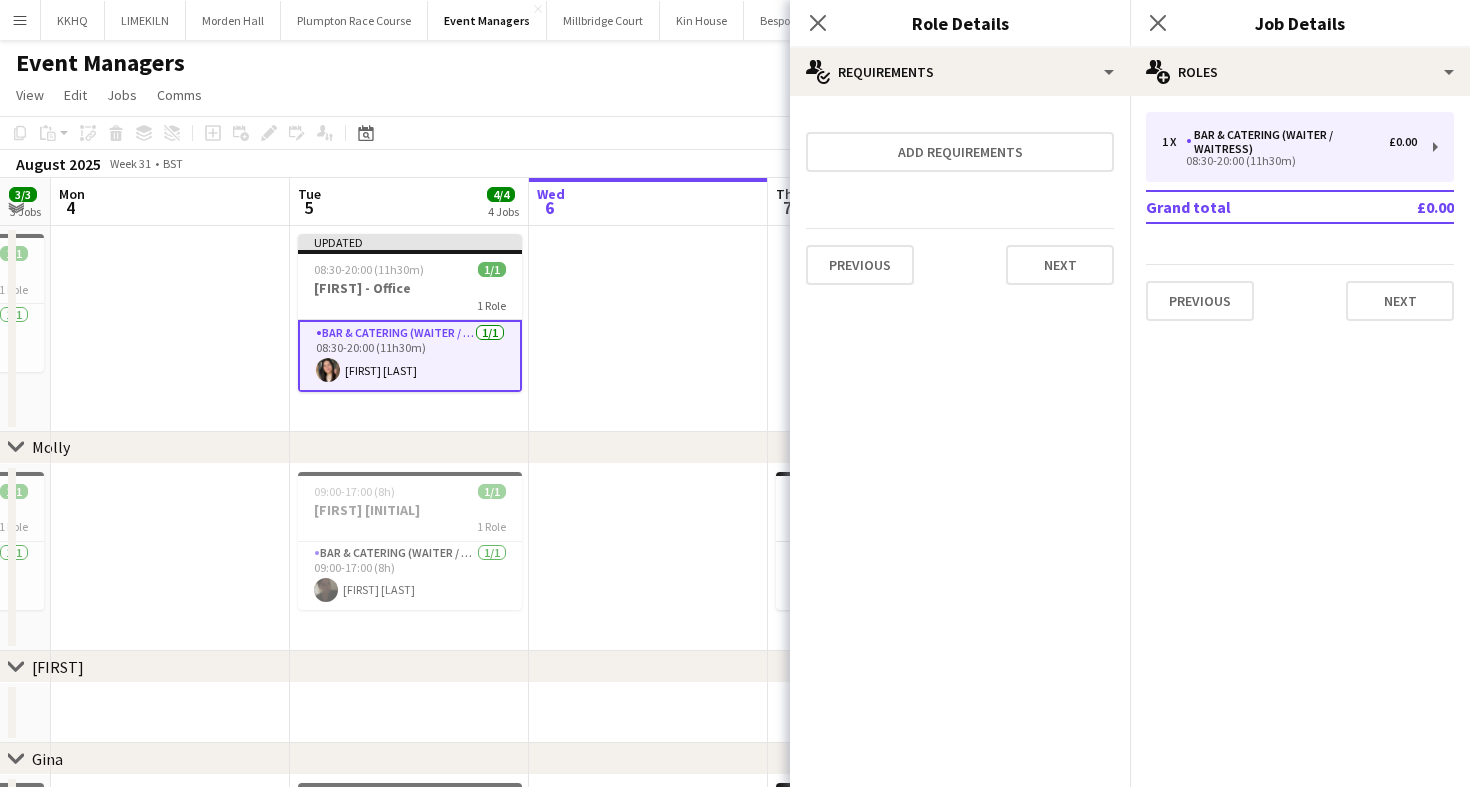 click on "View  Day view expanded Day view collapsed Month view Date picker Jump to today Expand Linked Jobs Collapse Linked Jobs  Edit  Copy
Command
C  Paste  Without Crew
Command
V With Crew
Command
Shift
V Paste as linked job  Group  Group Ungroup  Jobs  New Job Edit Job Delete Job New Linked Job Edit Linked Jobs Job fulfilment Promote Role Copy Role URL  Comms  Notify confirmed crew Create chat" 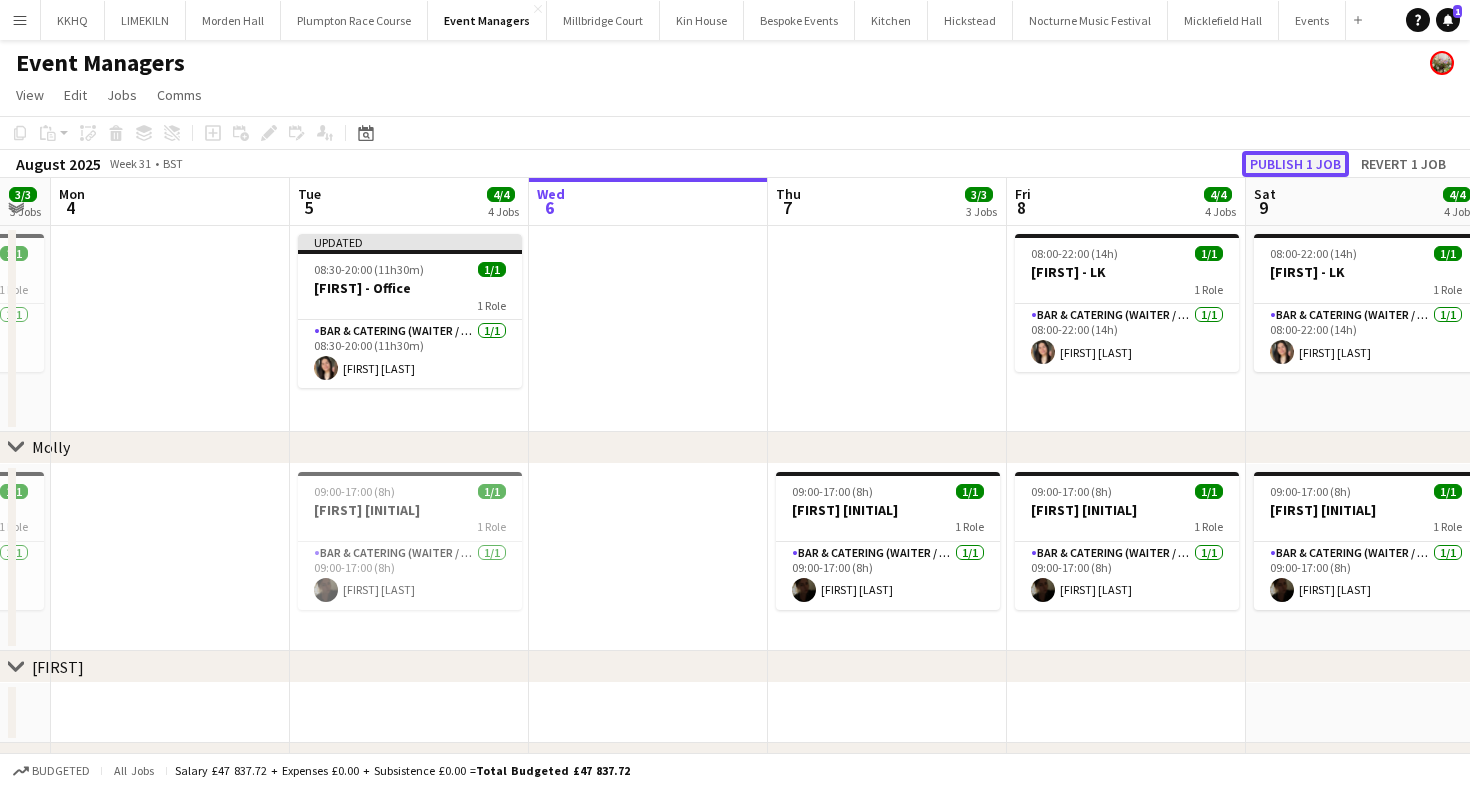 click on "Publish 1 job" 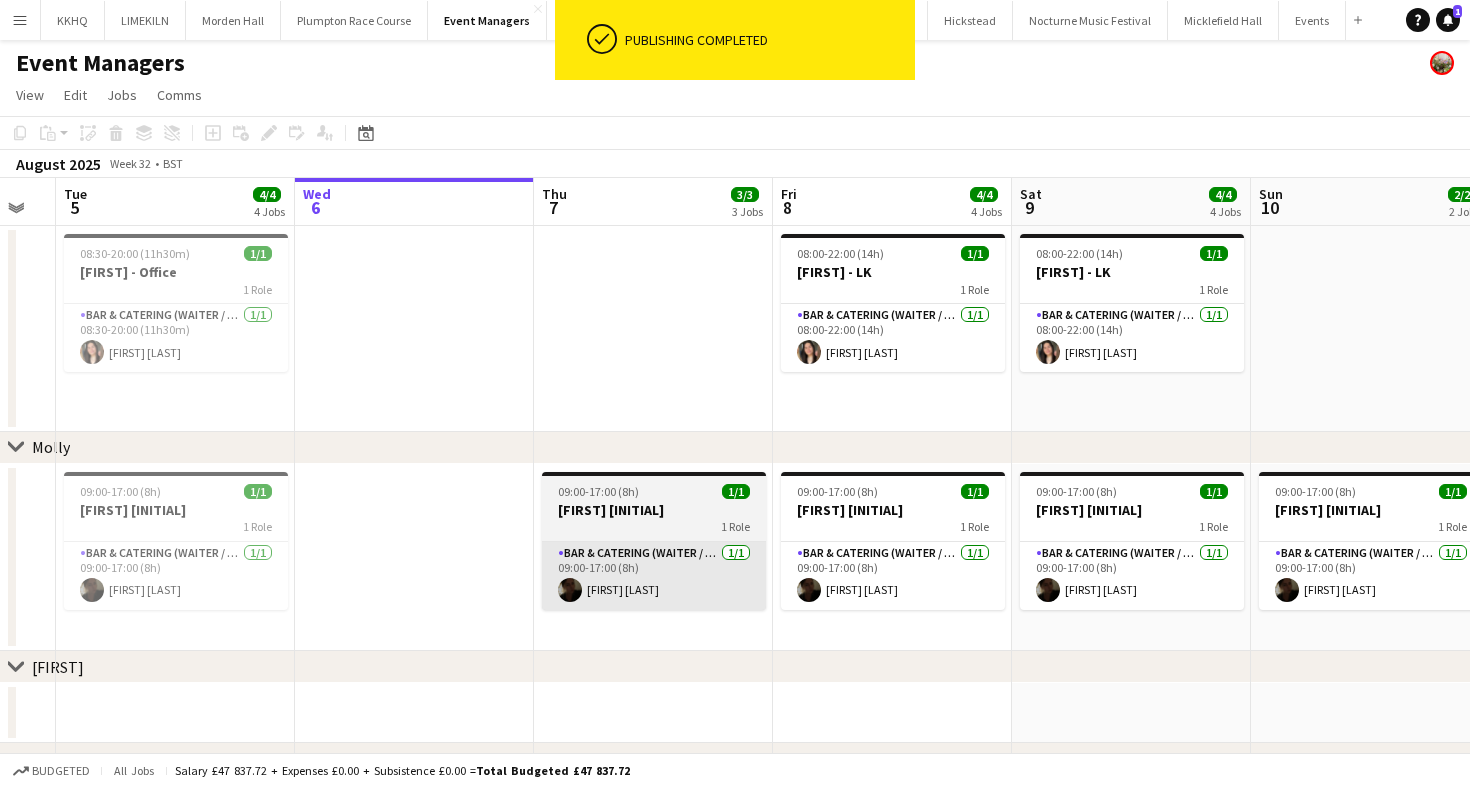 scroll, scrollTop: 0, scrollLeft: 728, axis: horizontal 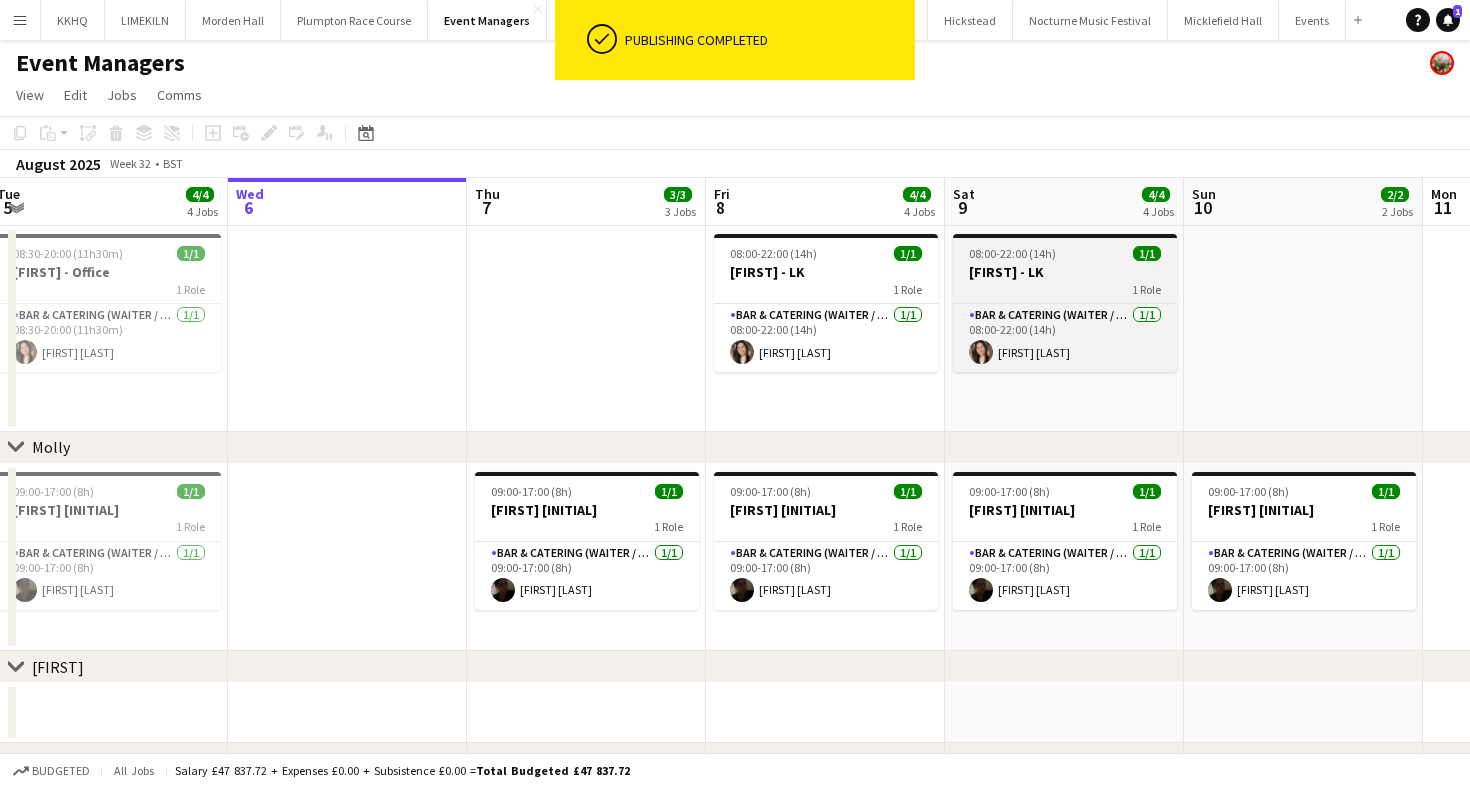 click on "1 Role" at bounding box center [1065, 289] 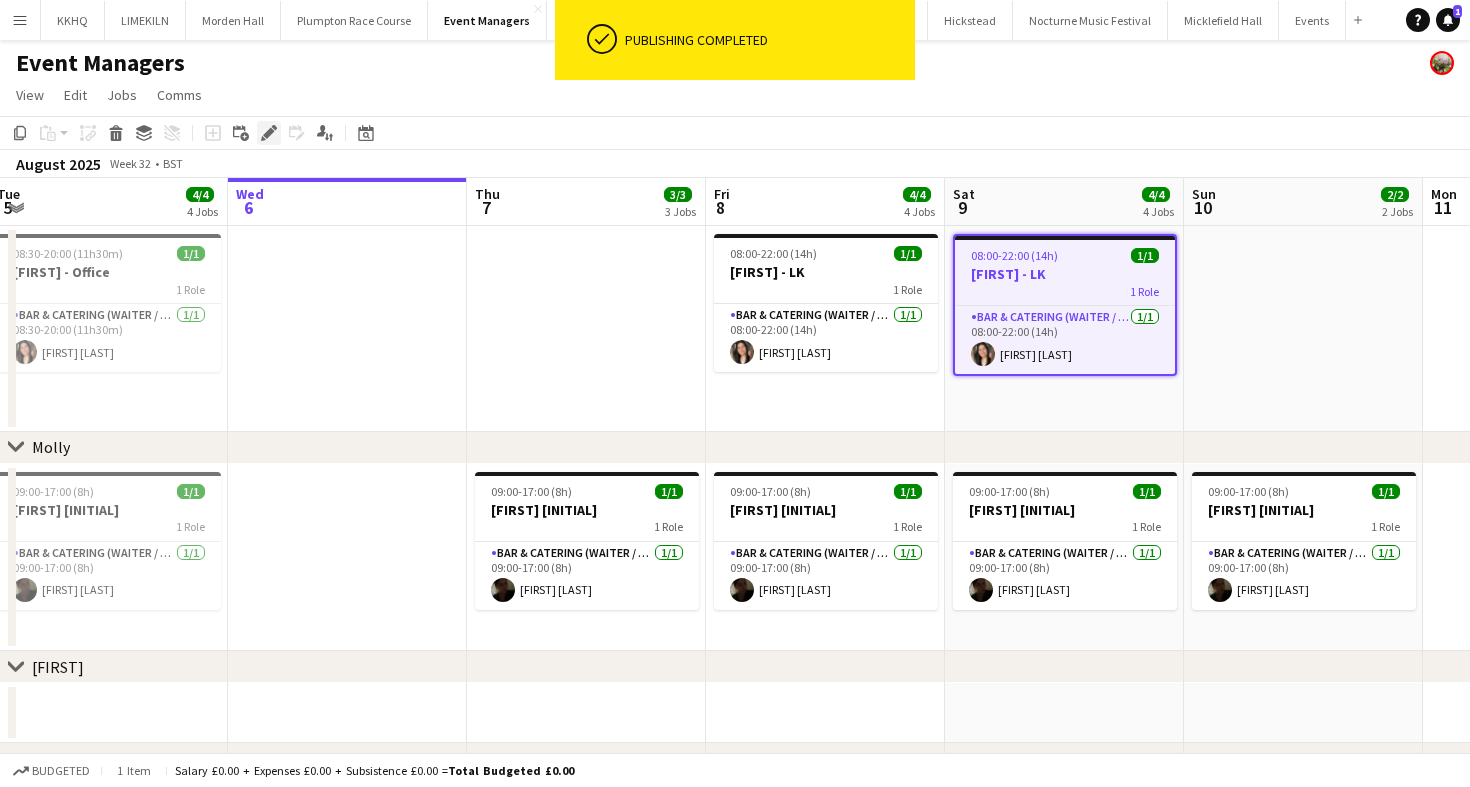 click 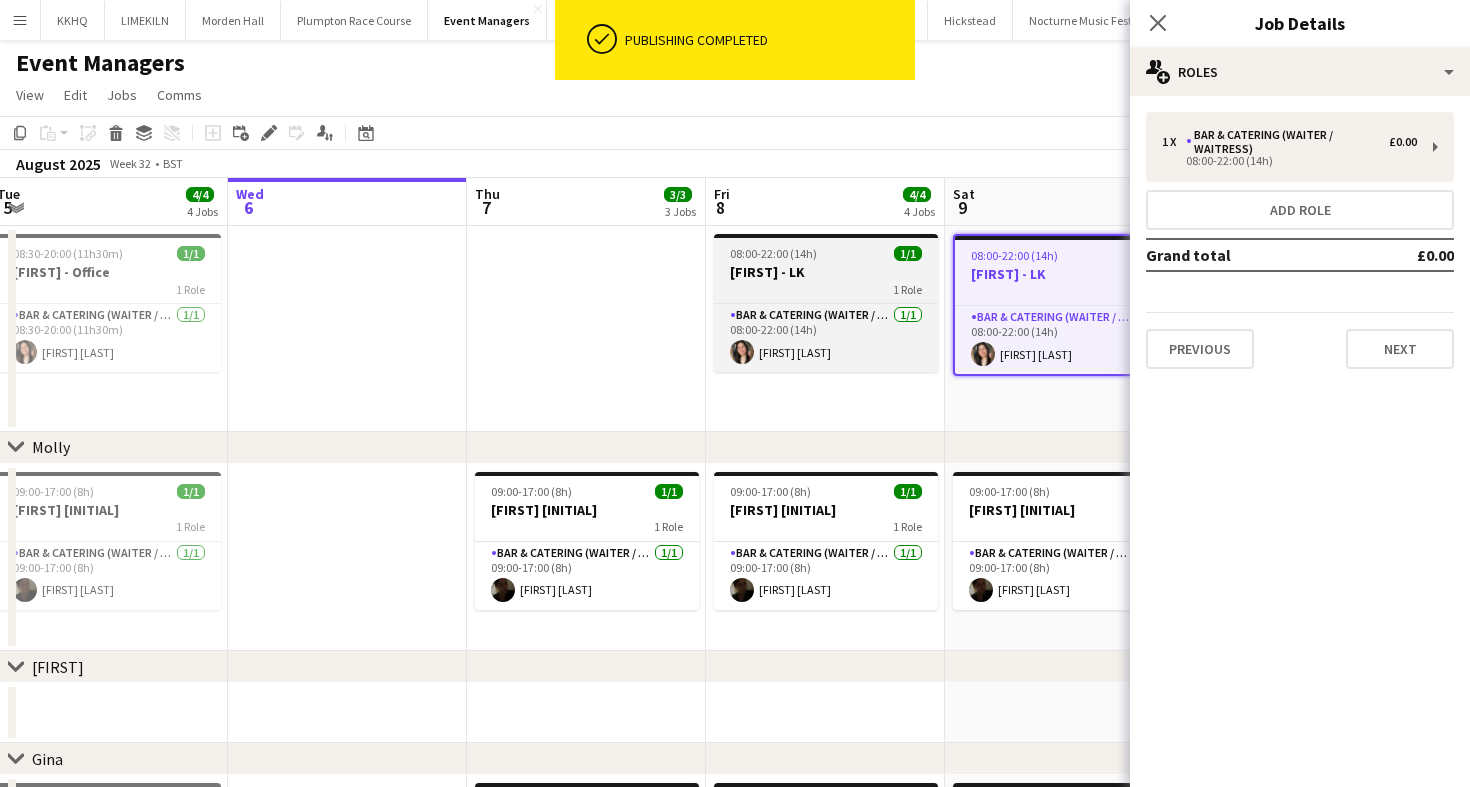 scroll, scrollTop: 0, scrollLeft: 854, axis: horizontal 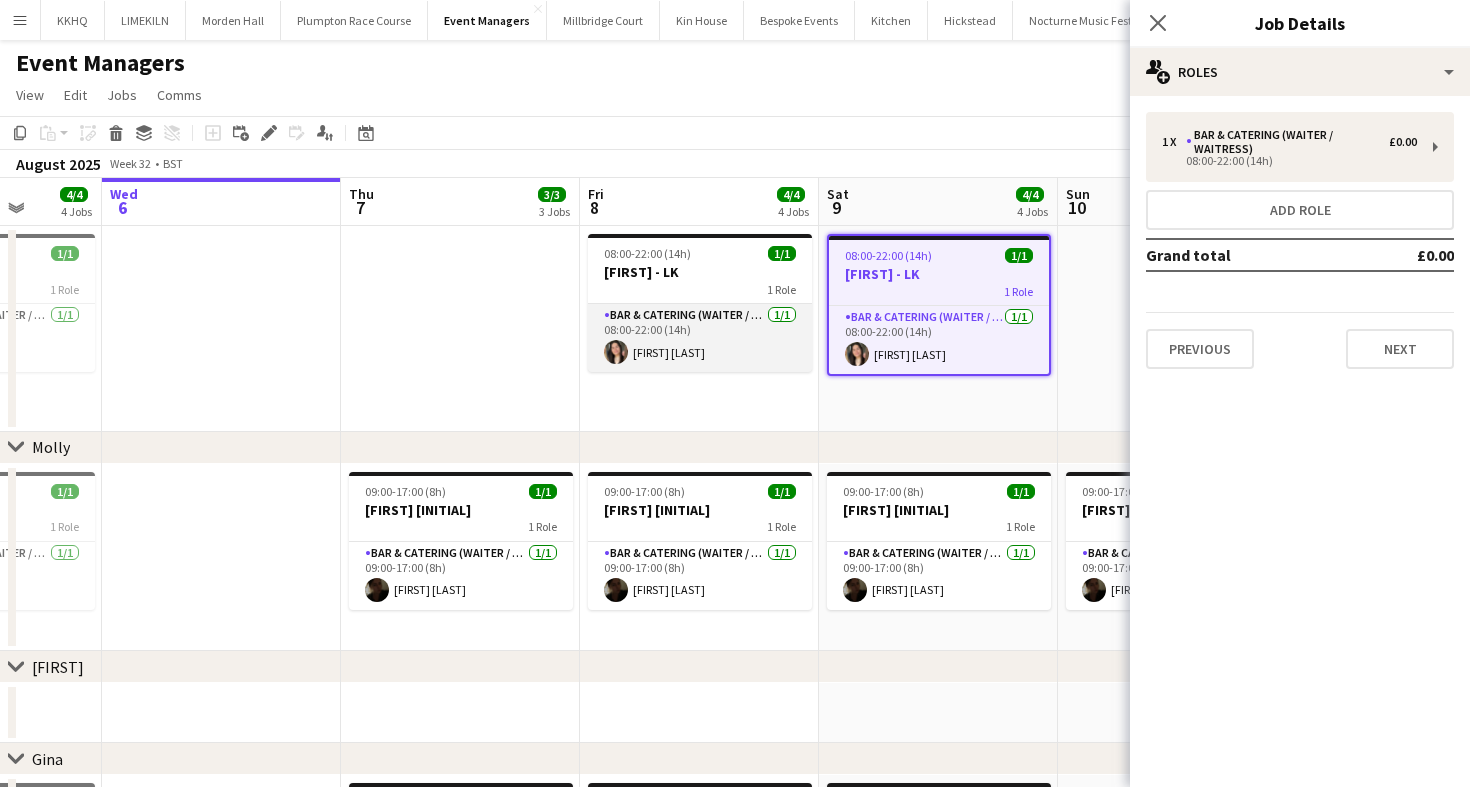 click on "Bar & Catering (Waiter / waitress)   1/1   08:00-22:00 (14h)
Charlotte Margossian" at bounding box center (700, 338) 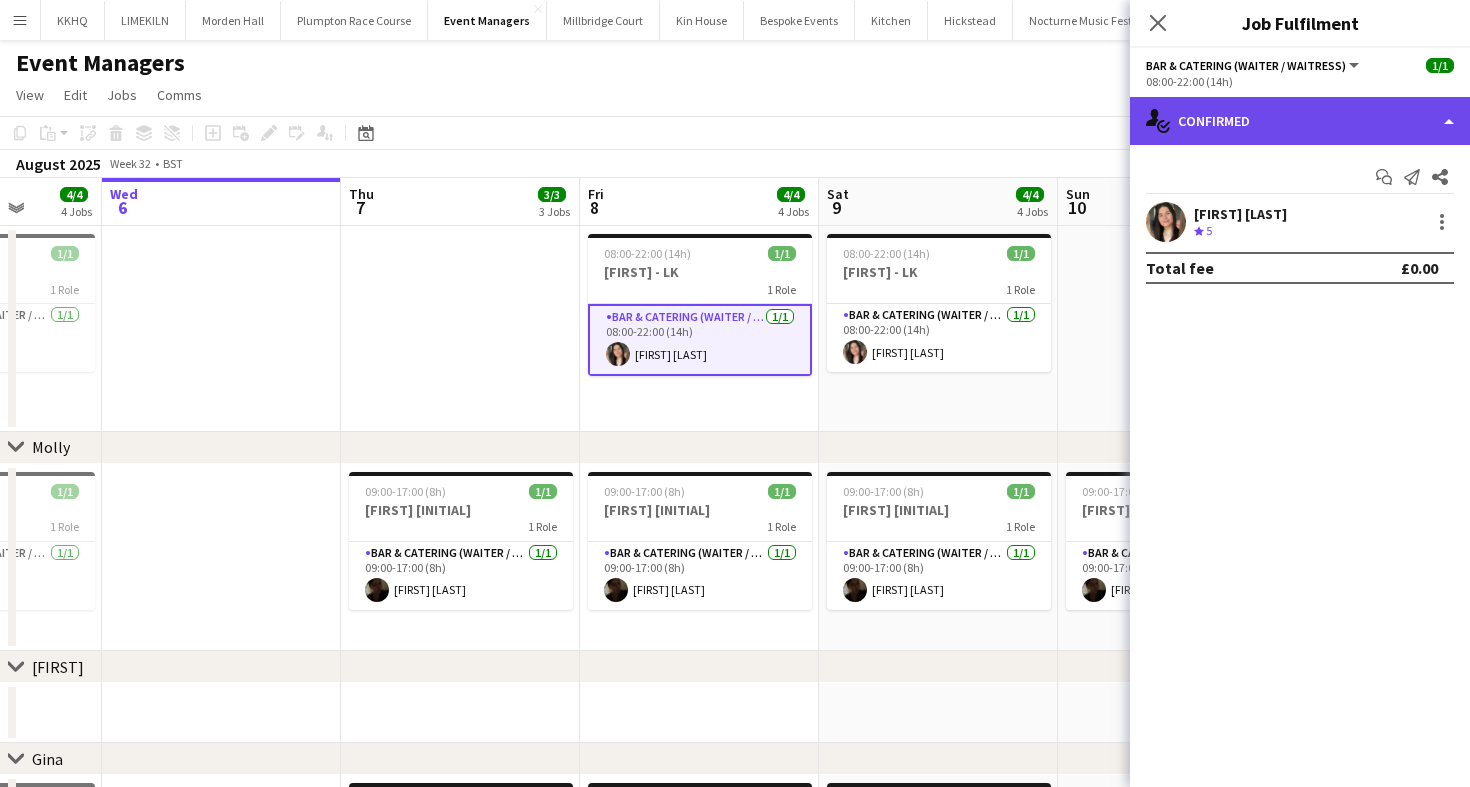 click on "single-neutral-actions-check-2
Confirmed" 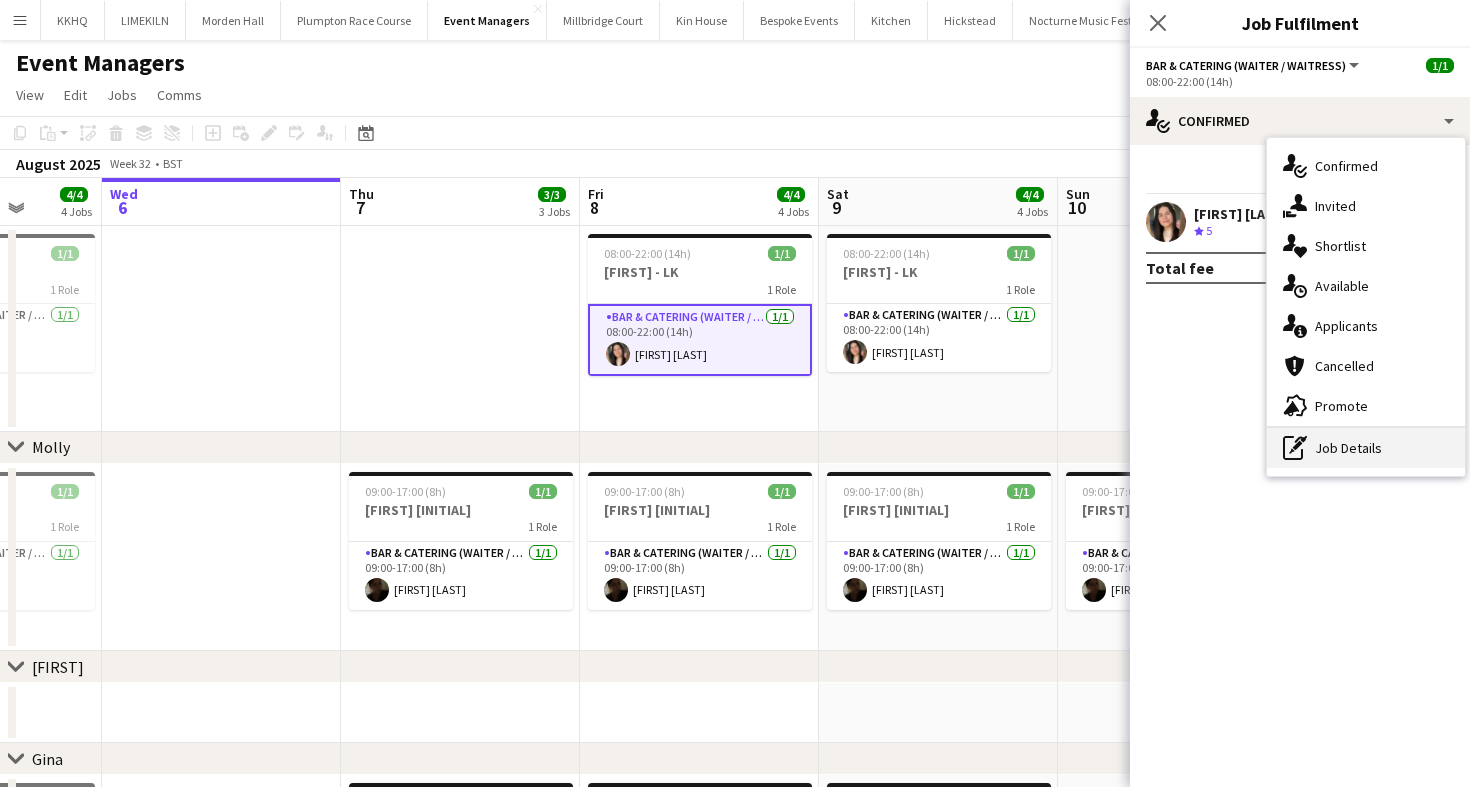 click on "pen-write
Job Details" at bounding box center [1366, 448] 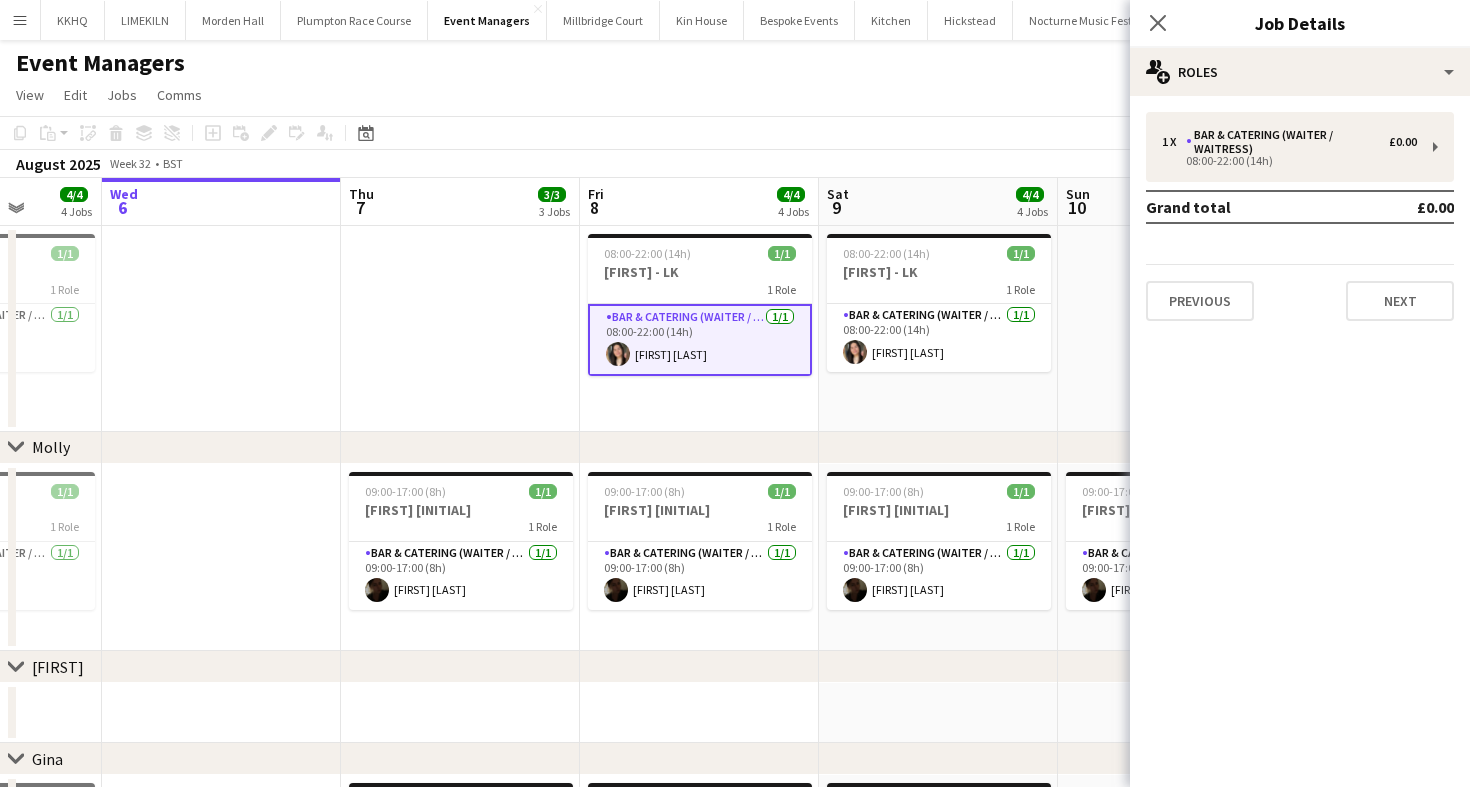 click on "1 x   Bar & Catering (Waiter / waitress)   £0.00   08:00-22:00 (14h)   Grand total   £0.00   Previous   Next" at bounding box center (1300, 216) 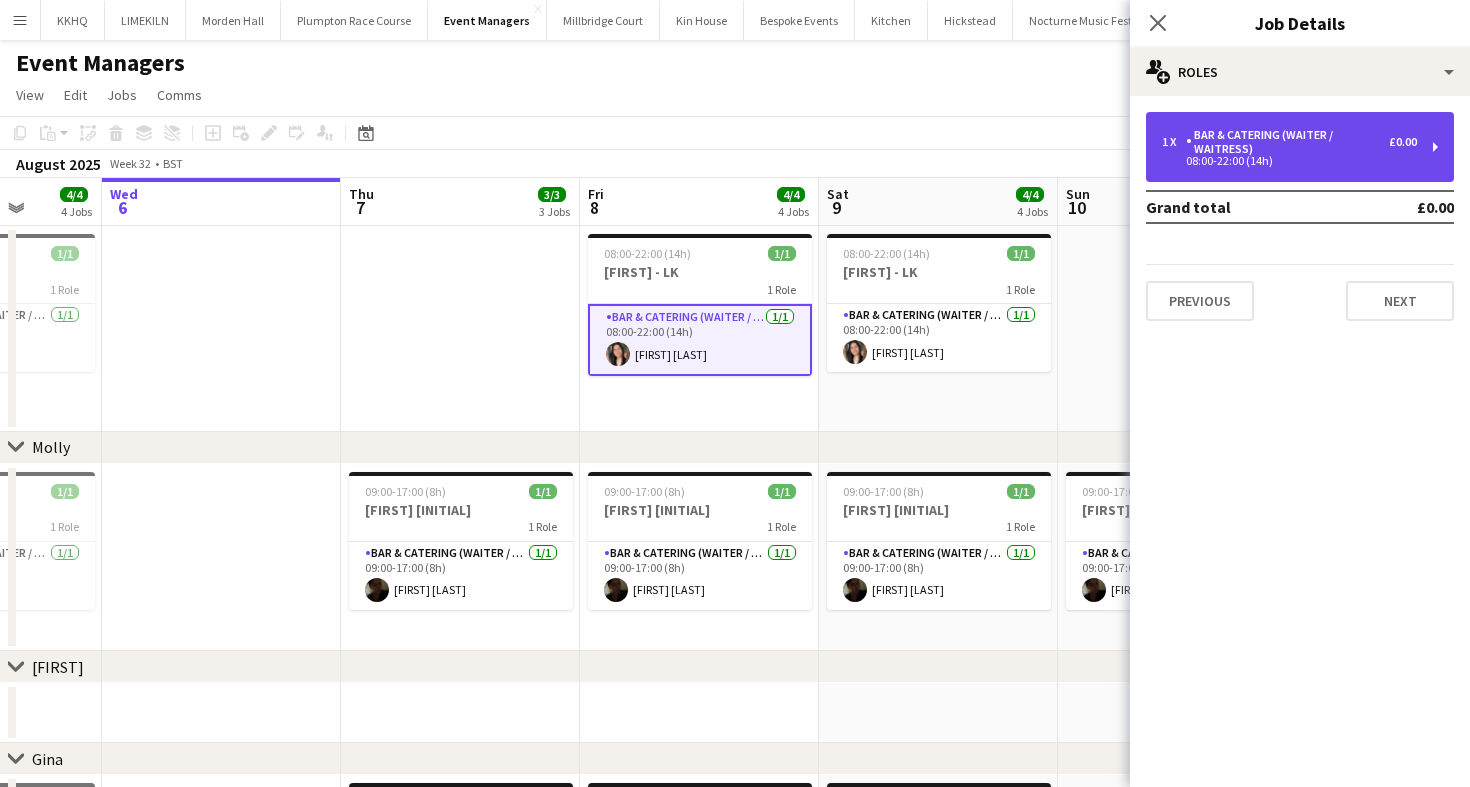 click on "Bar & Catering (Waiter / waitress)" at bounding box center (1287, 142) 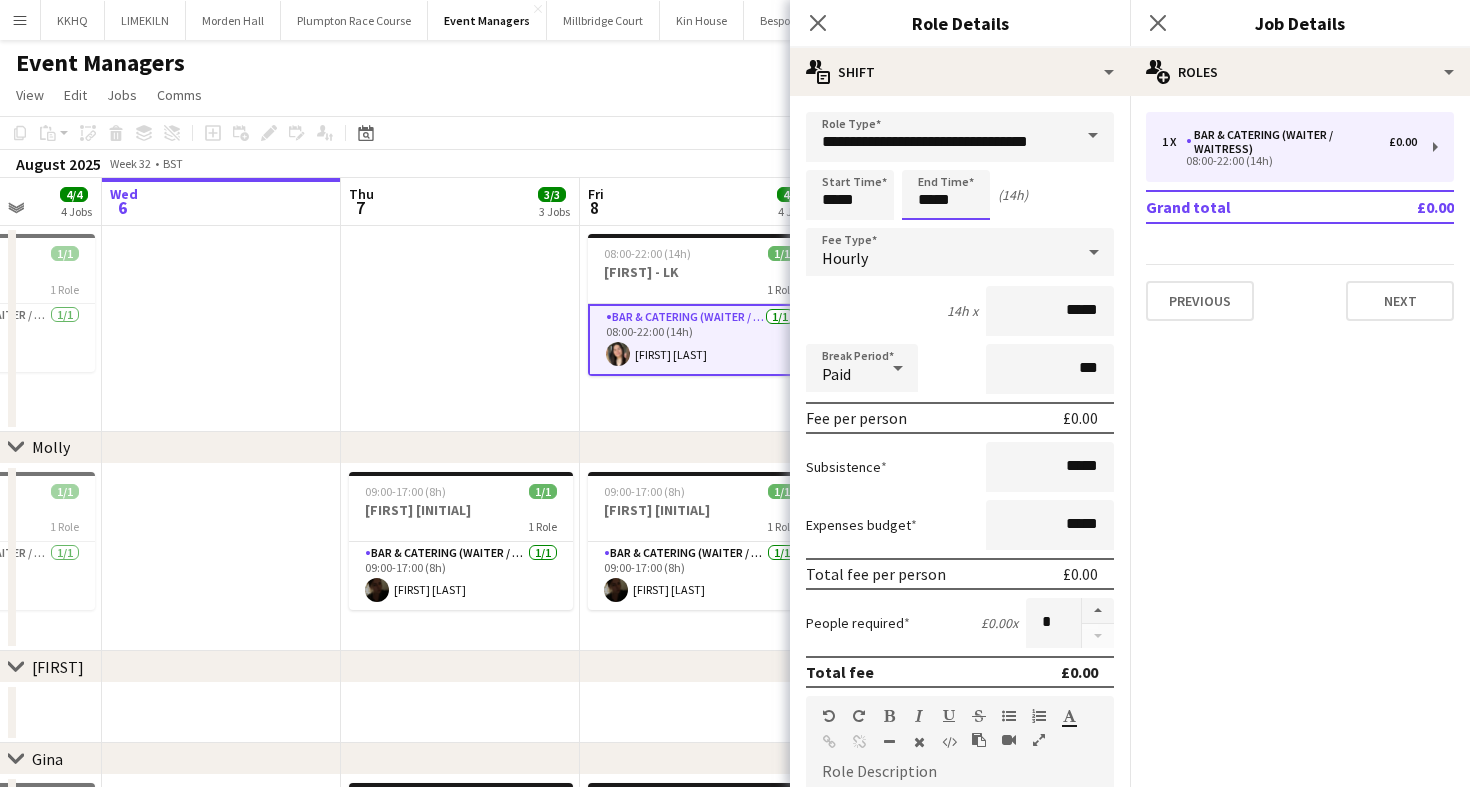 click on "*****" at bounding box center (946, 195) 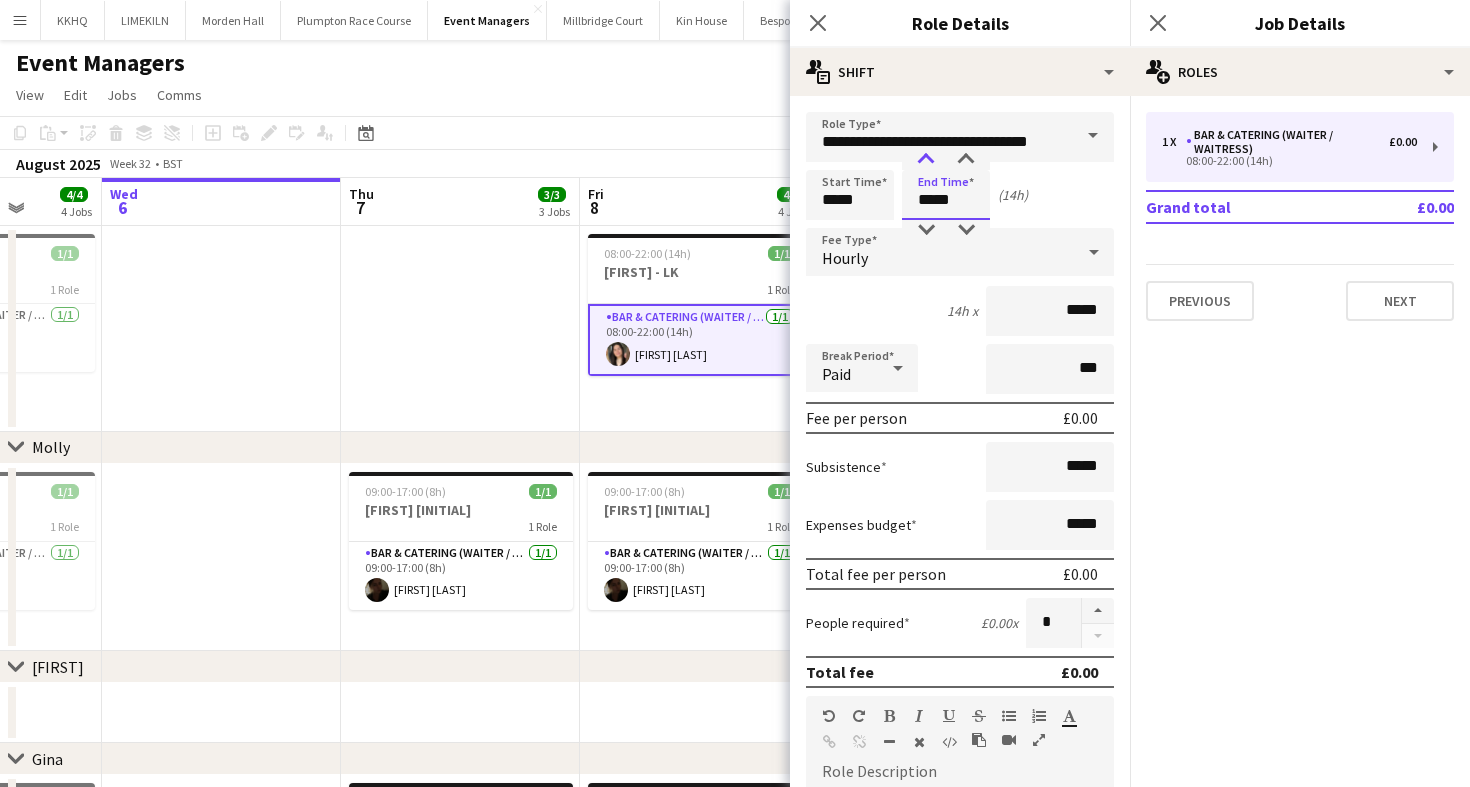 type on "*****" 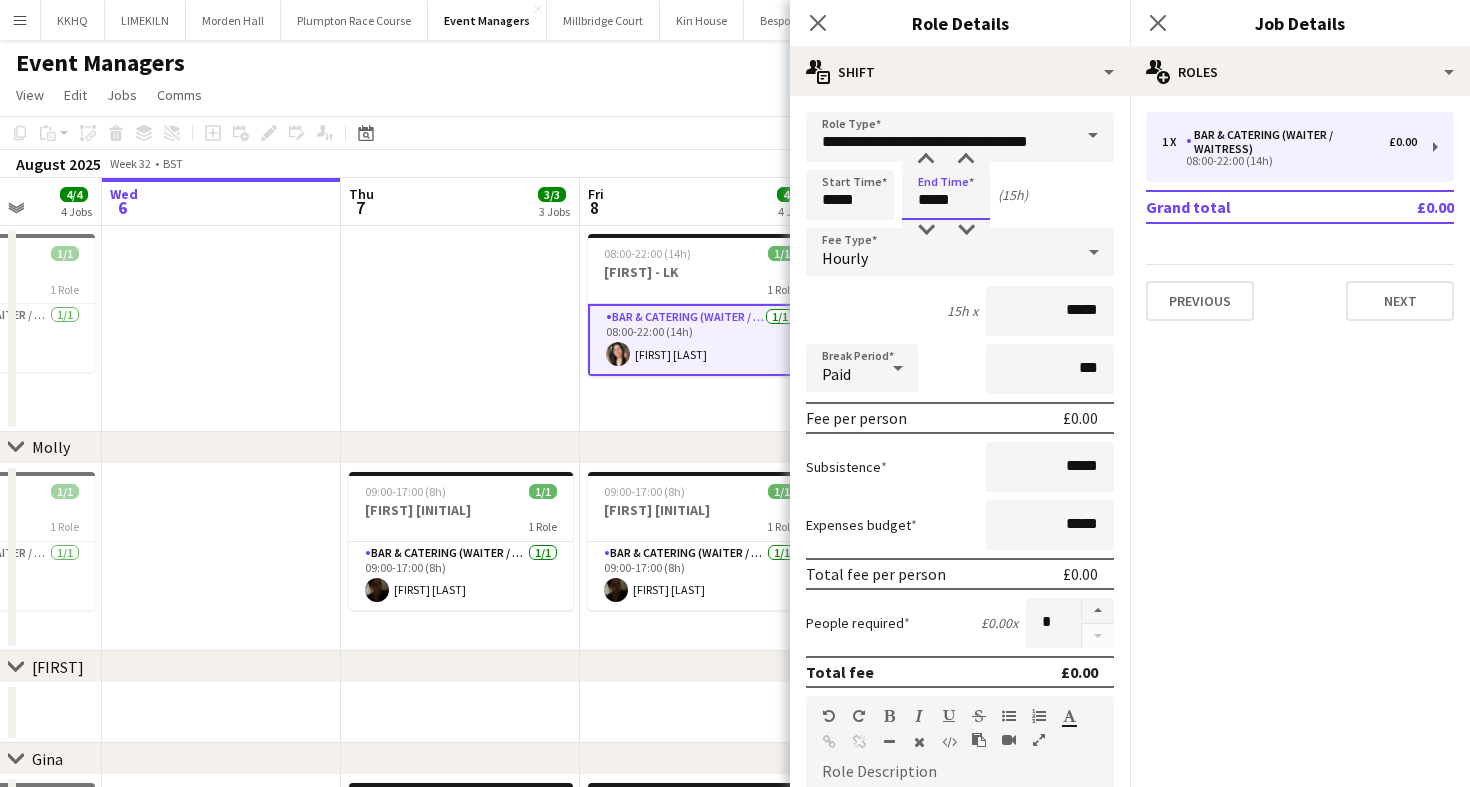 scroll, scrollTop: 567, scrollLeft: 0, axis: vertical 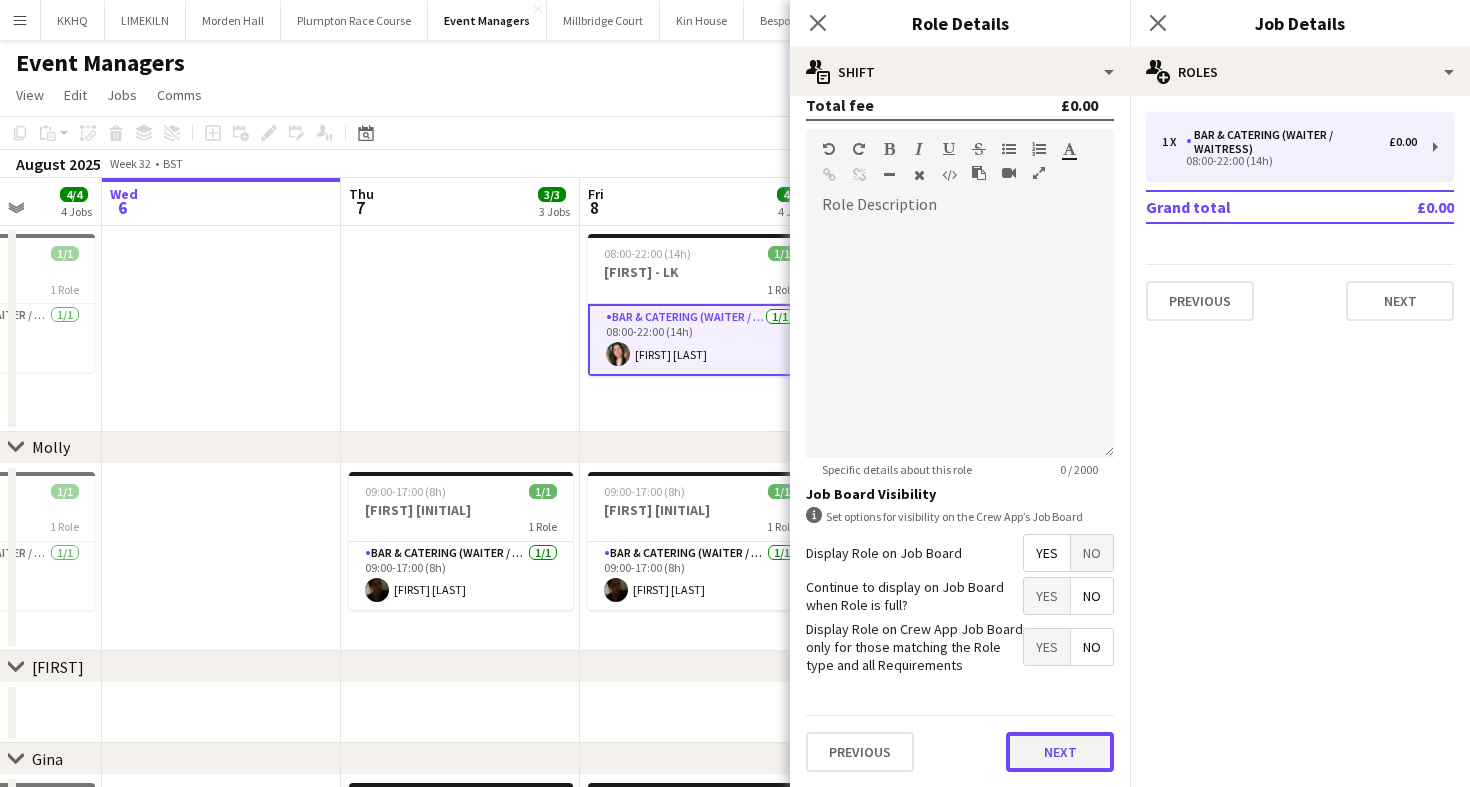 click on "Next" at bounding box center (1060, 752) 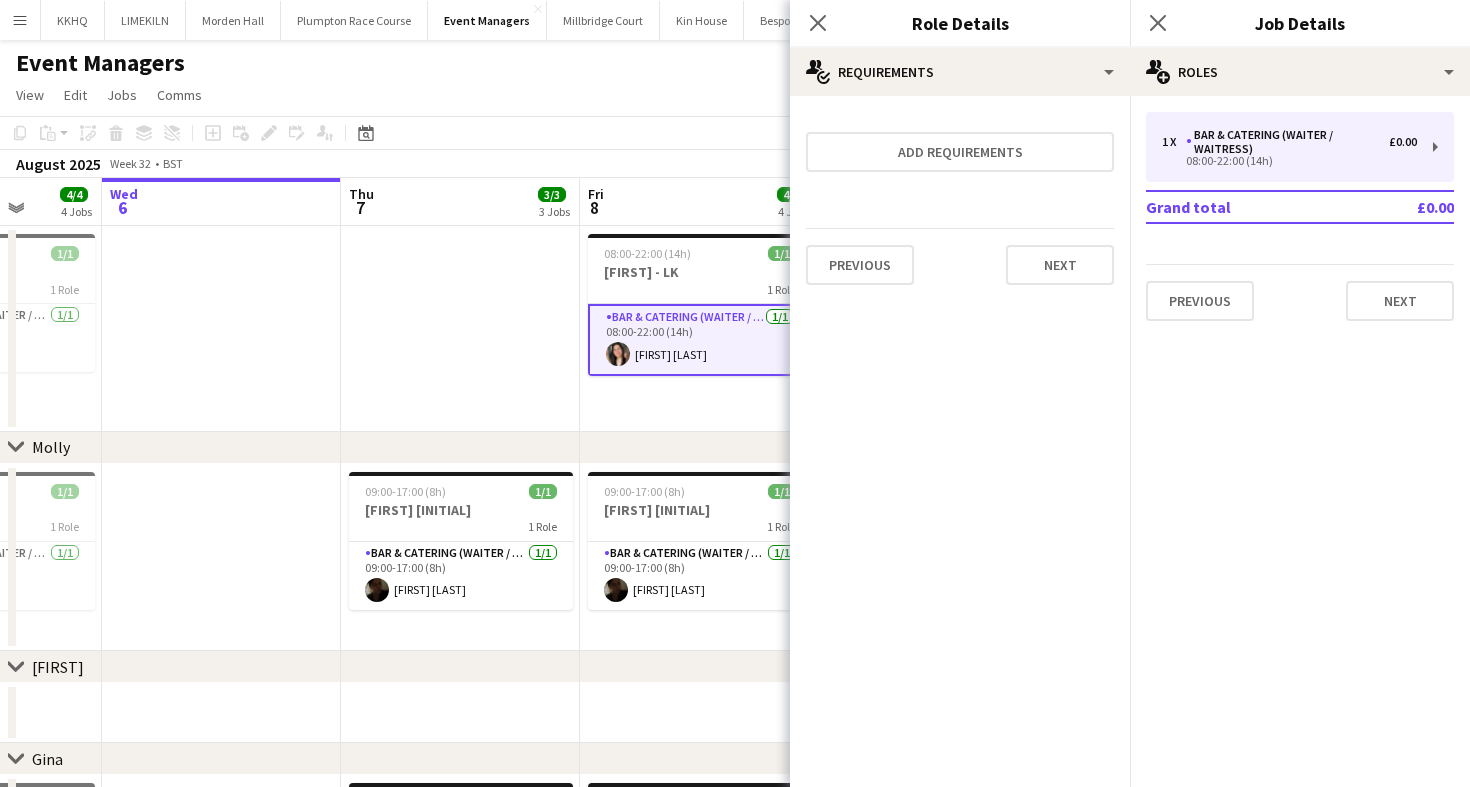 scroll, scrollTop: 0, scrollLeft: 0, axis: both 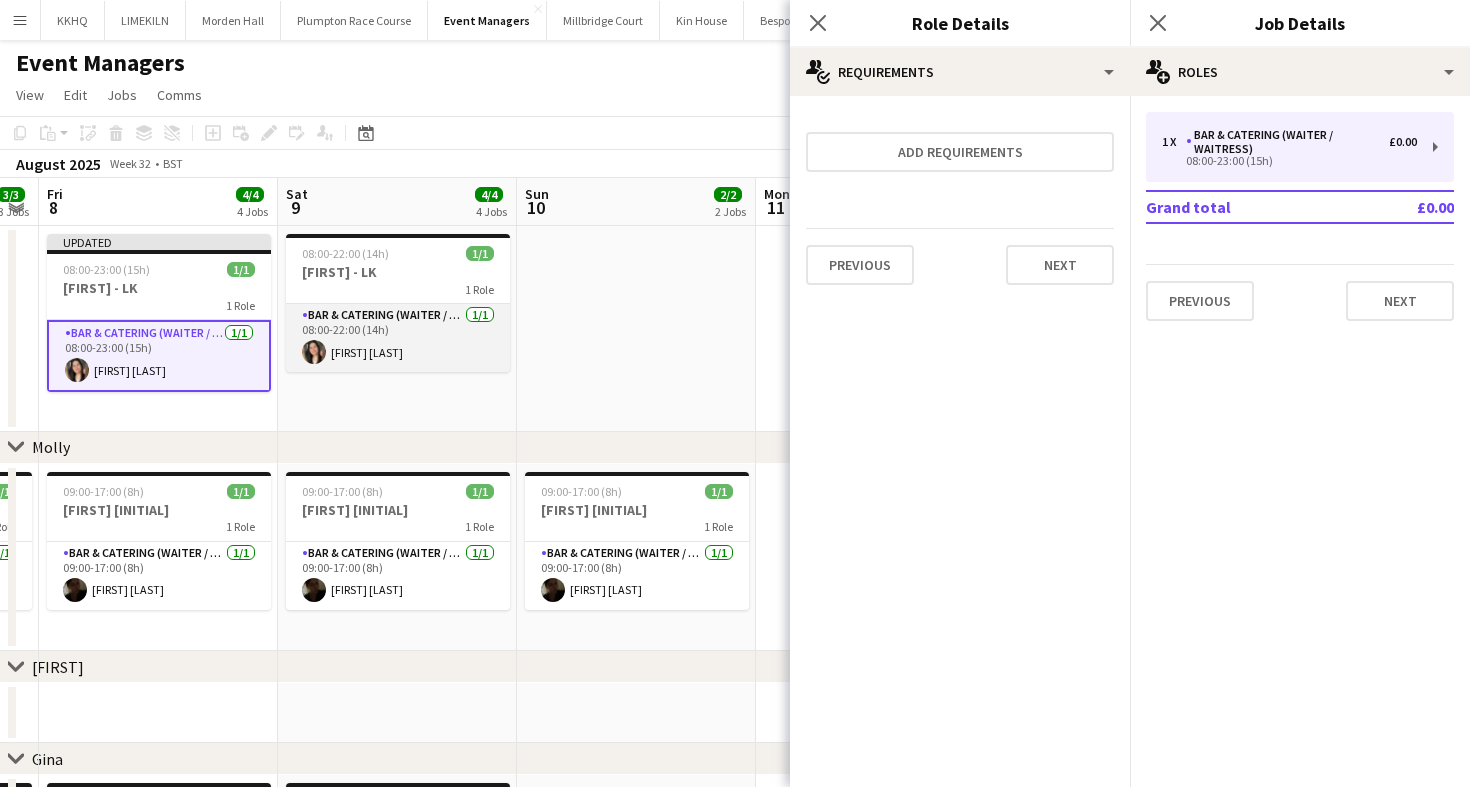 click on "Bar & Catering (Waiter / waitress)   1/1   08:00-22:00 (14h)
Charlotte Margossian" at bounding box center (398, 338) 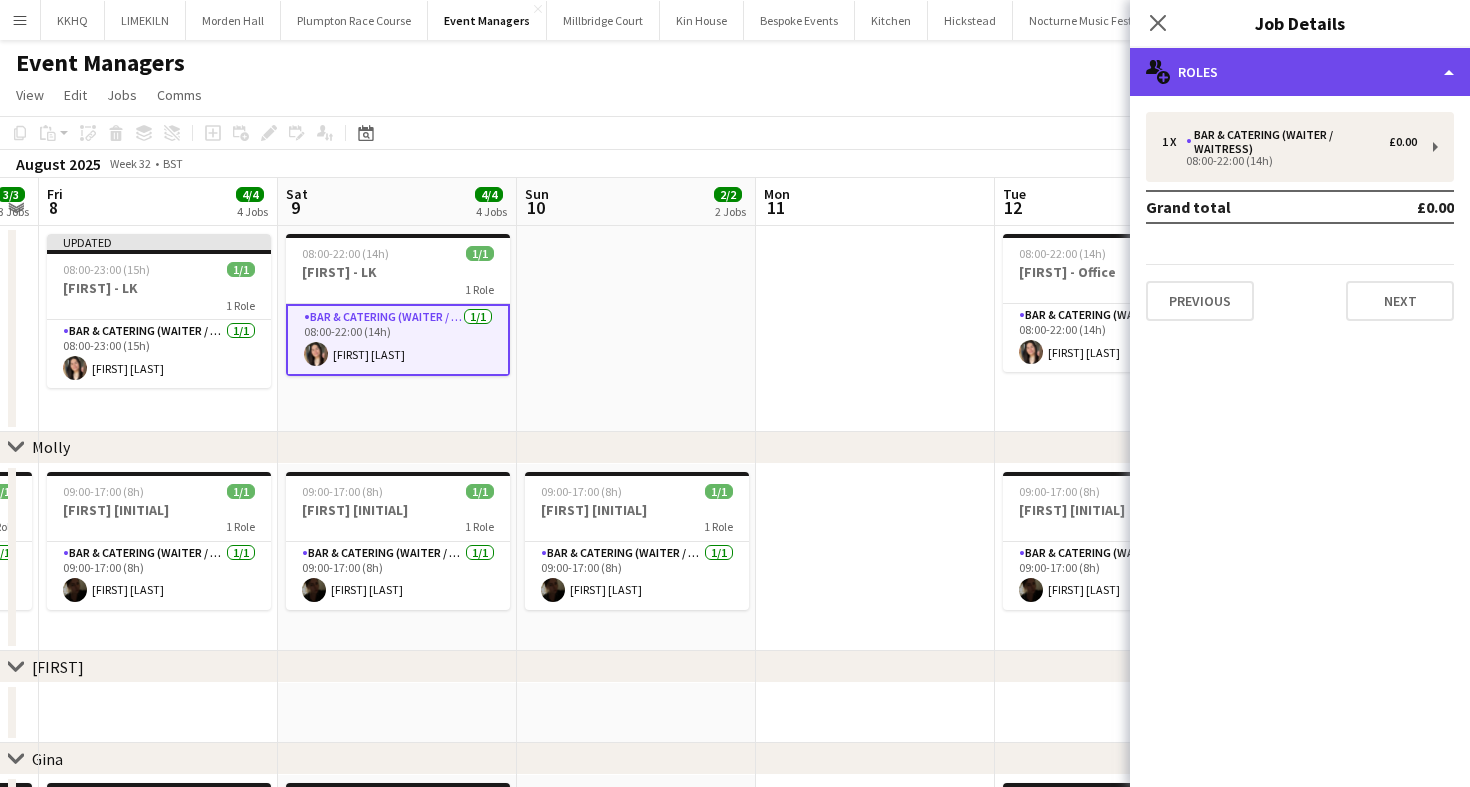 click on "multiple-users-add
Roles" 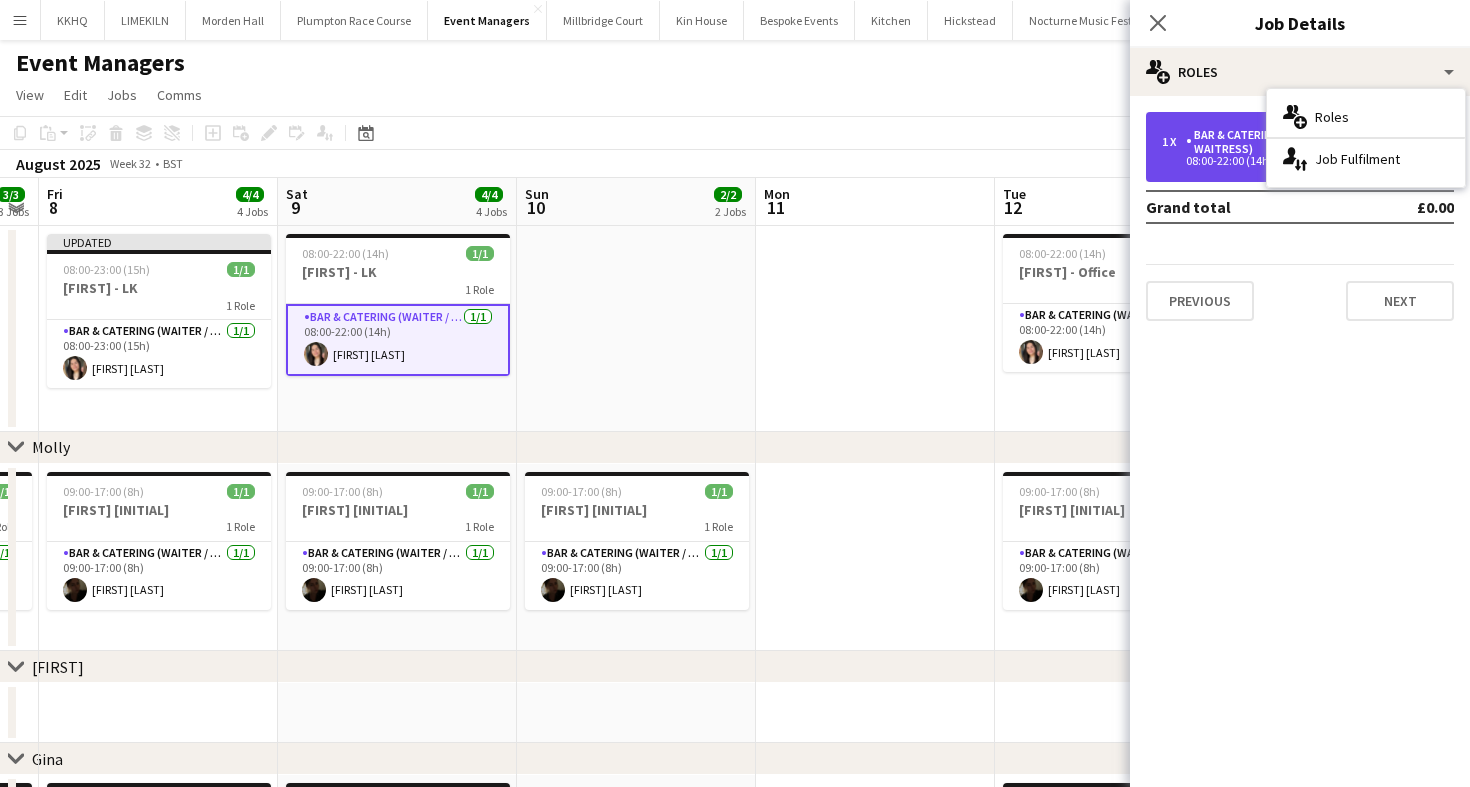click on "Bar & Catering (Waiter / waitress)" at bounding box center (1287, 142) 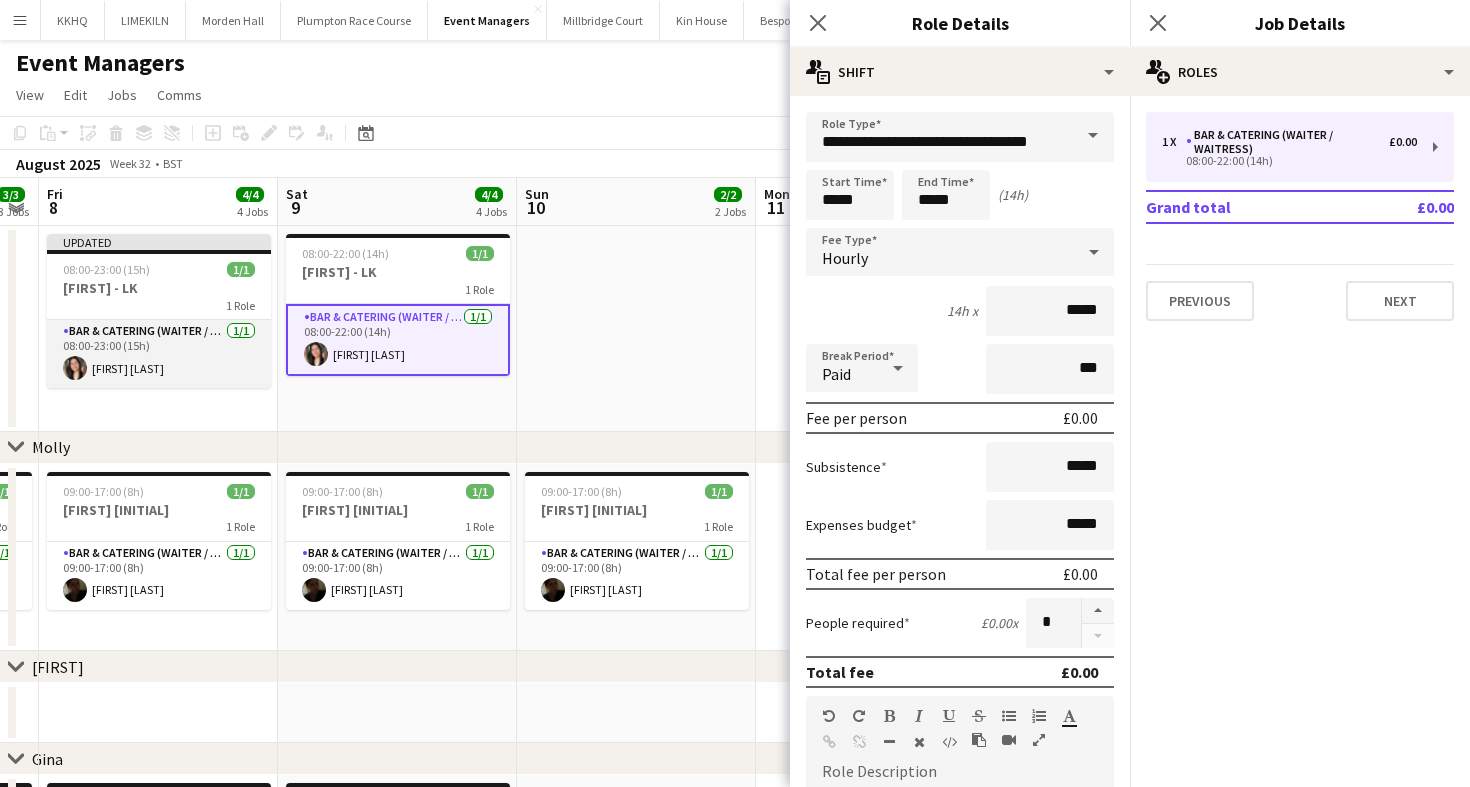 click on "Bar & Catering (Waiter / waitress)   1/1   08:00-23:00 (15h)
Charlotte Margossian" at bounding box center [159, 354] 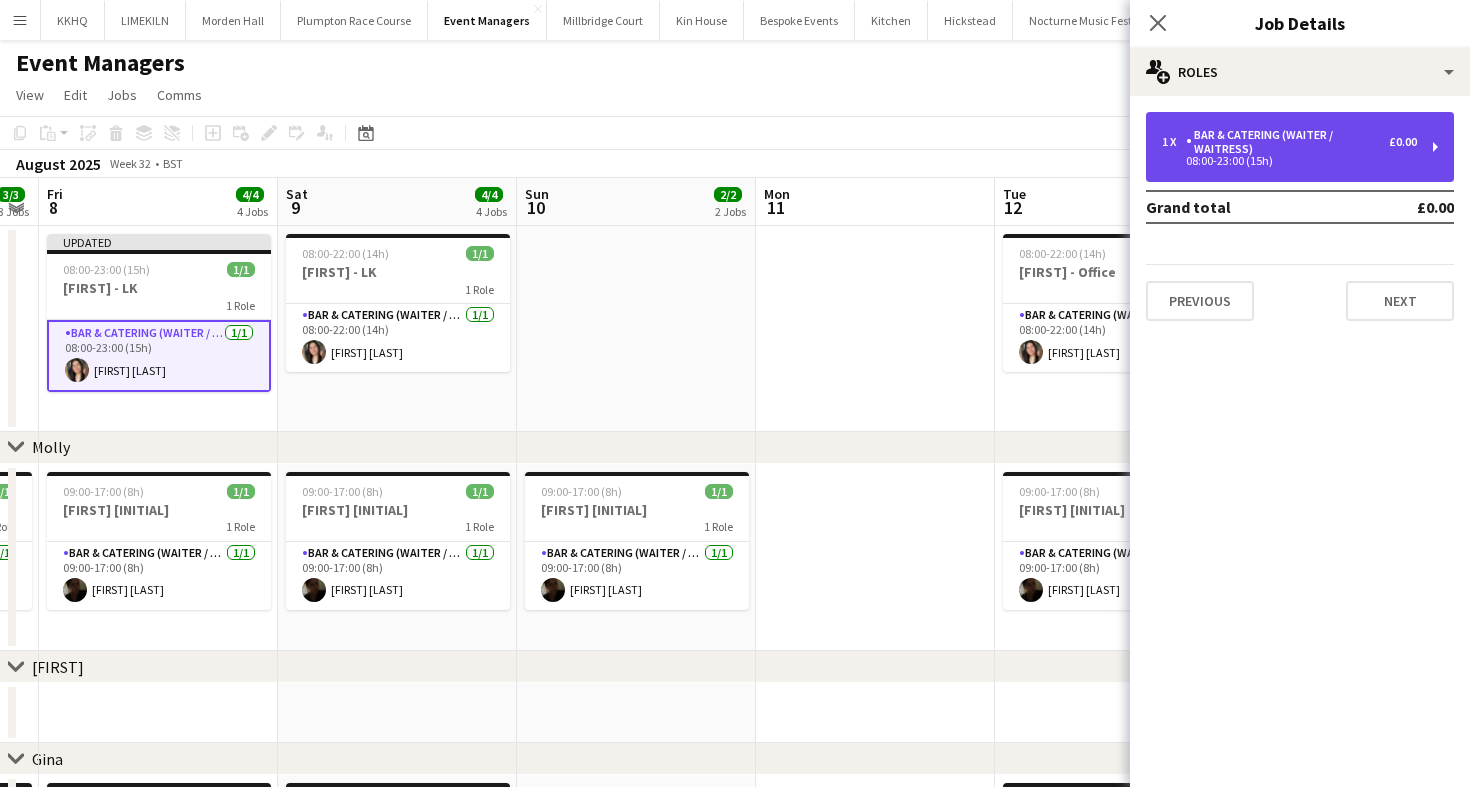 click on "08:00-23:00 (15h)" at bounding box center [1289, 161] 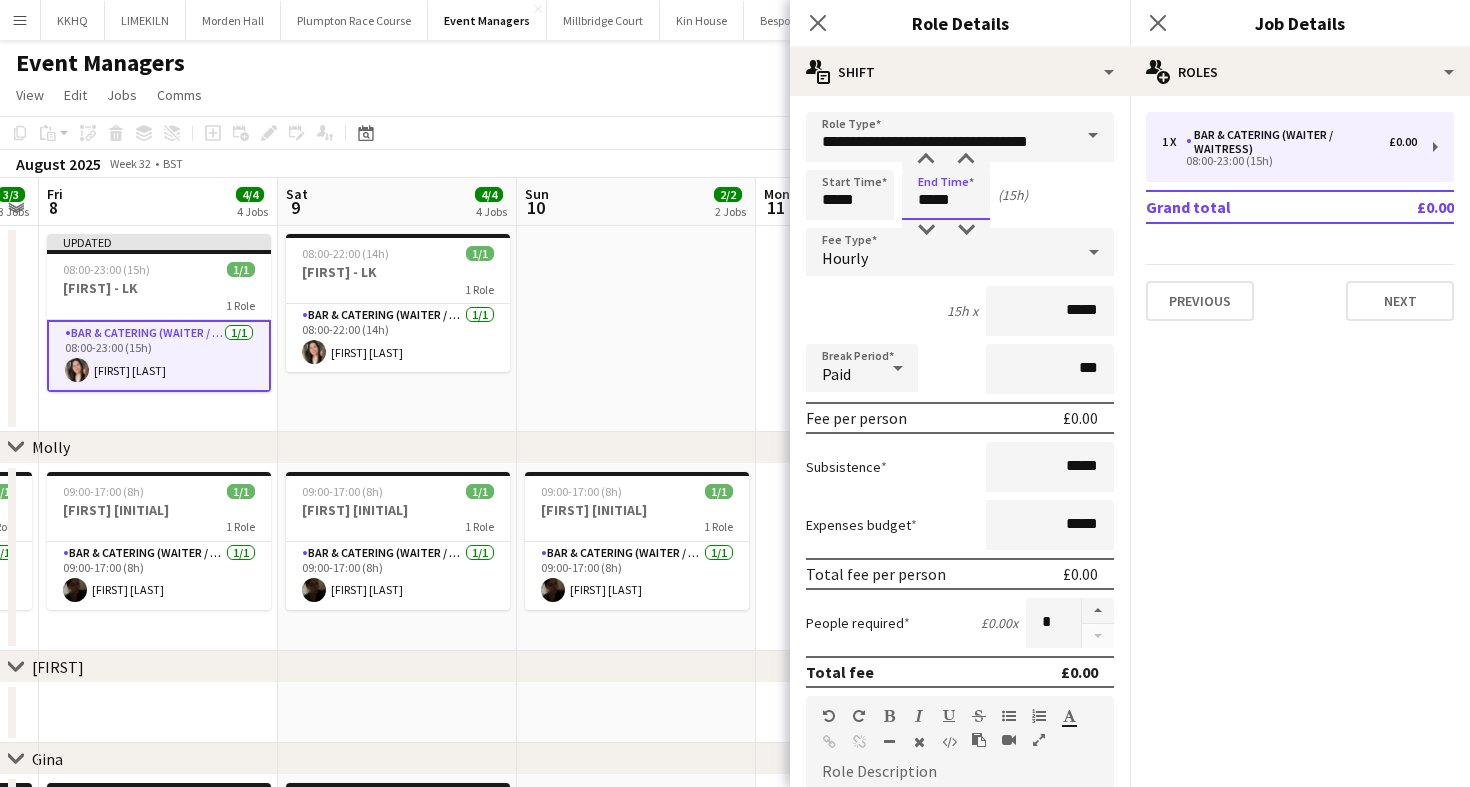 click on "*****" at bounding box center [946, 195] 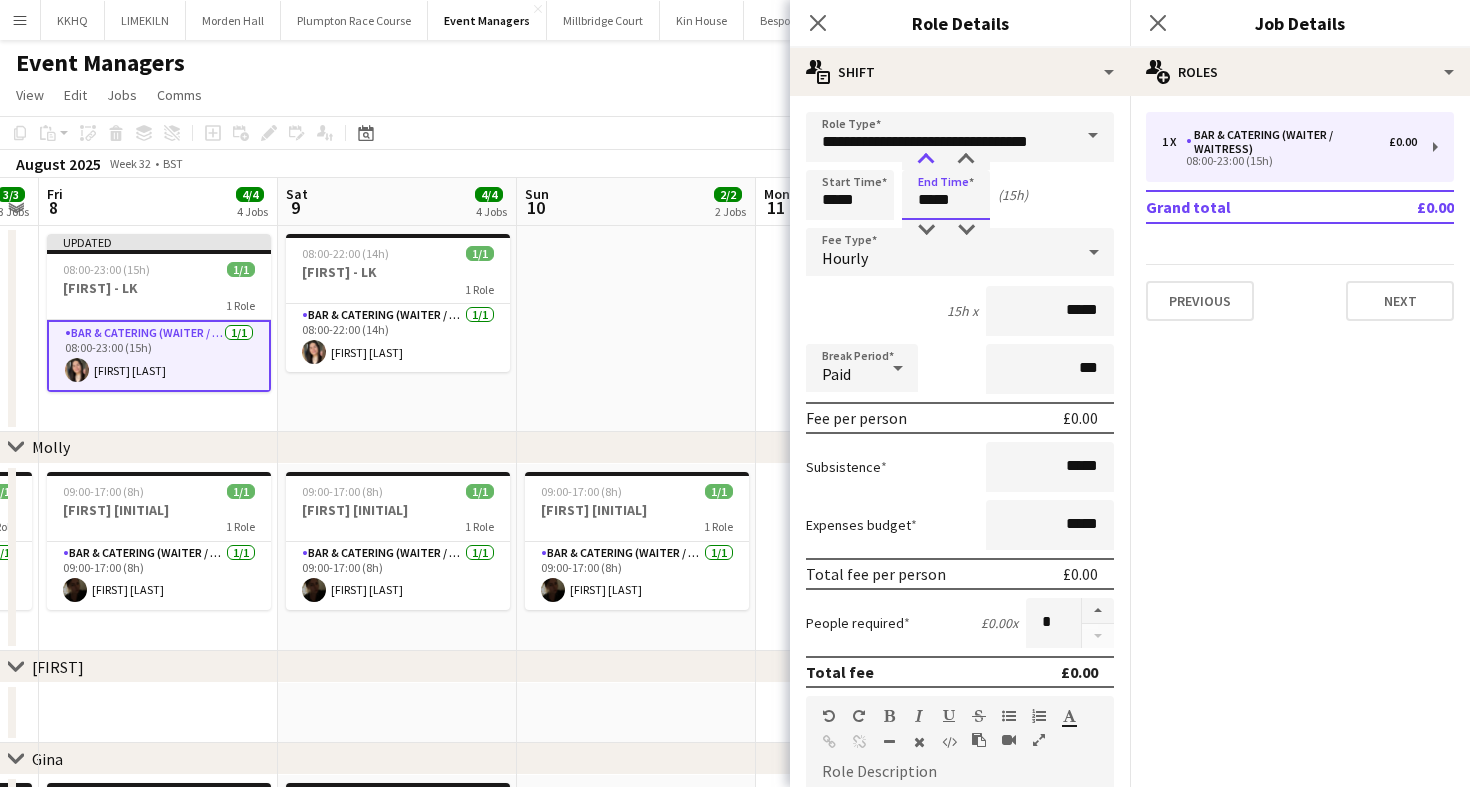 type on "*****" 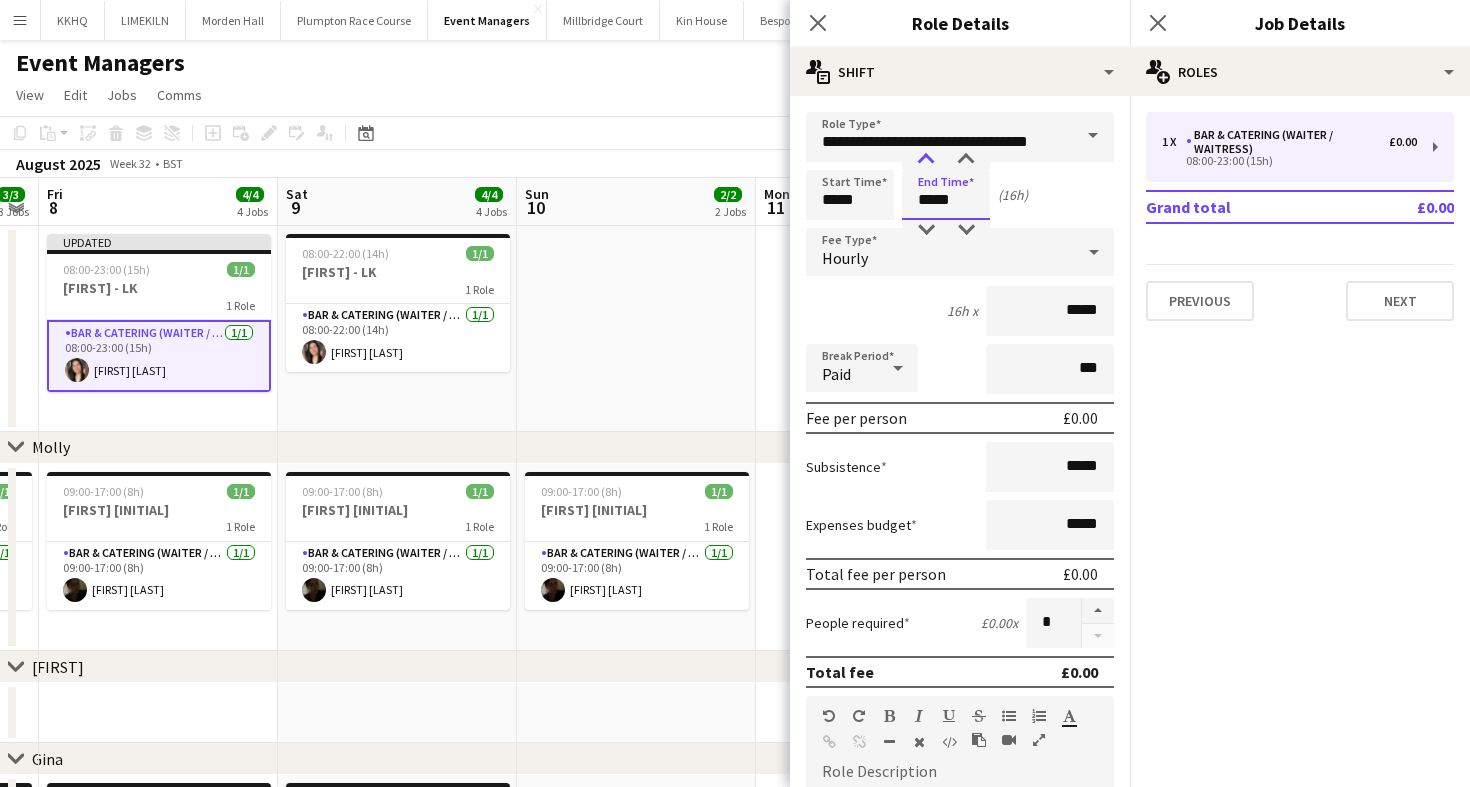 click at bounding box center [926, 160] 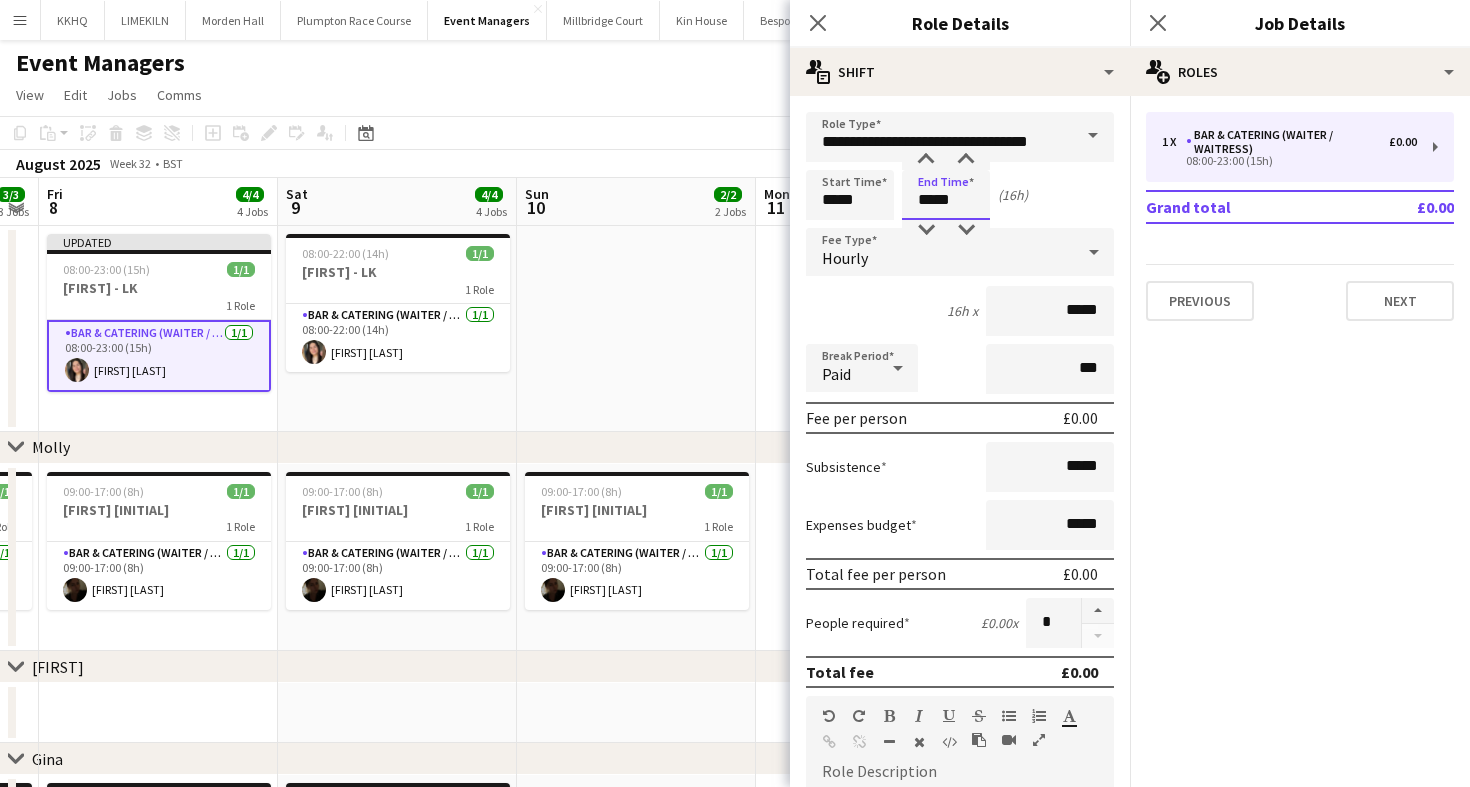 scroll, scrollTop: 537, scrollLeft: 0, axis: vertical 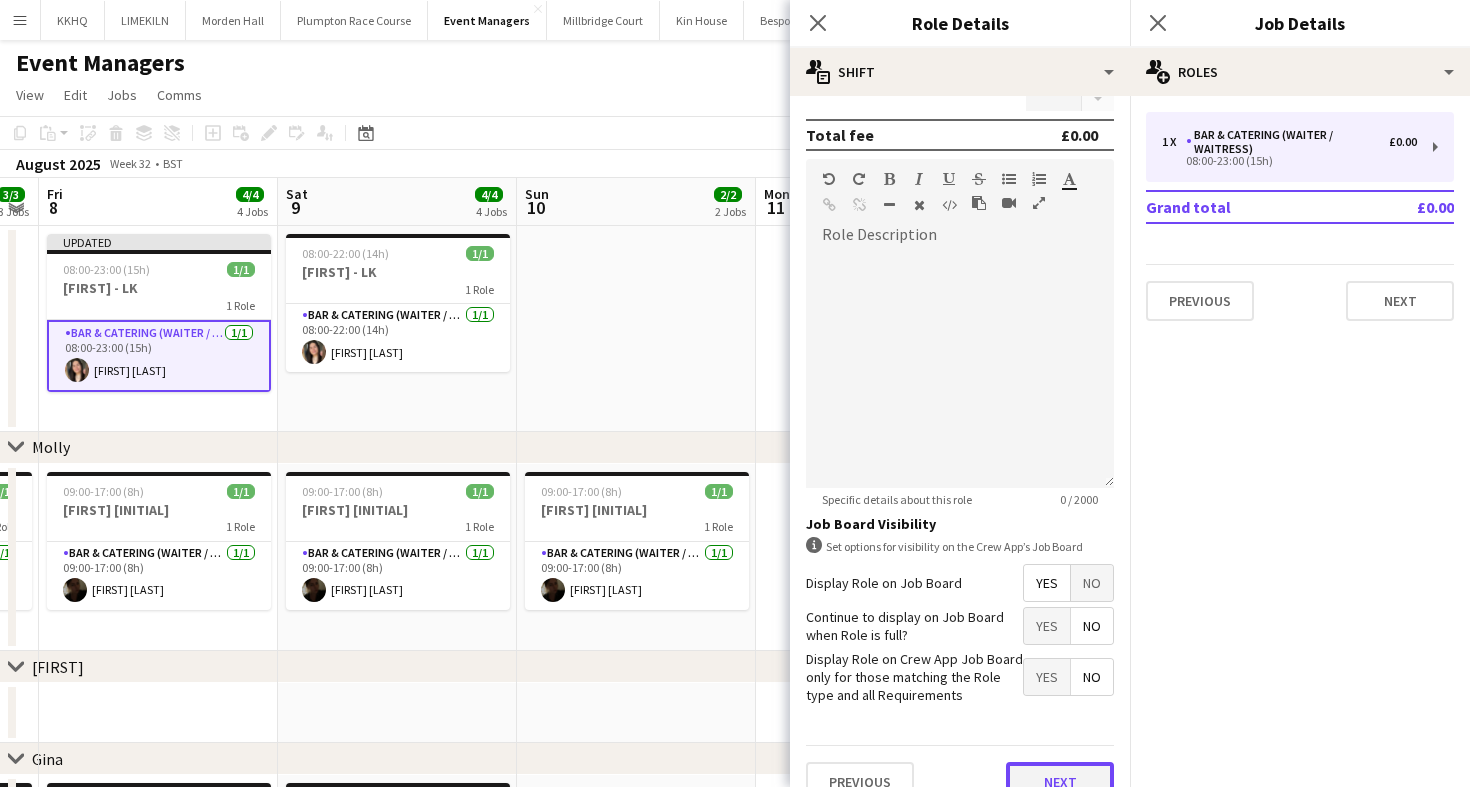 click on "Next" at bounding box center (1060, 782) 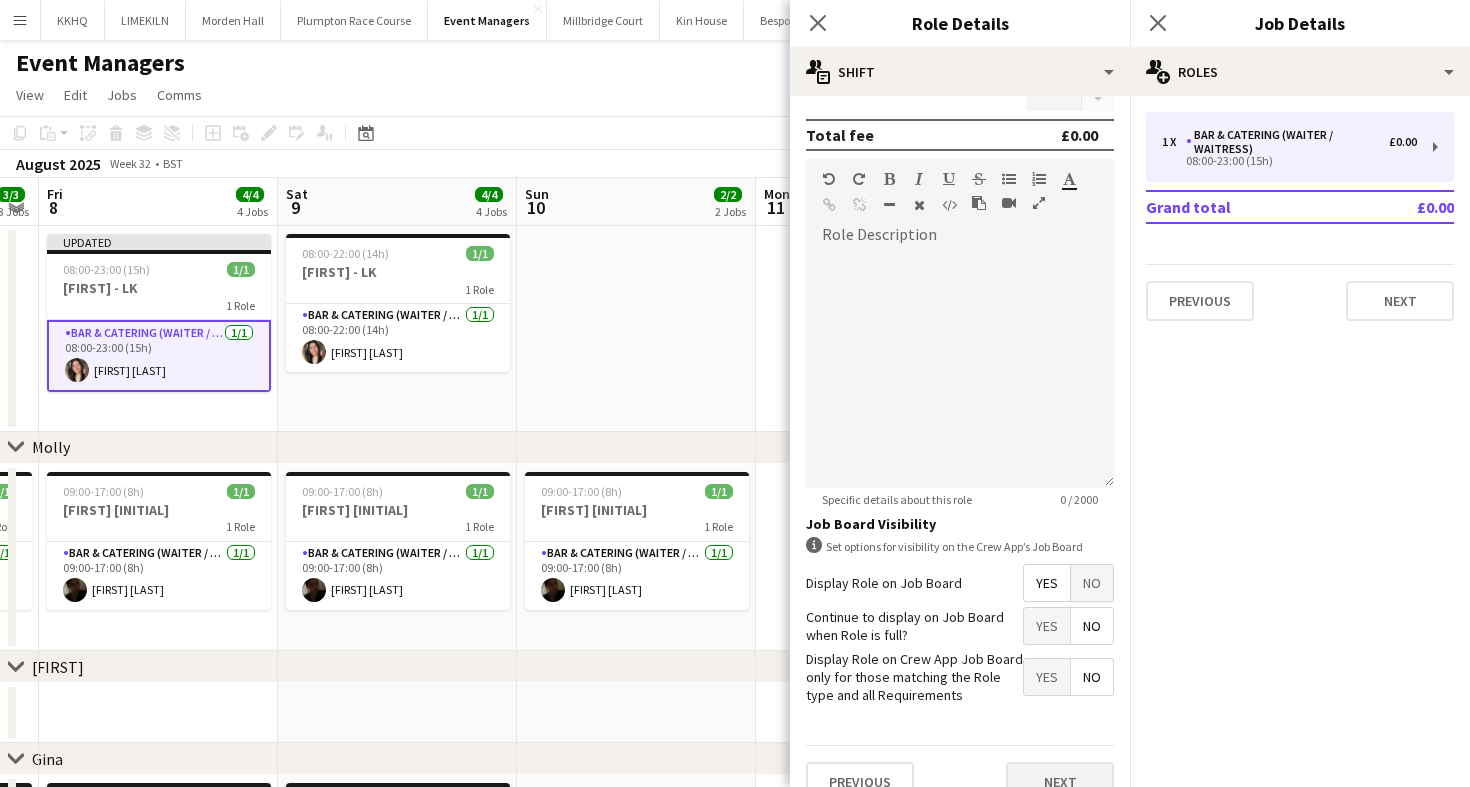 scroll, scrollTop: 0, scrollLeft: 0, axis: both 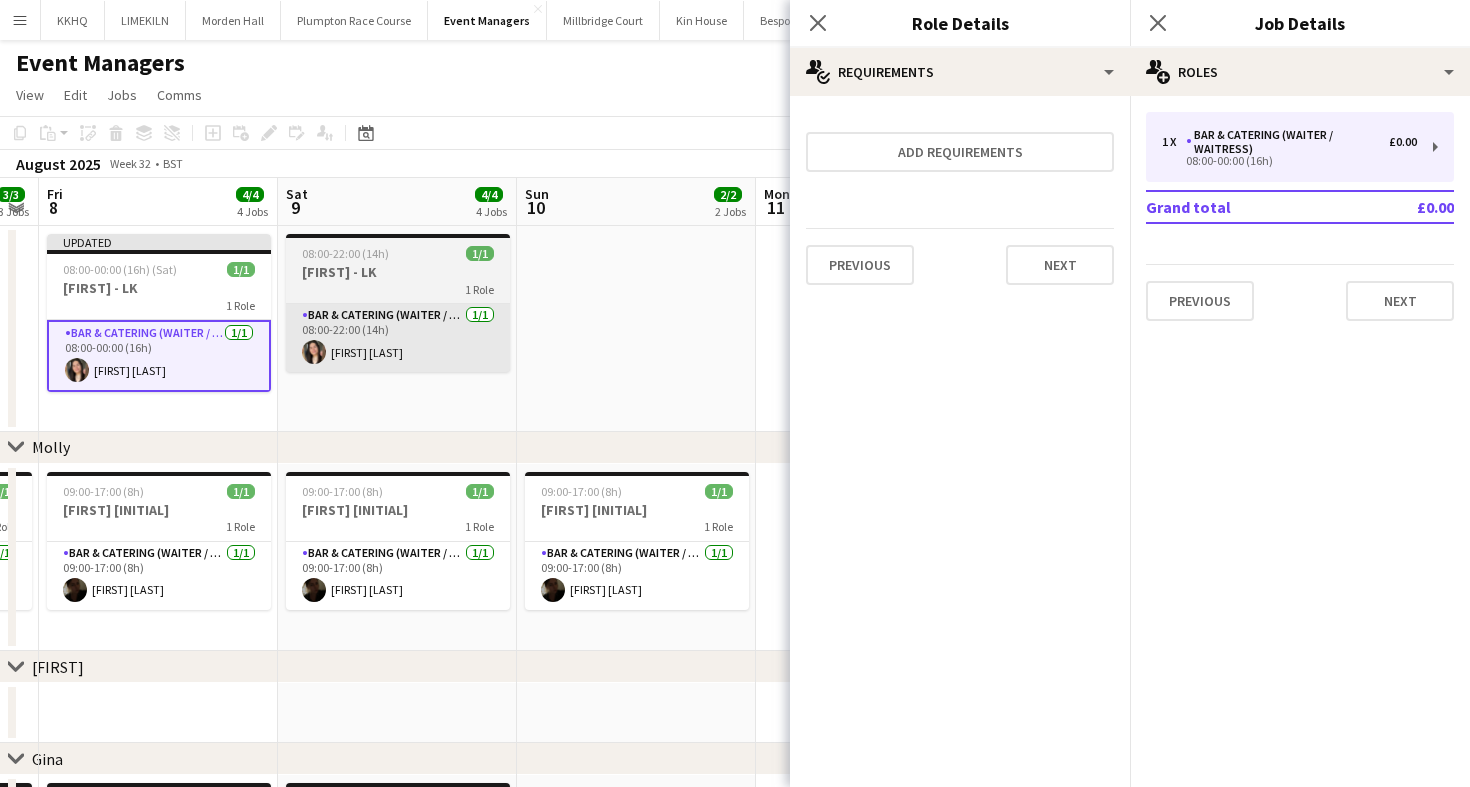 click on "Bar & Catering (Waiter / waitress)   1/1   08:00-22:00 (14h)
Charlotte Margossian" at bounding box center [398, 338] 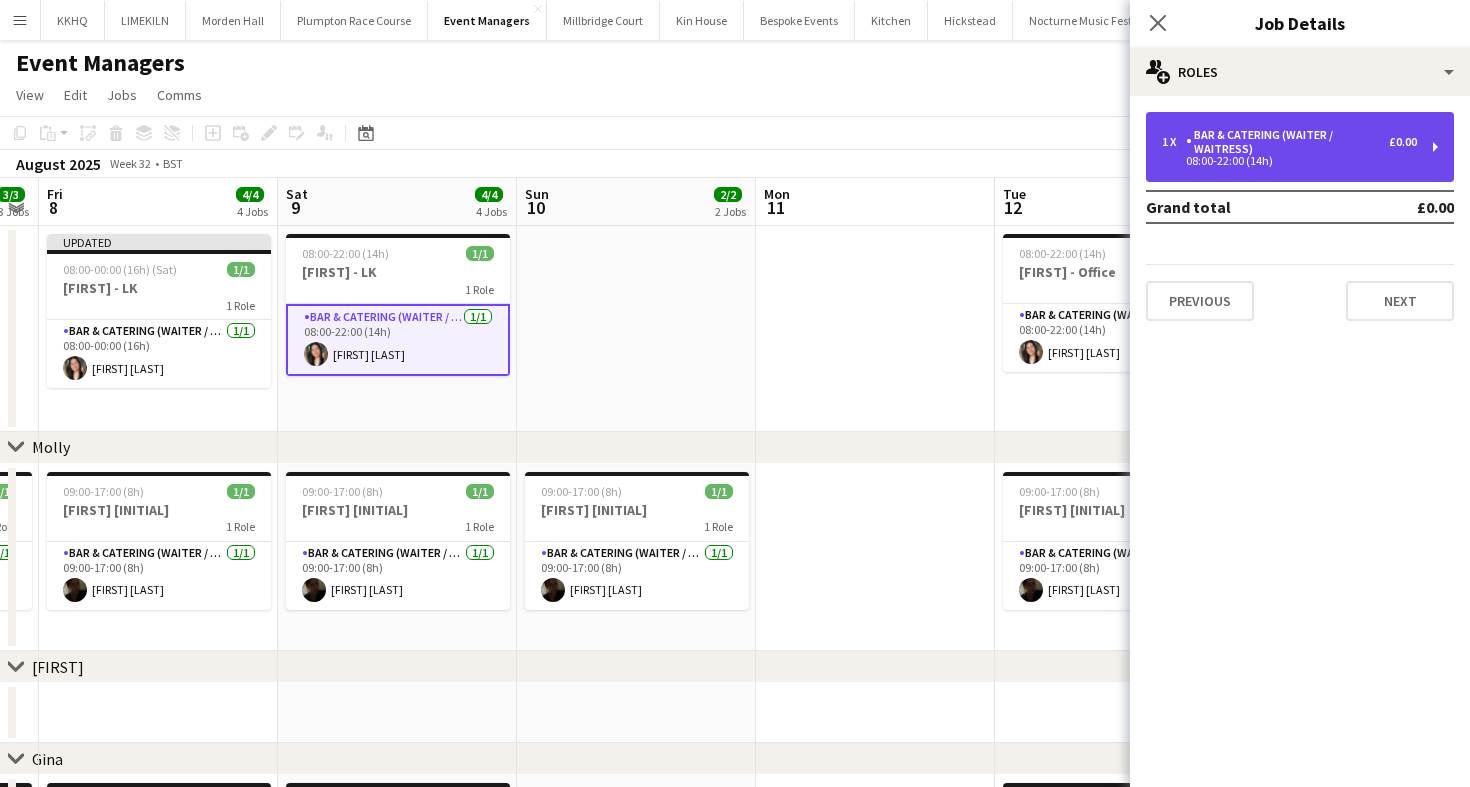 click on "08:00-22:00 (14h)" at bounding box center (1289, 161) 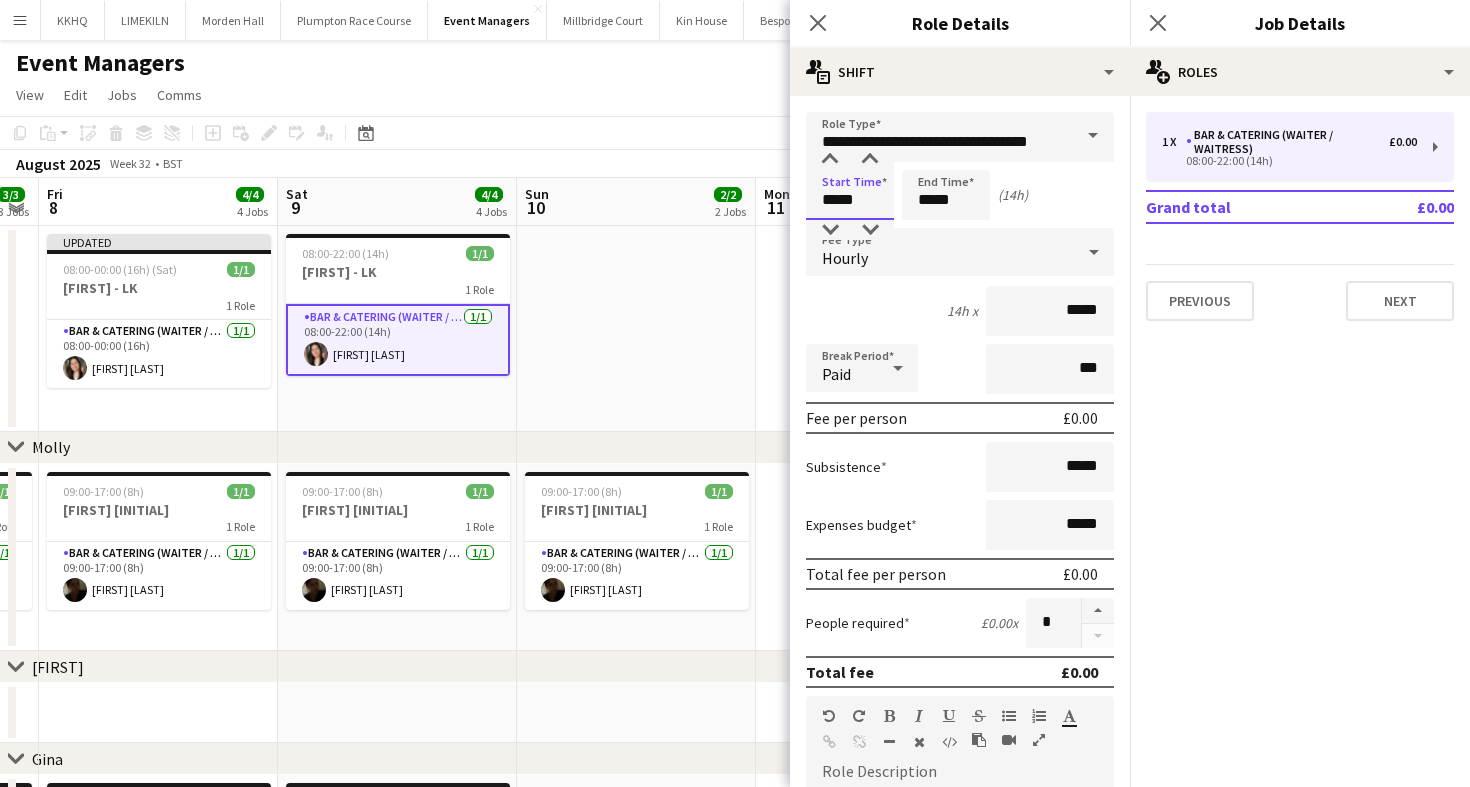 click on "*****" at bounding box center (850, 195) 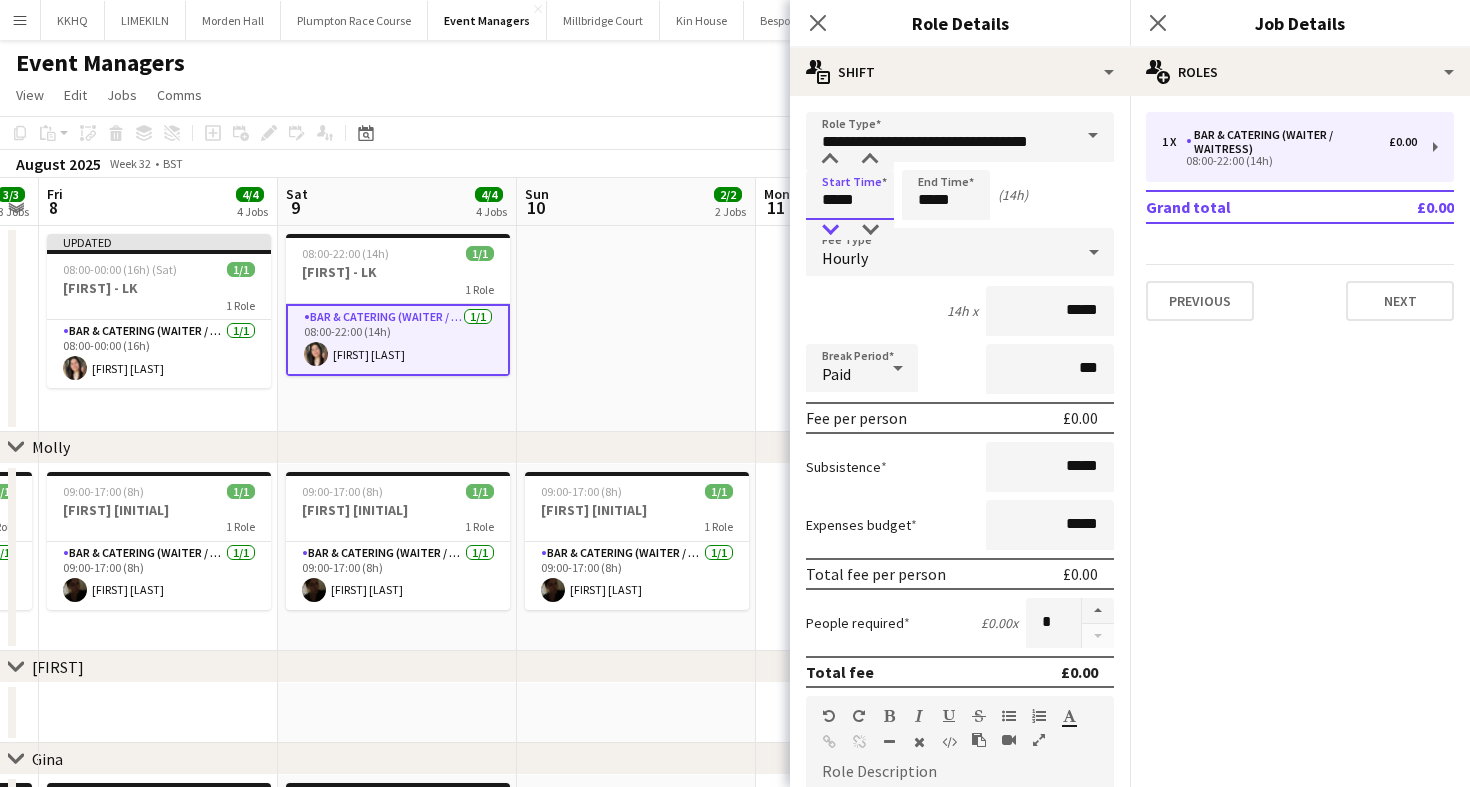 type on "*****" 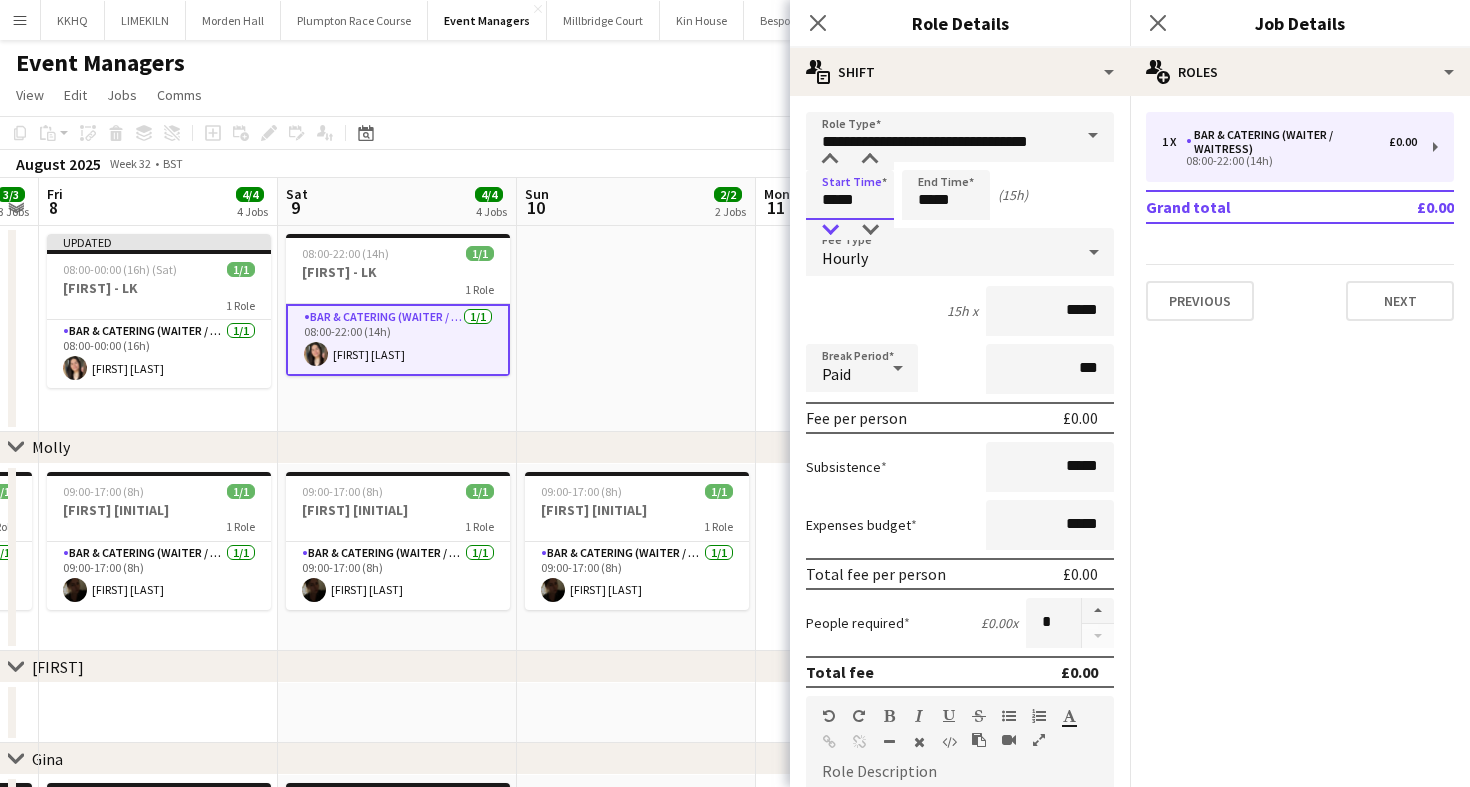 click at bounding box center [830, 230] 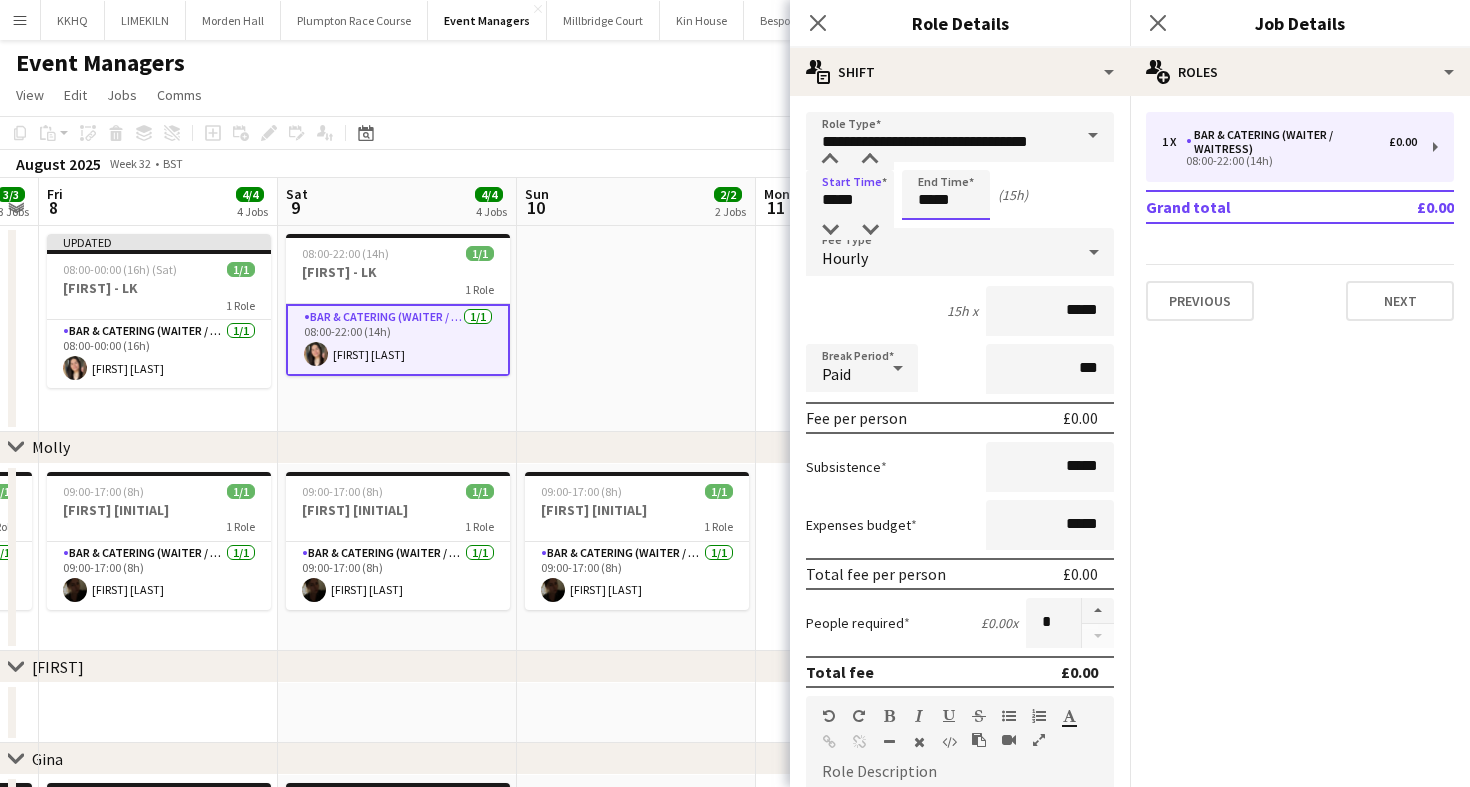click on "*****" at bounding box center (946, 195) 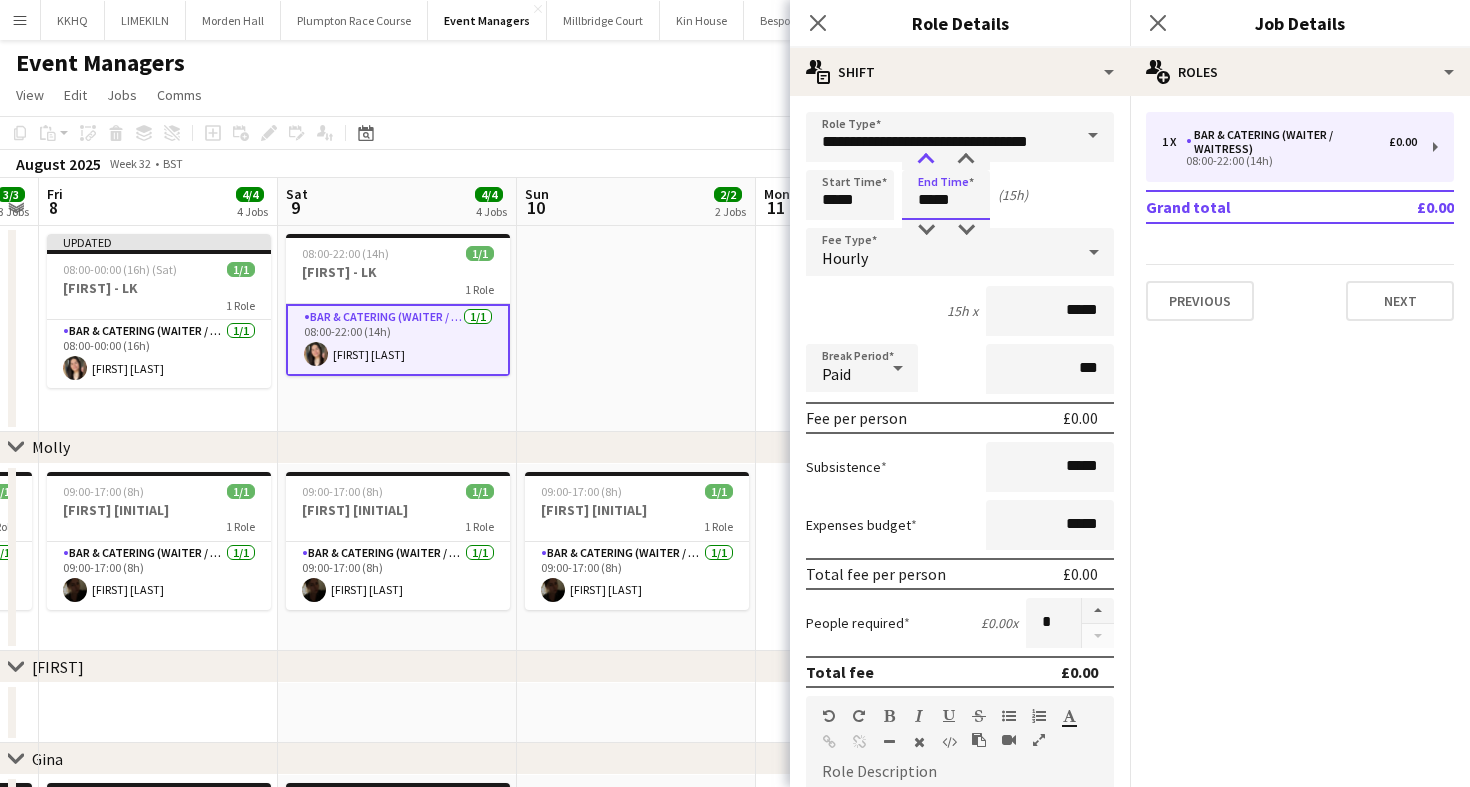 click at bounding box center [926, 160] 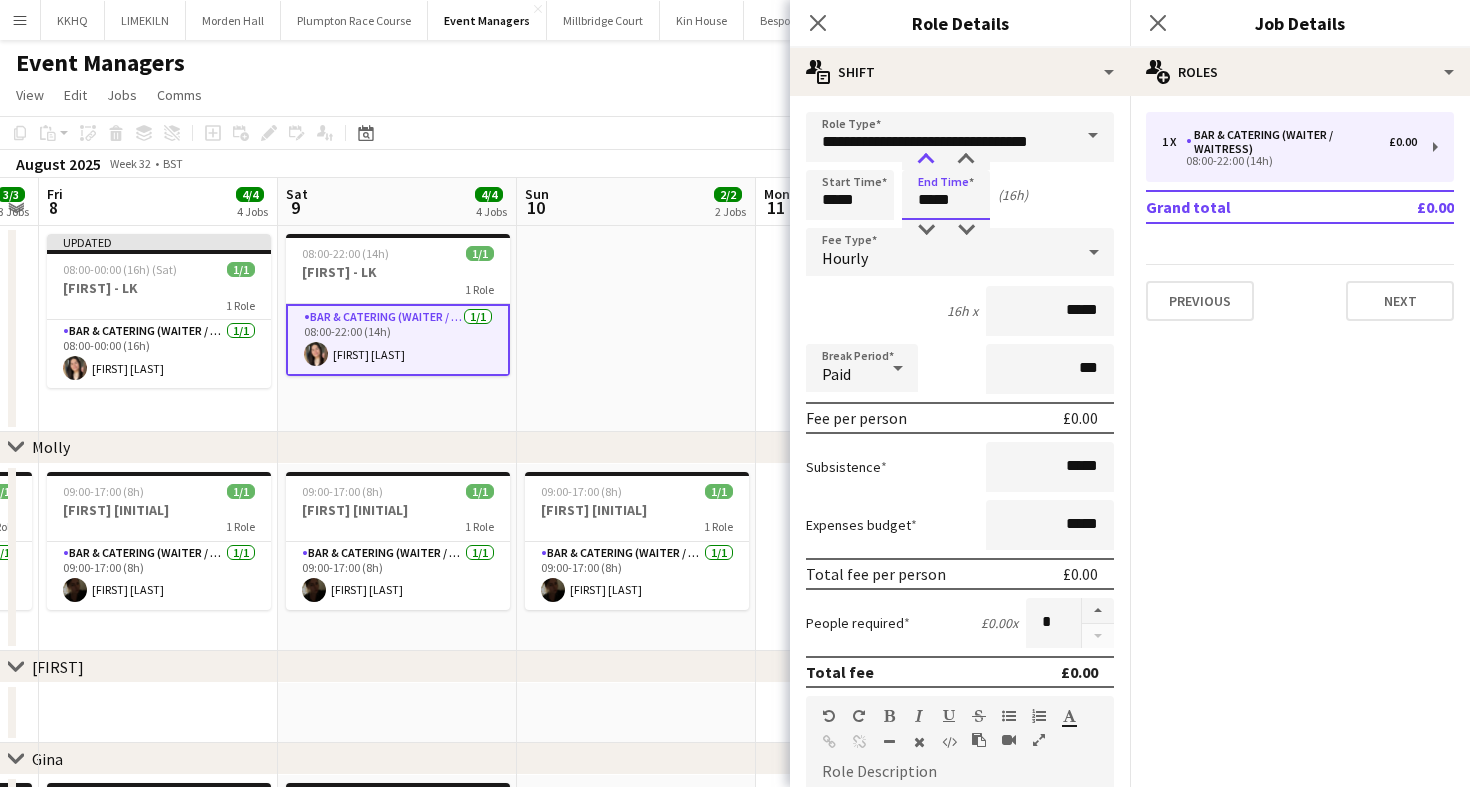 type on "*****" 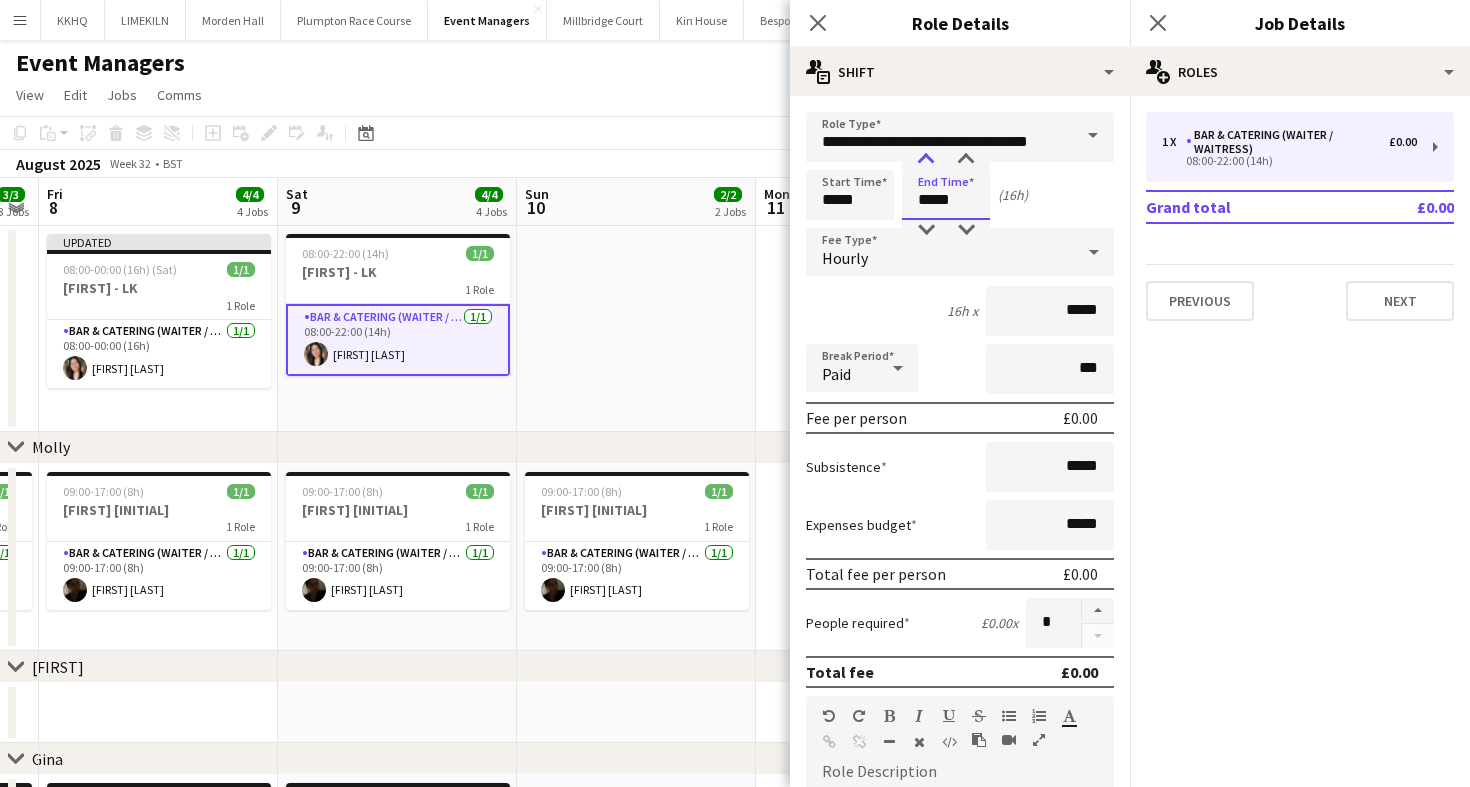 click at bounding box center (926, 160) 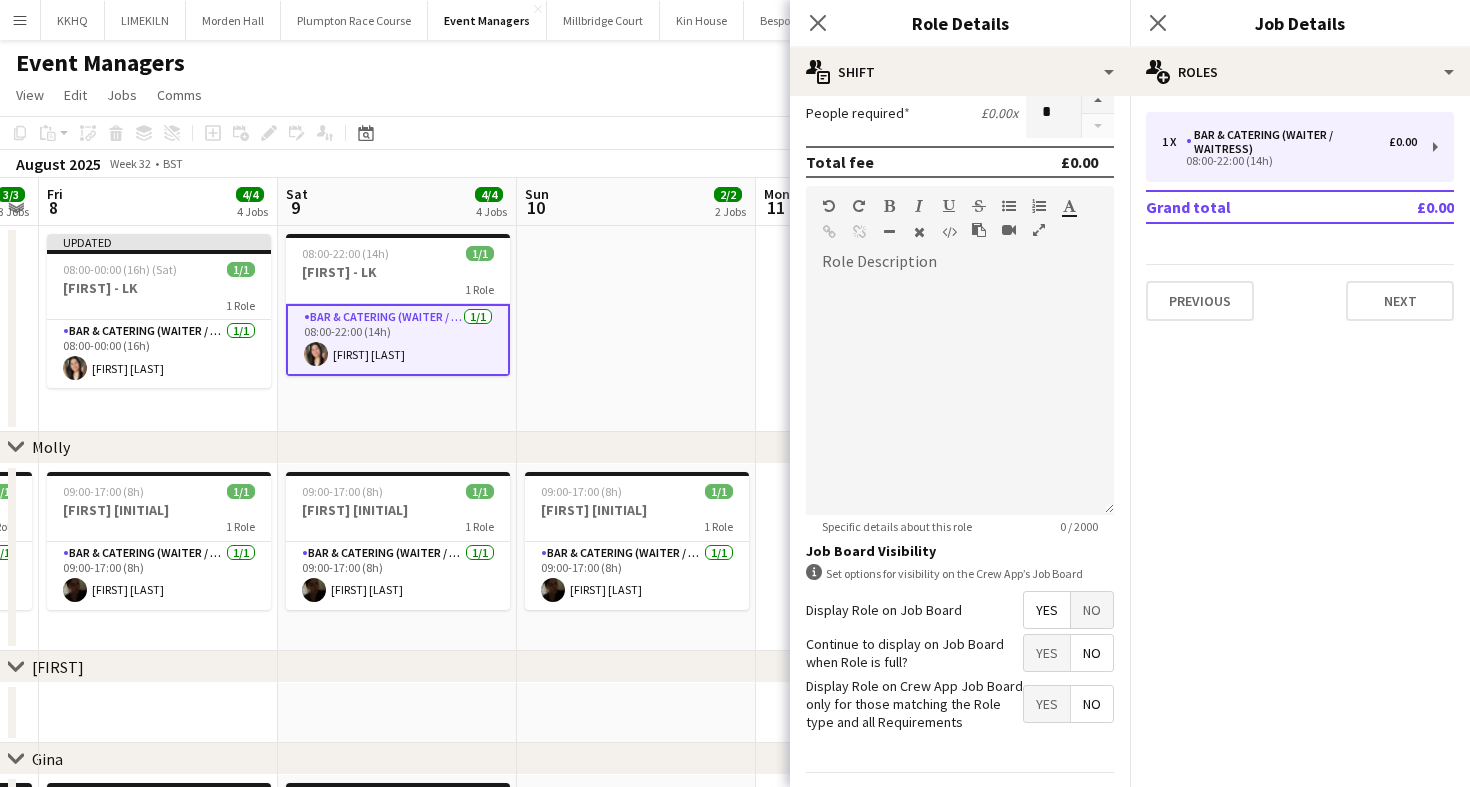 scroll, scrollTop: 567, scrollLeft: 0, axis: vertical 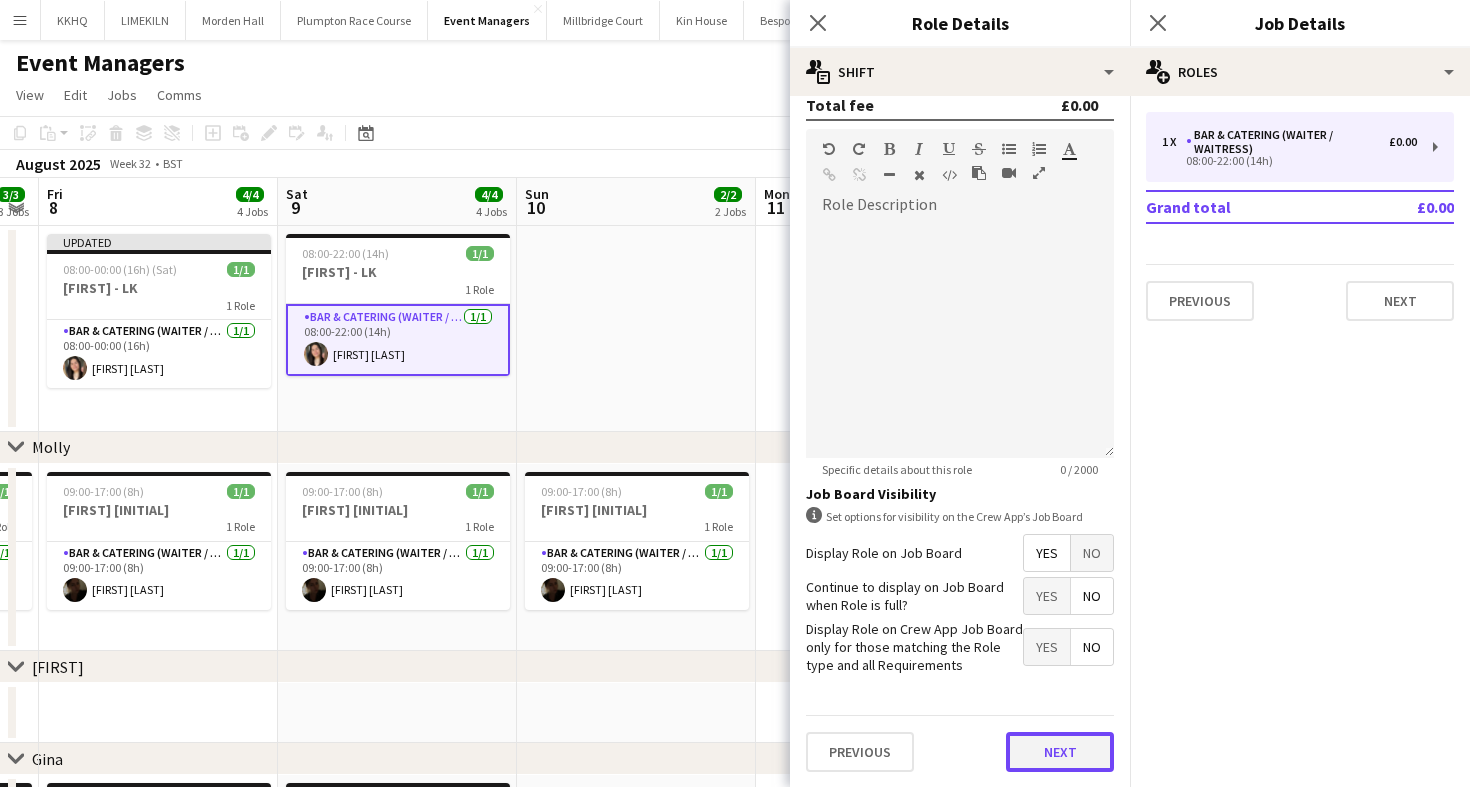 click on "Next" at bounding box center [1060, 752] 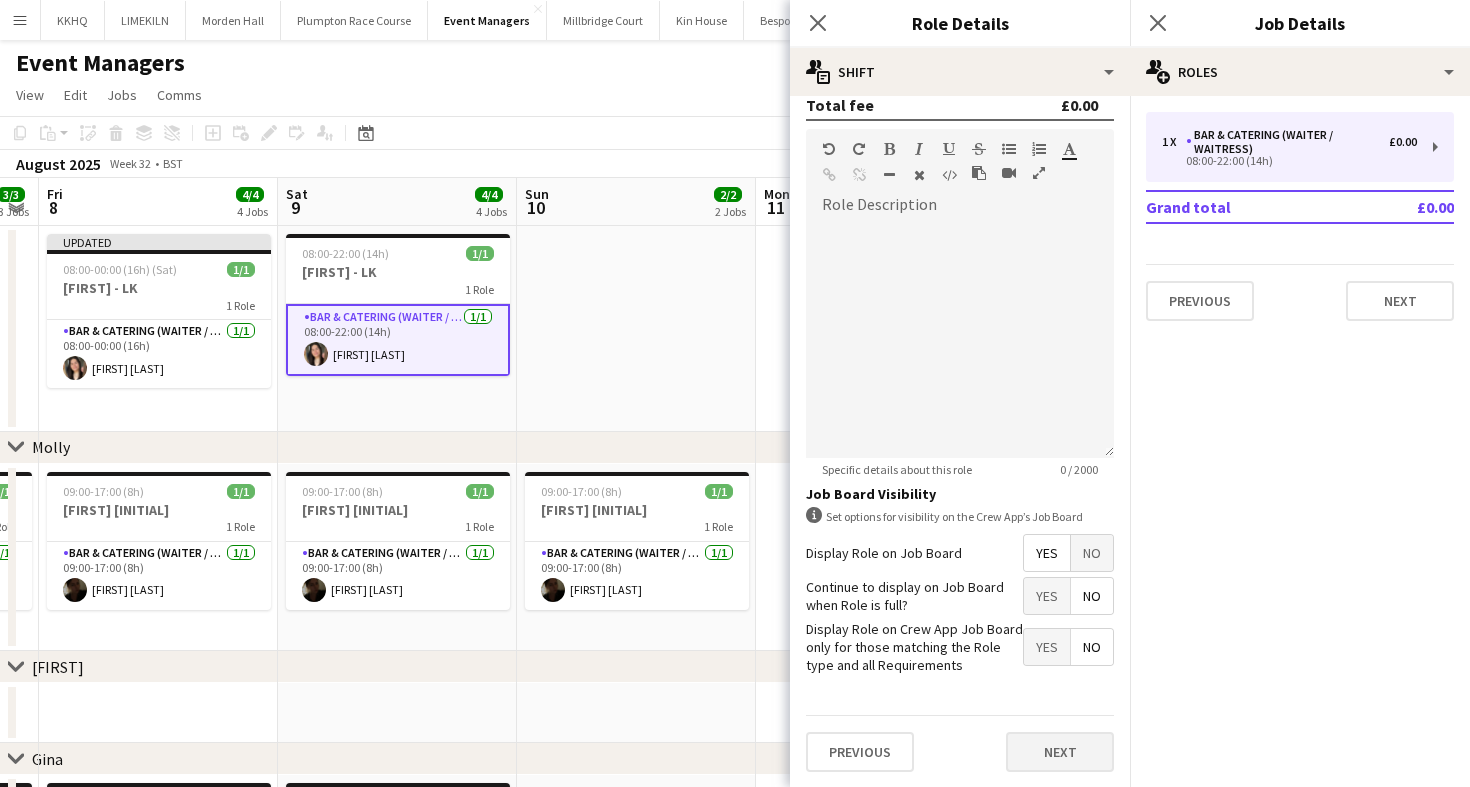 scroll, scrollTop: 0, scrollLeft: 0, axis: both 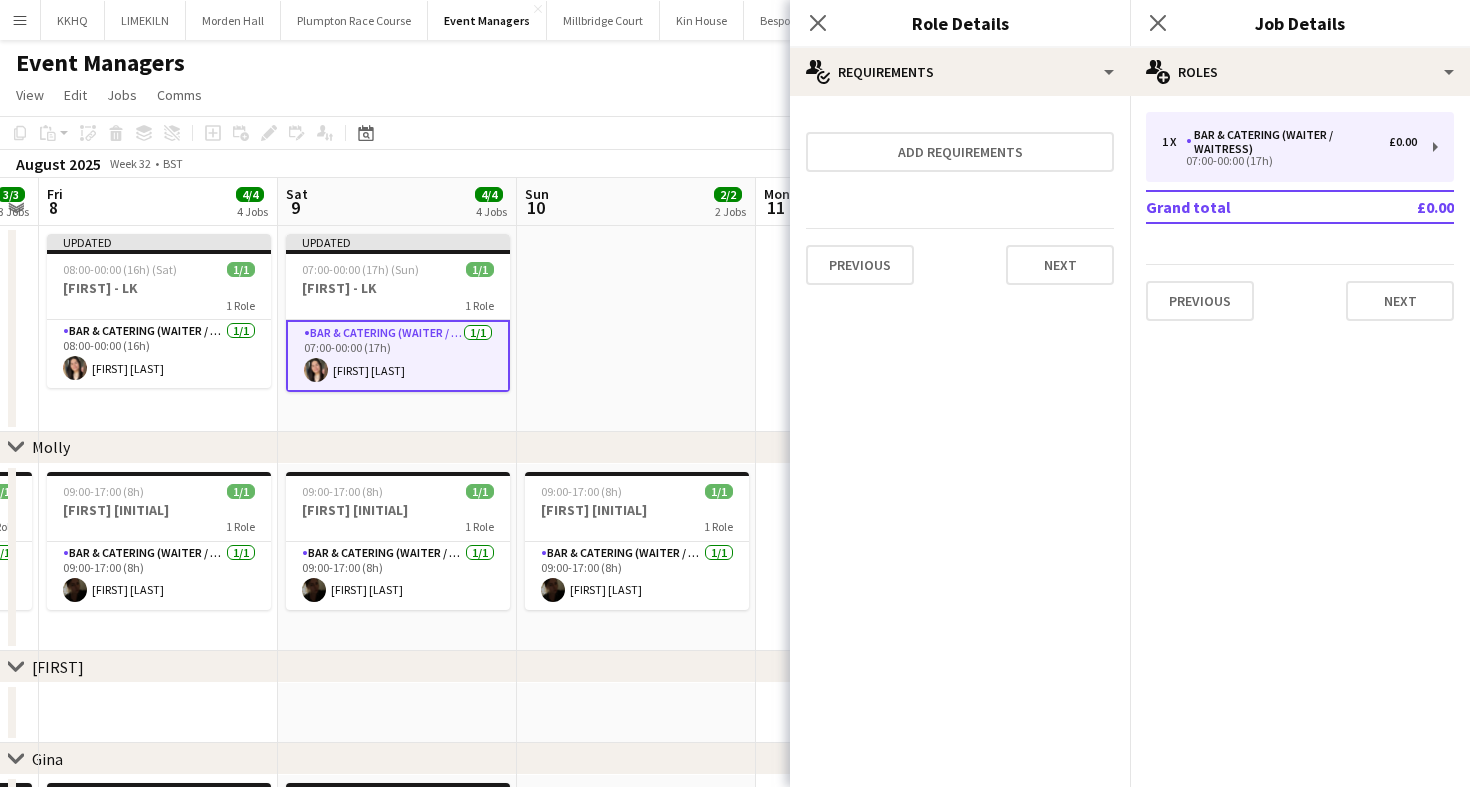 click on "August 2025   Week 32
•   BST   Publish 1 job   Revert 1 job" 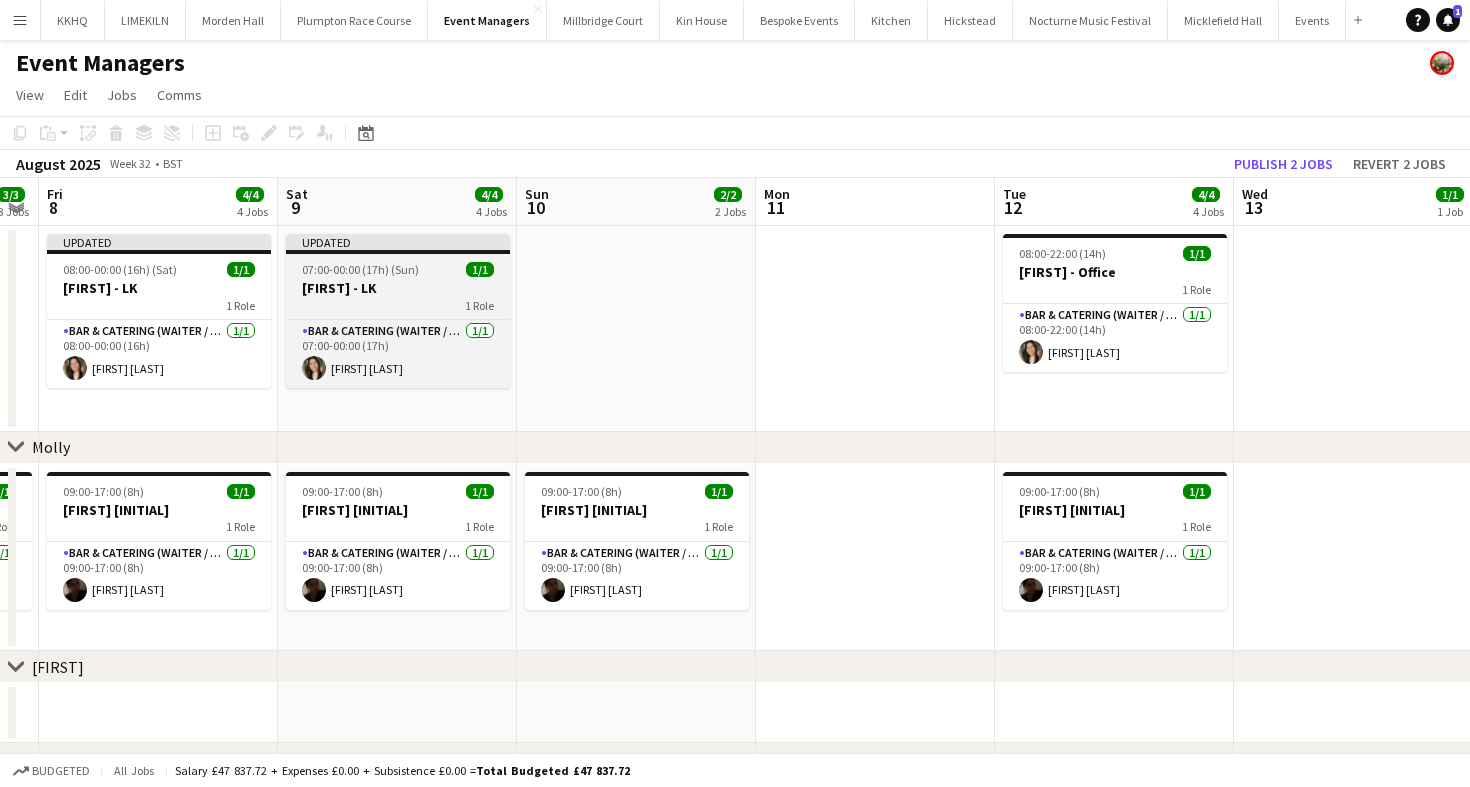 click on "1 Role" at bounding box center [398, 305] 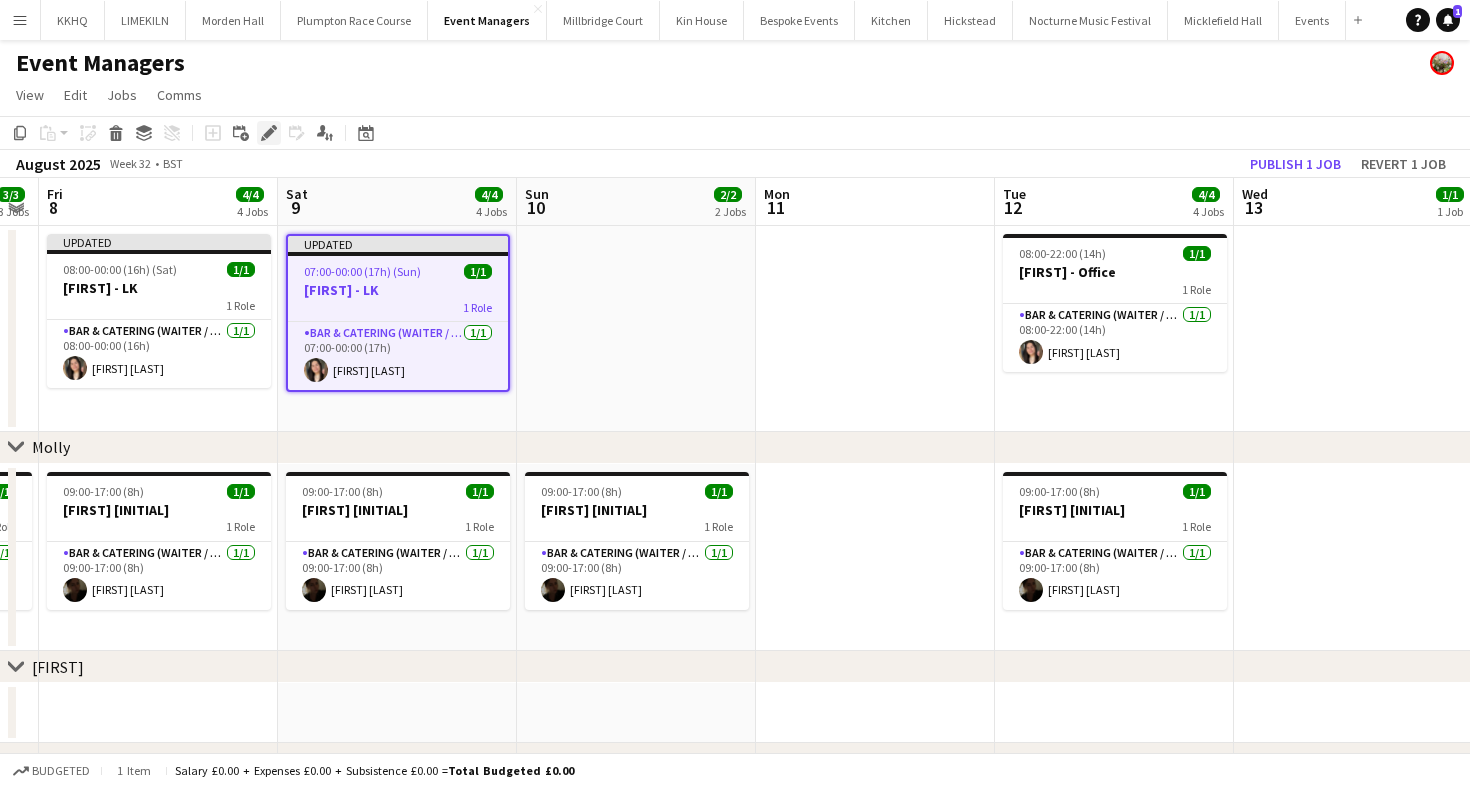 click 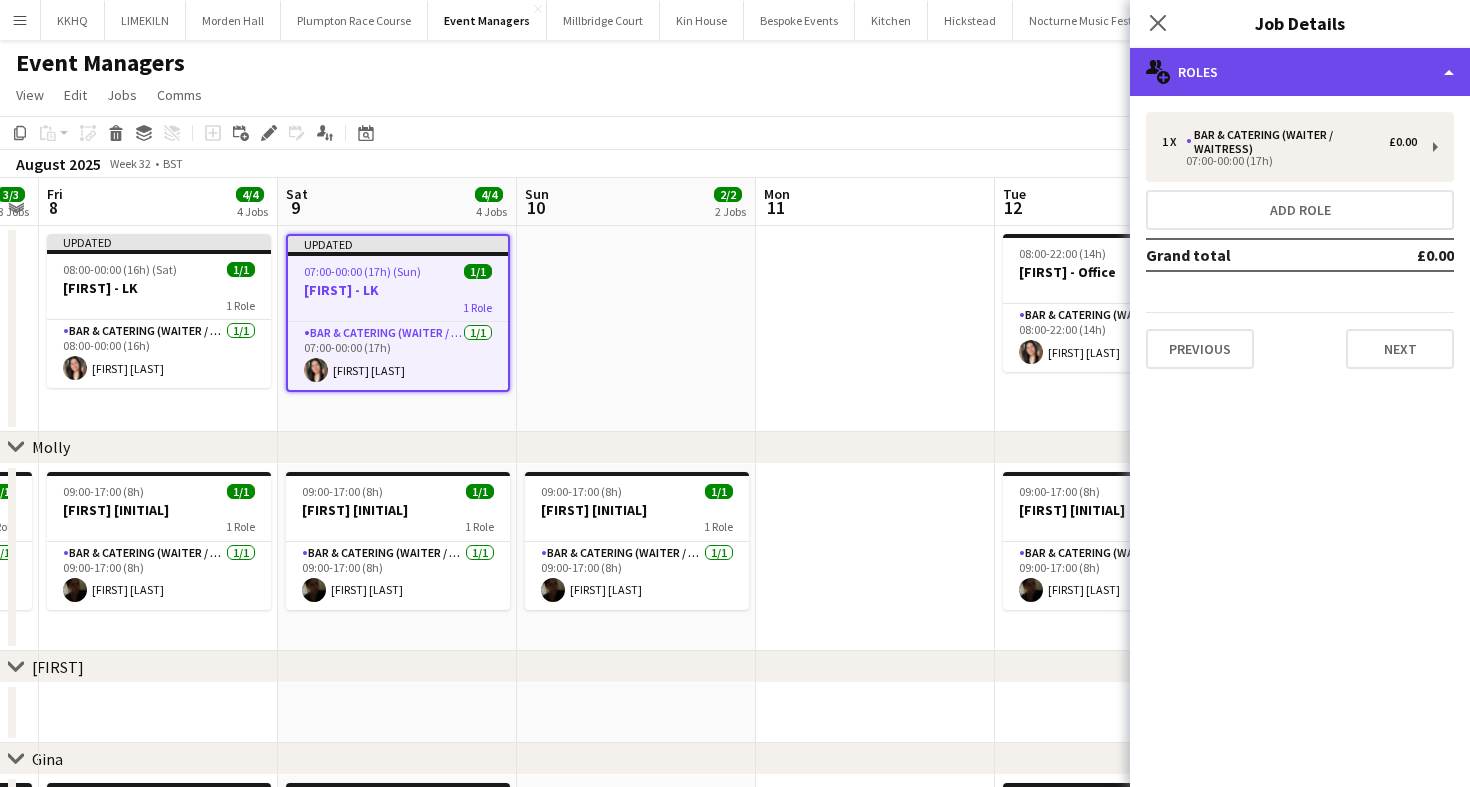 click on "multiple-users-add
Roles" 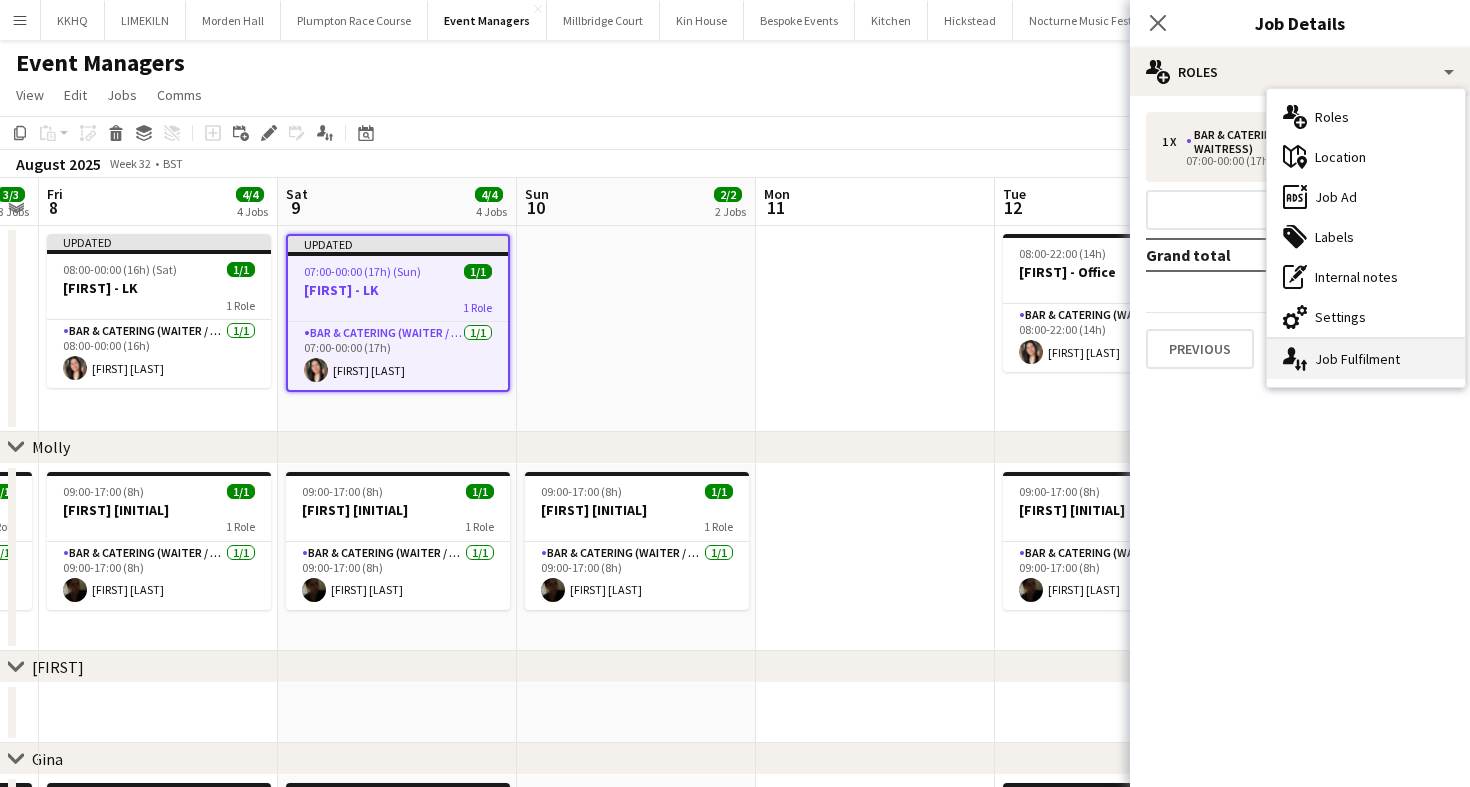 click on "single-neutral-actions-up-down
Job Fulfilment" at bounding box center [1366, 359] 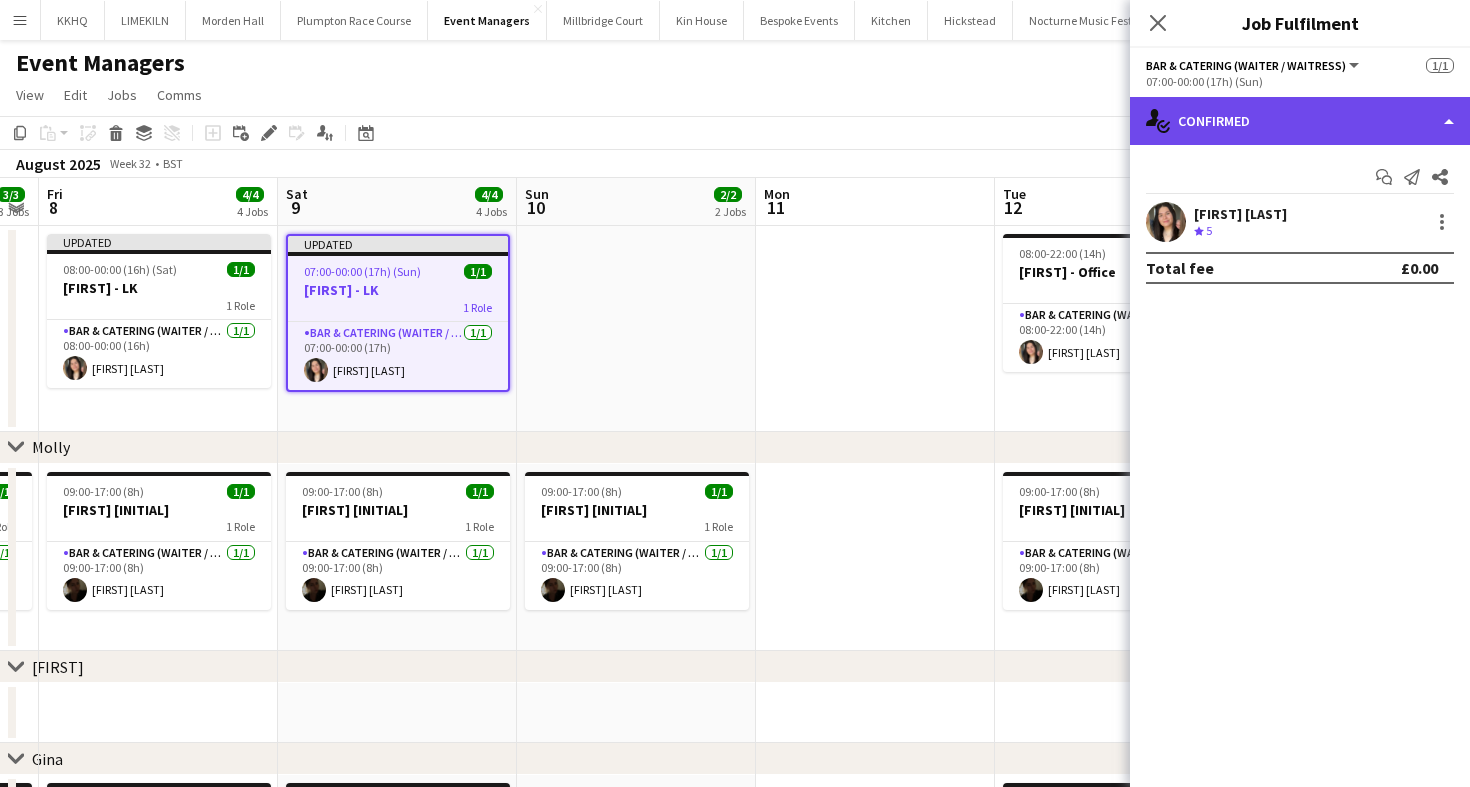 click on "single-neutral-actions-check-2
Confirmed" 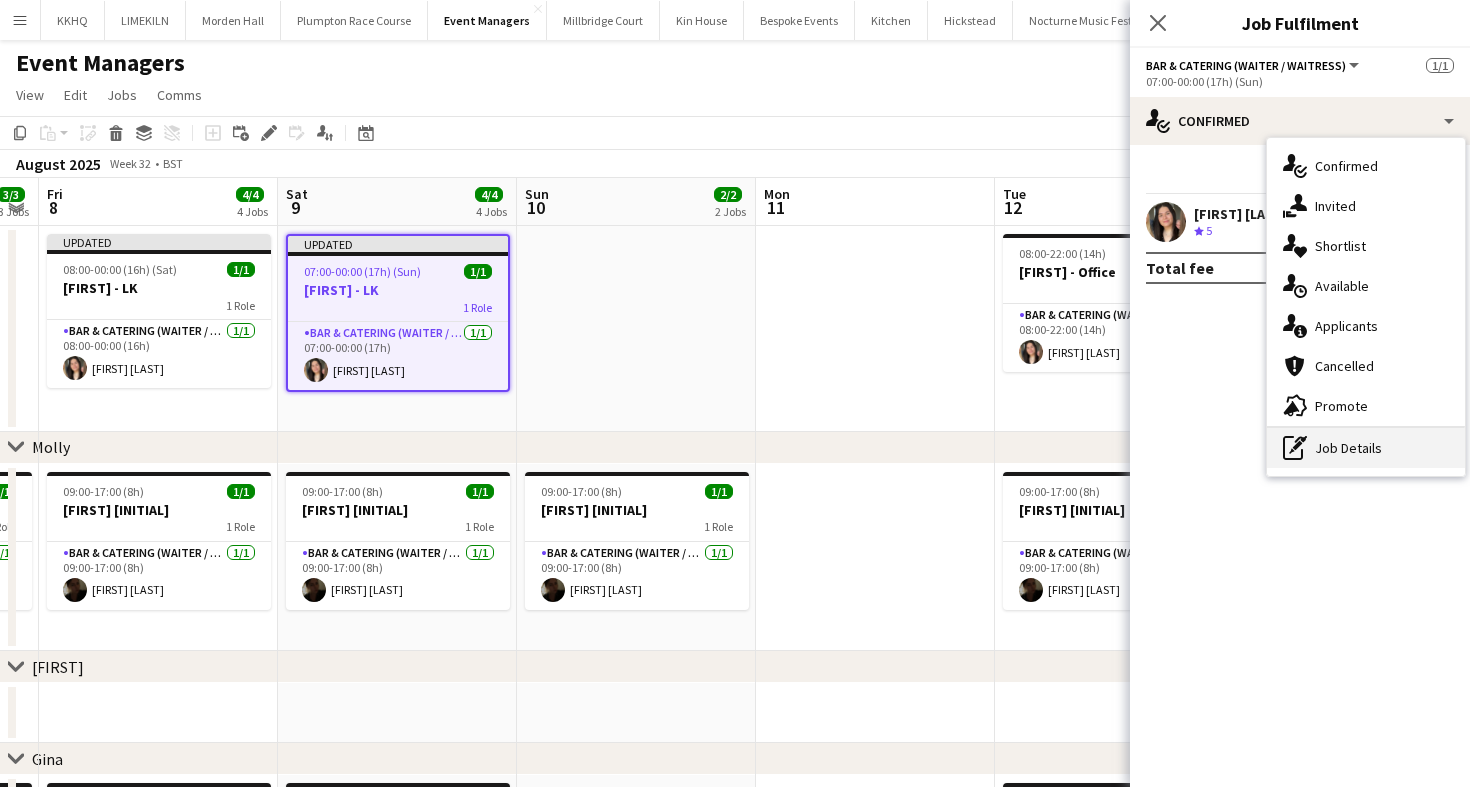 click on "pen-write
Job Details" at bounding box center (1366, 448) 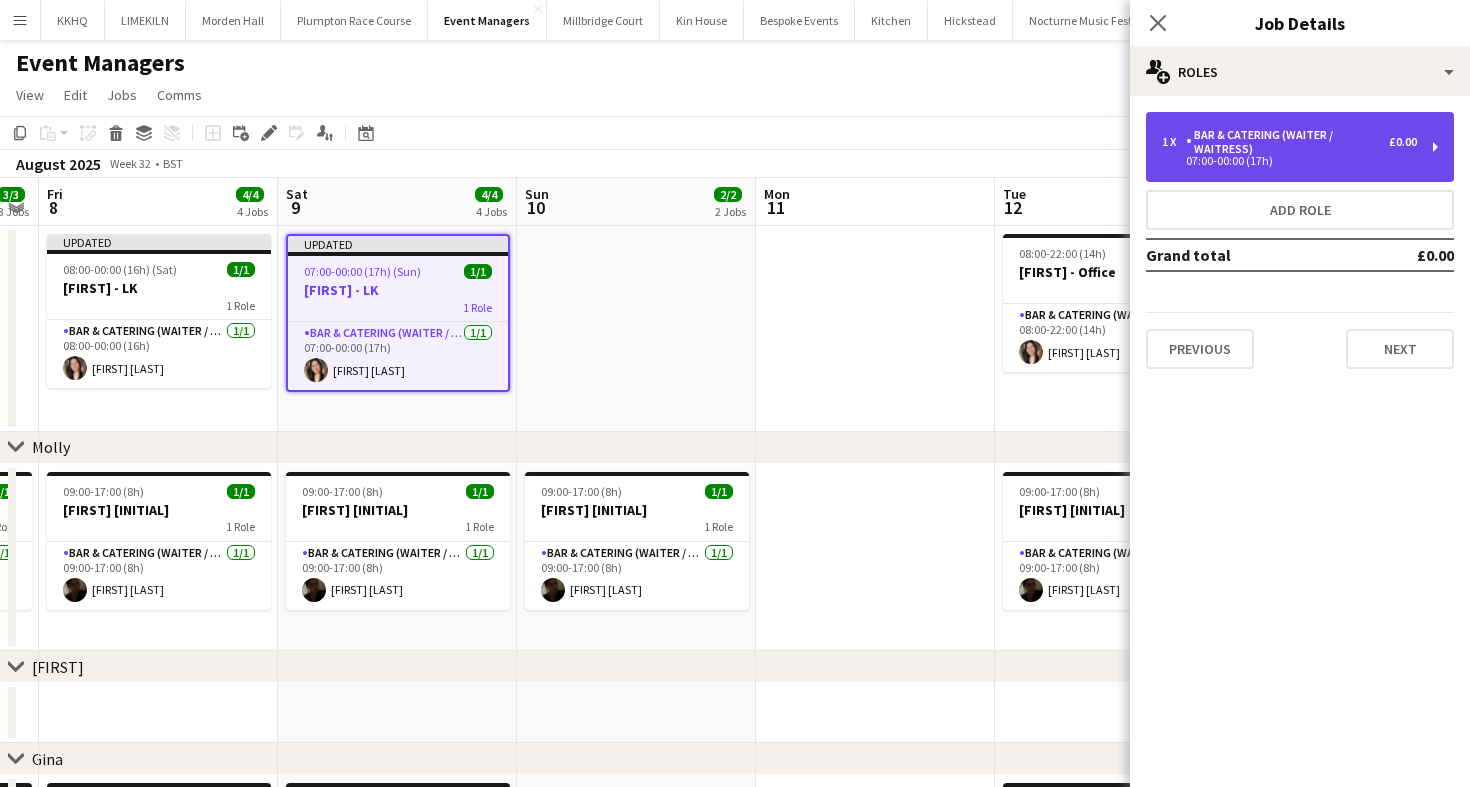 click on "Bar & Catering (Waiter / waitress)" at bounding box center [1287, 142] 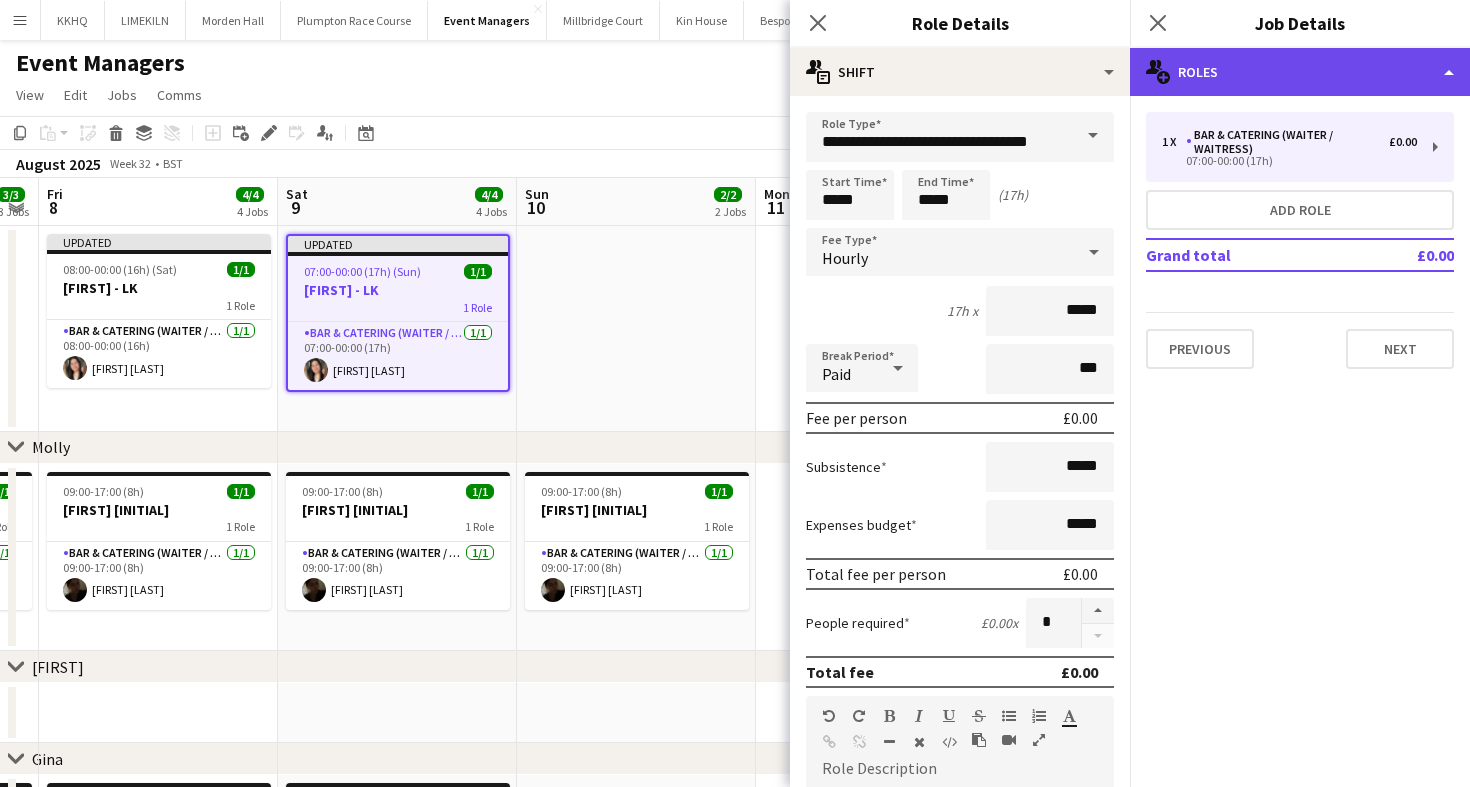 click on "multiple-users-add
Roles" 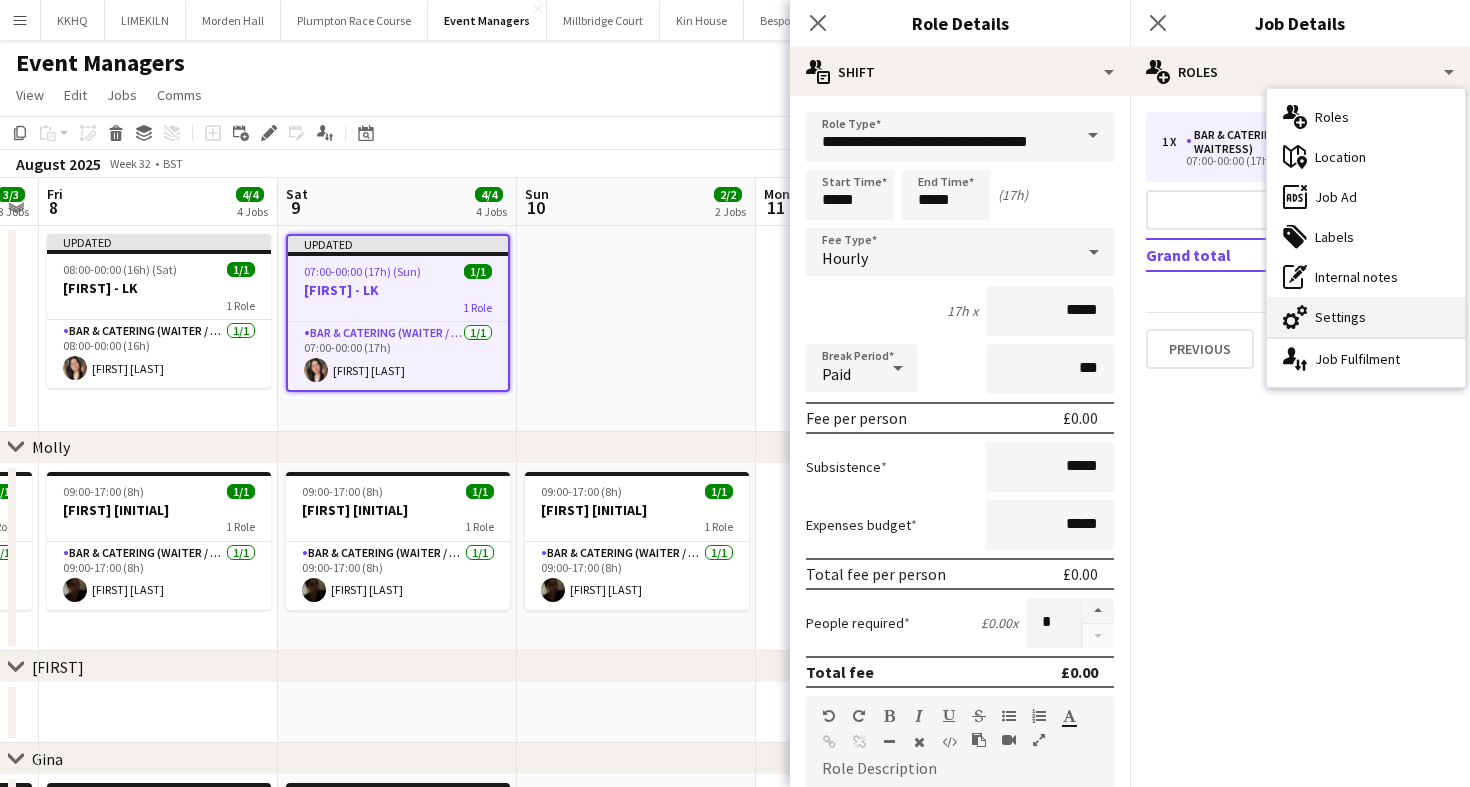 click on "cog-double-3
Settings" at bounding box center [1366, 317] 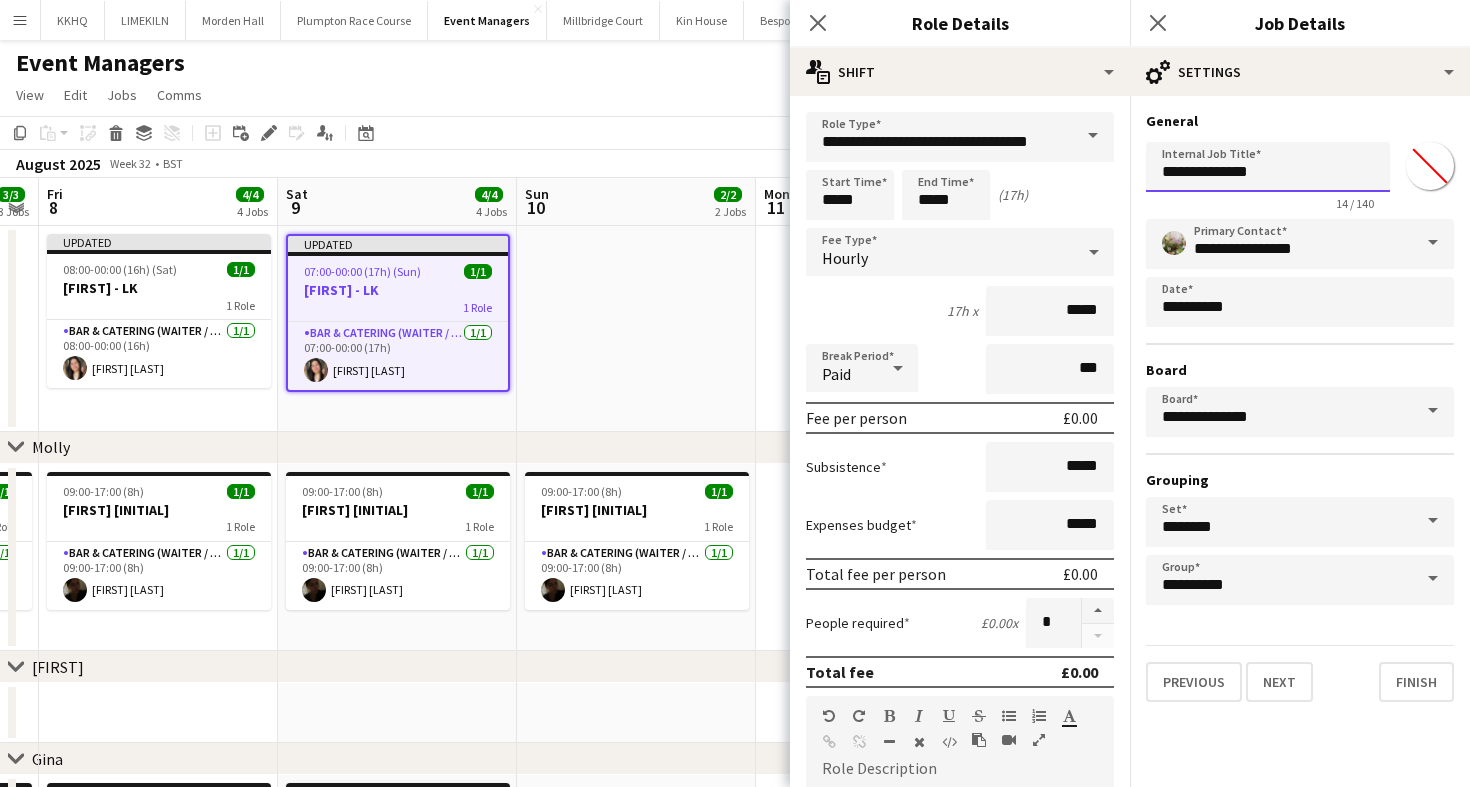 click on "**********" at bounding box center [1268, 167] 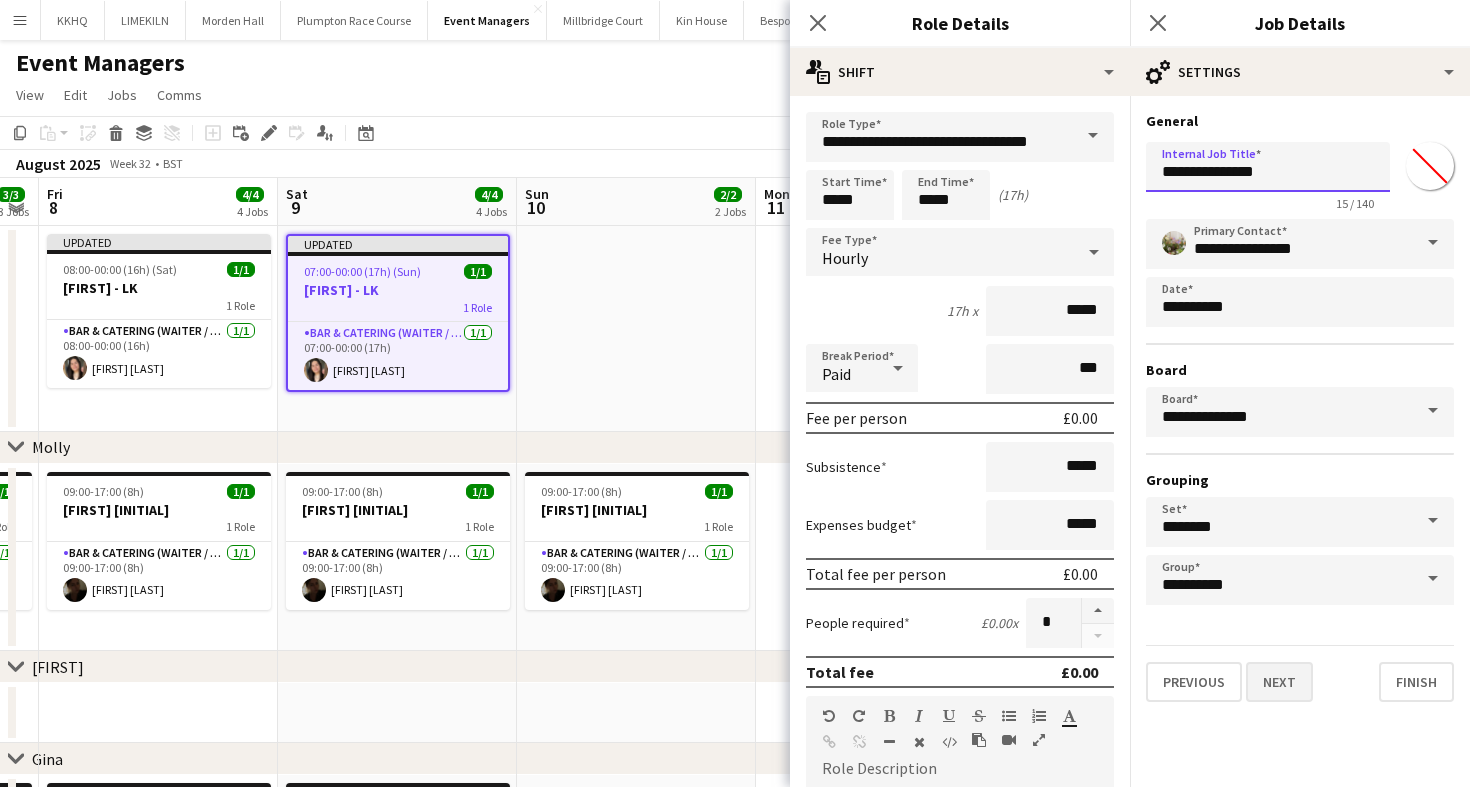 type on "**********" 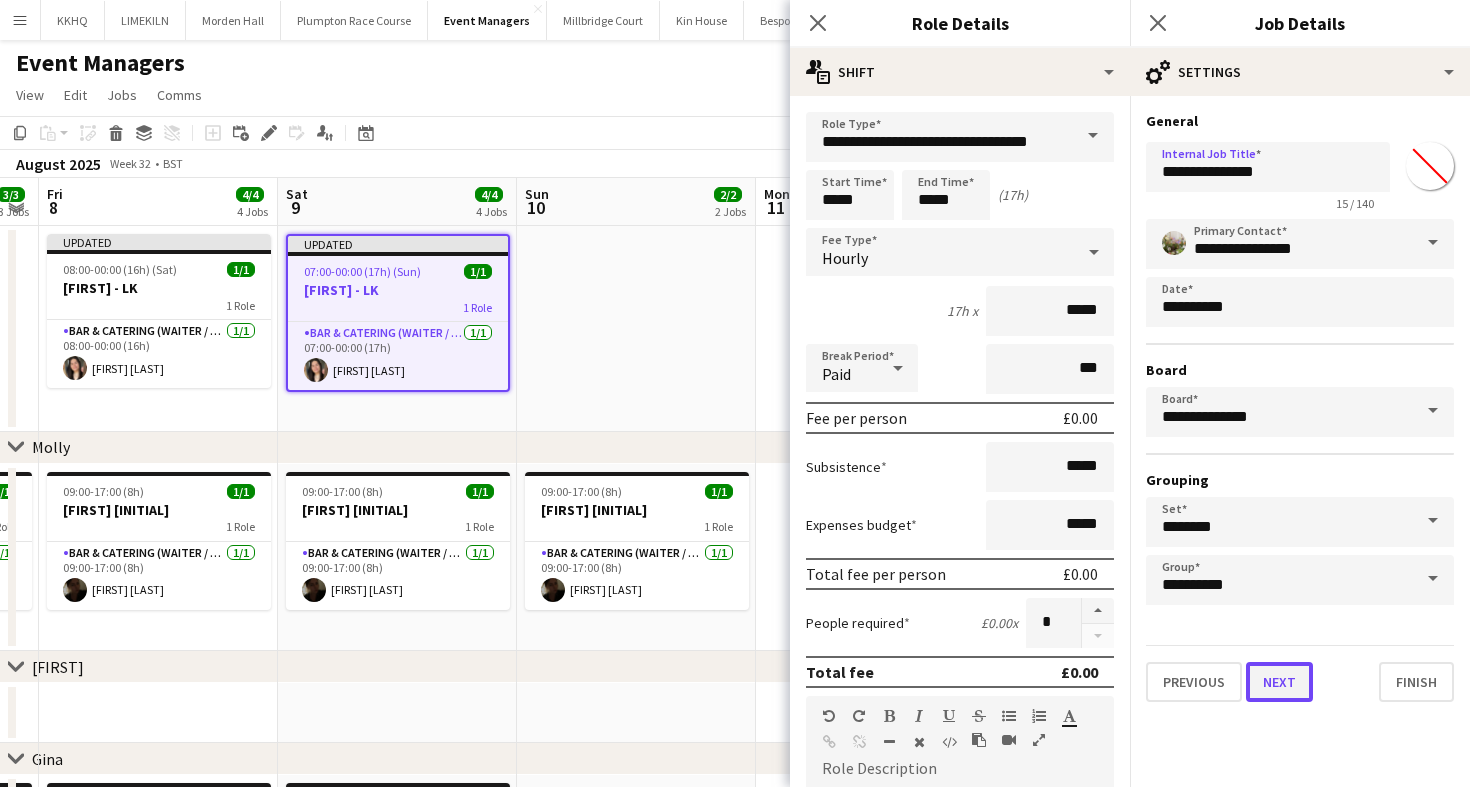 click on "Next" at bounding box center (1279, 682) 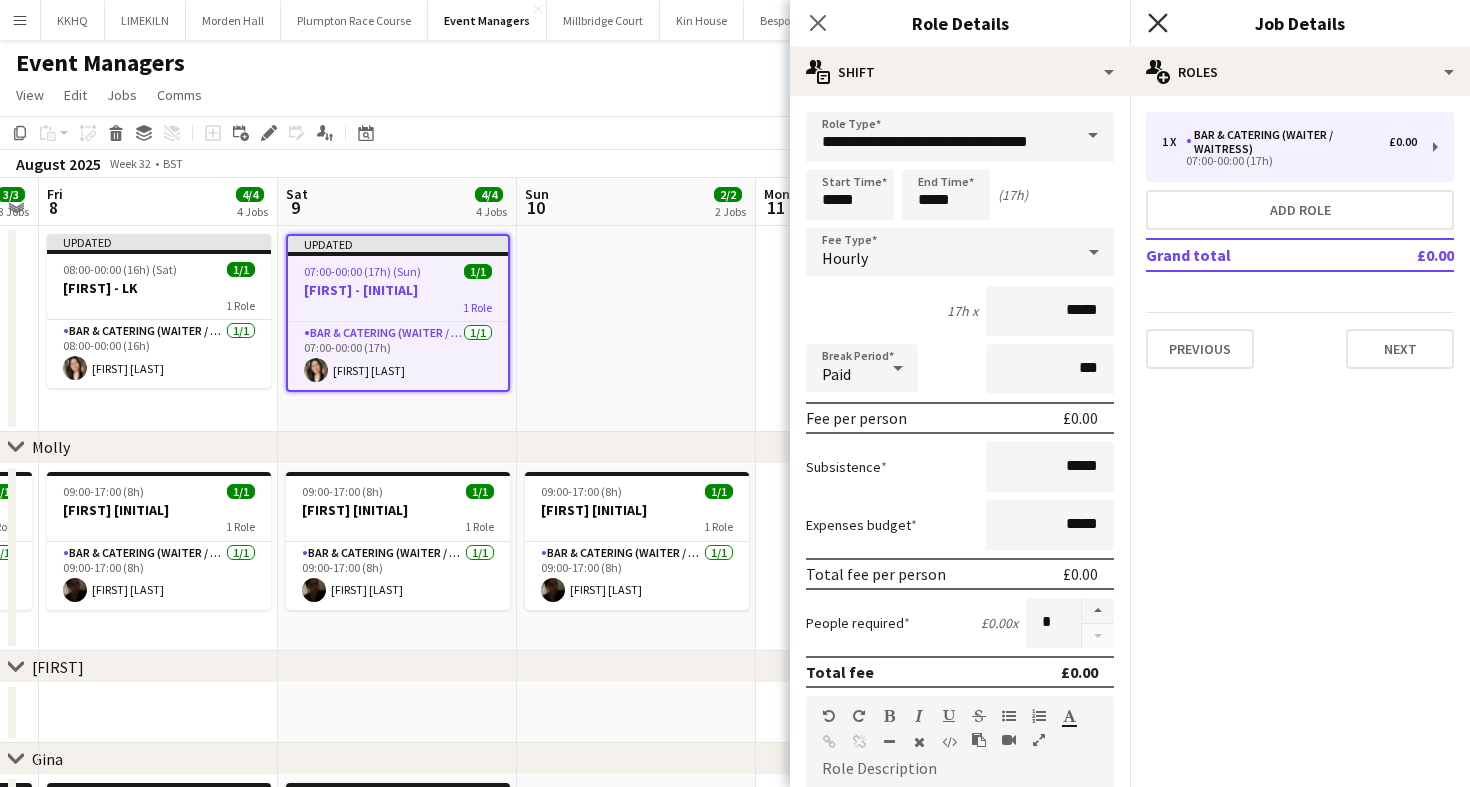 click 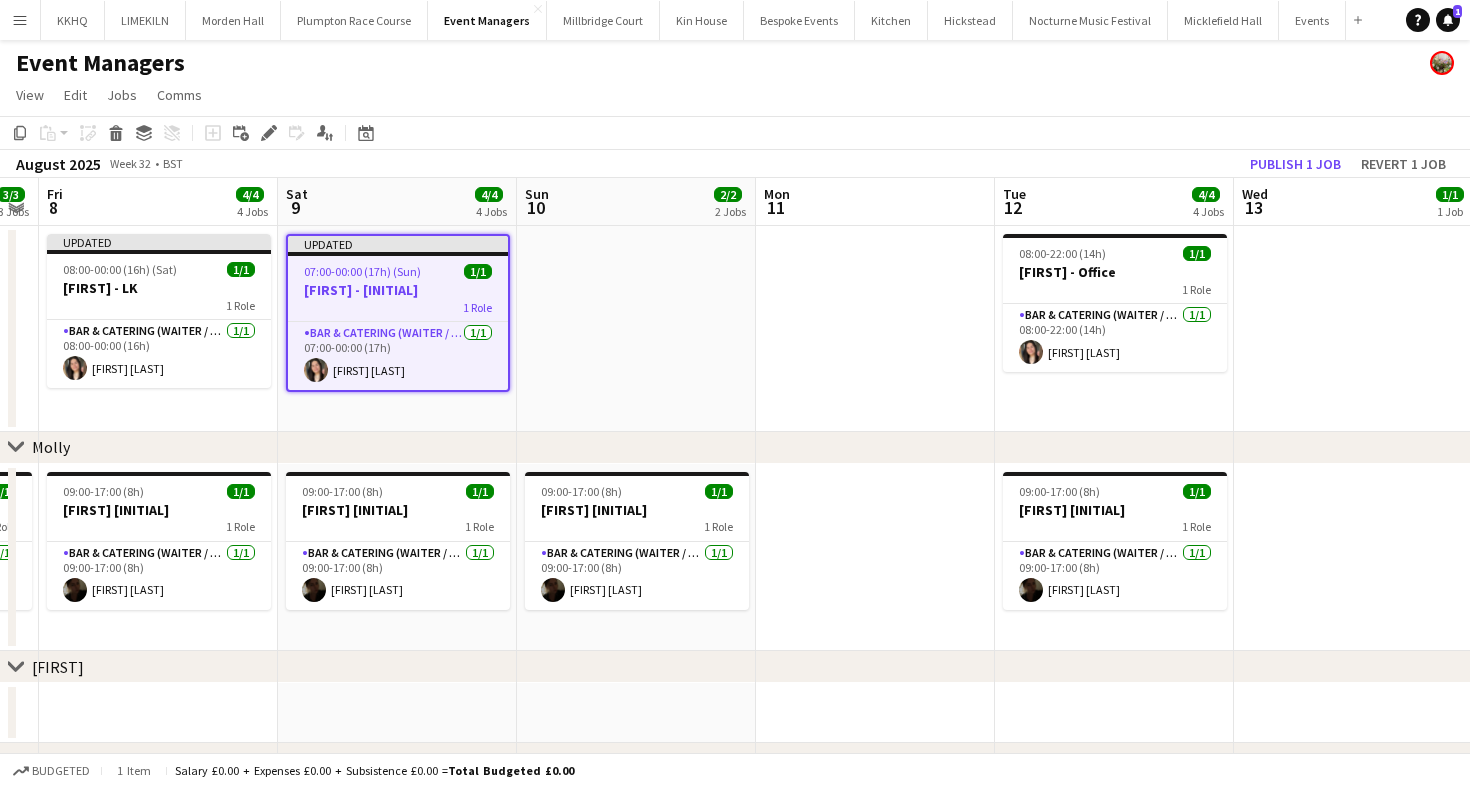 click on "Event Managers" 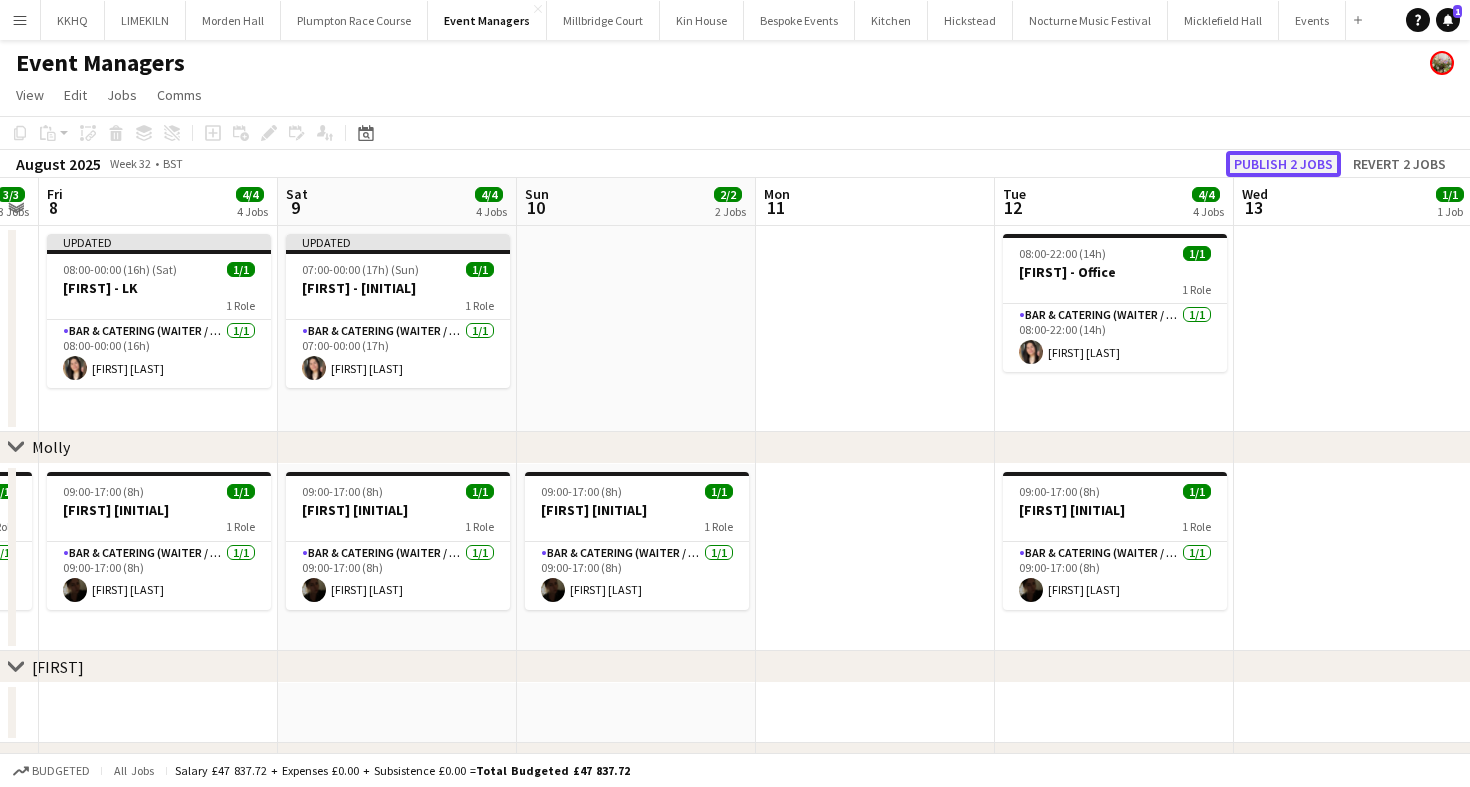 click on "Publish 2 jobs" 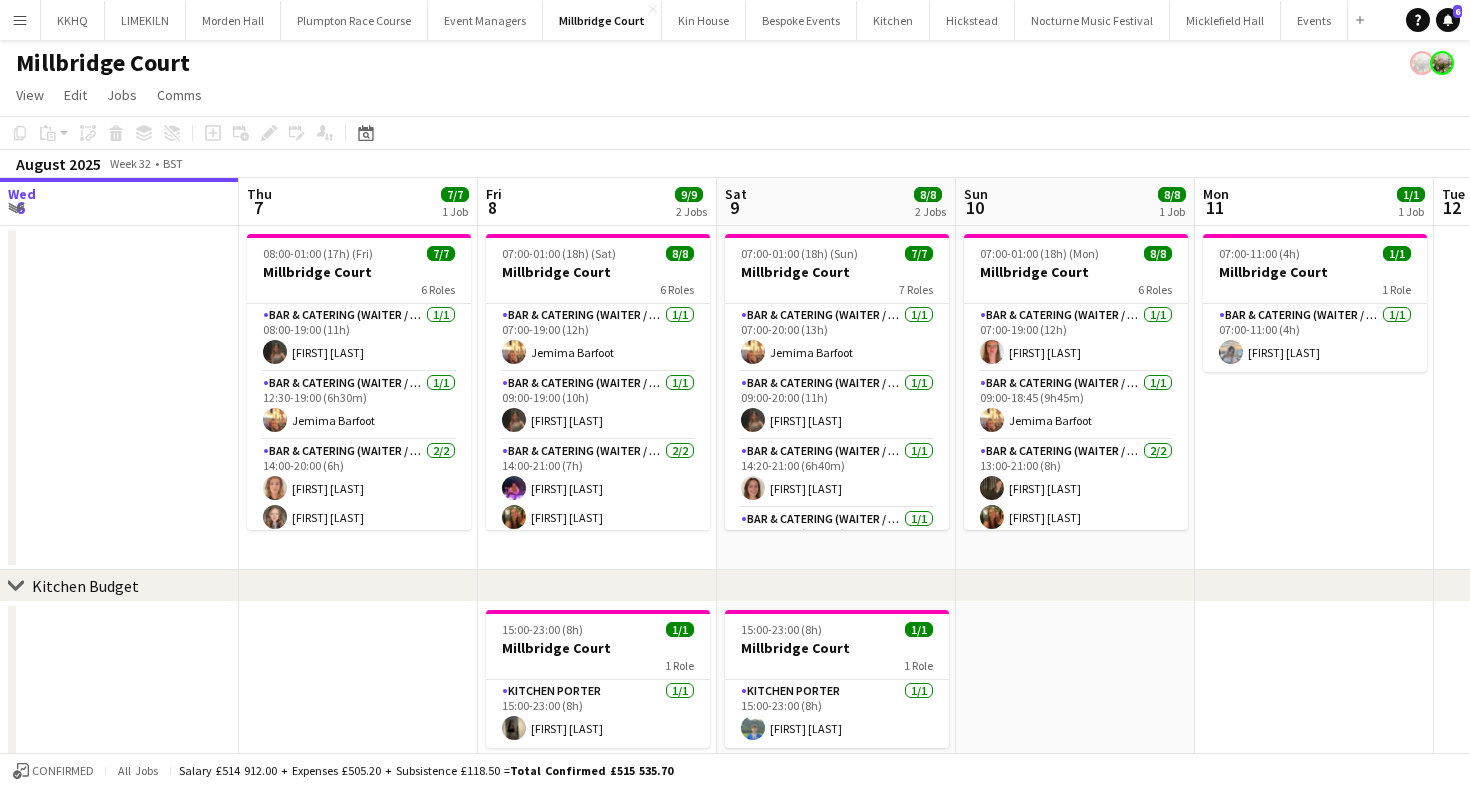 scroll, scrollTop: 0, scrollLeft: 0, axis: both 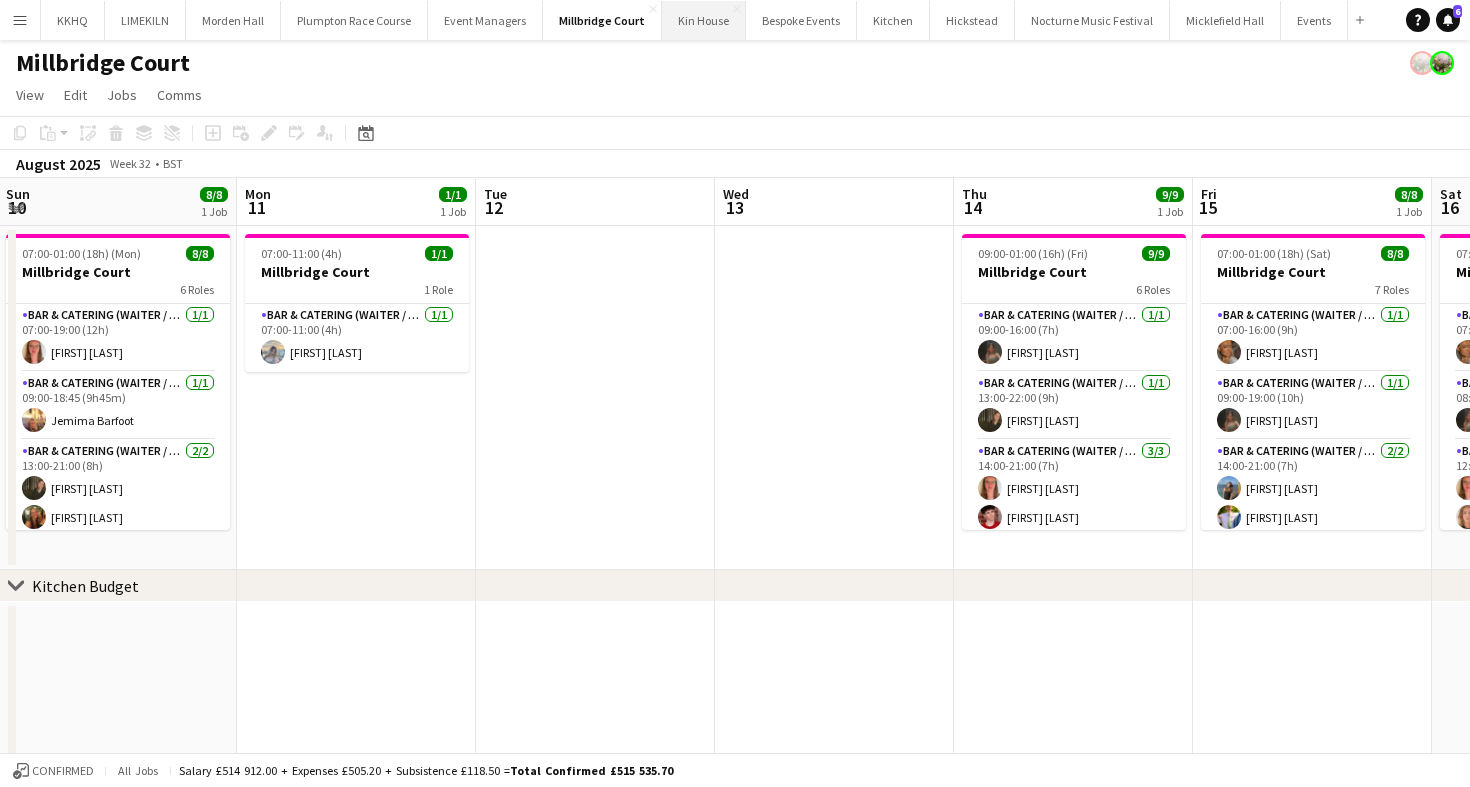 click on "Kin House
Close" at bounding box center [704, 20] 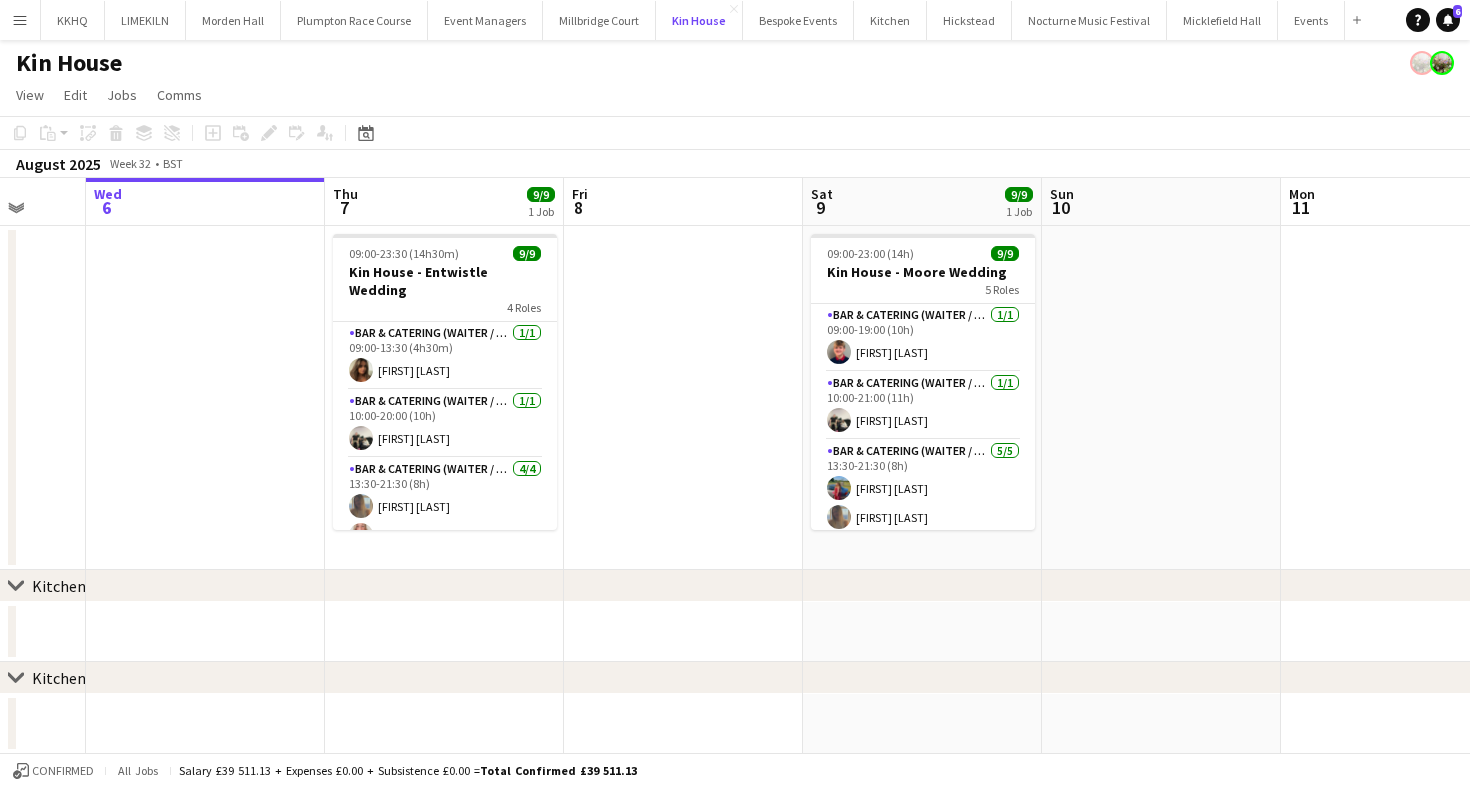scroll, scrollTop: 0, scrollLeft: 861, axis: horizontal 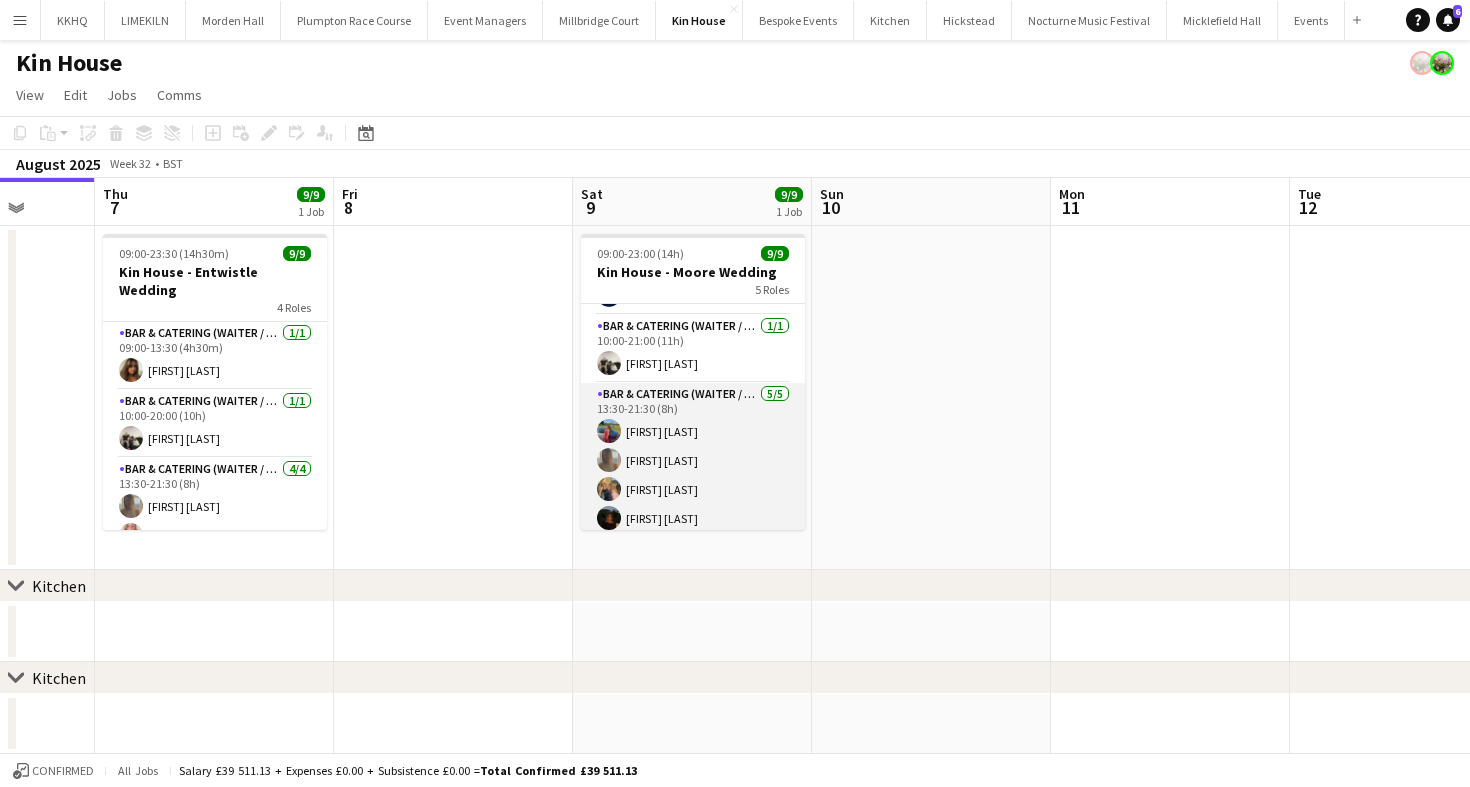 click on "Bar & Catering (Waiter / waitress)   5/5   13:30-21:30 (8h)
[FIRST] [LAST] [FIRST] [LAST] [FIRST] [LAST] [FIRST] [LAST] [FIRST] [LAST]" at bounding box center (693, 475) 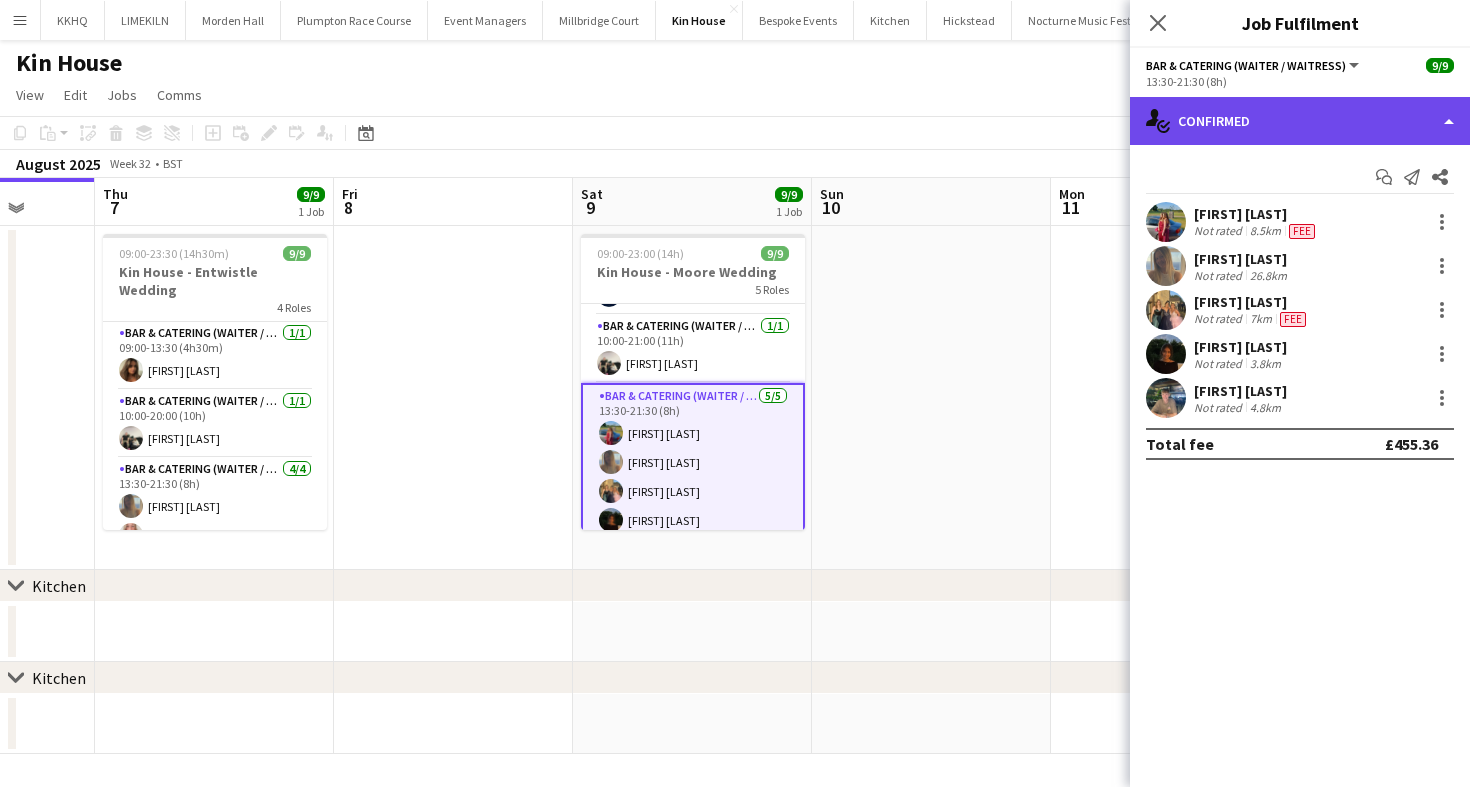 click on "single-neutral-actions-check-2
Confirmed" 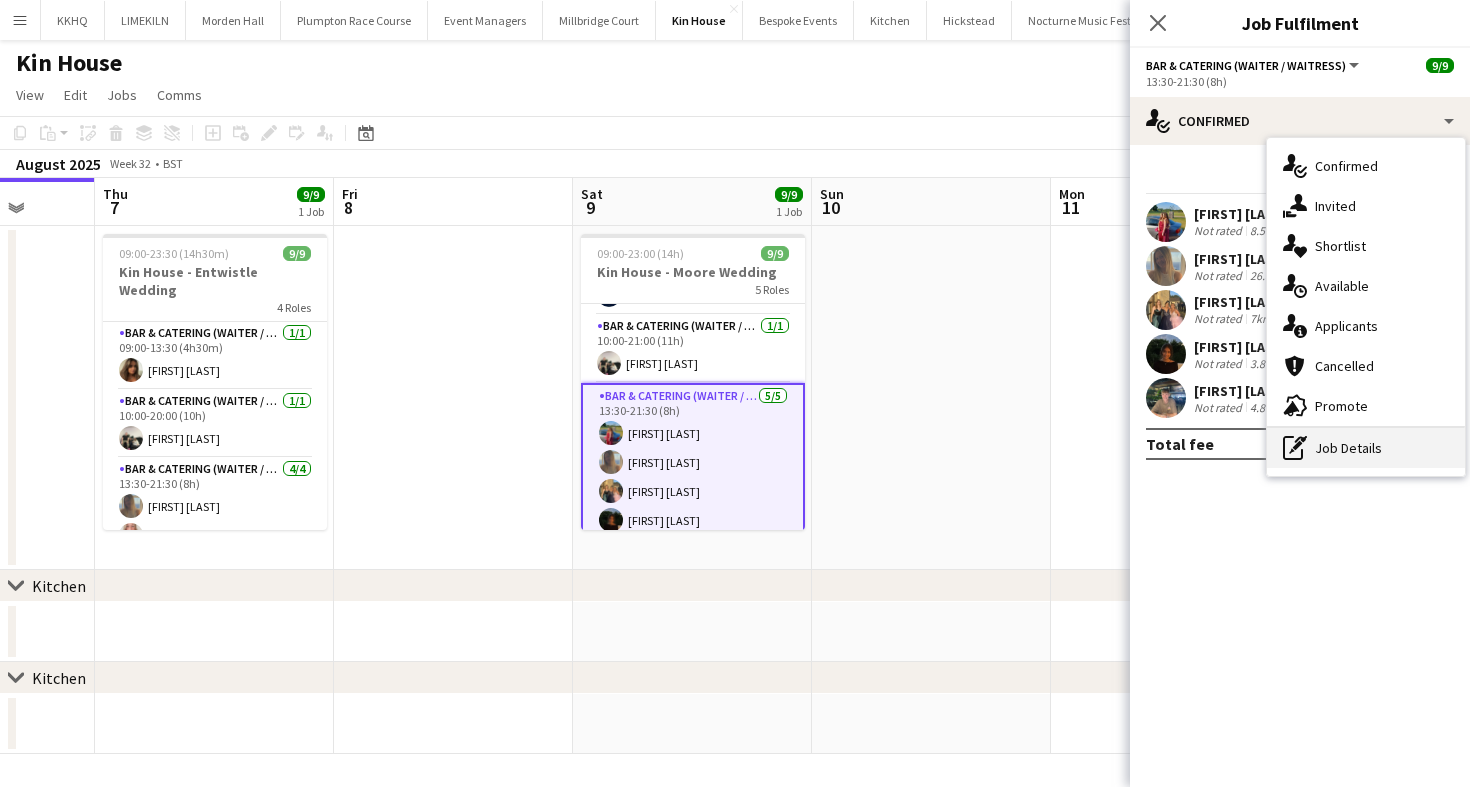 click on "pen-write
Job Details" at bounding box center [1366, 448] 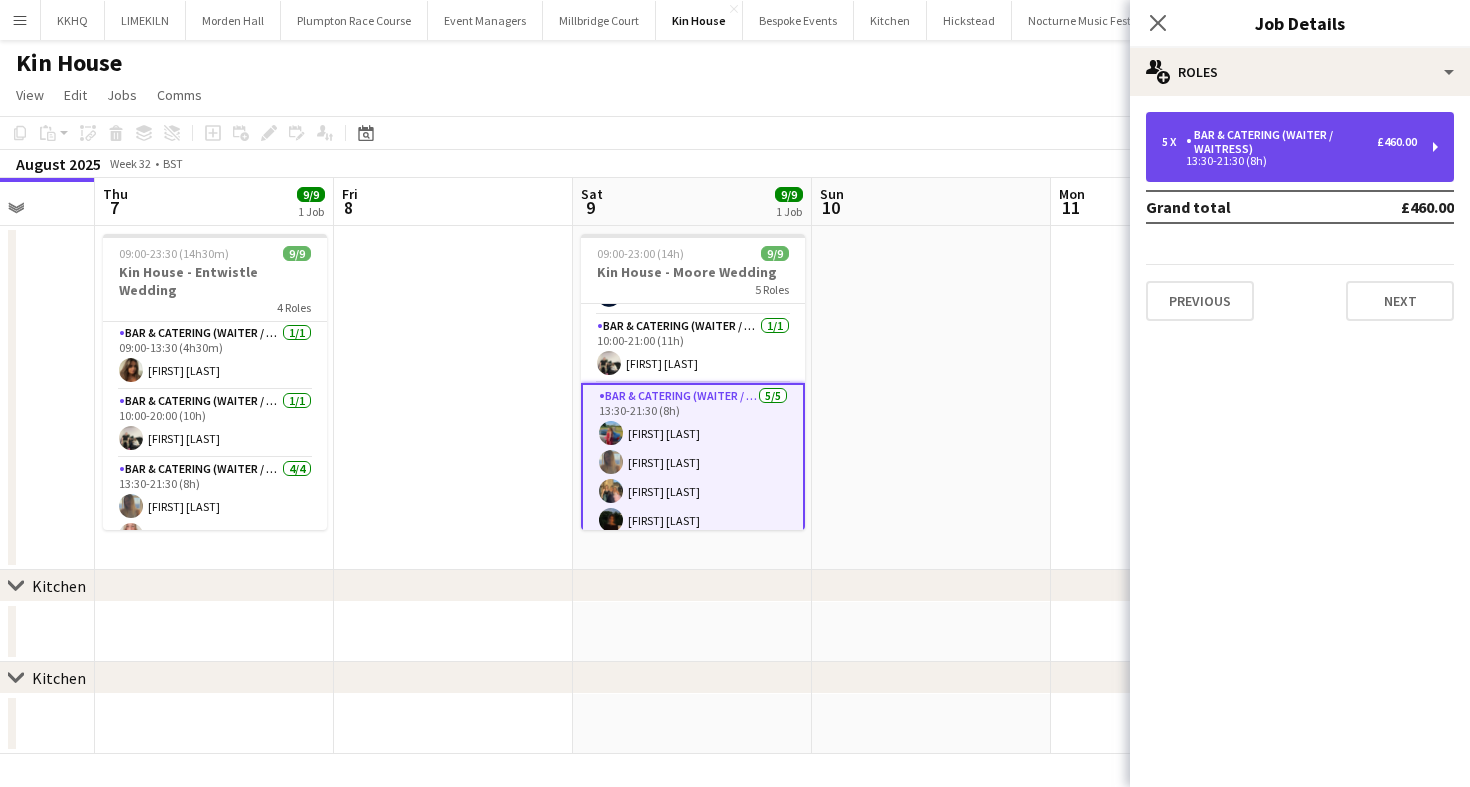 click on "5 x Bar & Catering (Waiter / waitress) £460.00 13:30-21:30 (8h)" at bounding box center (1300, 147) 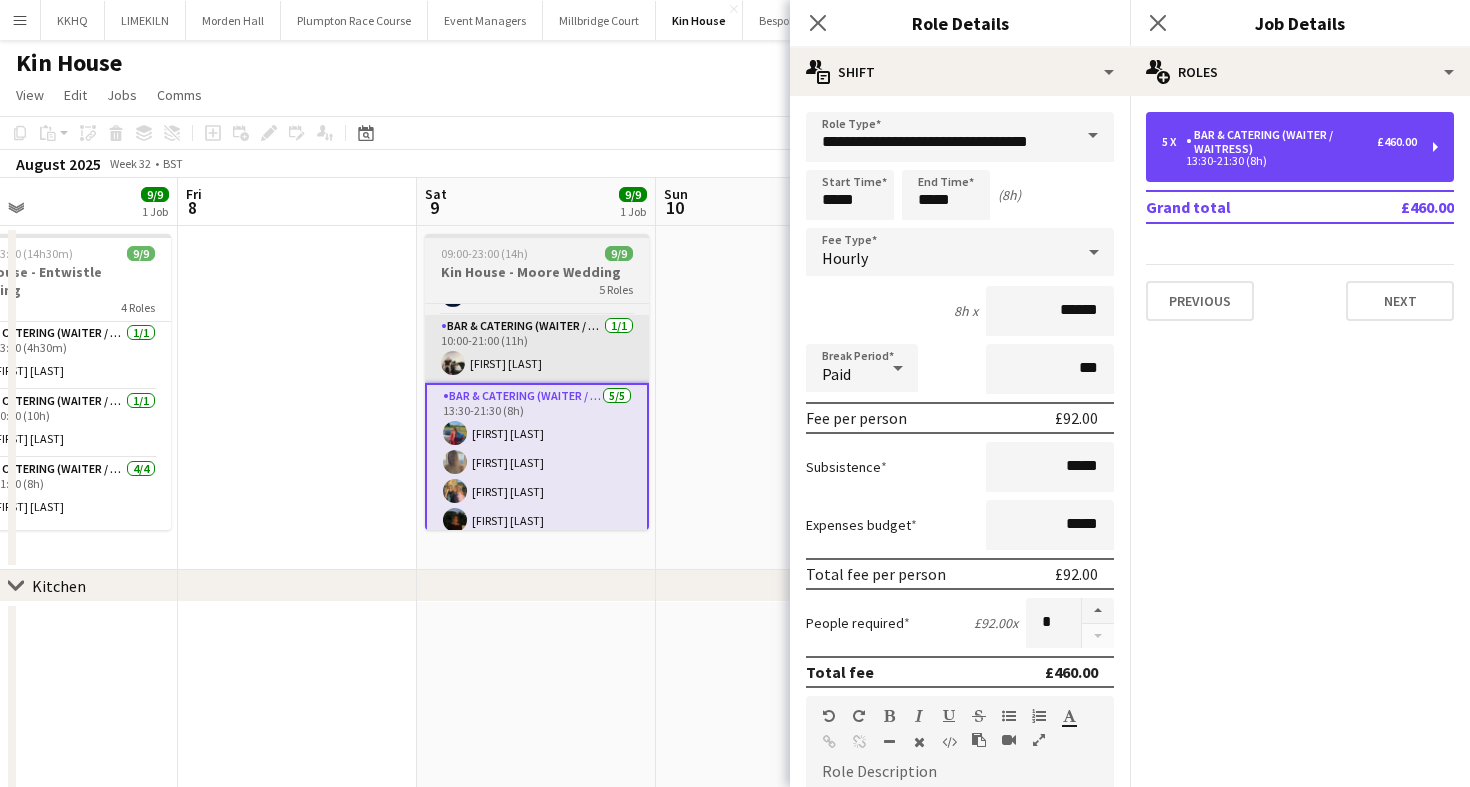 scroll, scrollTop: 0, scrollLeft: 591, axis: horizontal 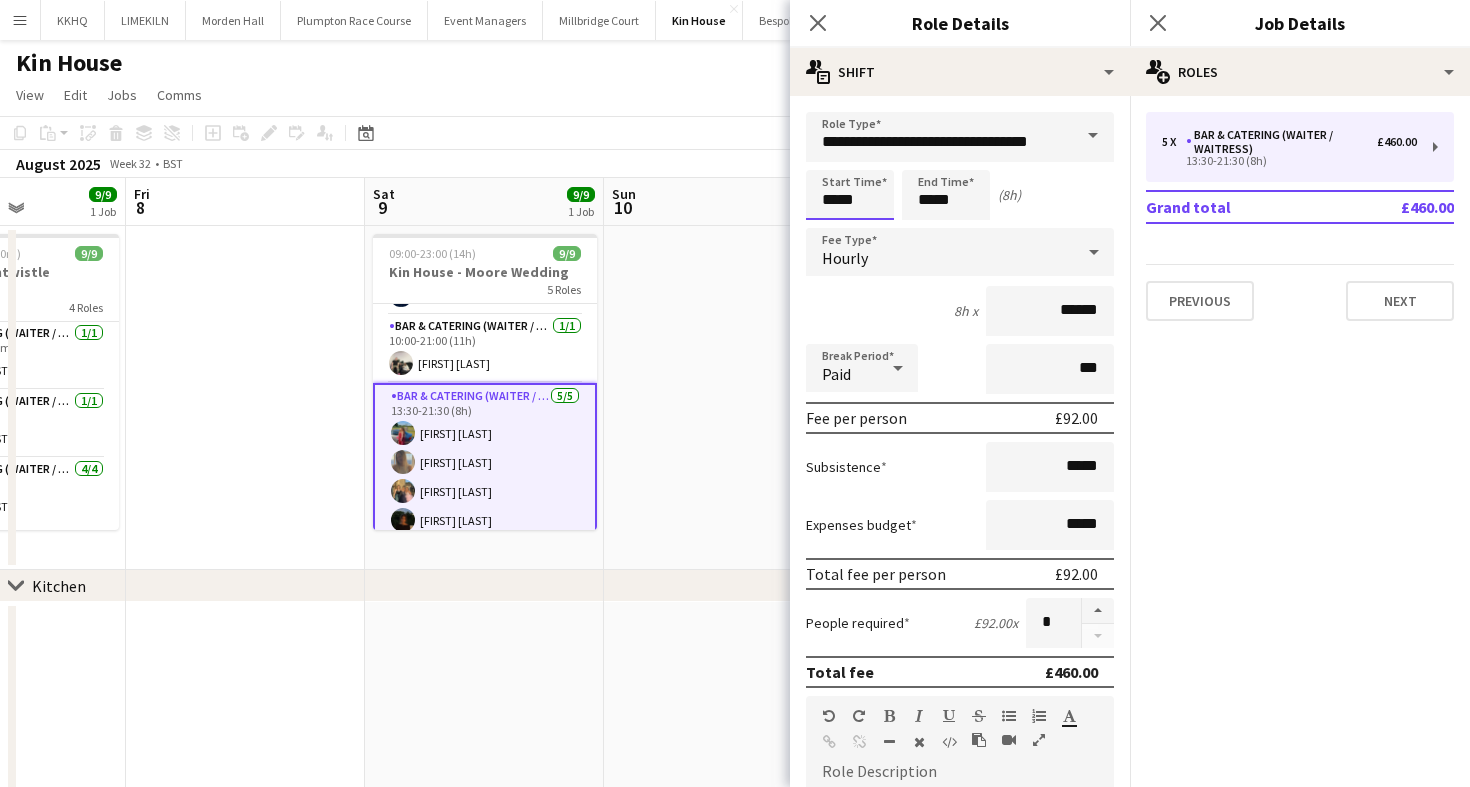 click on "*****" at bounding box center (850, 195) 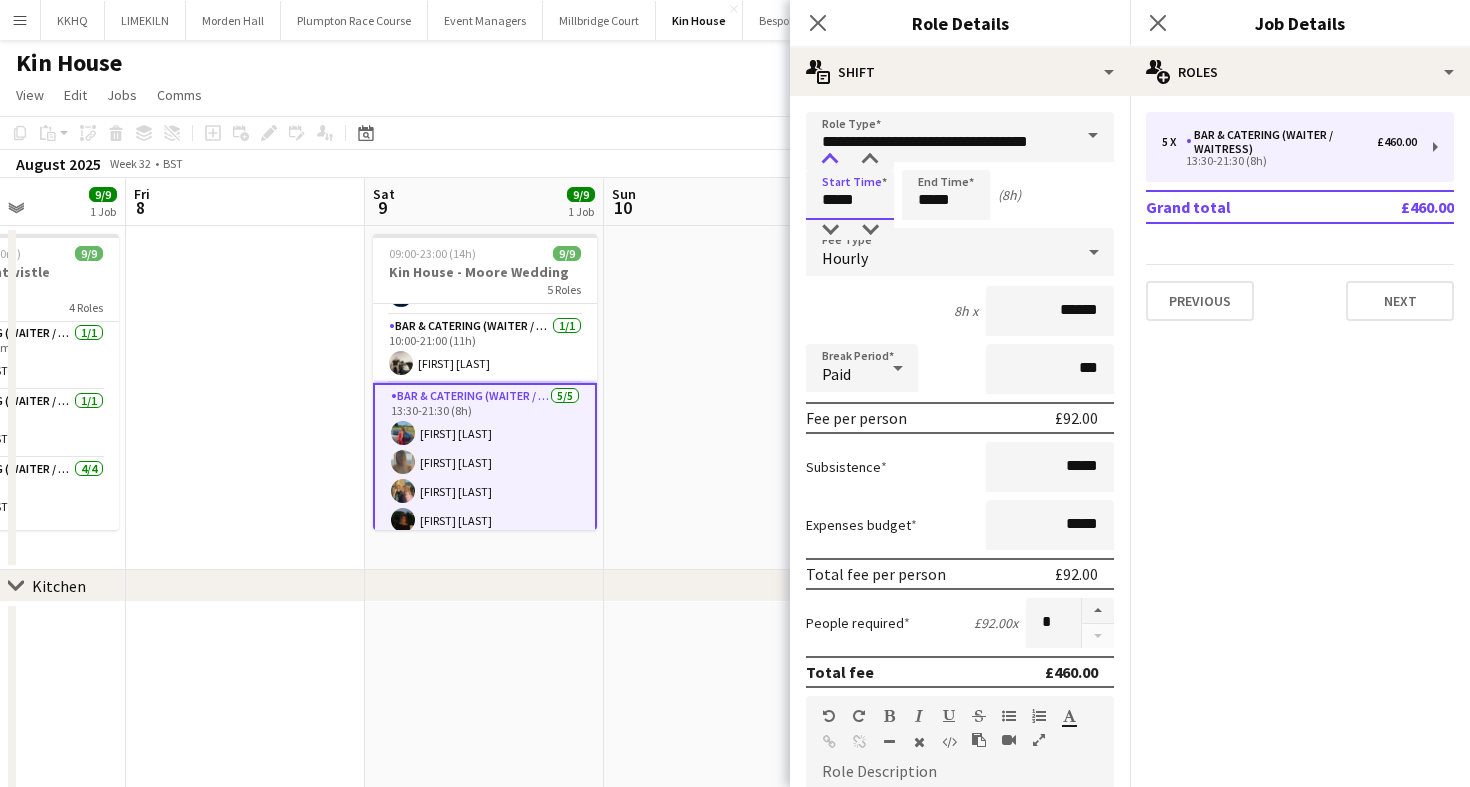 type on "*****" 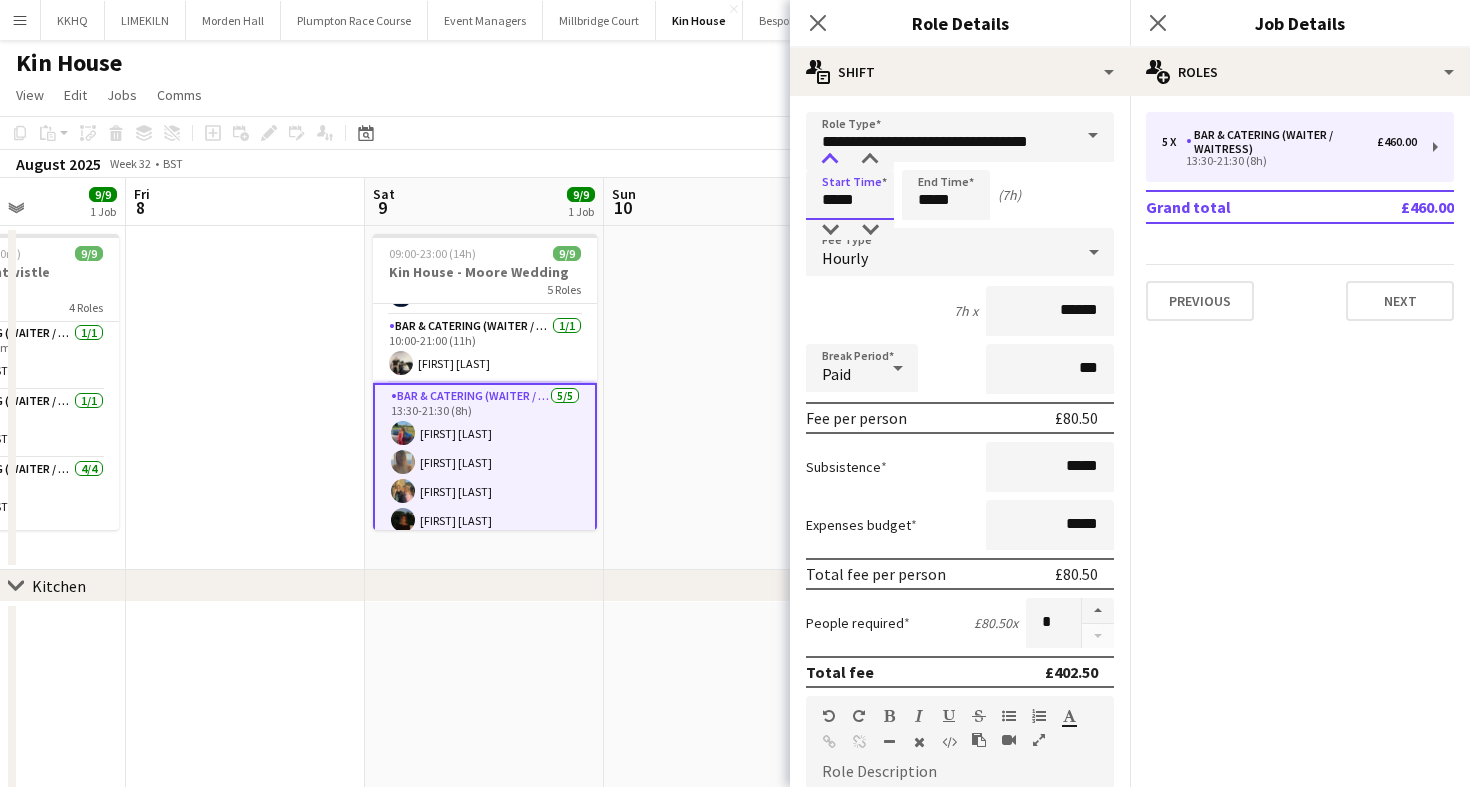 click at bounding box center (830, 160) 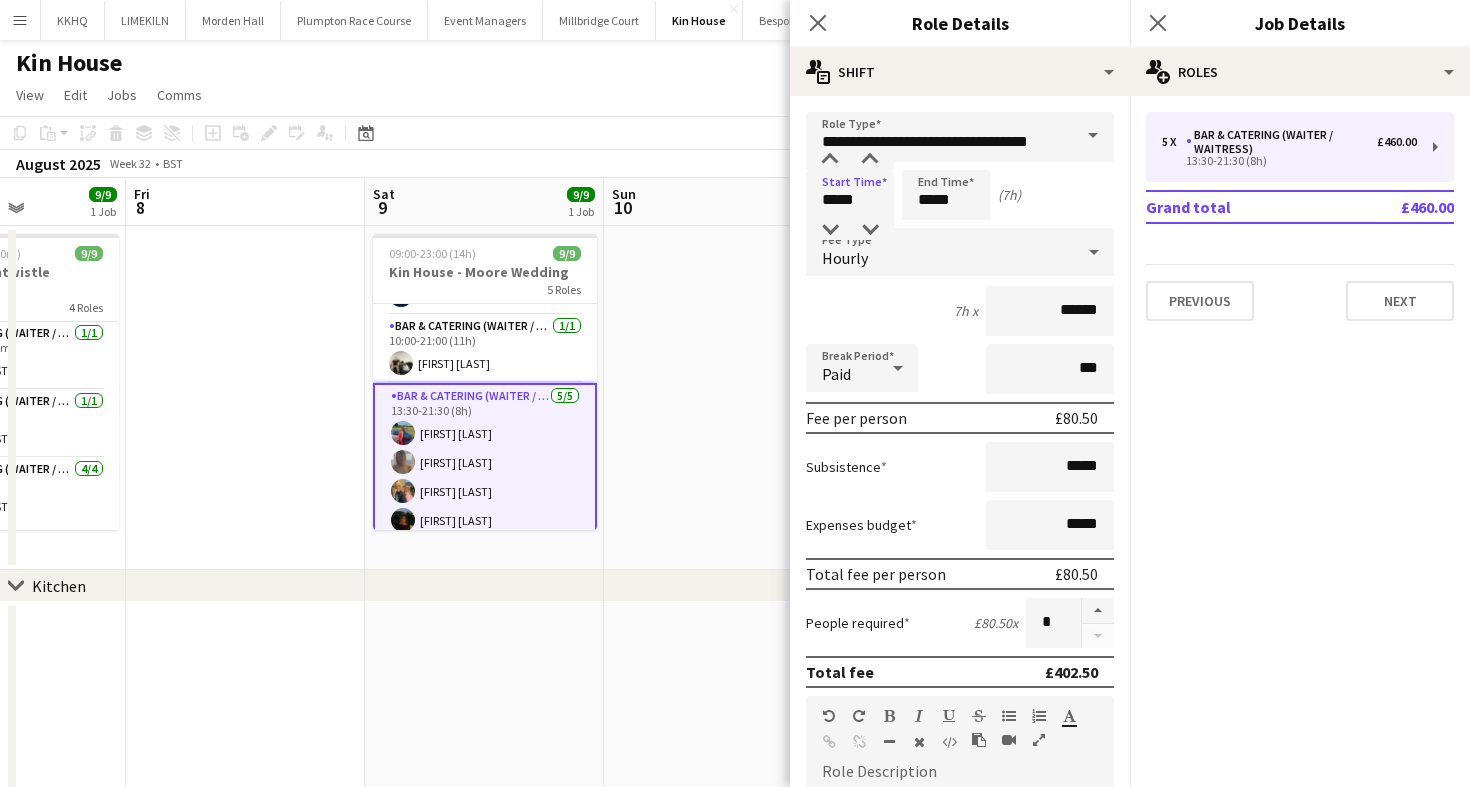 click on "View  Day view expanded Day view collapsed Month view Date picker Jump to today Expand Linked Jobs Collapse Linked Jobs  Edit  Copy
Command
C  Paste  Without Crew
Command
V With Crew
Command
Shift
V Paste as linked job  Group  Group Ungroup  Jobs  New Job Edit Job Delete Job New Linked Job Edit Linked Jobs Job fulfilment Promote Role Copy Role URL  Comms  Notify confirmed crew Create chat" 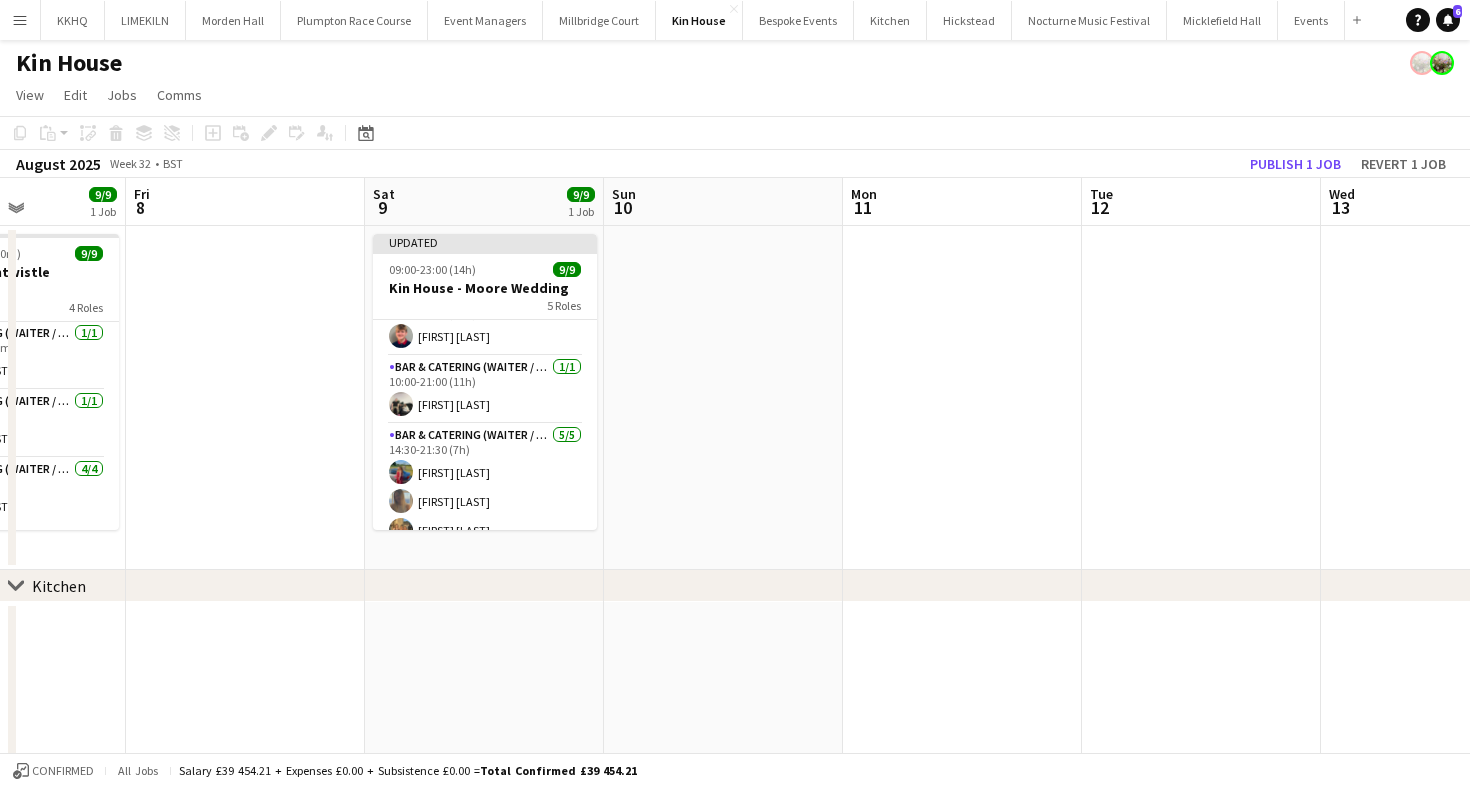 scroll, scrollTop: 0, scrollLeft: 0, axis: both 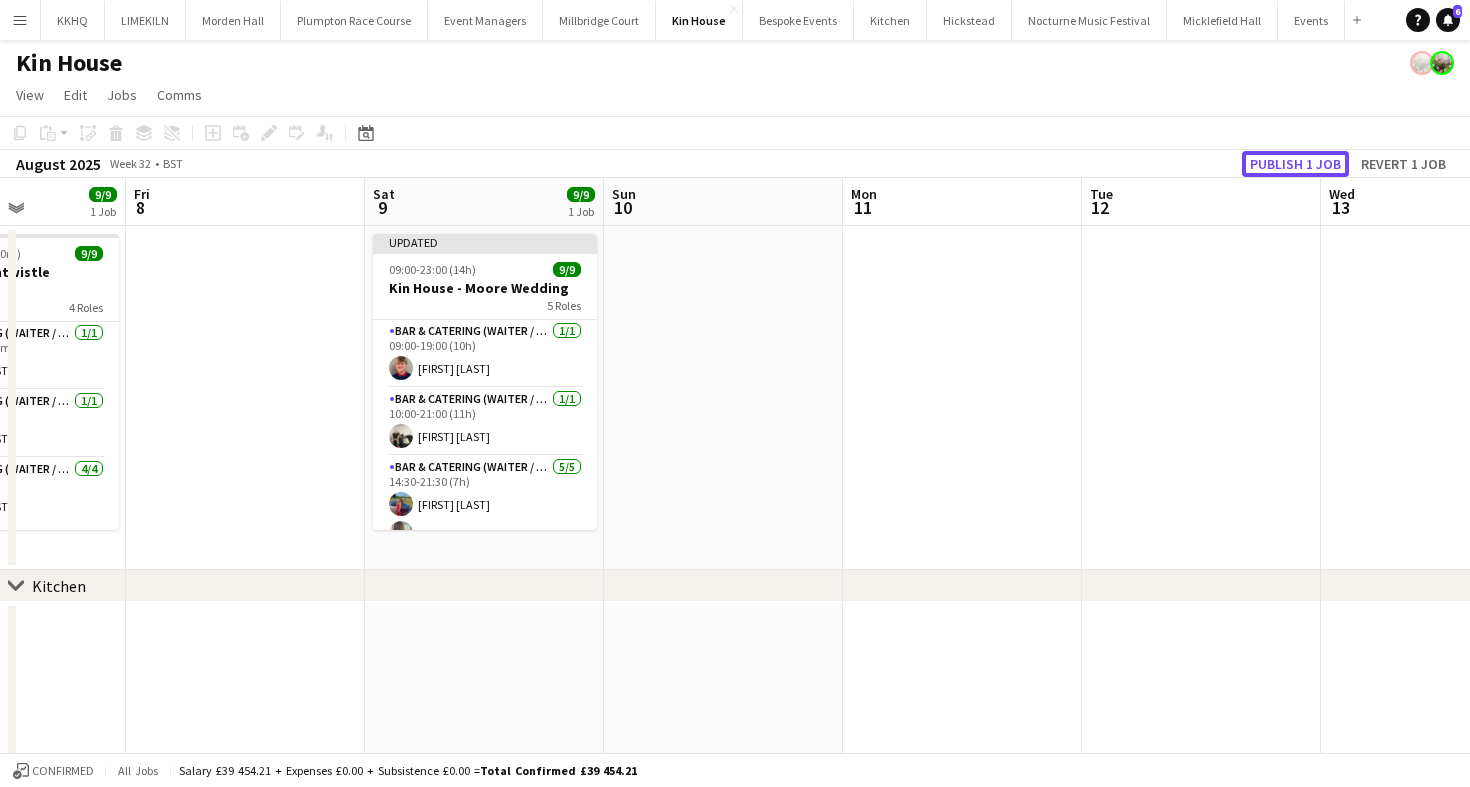click on "Publish 1 job" 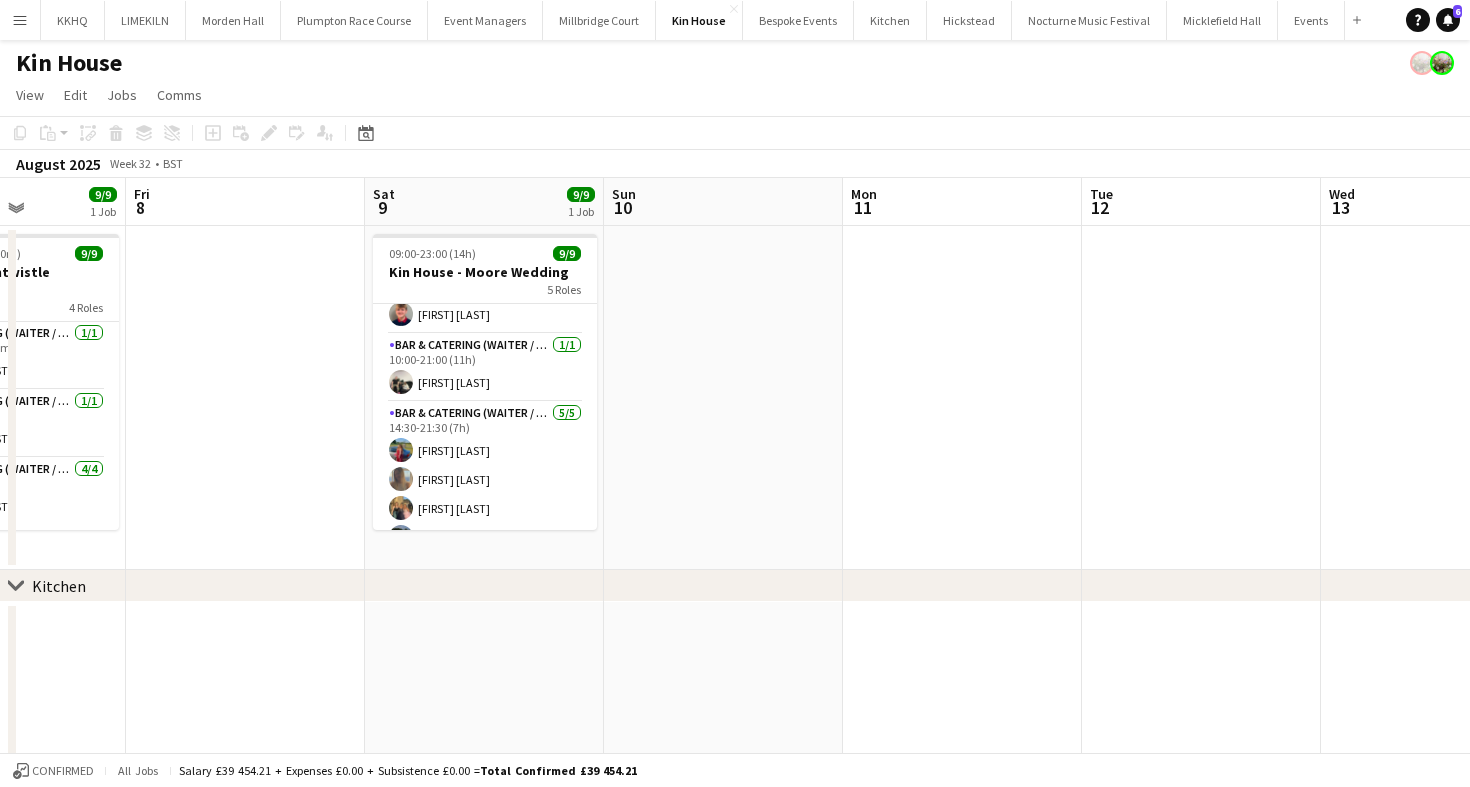 scroll, scrollTop: 0, scrollLeft: 0, axis: both 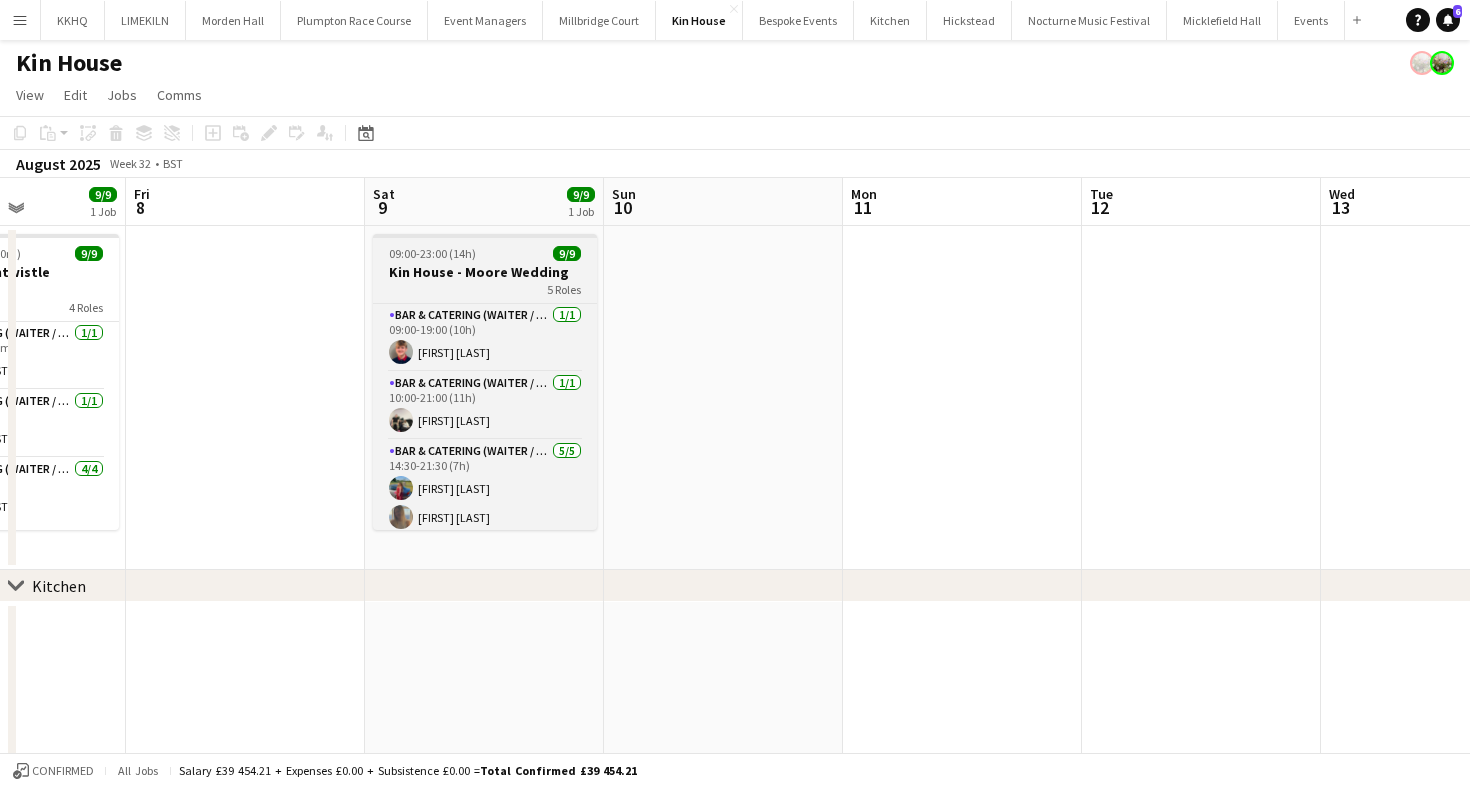click on "09:00-23:00 (14h)" at bounding box center (432, 253) 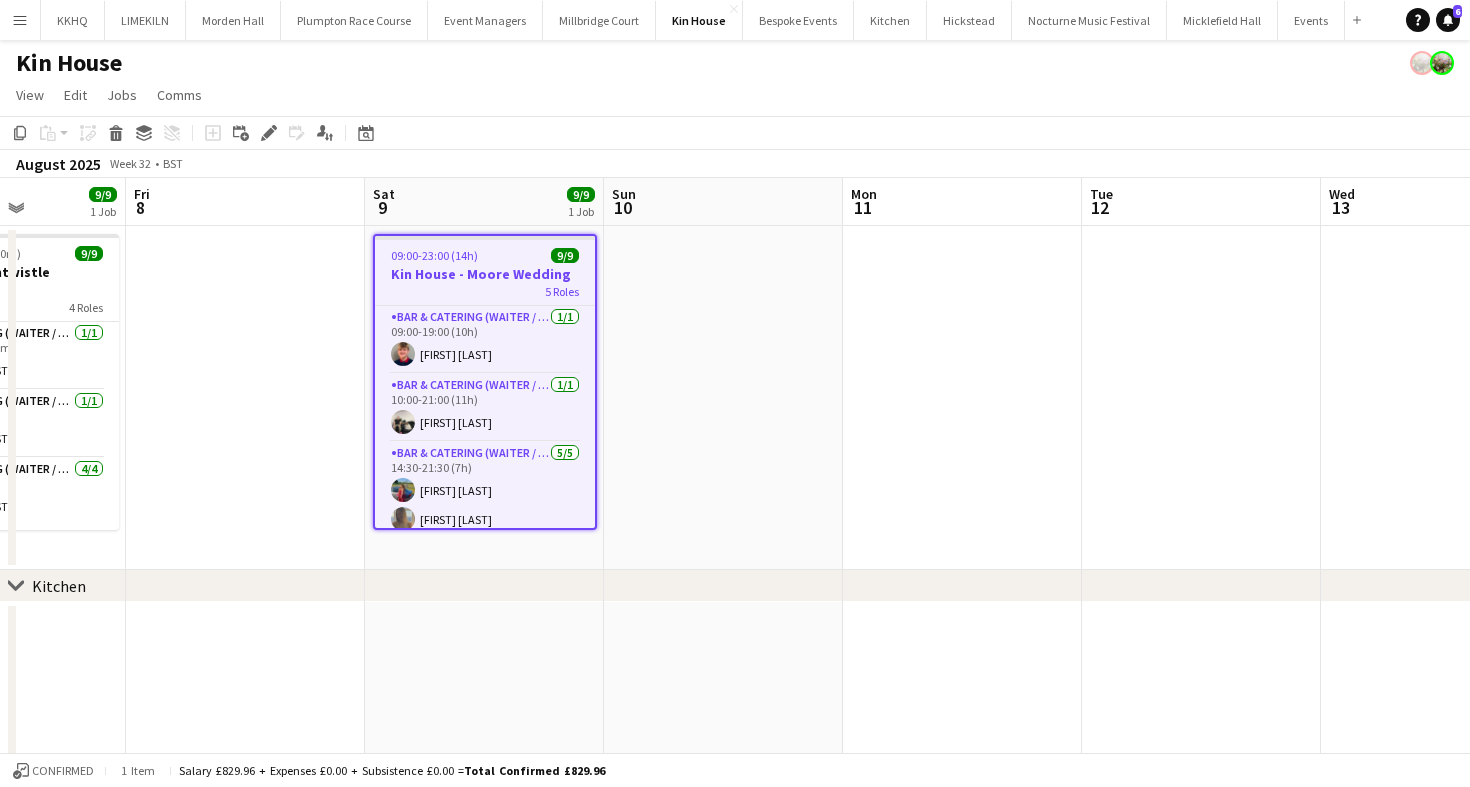 click on "Copy
Paste
Paste
Command
V Paste with crew
Command
Shift
V
Paste linked Job
Delete
Group
Ungroup
Add job
Add linked Job
Edit
Edit linked Job
Applicants
Date picker
AUG 2025 AUG 2025 Monday M Tuesday T Wednesday W Thursday T Friday F Saturday S Sunday S  AUG   1   2   3   4   5   6   7   8   9   10   11   12   13   14   15   16   17   18   19   20   21   22   23   24   25" 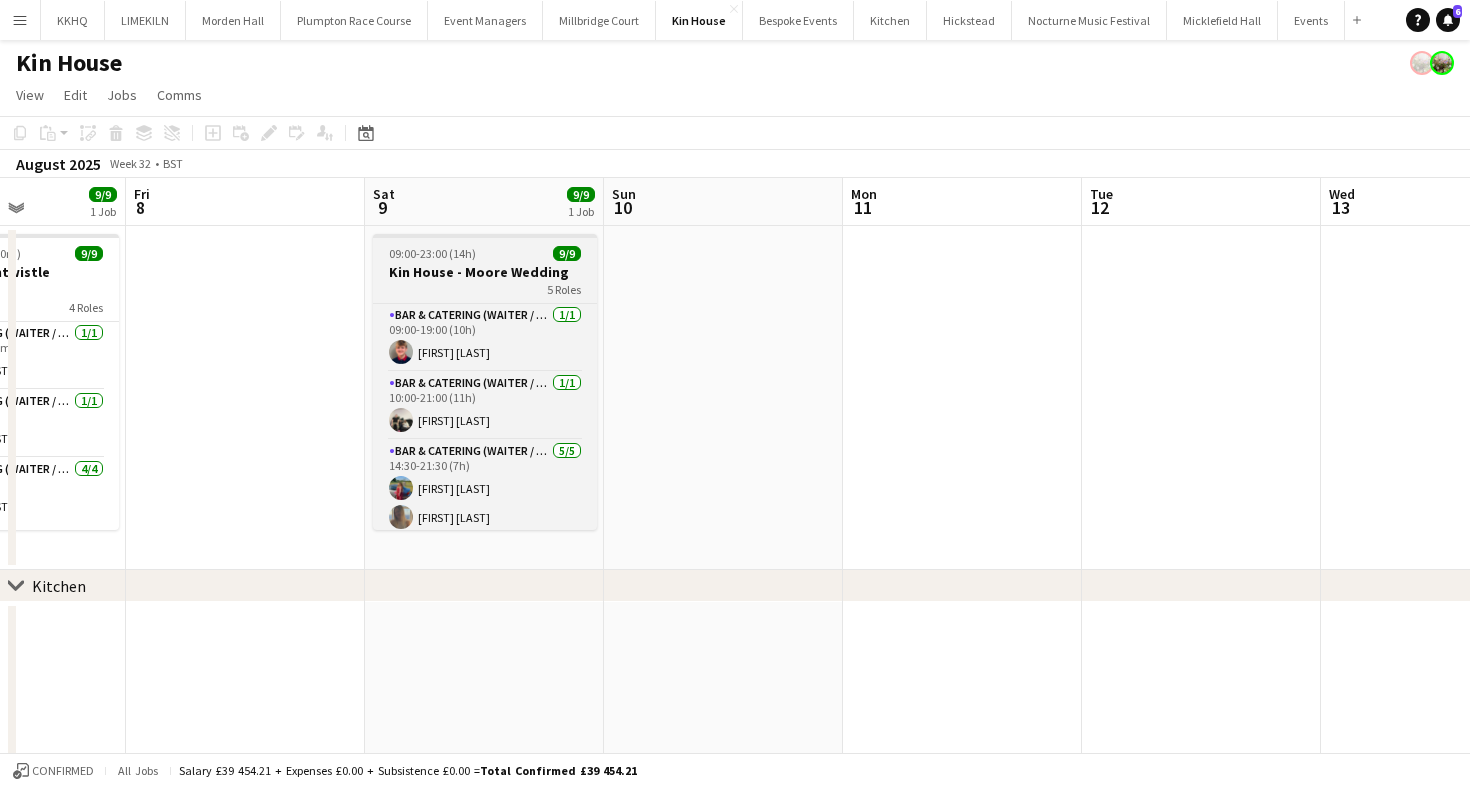 click on "5 Roles" at bounding box center [485, 289] 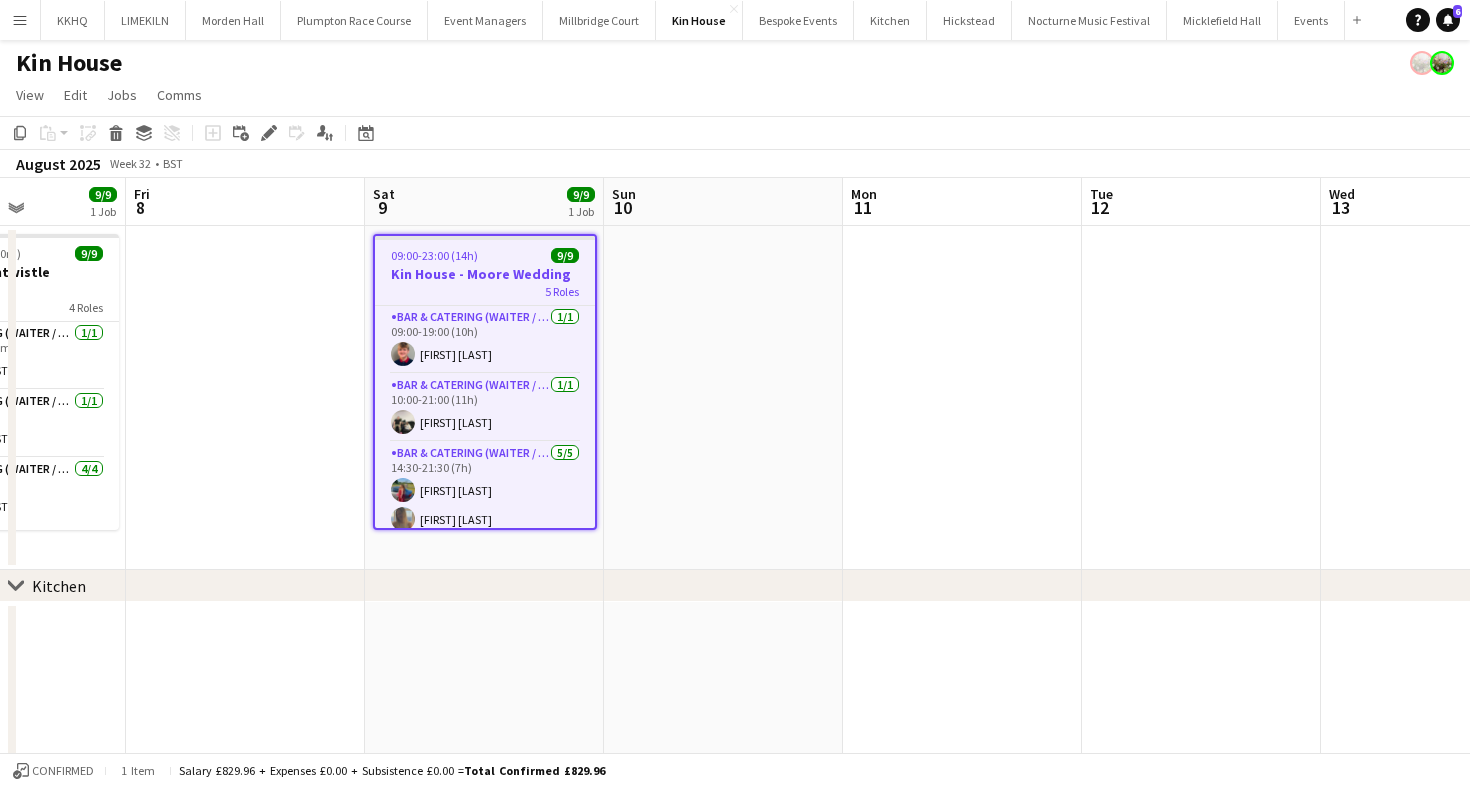 click on "Copy
Paste
Paste
Command
V Paste with crew
Command
Shift
V
Paste linked Job
Delete
Group
Ungroup
Add job
Add linked Job
Edit
Edit linked Job
Applicants
Date picker
AUG 2025 AUG 2025 Monday M Tuesday T Wednesday W Thursday T Friday F Saturday S Sunday S  AUG   1   2   3   4   5   6   7   8   9   10   11   12   13   14   15   16   17   18   19   20   21   22   23   24   25" 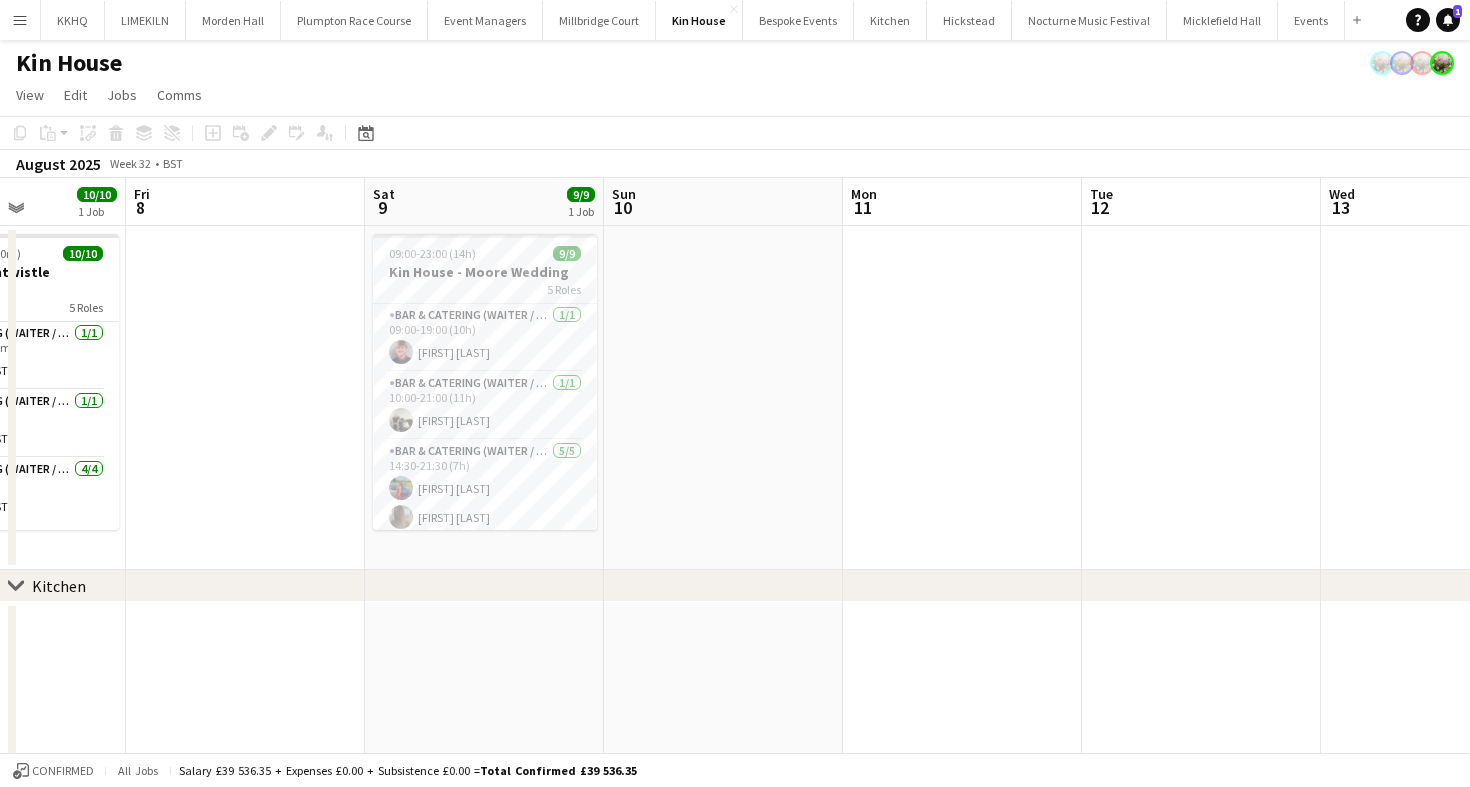 click on "View  Day view expanded Day view collapsed Month view Date picker Jump to today Expand Linked Jobs Collapse Linked Jobs  Edit  Copy
Command
C  Paste  Without Crew
Command
V With Crew
Command
Shift
V Paste as linked job  Group  Group Ungroup  Jobs  New Job Edit Job Delete Job New Linked Job Edit Linked Jobs Job fulfilment Promote Role Copy Role URL  Comms  Notify confirmed crew Create chat" 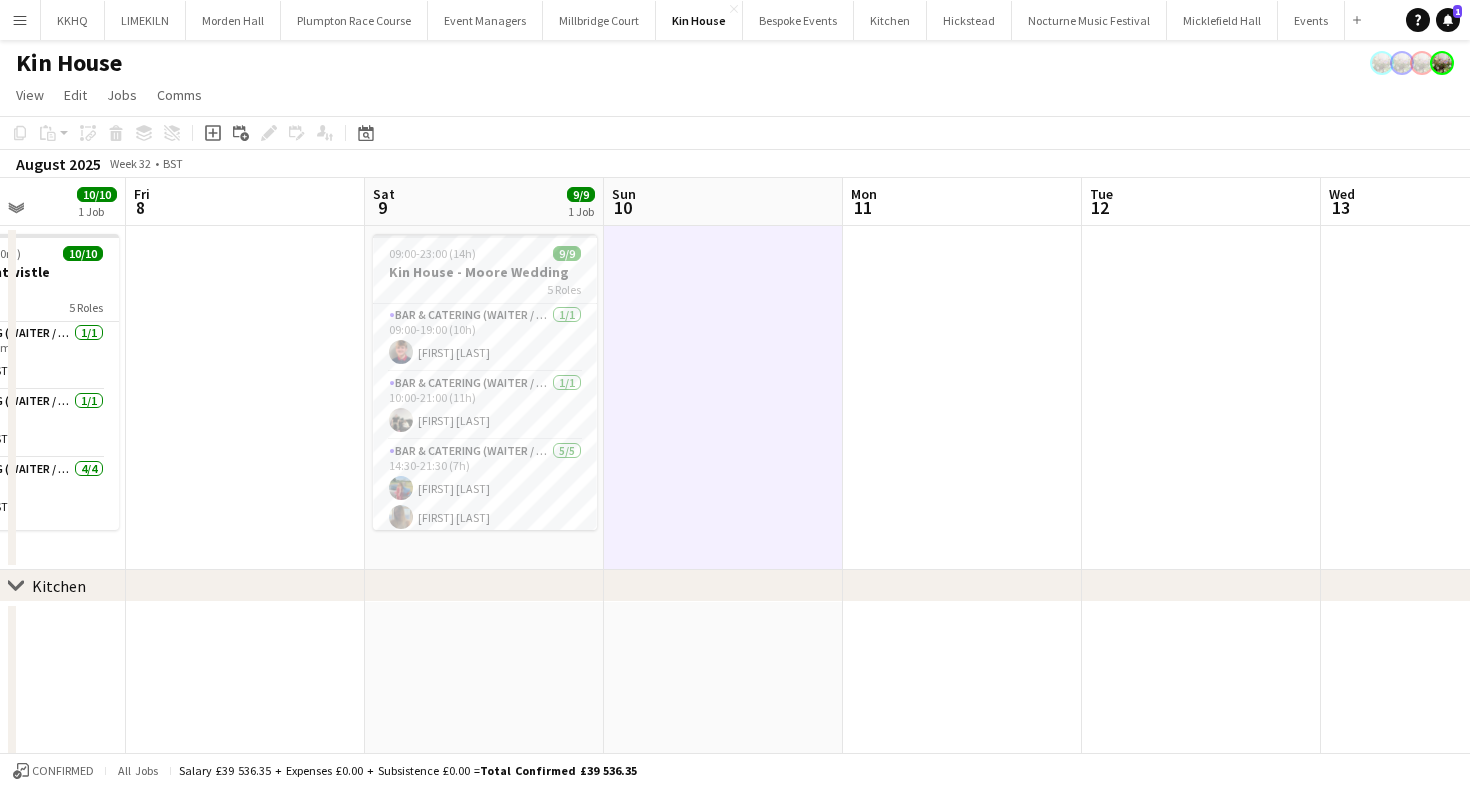 click at bounding box center (962, 398) 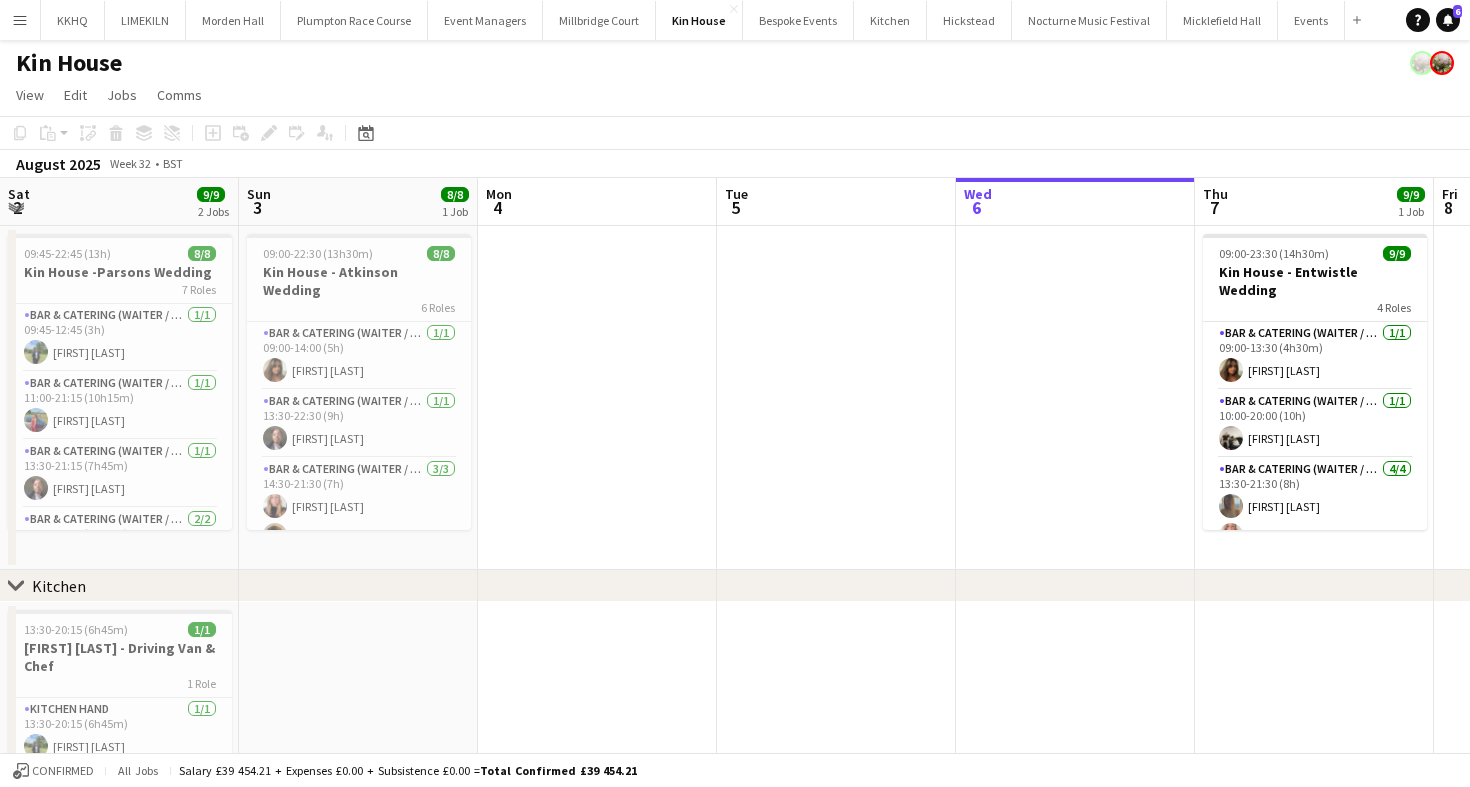 scroll, scrollTop: 0, scrollLeft: 0, axis: both 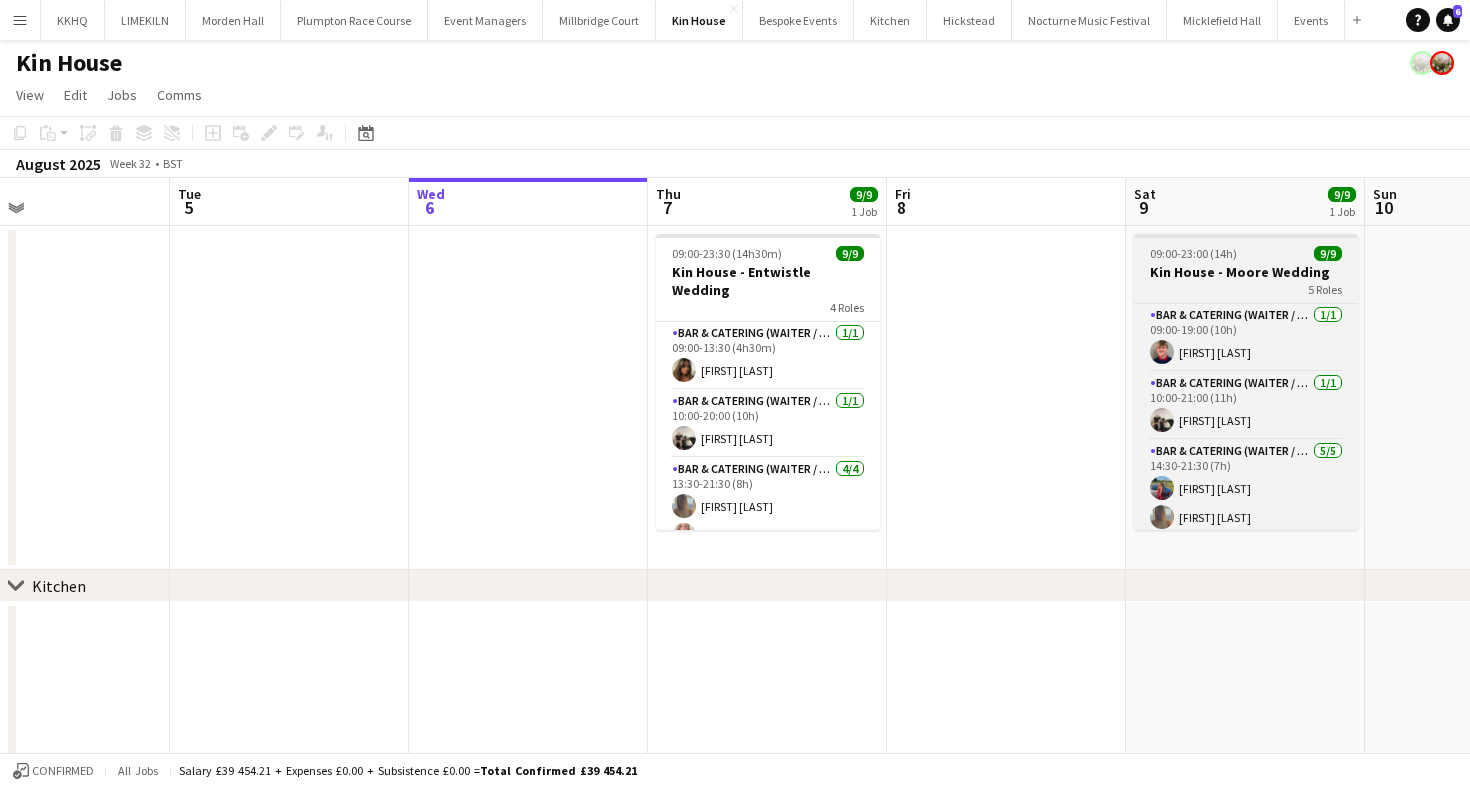 click on "5 Roles" at bounding box center [1246, 289] 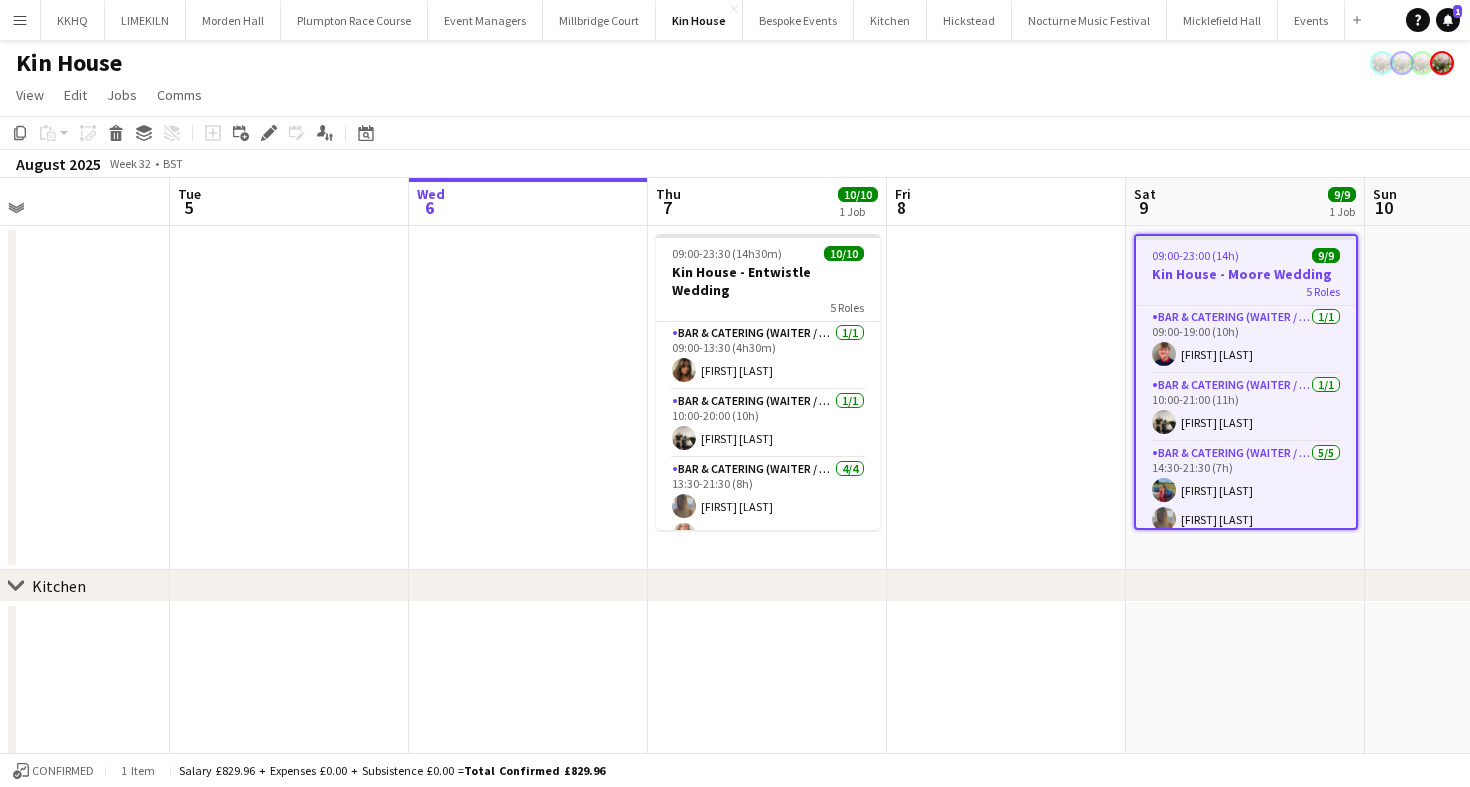 click at bounding box center [50, 398] 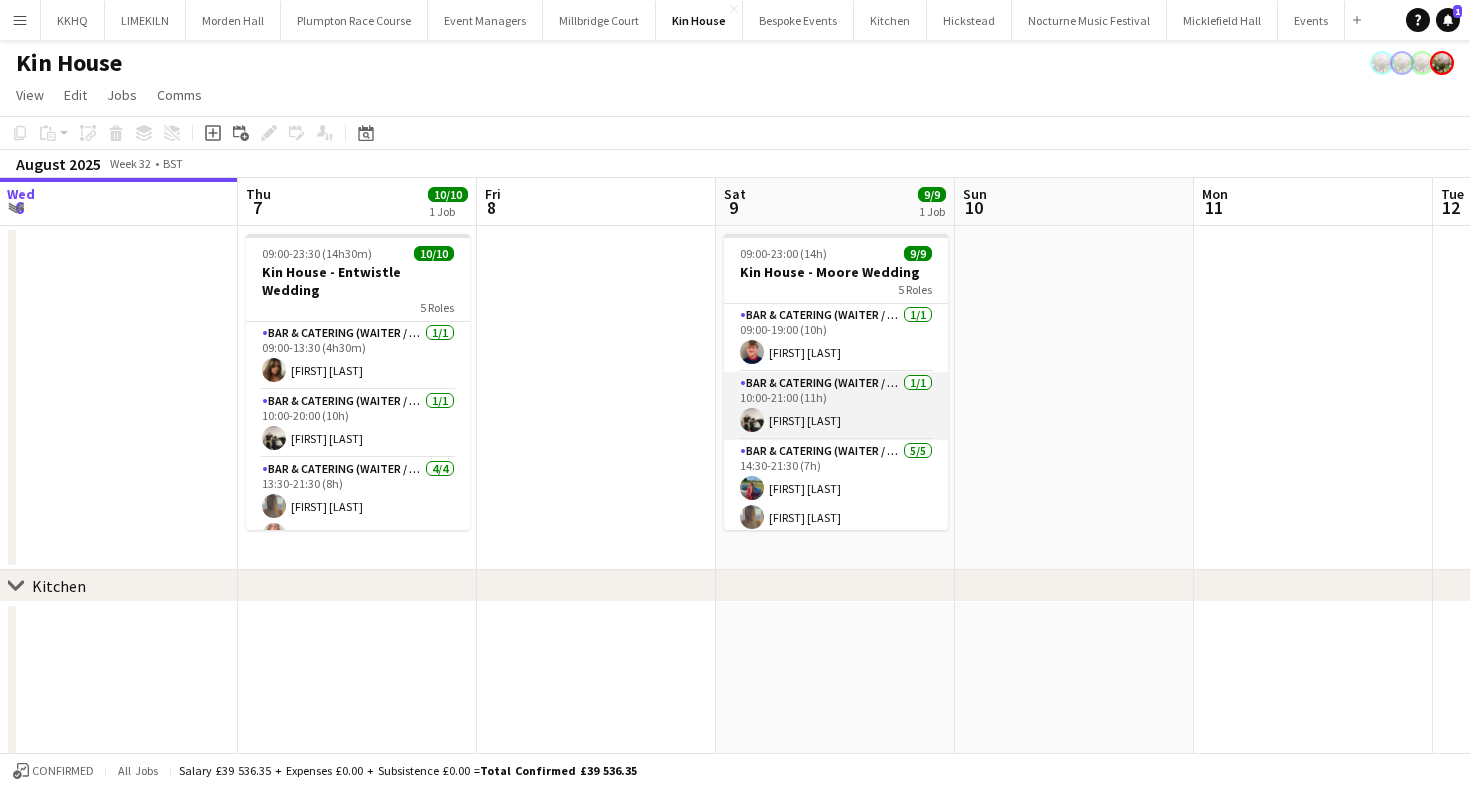 scroll, scrollTop: 0, scrollLeft: 955, axis: horizontal 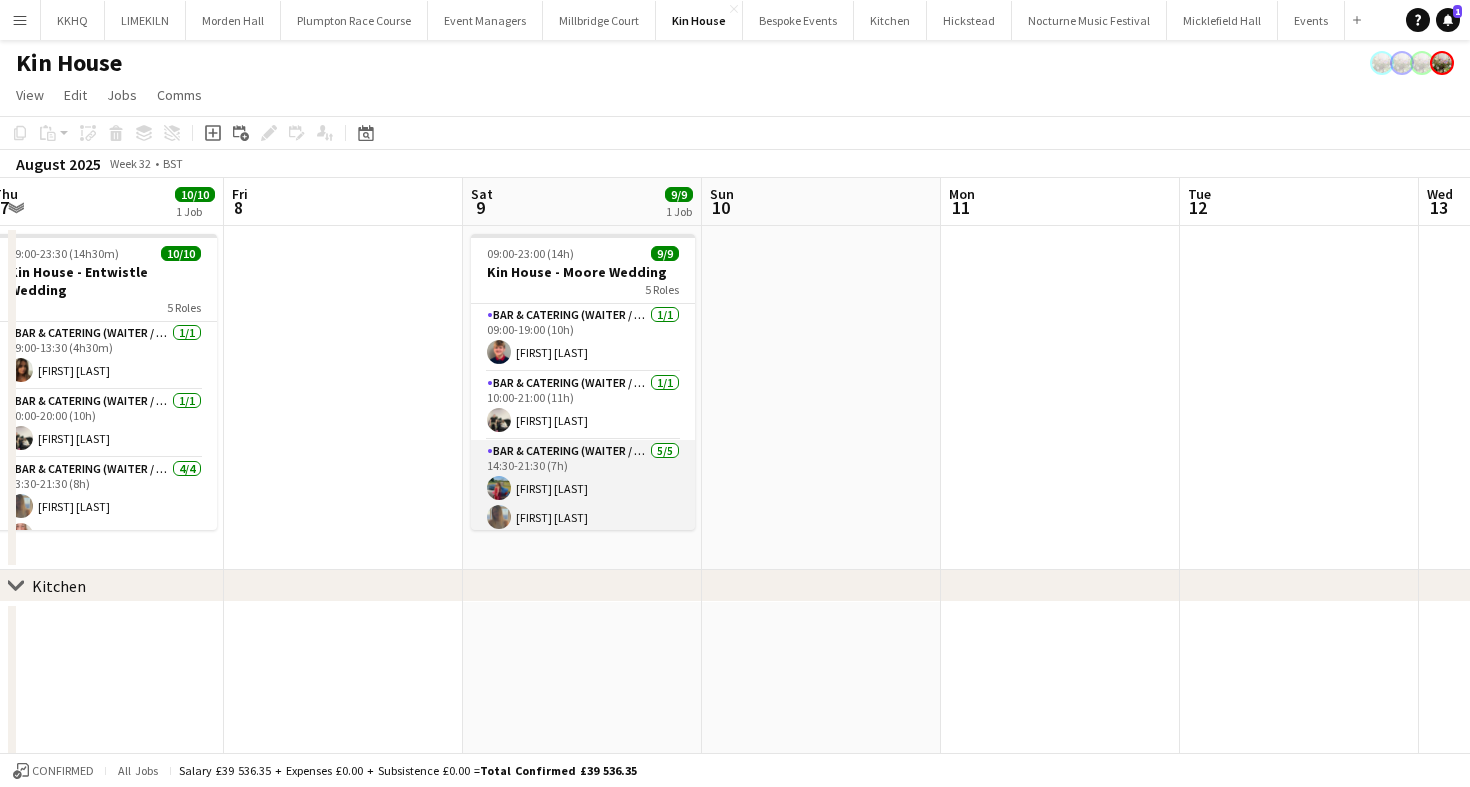 click on "Bar & Catering (Waiter / waitress)   5/5   14:30-21:30 (7h)
Megan Hamill Rebecca Etchells Mia Newton Nikita Jacobs Sam Akerman" at bounding box center [583, 532] 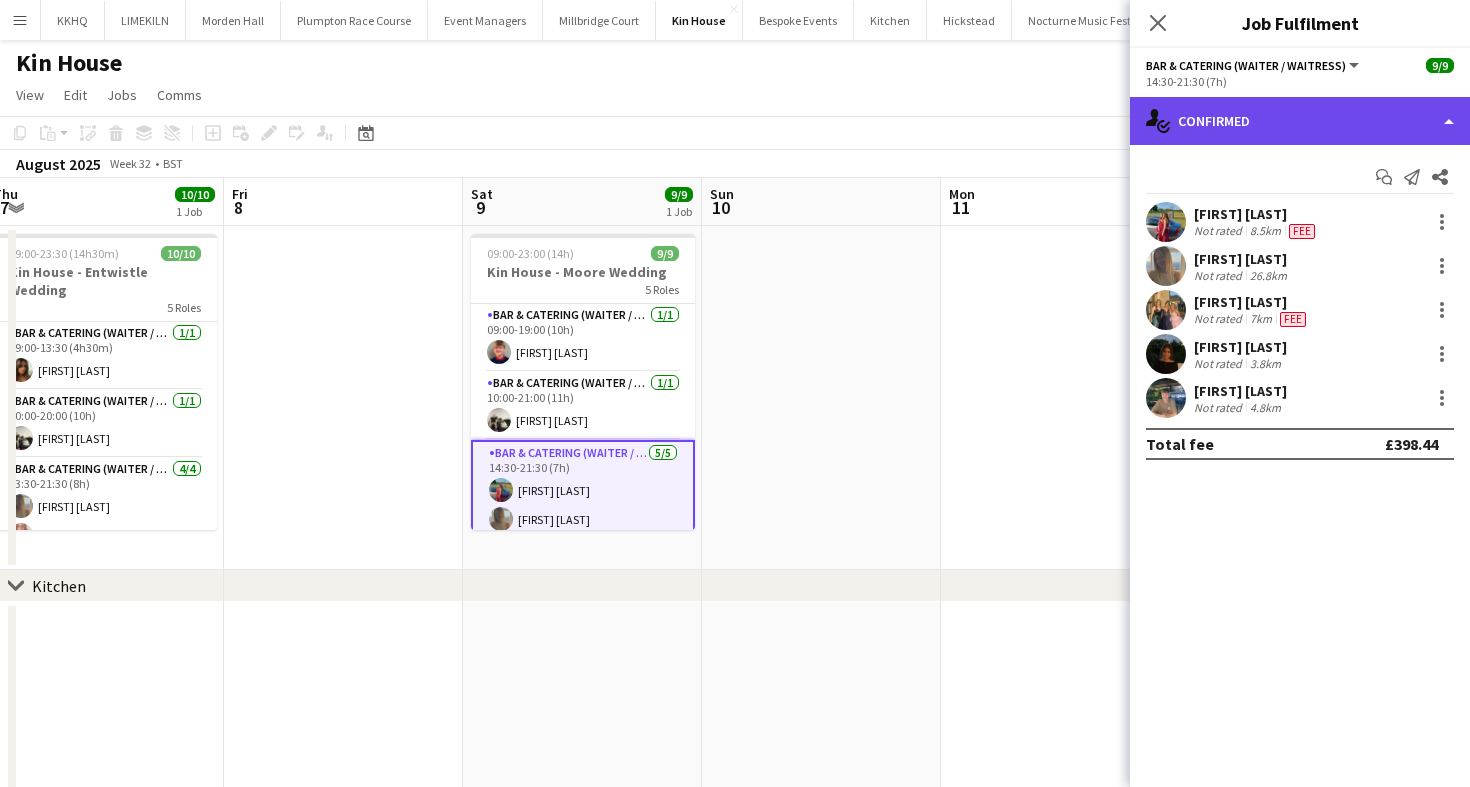 click on "single-neutral-actions-check-2
Confirmed" 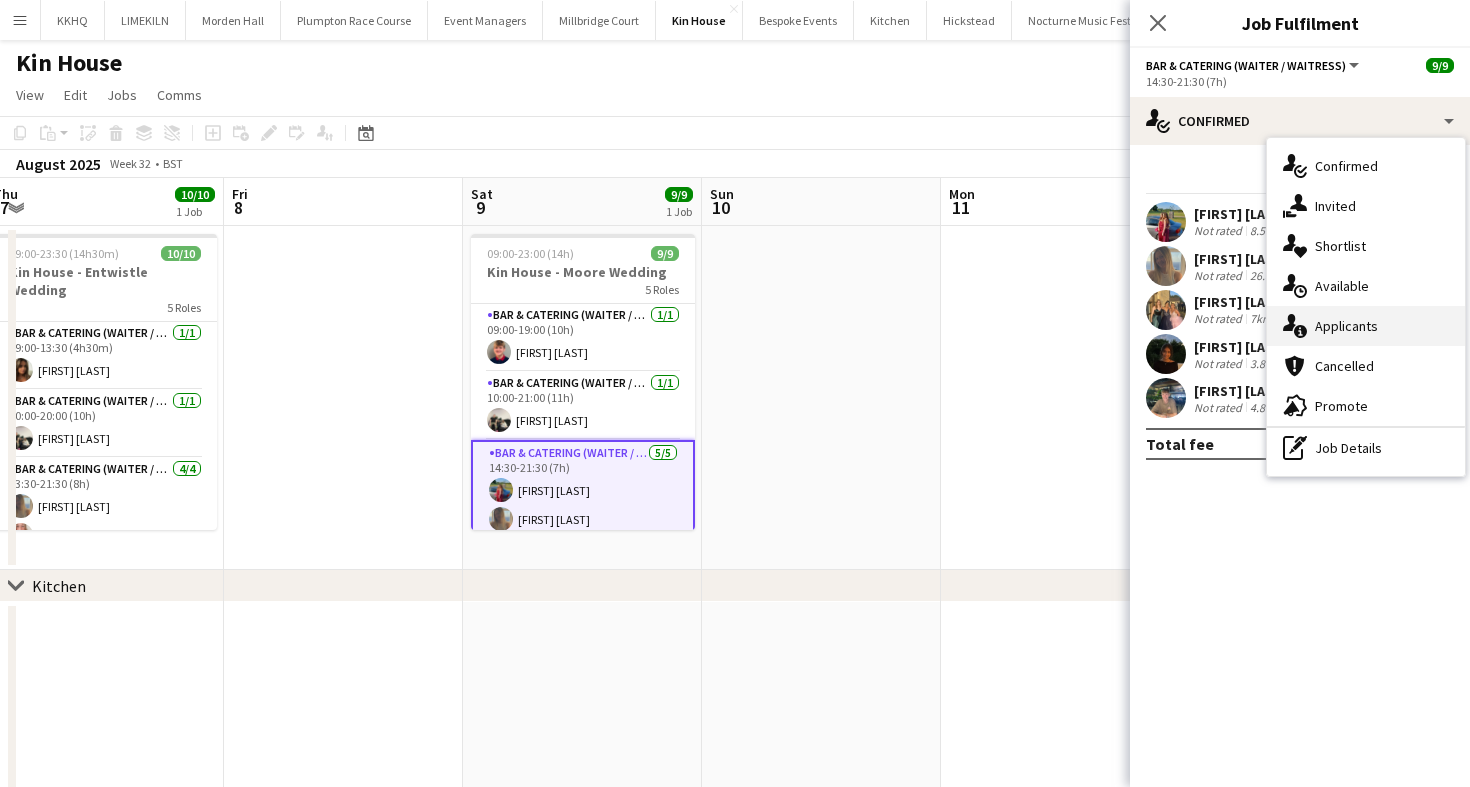 click on "single-neutral-actions-information
Applicants" at bounding box center (1366, 326) 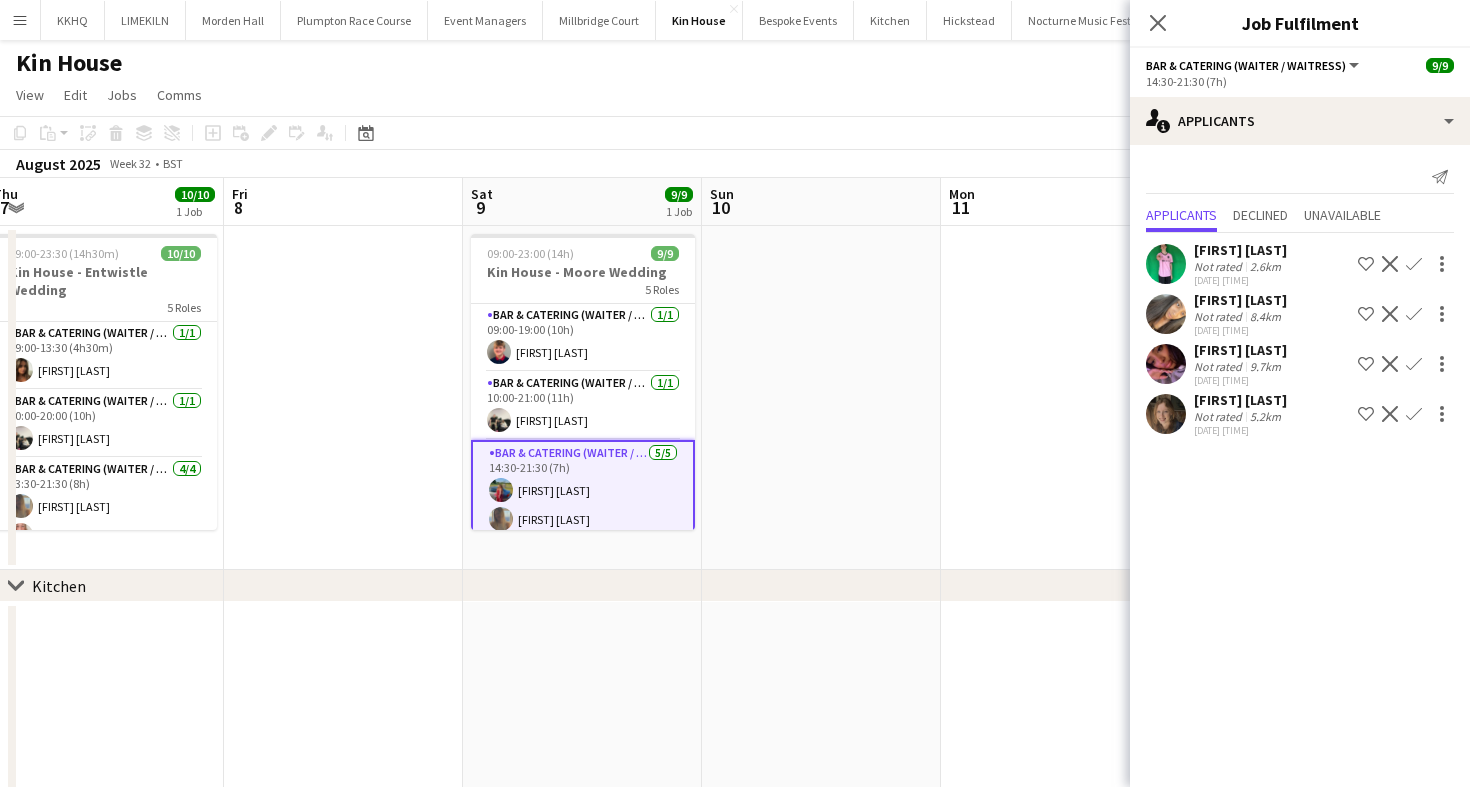 click on "August 2025   Week 32
•   BST" 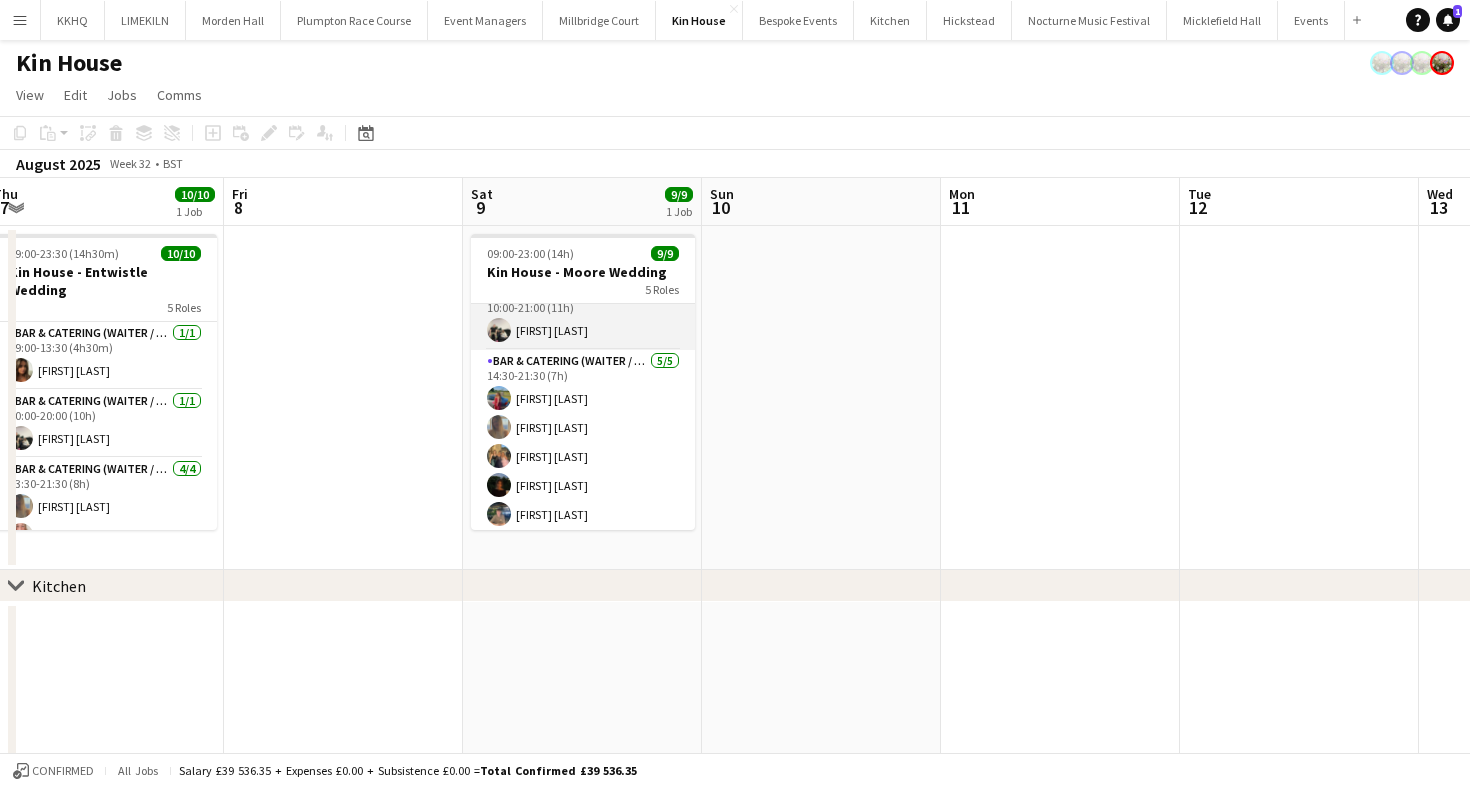 scroll, scrollTop: 91, scrollLeft: 0, axis: vertical 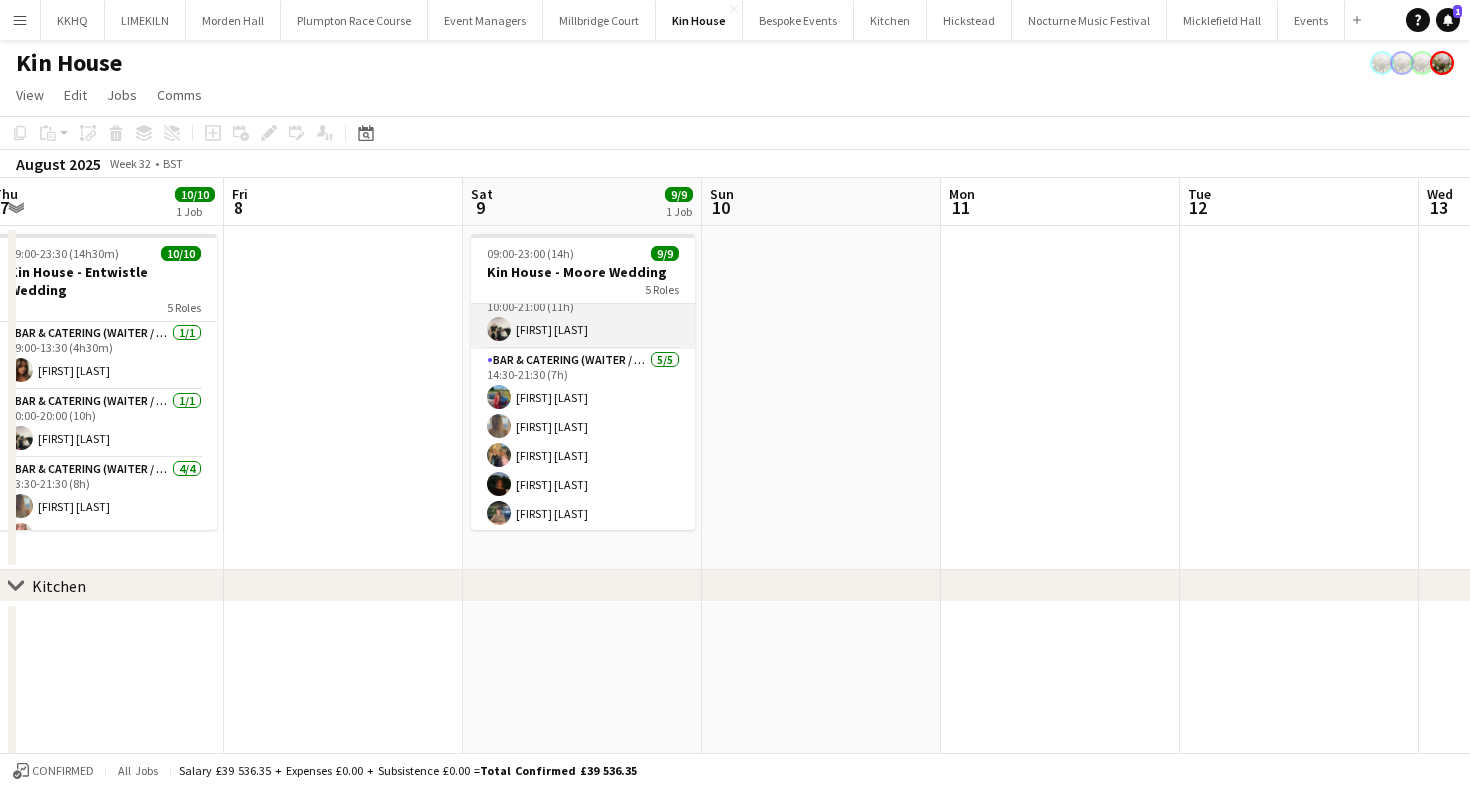 click on "Bar & Catering (Waiter / waitress)   5/5   14:30-21:30 (7h)
Megan Hamill Rebecca Etchells Mia Newton Nikita Jacobs Sam Akerman" at bounding box center [583, 441] 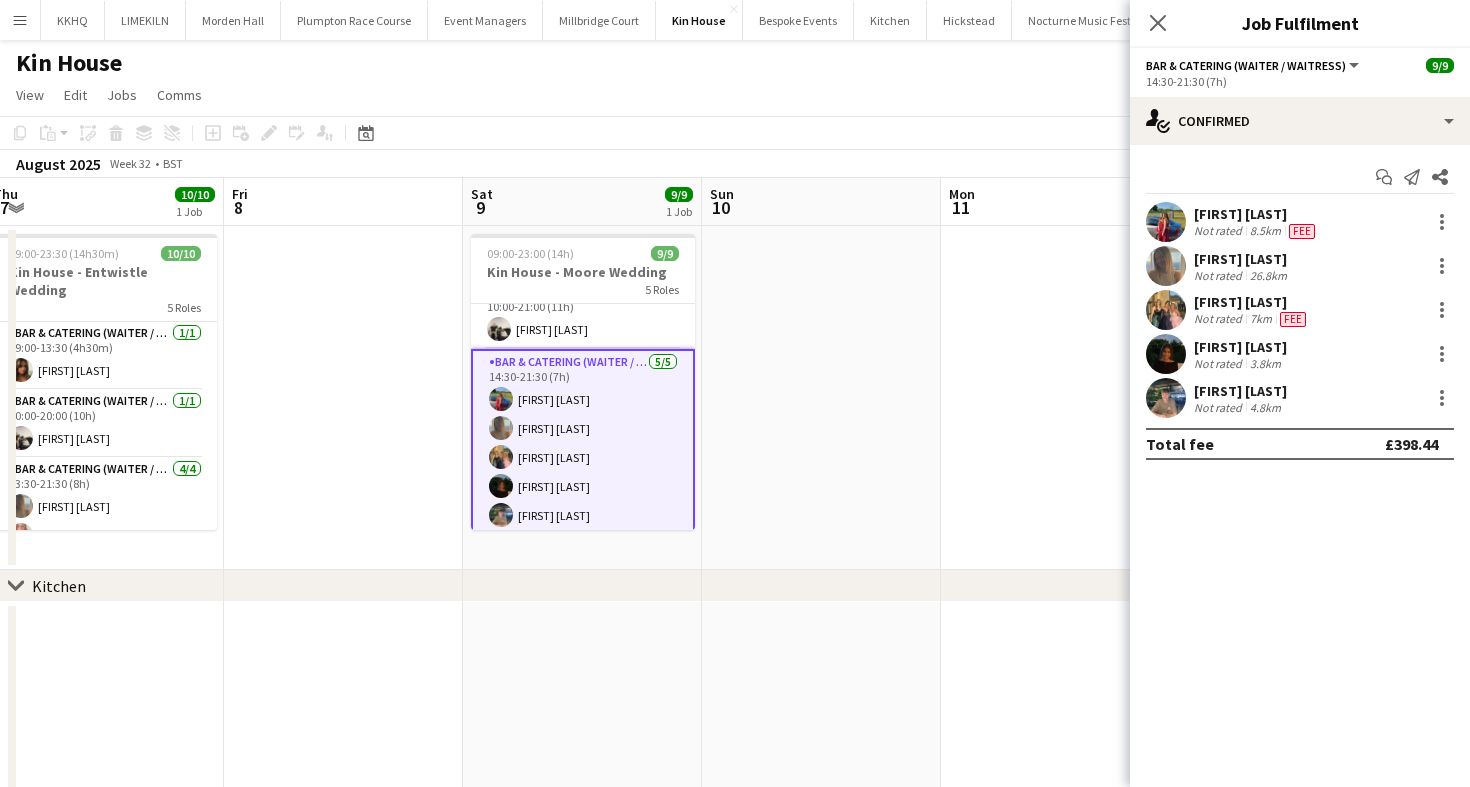 click on "[FIRST] [LAST]" at bounding box center (1240, 347) 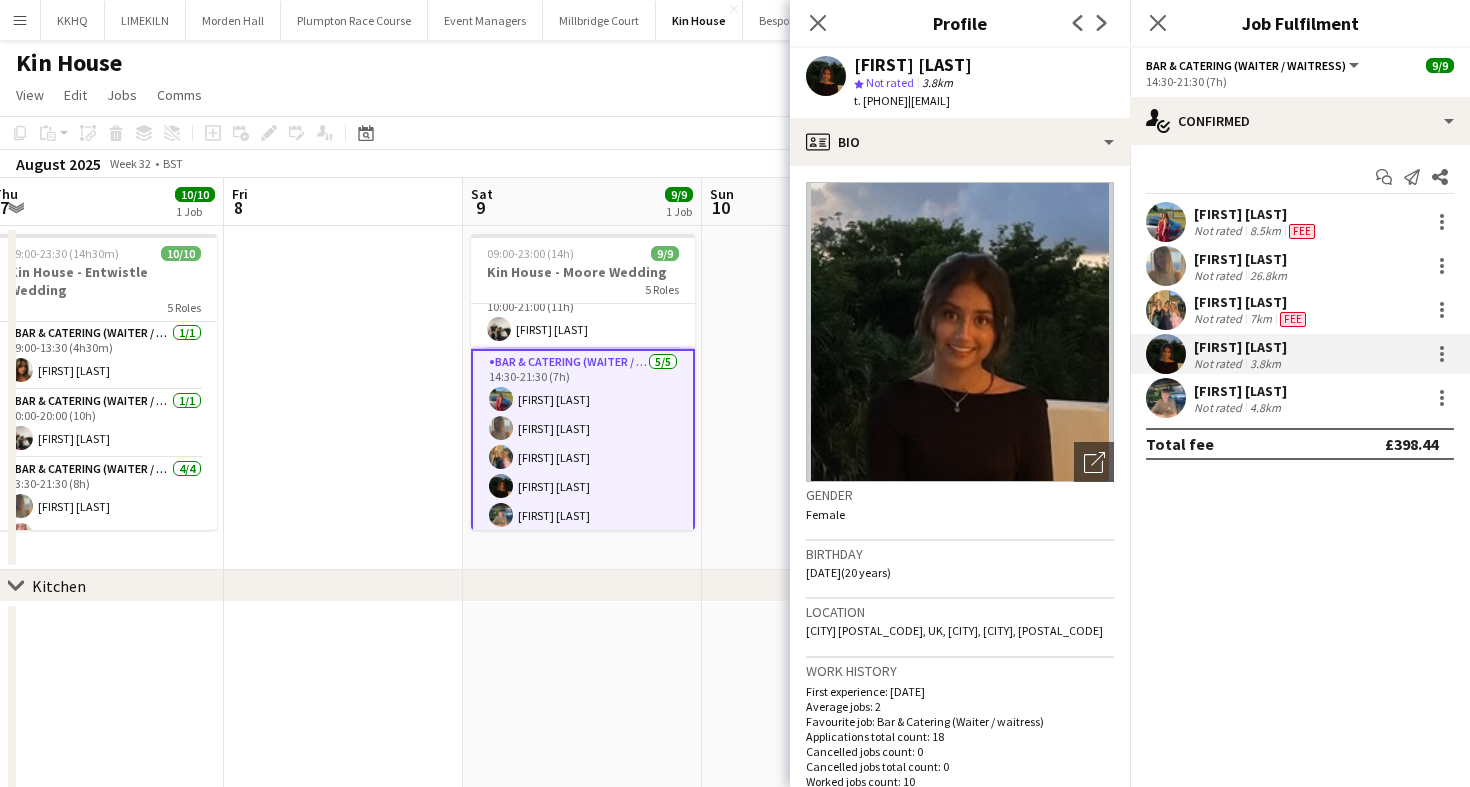 click on "Not rated" at bounding box center [1220, 319] 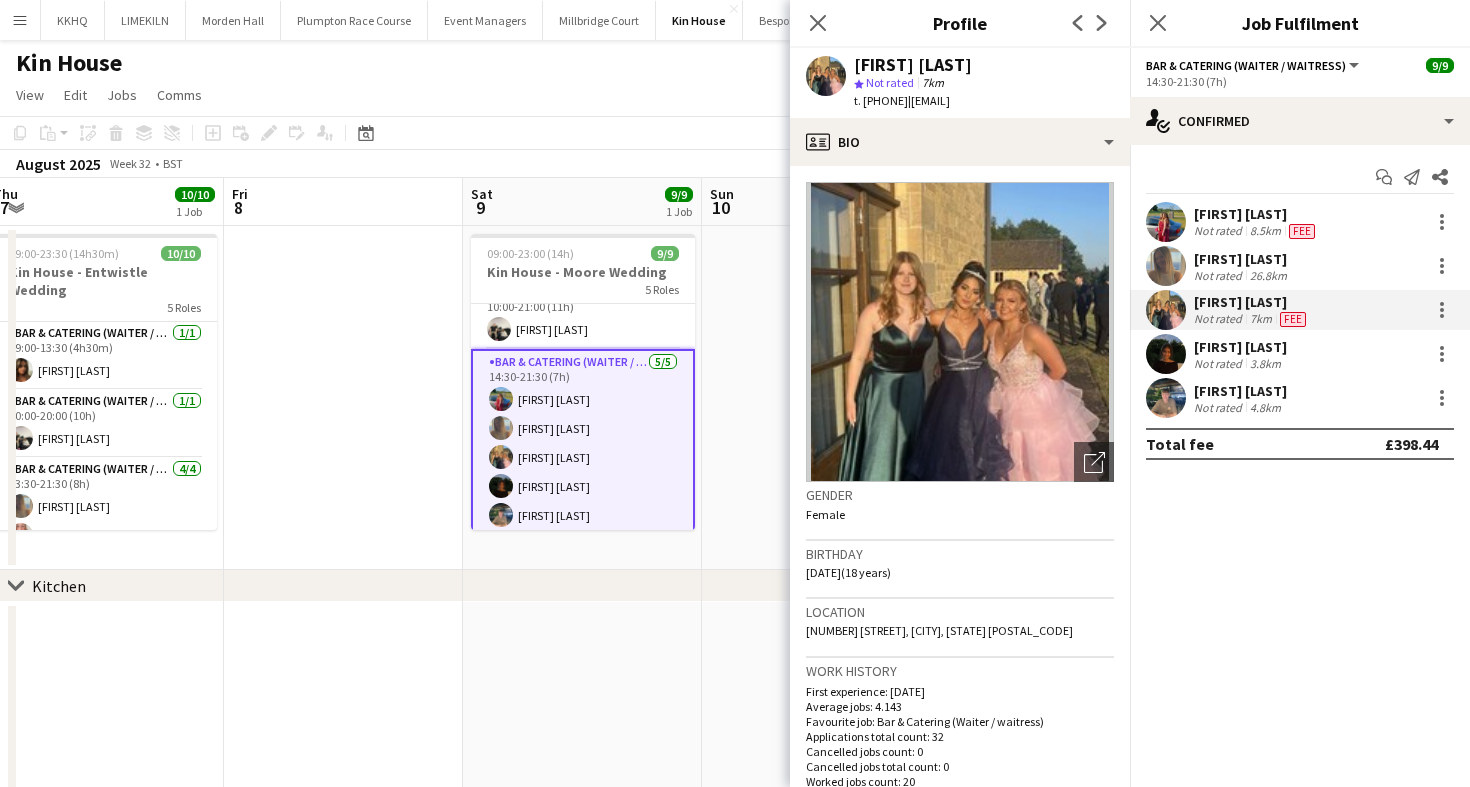 click on "[FIRST] [LAST]" at bounding box center (1240, 391) 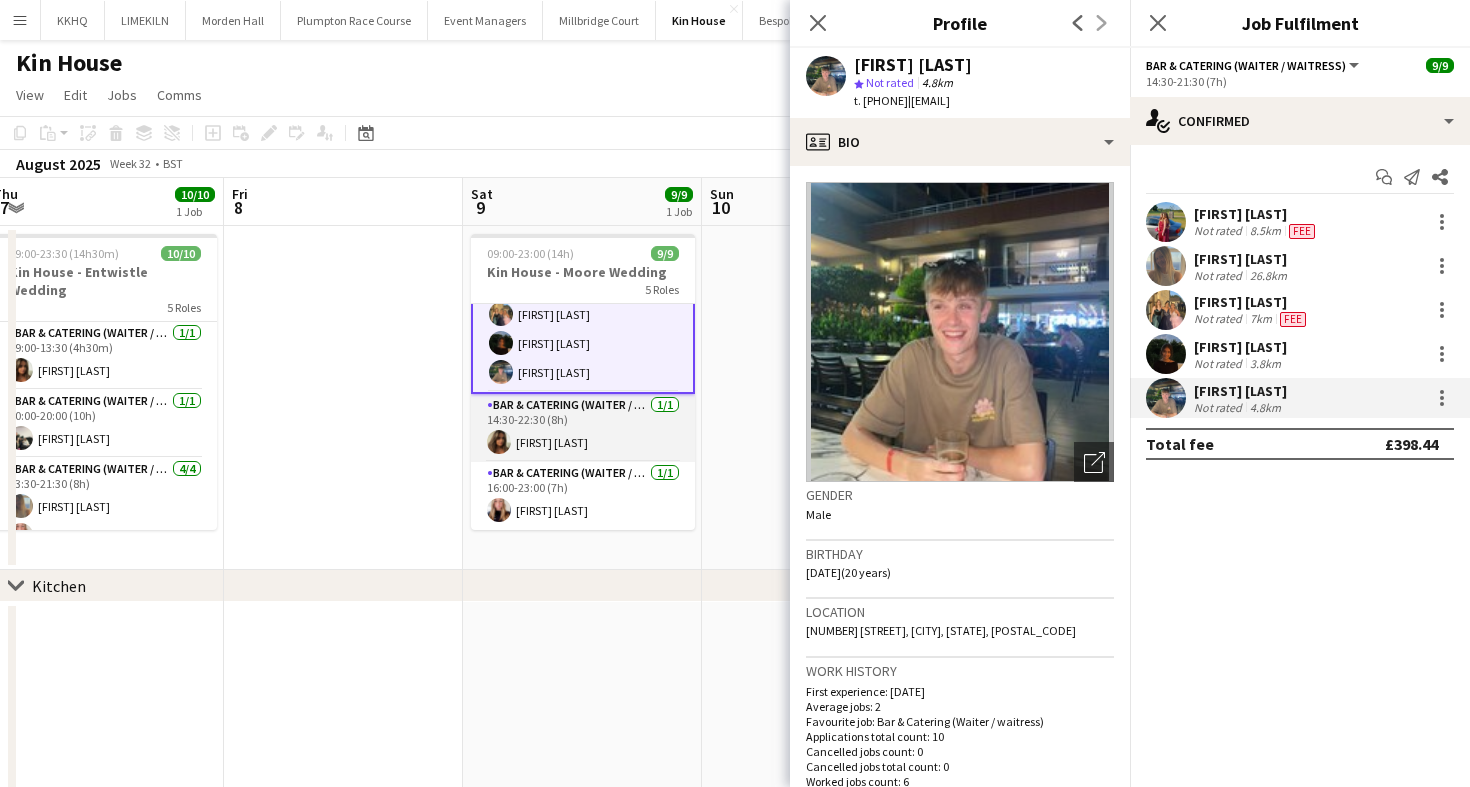 click on "Bar & Catering (Waiter / waitress)   1/1   14:30-22:30 (8h)
Tia Jacobs" at bounding box center [583, 428] 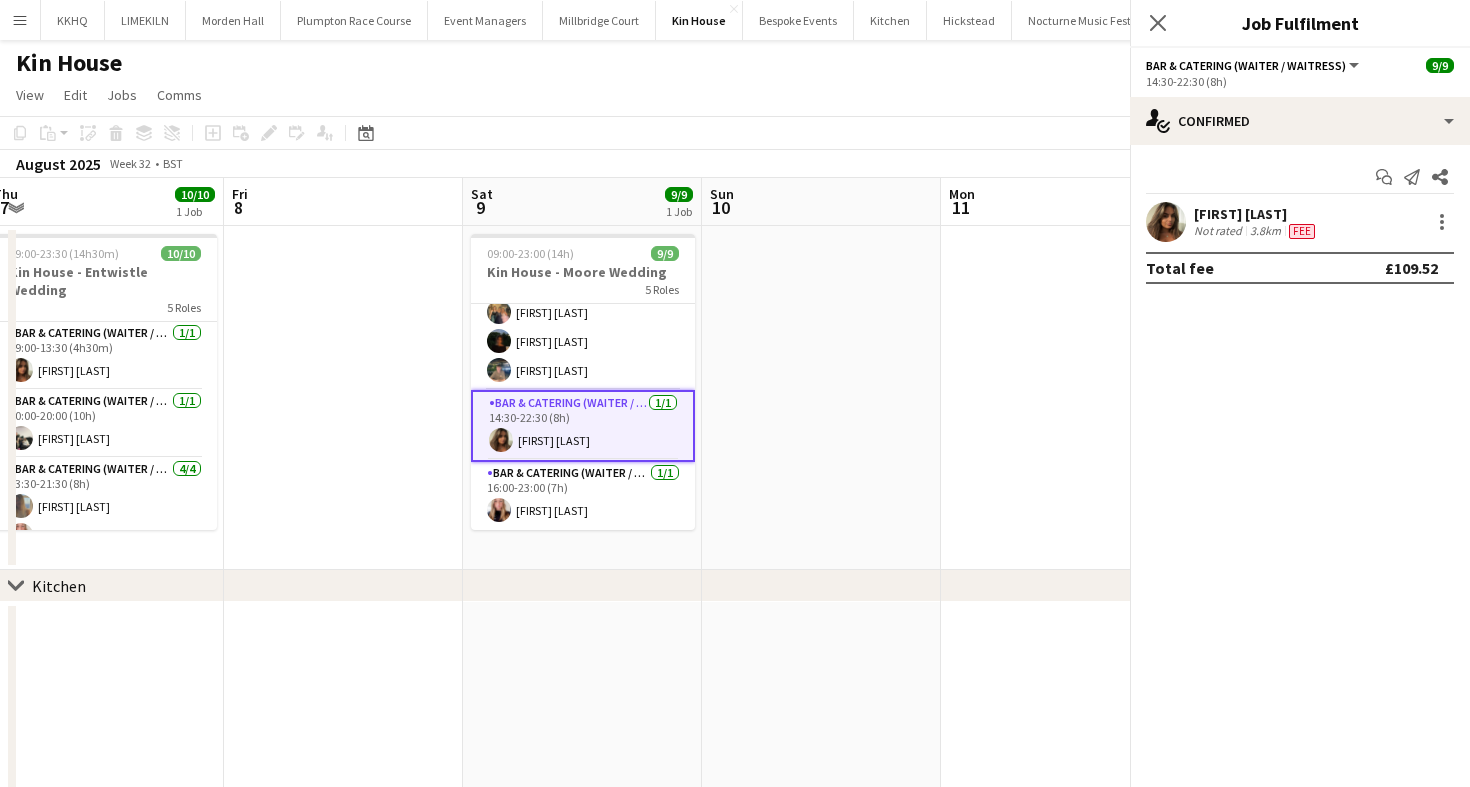 scroll, scrollTop: 232, scrollLeft: 0, axis: vertical 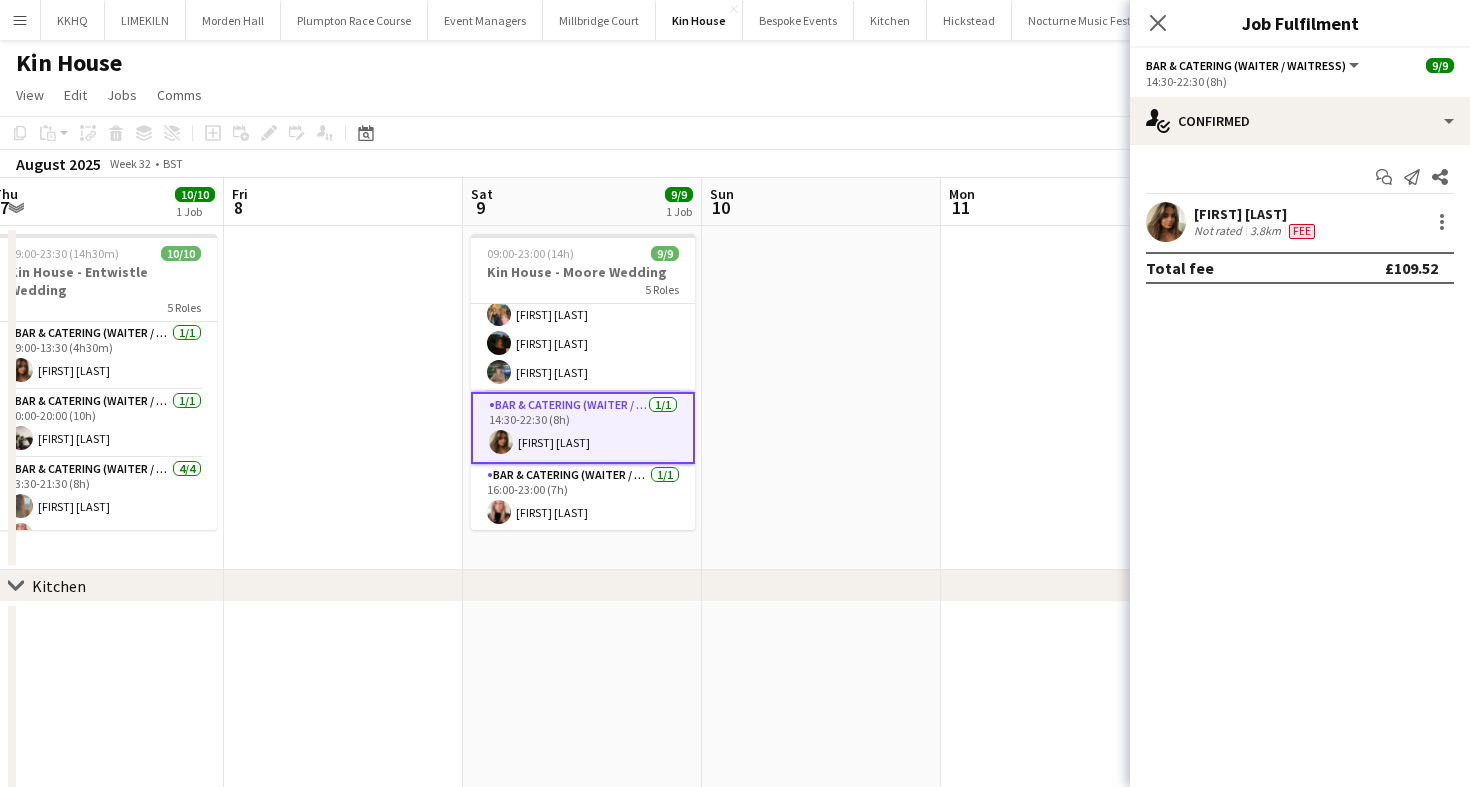 click on "Copy
Paste
Paste
Command
V Paste with crew
Command
Shift
V
Paste linked Job
Delete
Group
Ungroup
Add job
Add linked Job
Edit
Edit linked Job
Applicants
Date picker
AUG 2025 AUG 2025 Monday M Tuesday T Wednesday W Thursday T Friday F Saturday S Sunday S  AUG   1   2   3   4   5   6   7   8   9   10   11   12   13   14   15   16   17   18   19   20   21   22   23   24   25" 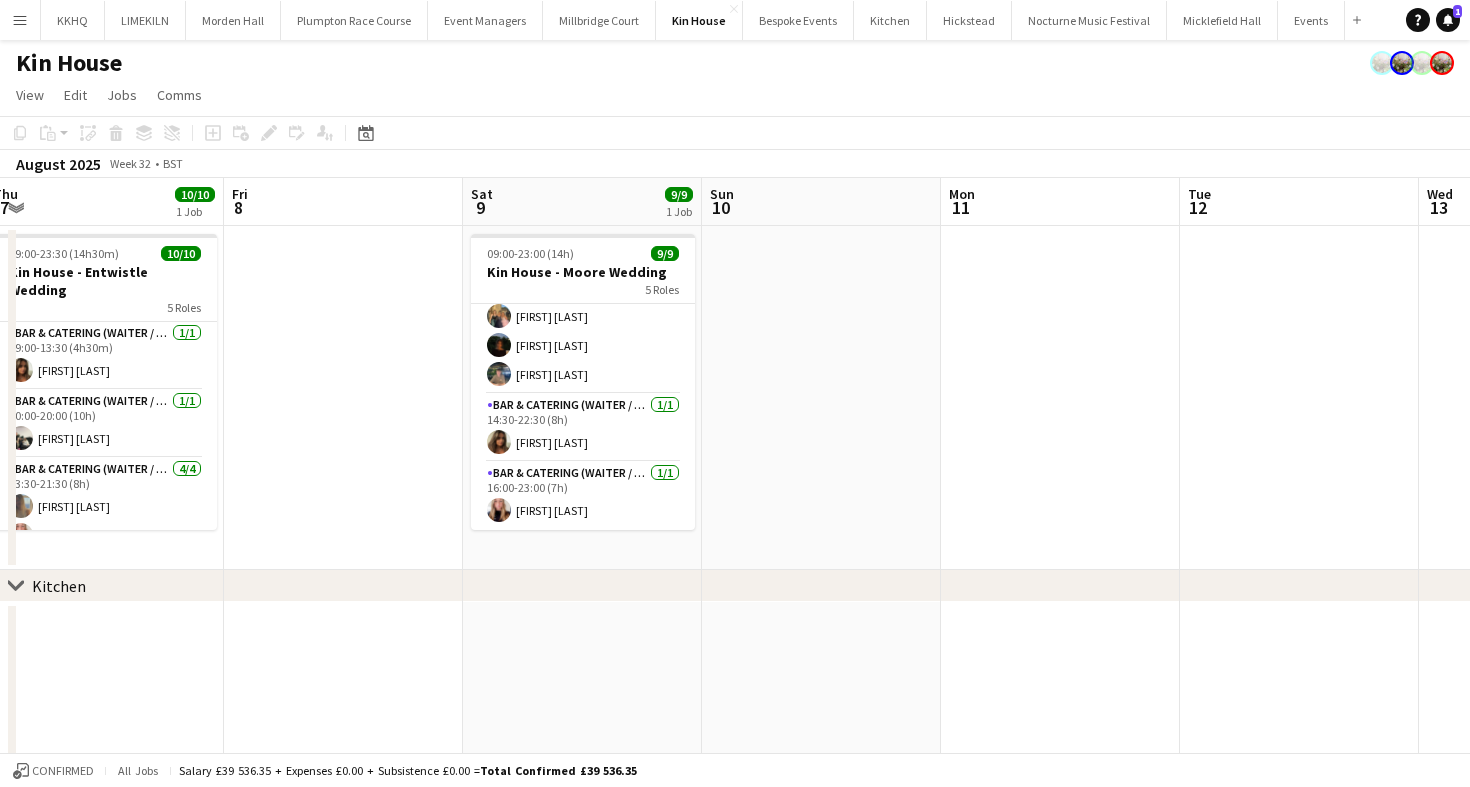 scroll, scrollTop: 230, scrollLeft: 0, axis: vertical 